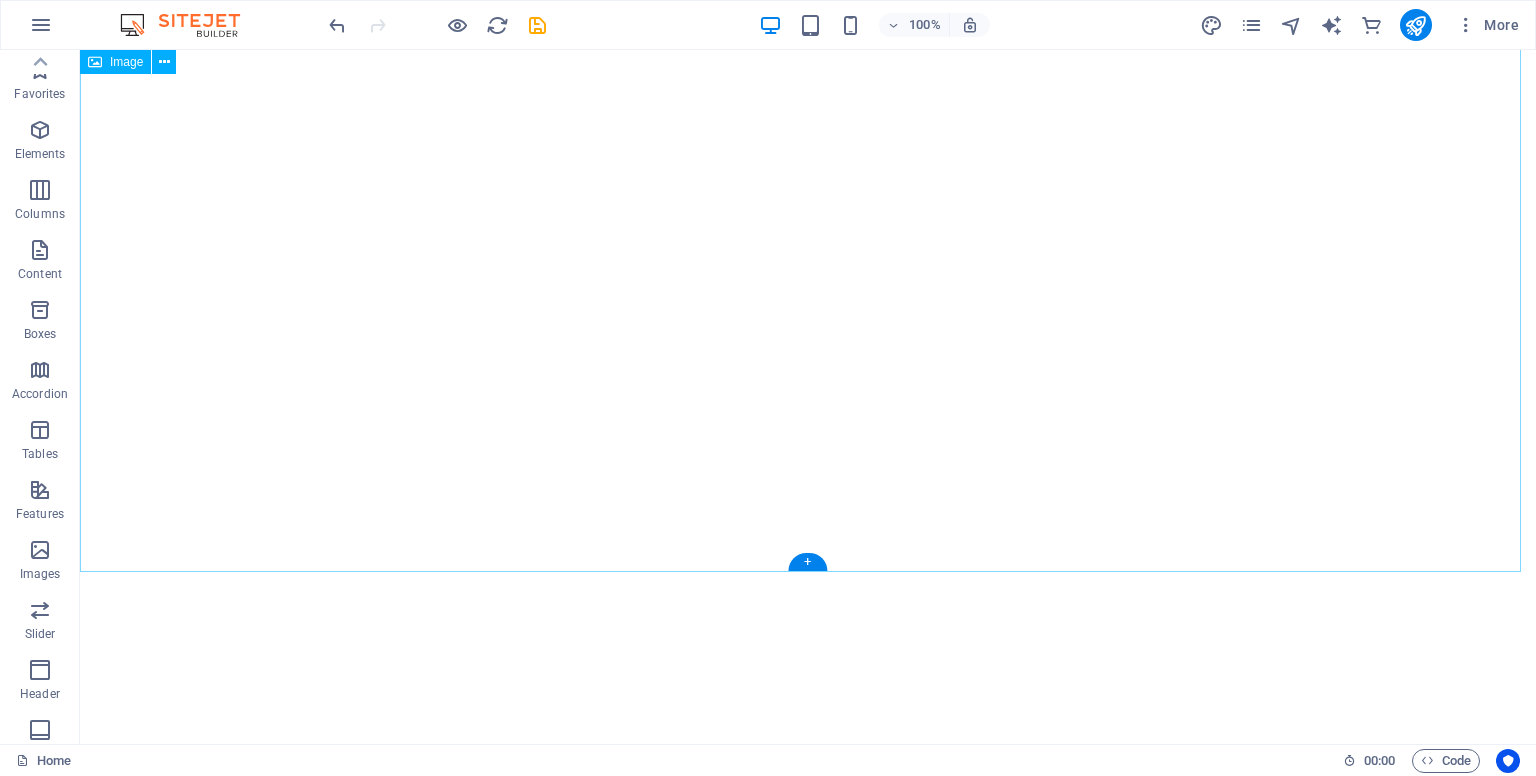 scroll, scrollTop: 0, scrollLeft: 0, axis: both 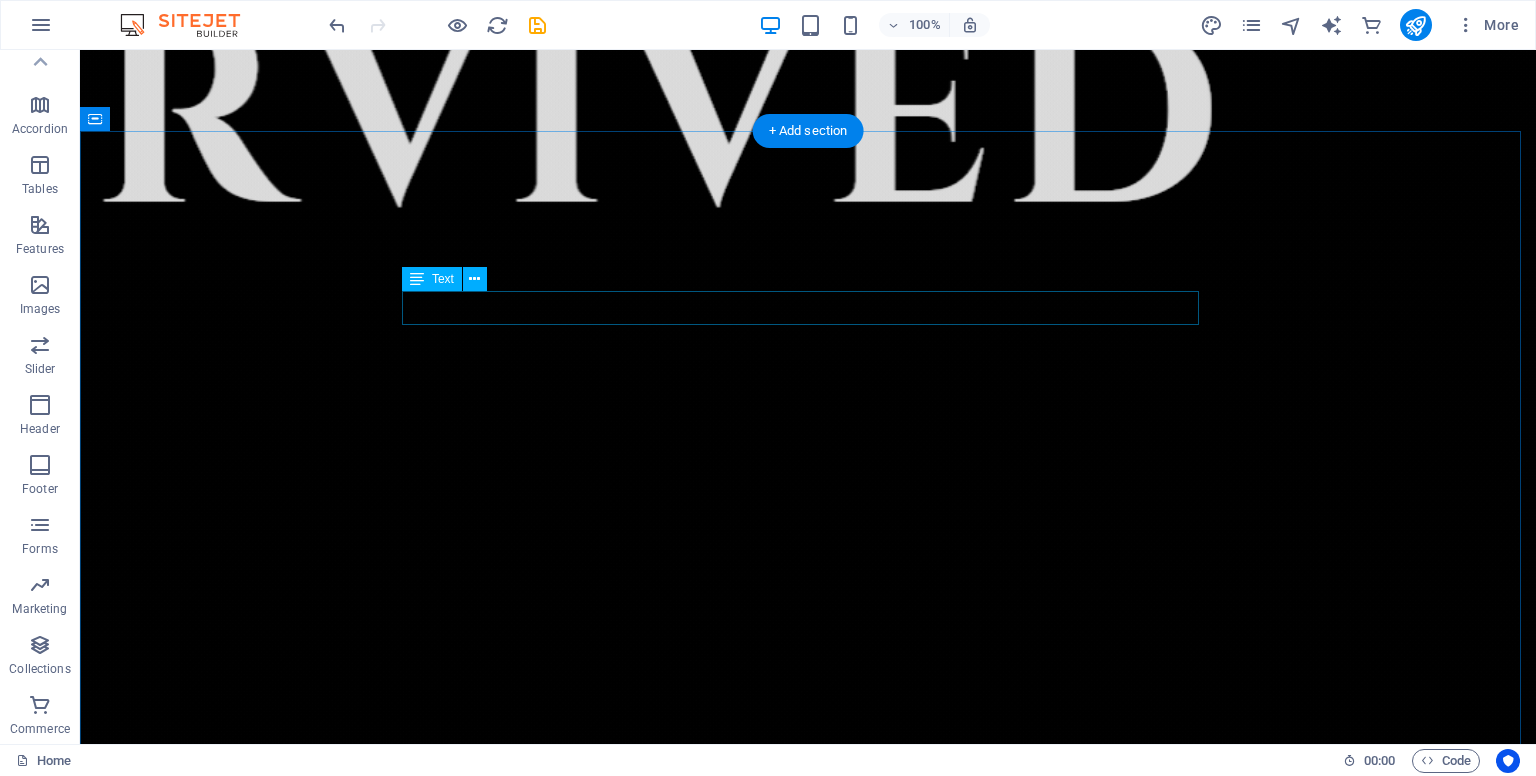 click on "Welcome to my story, one of resilience, courage and a drive not to give up." at bounding box center [808, 1067] 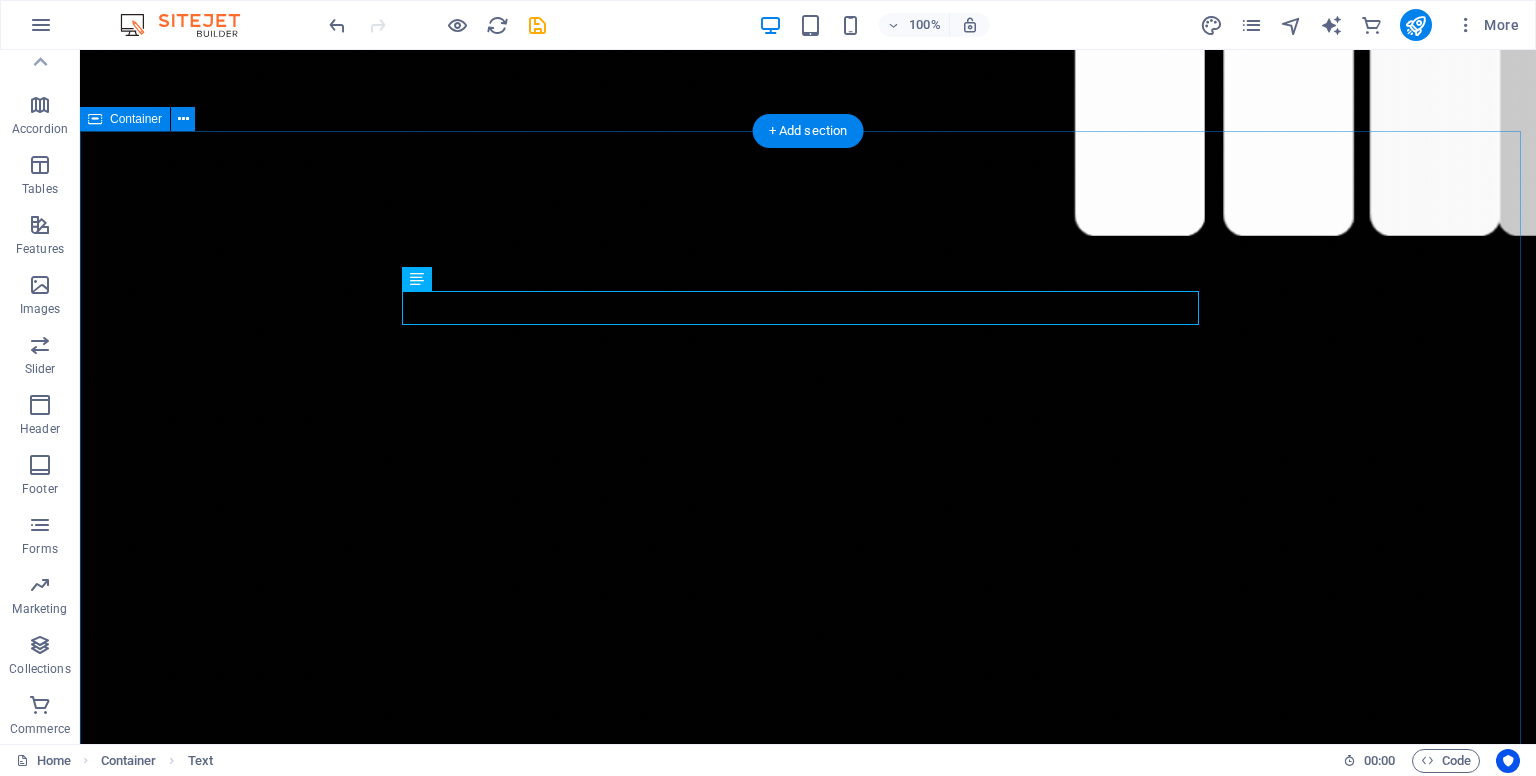 click on "Welcome to my story, one of resilience, courage and a drive not to give up." at bounding box center (808, 1757) 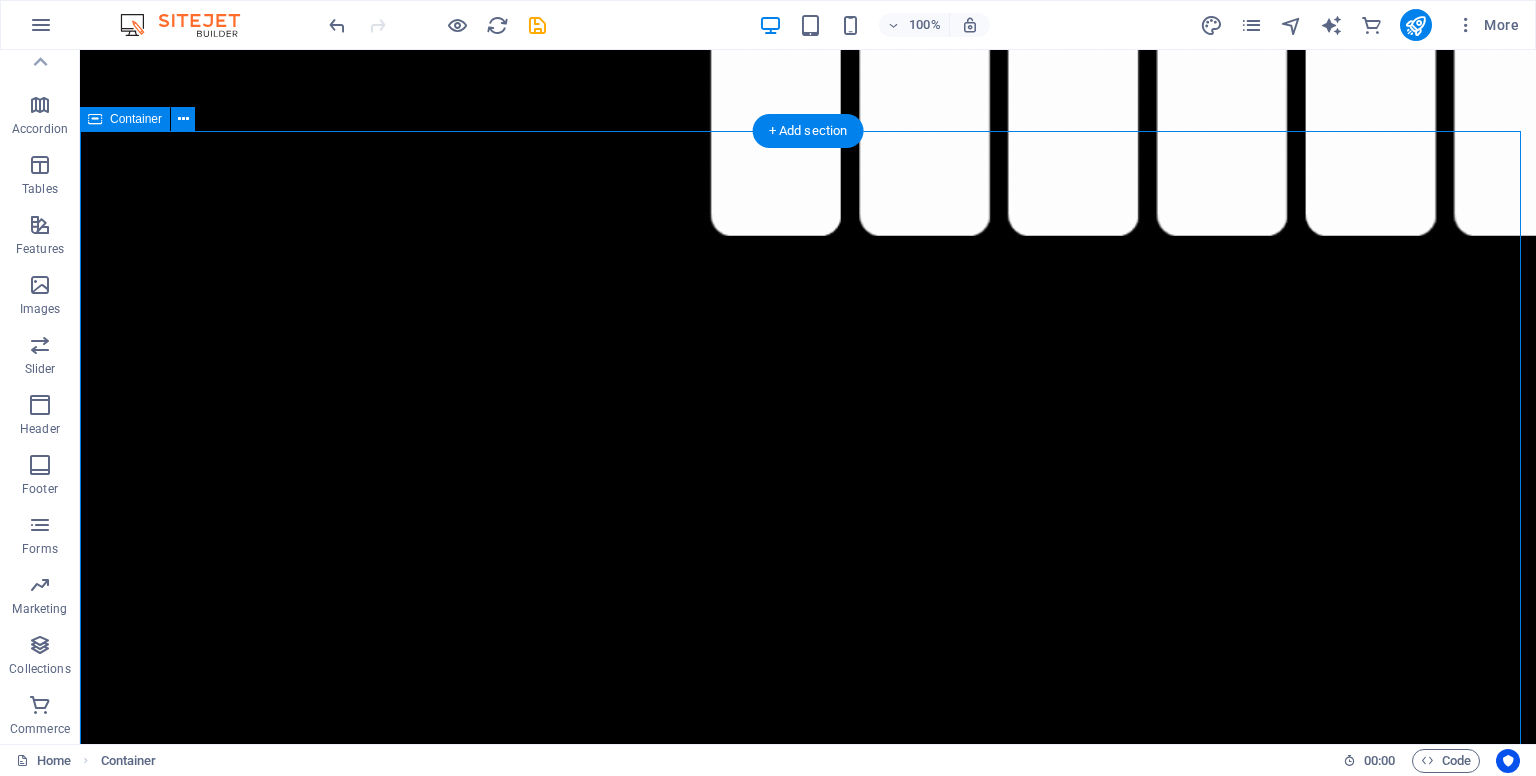 click on "Welcome to my story, one of resilience, courage and a drive not to give up." at bounding box center (808, 1757) 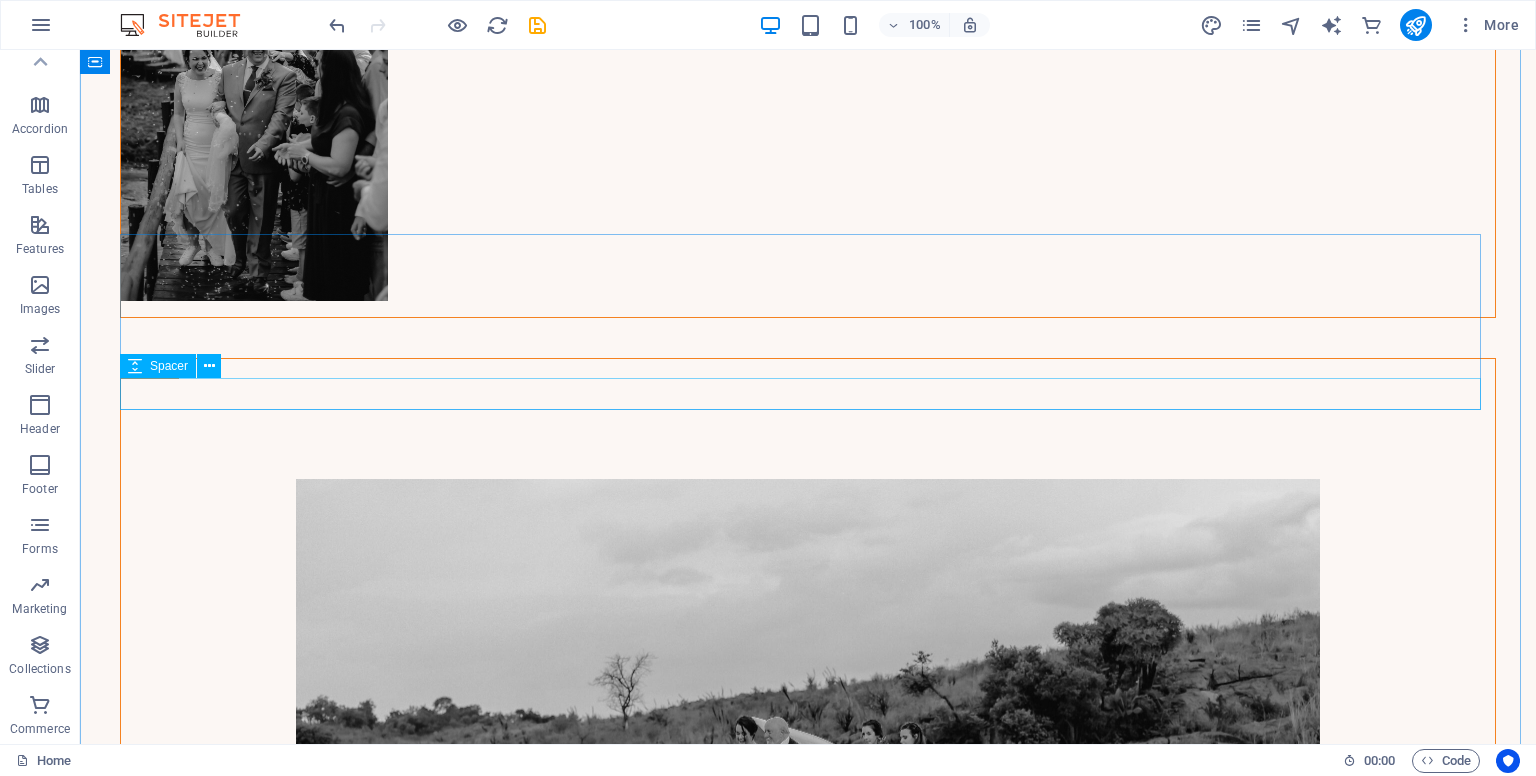 scroll, scrollTop: 5500, scrollLeft: 0, axis: vertical 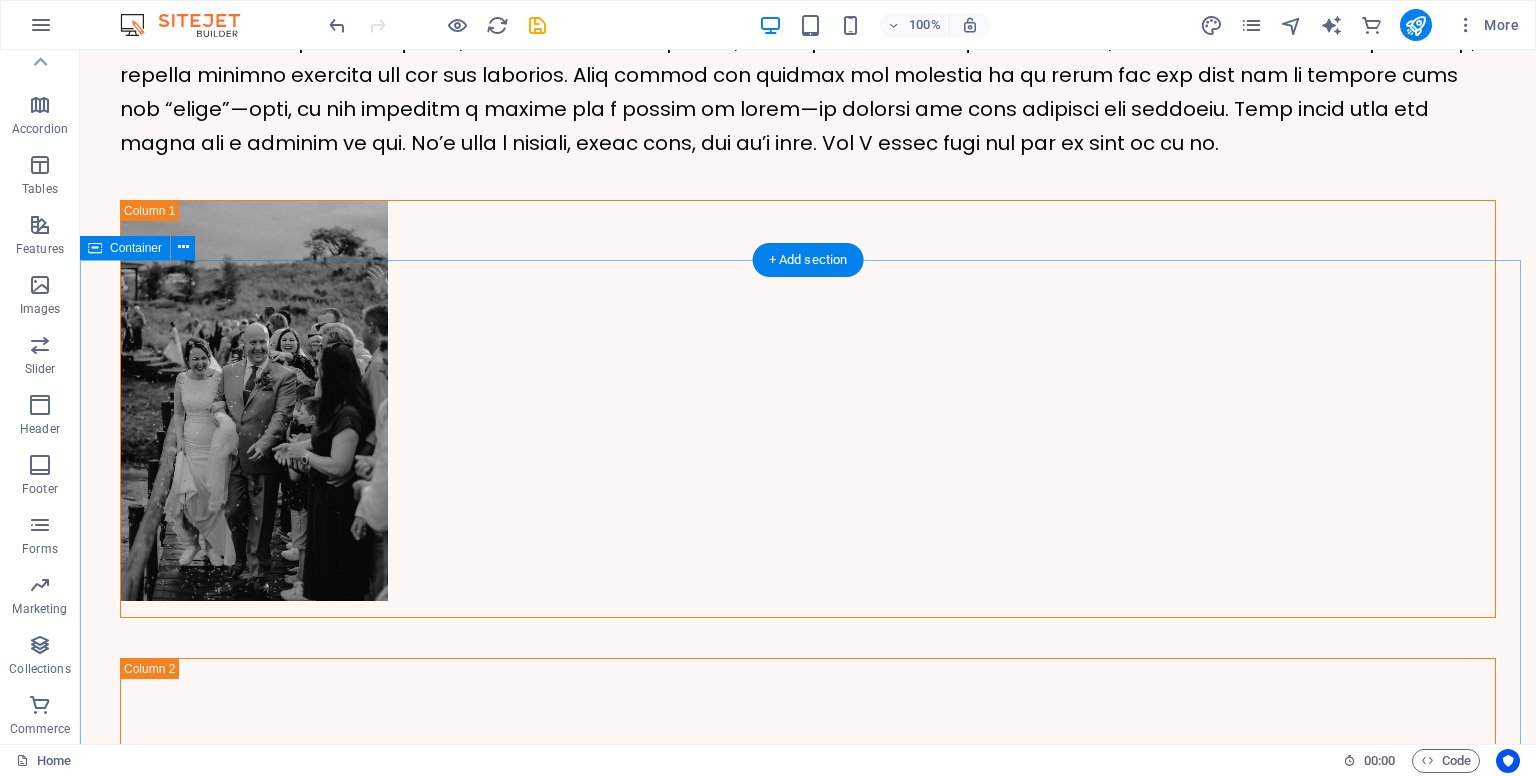click on "Join the #se eingspots movement! Every time you see spots or a survivor in any form - share on socials with the hashtag.   It could make someones day and remind them  or the people behind the spots  they are a warrior  #seeingspots" at bounding box center (808, 3656) 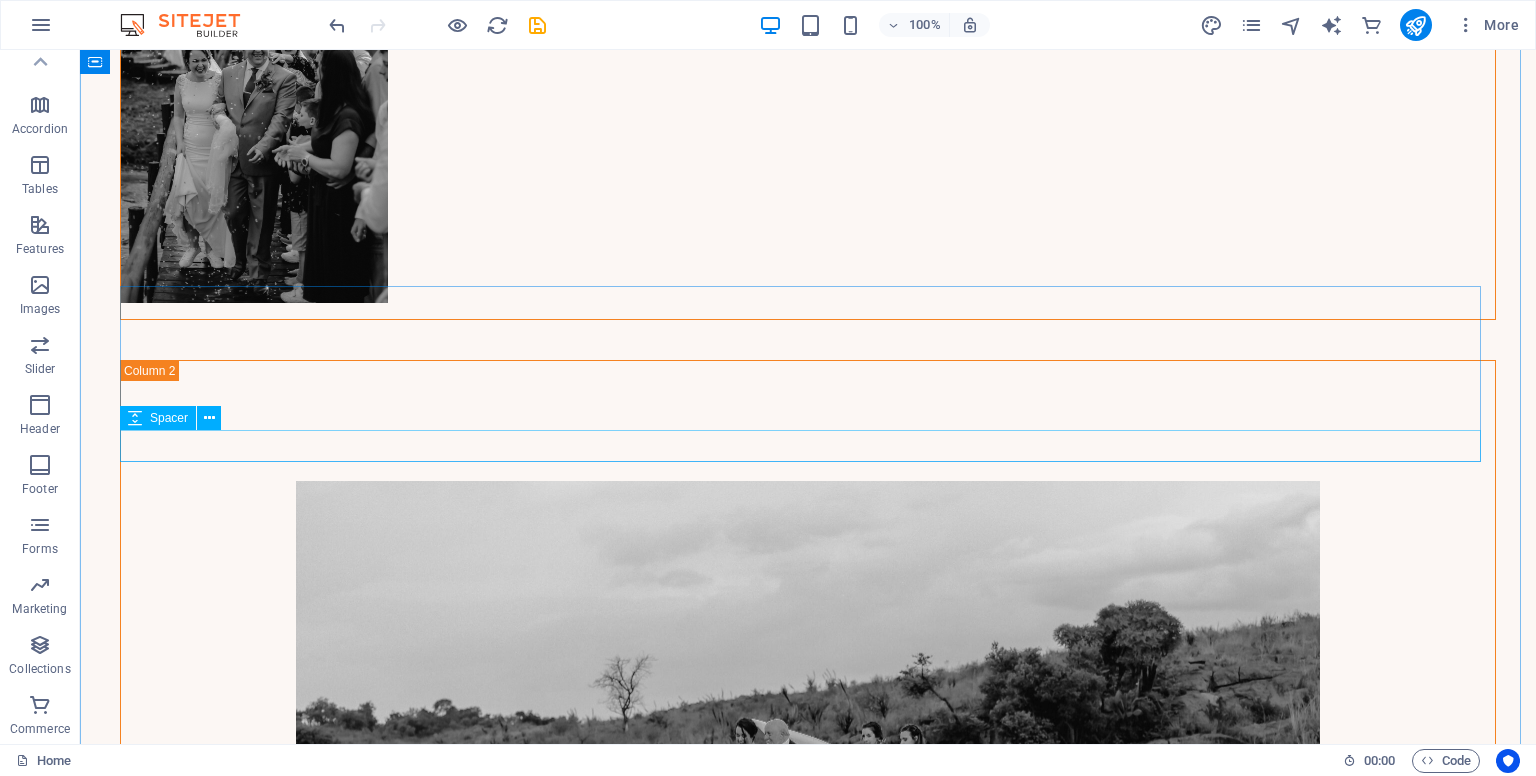 scroll, scrollTop: 5800, scrollLeft: 0, axis: vertical 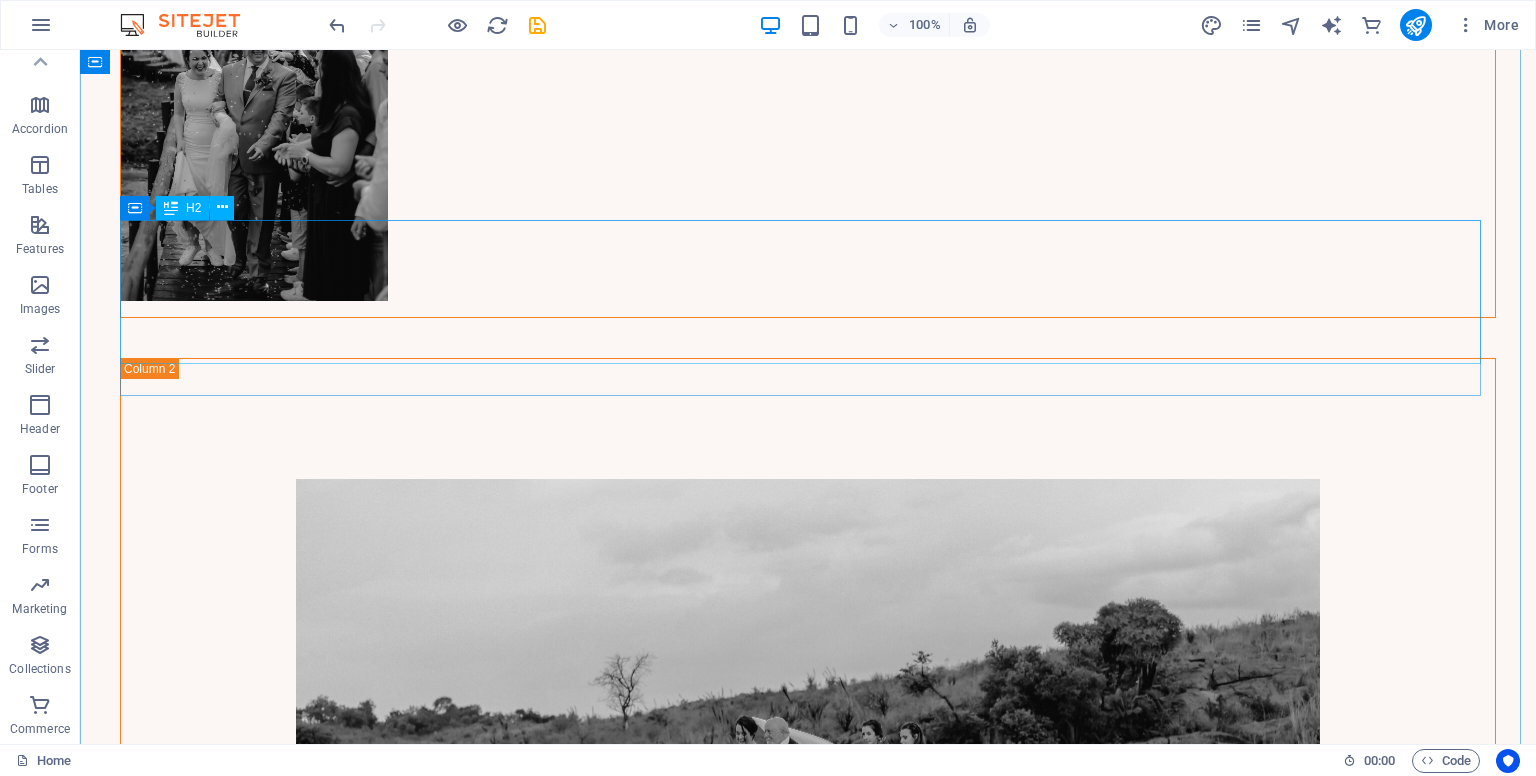 click on "Join the #[HASHTAG] movement!" at bounding box center (808, 2345) 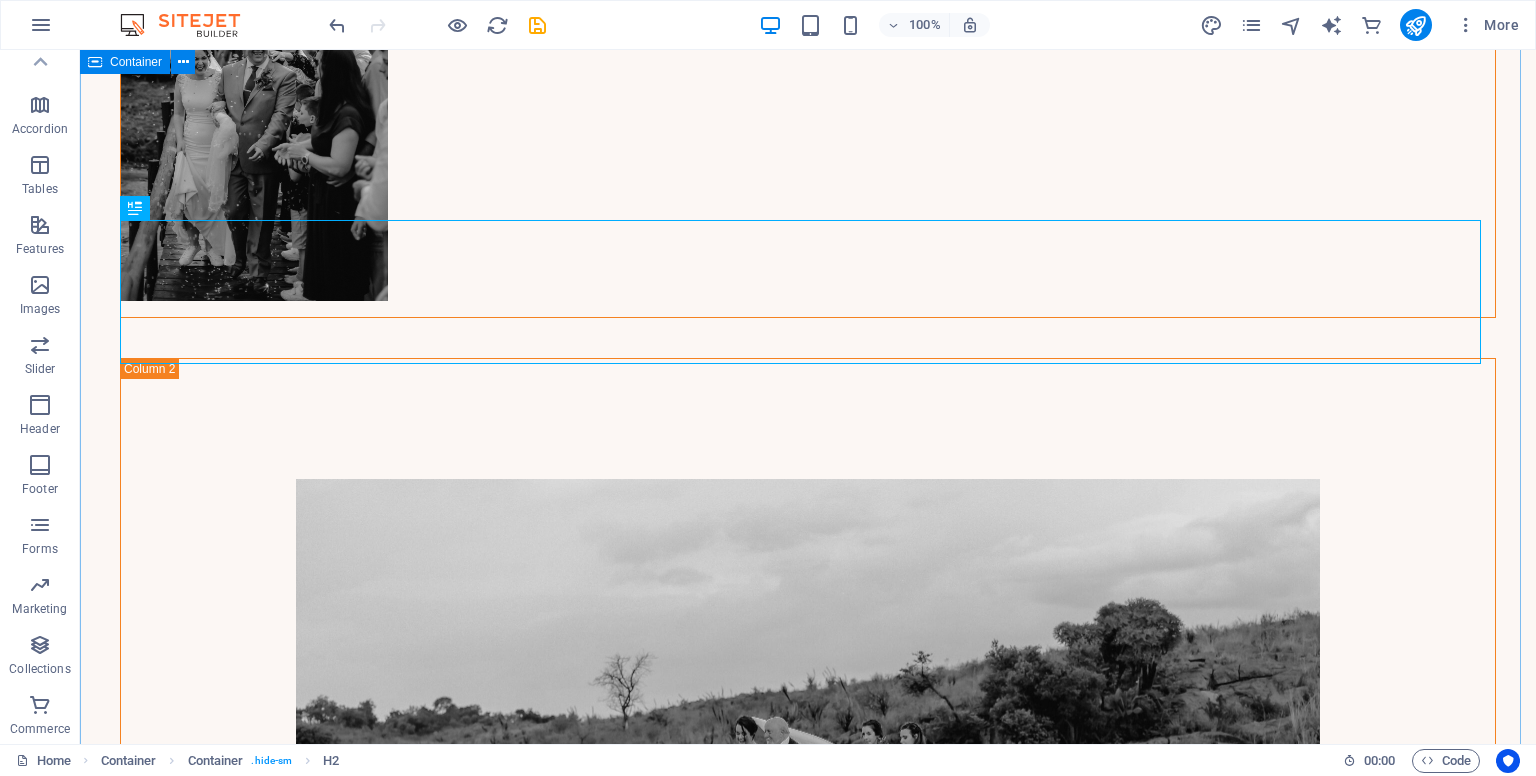 click on "Join the #se eingspots movement! Every time you see spots or a survivor in any form - share on socials with the hashtag.   It could make someones day and remind them  or the people behind the spots  they are a warrior  #seeingspots" at bounding box center [808, 3356] 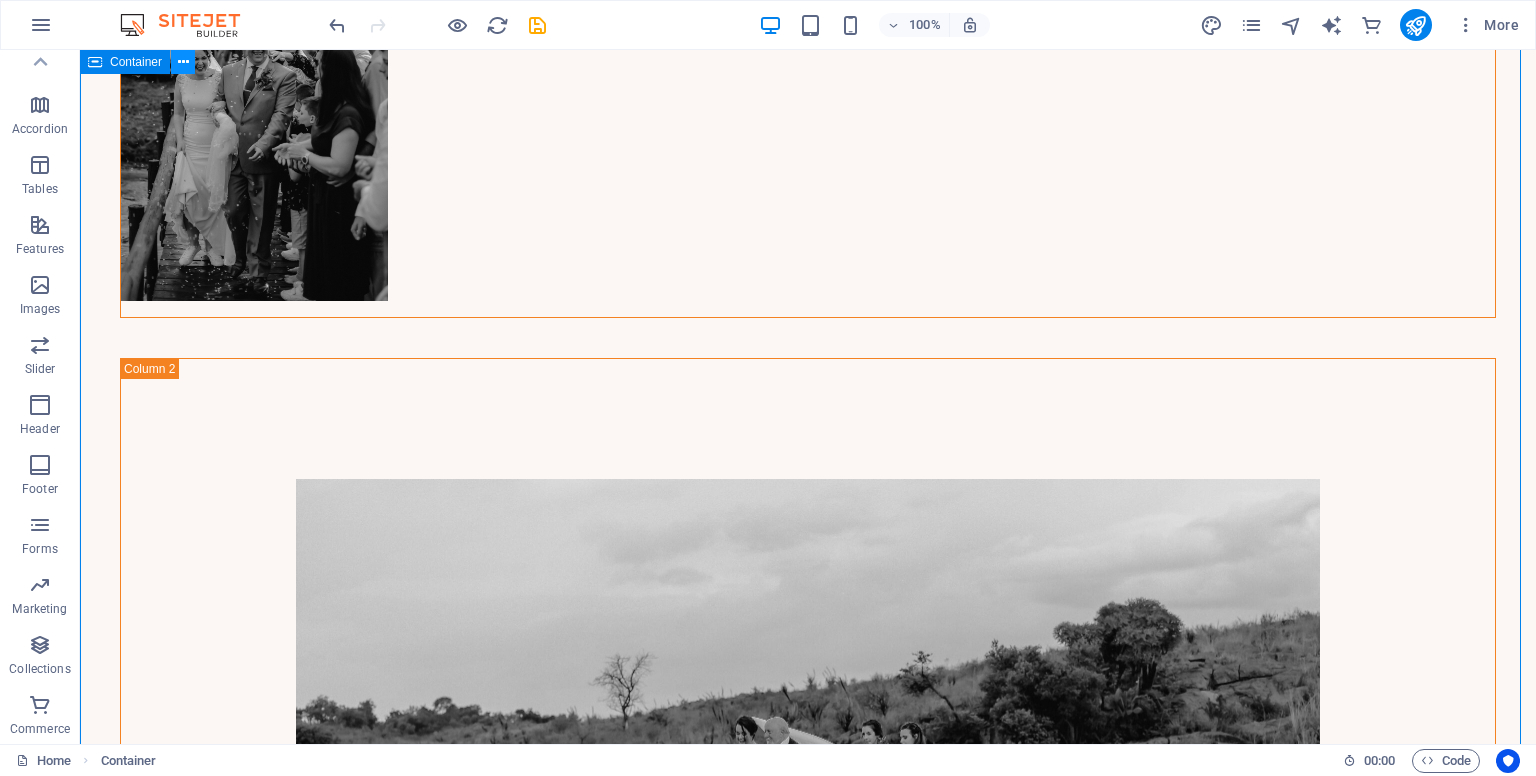 click at bounding box center [183, 62] 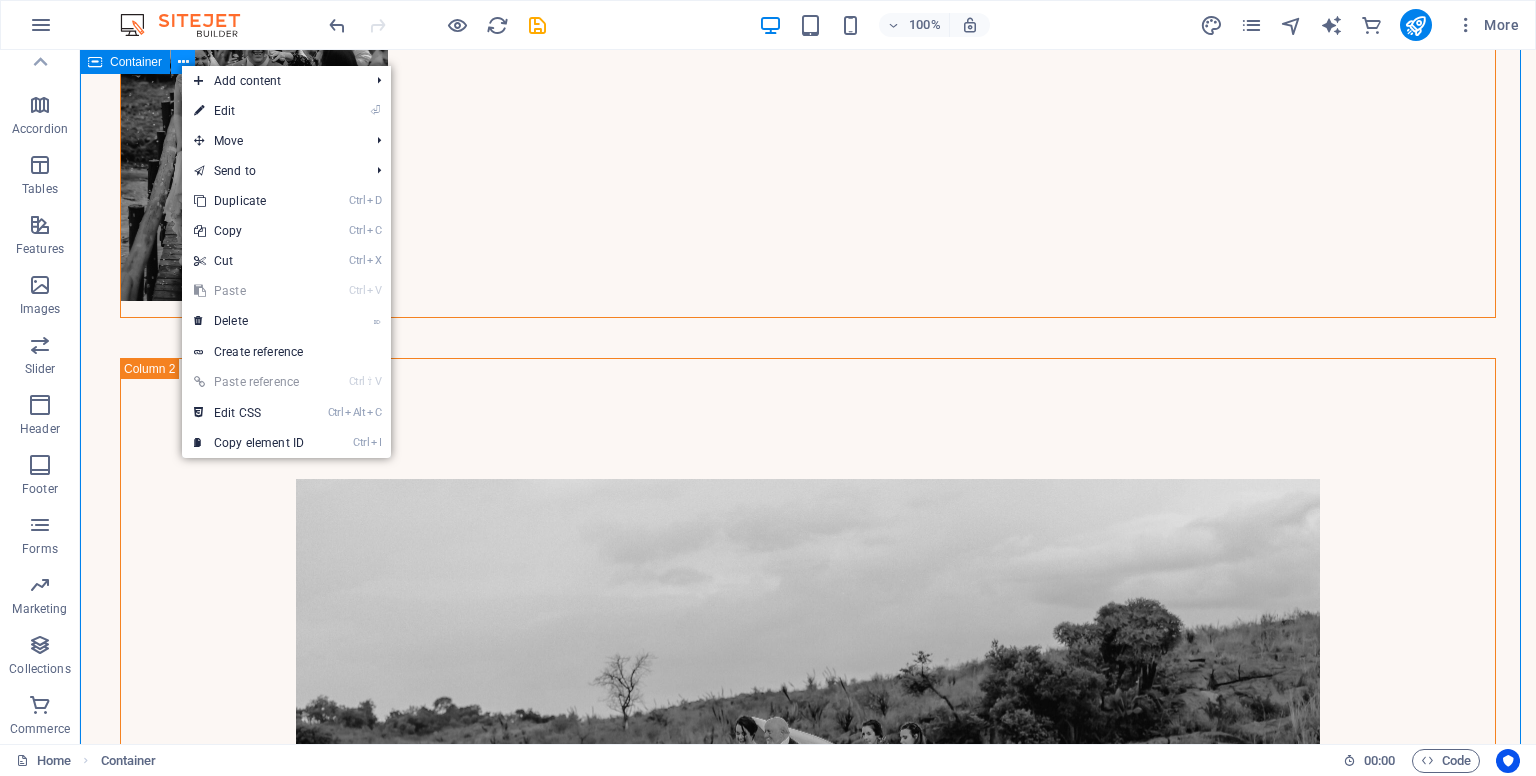 click at bounding box center (183, 62) 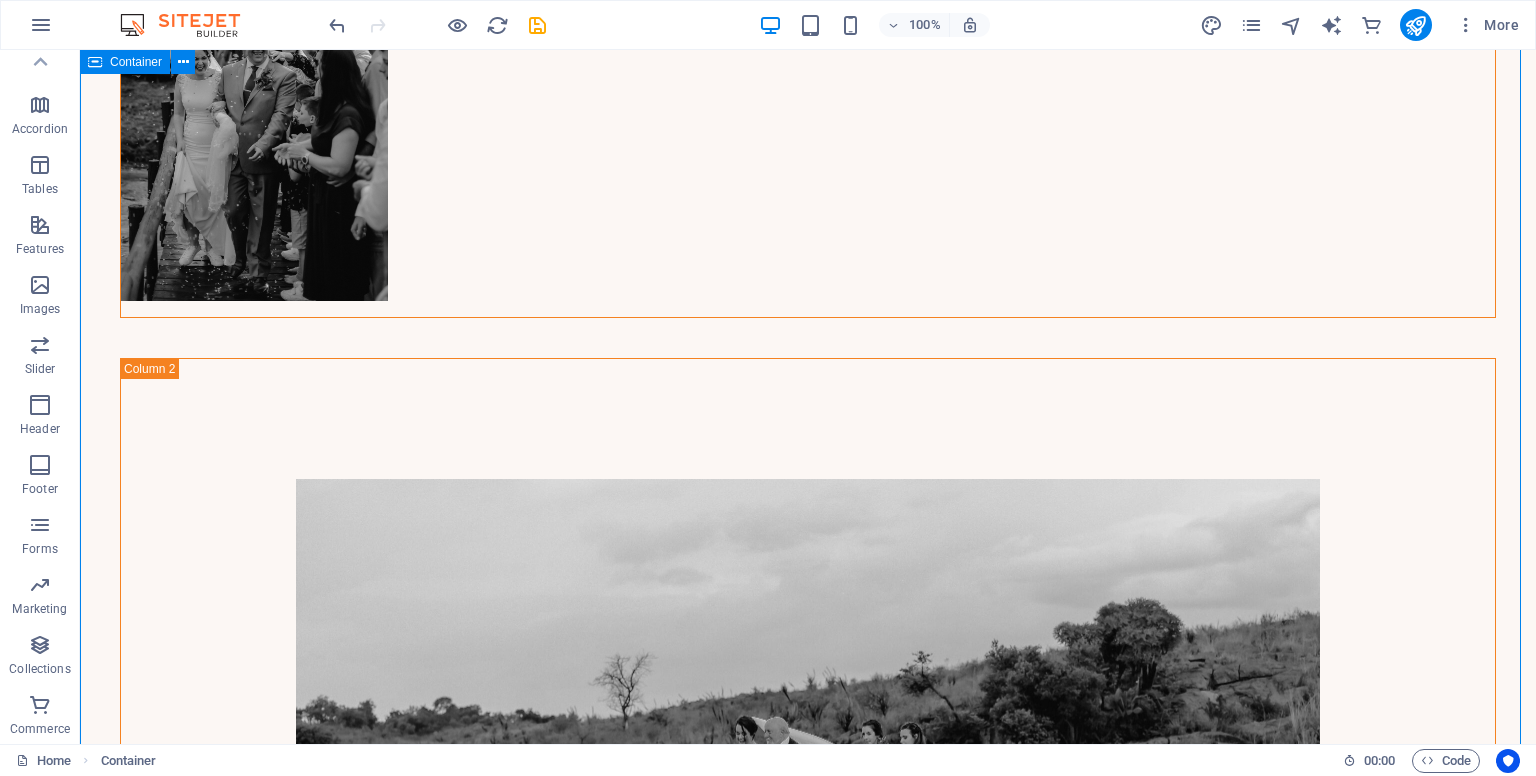 drag, startPoint x: 140, startPoint y: 176, endPoint x: 154, endPoint y: 144, distance: 34.928497 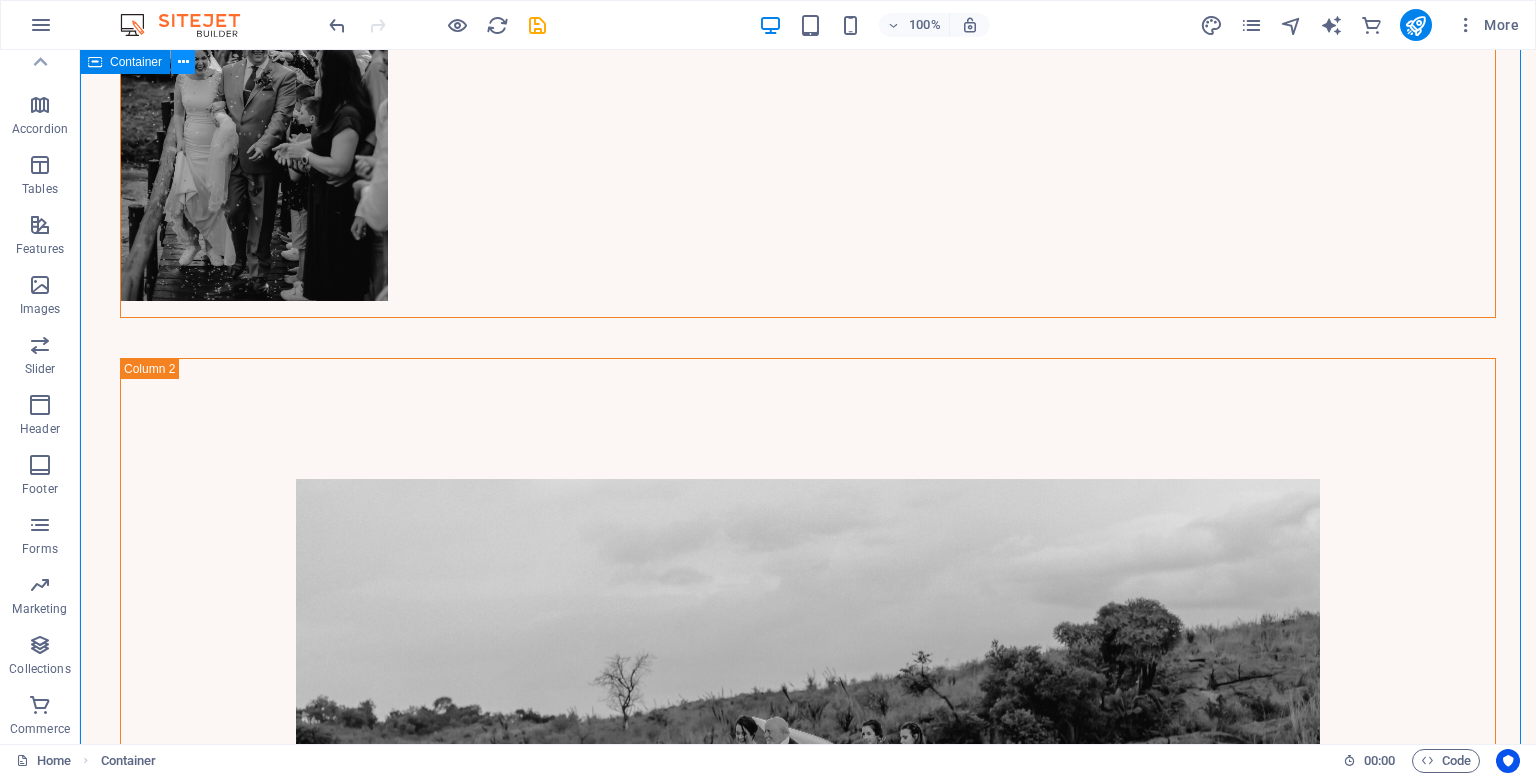 click at bounding box center (183, 62) 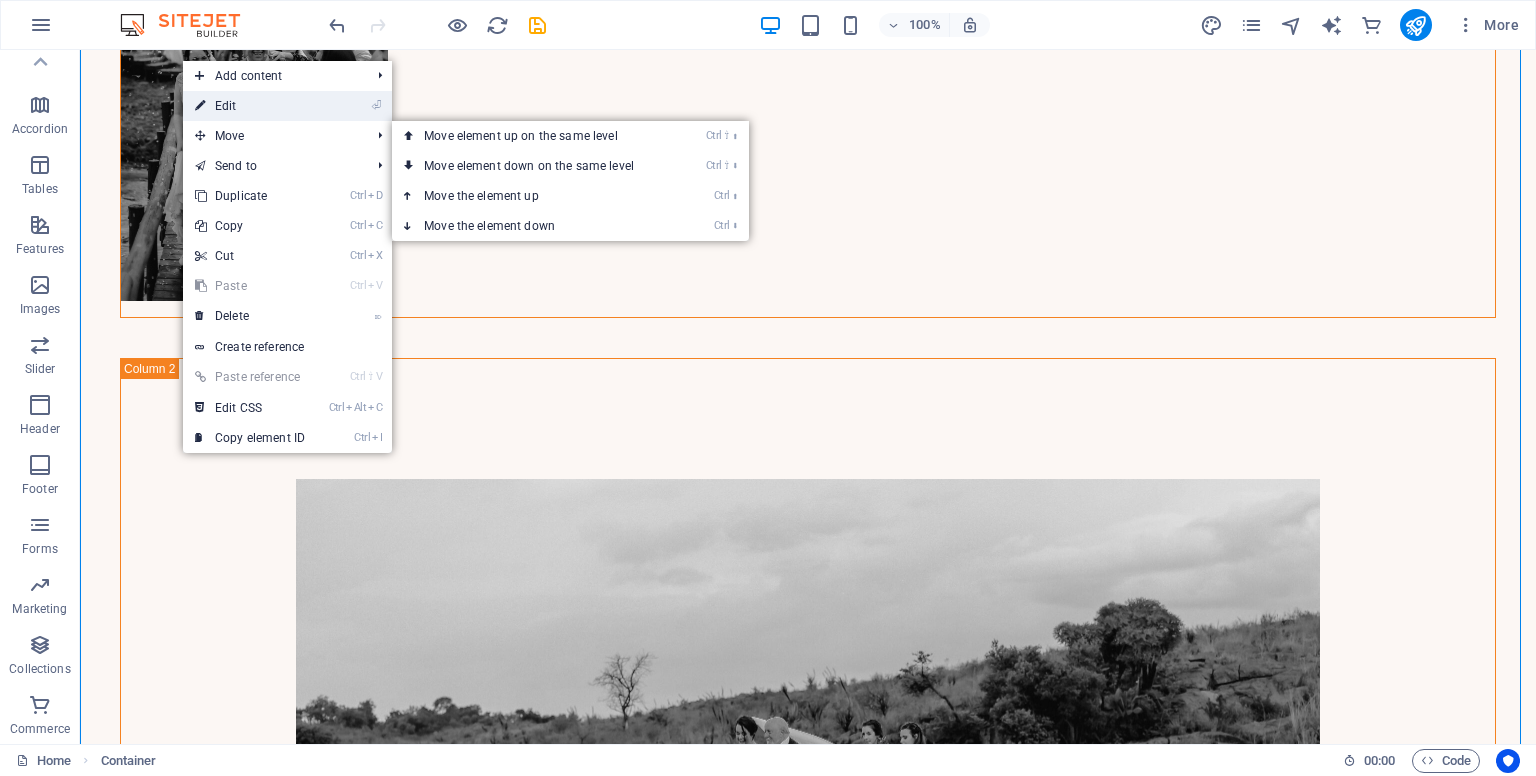 click on "⏎  Edit" at bounding box center (250, 106) 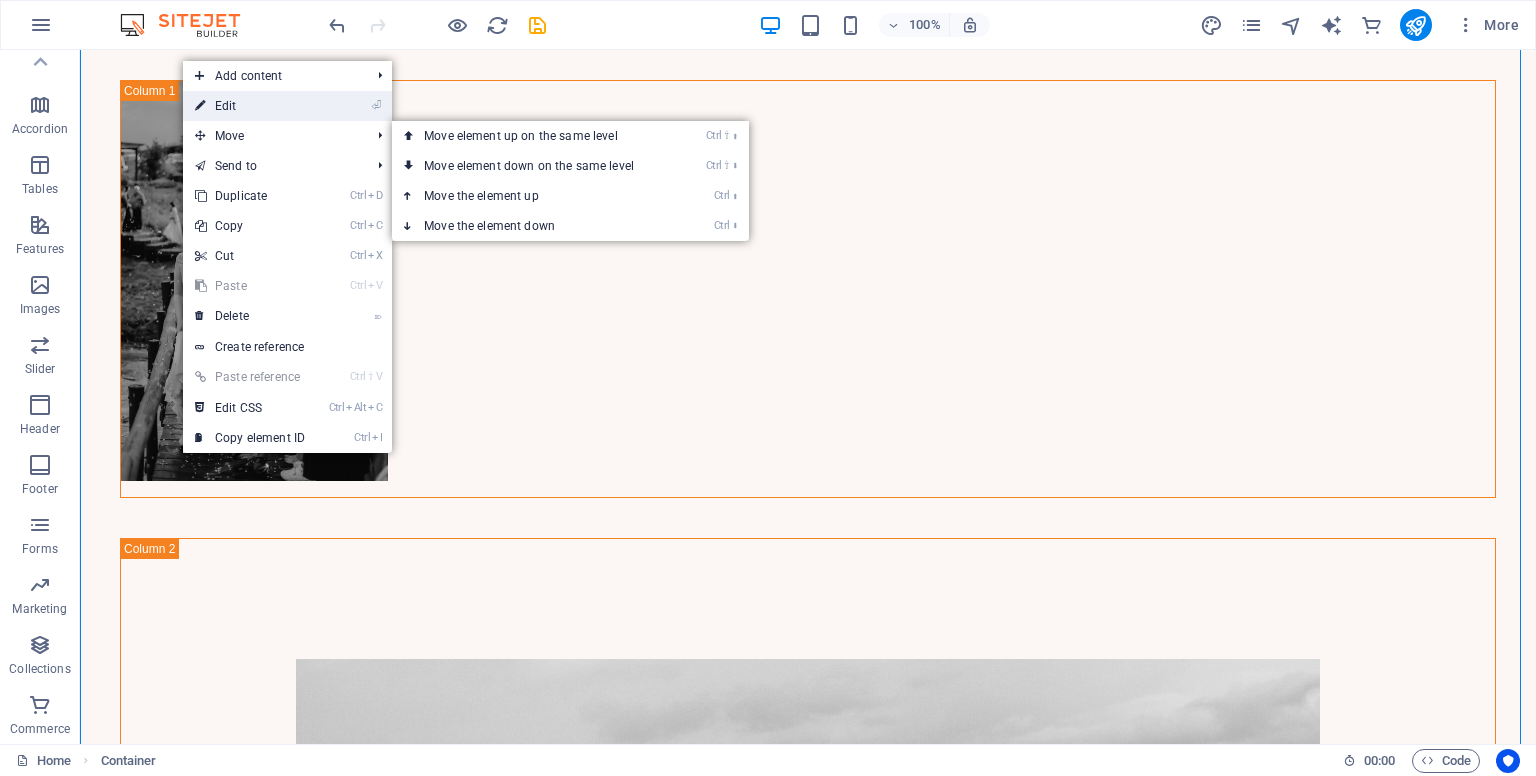 select on "triangle" 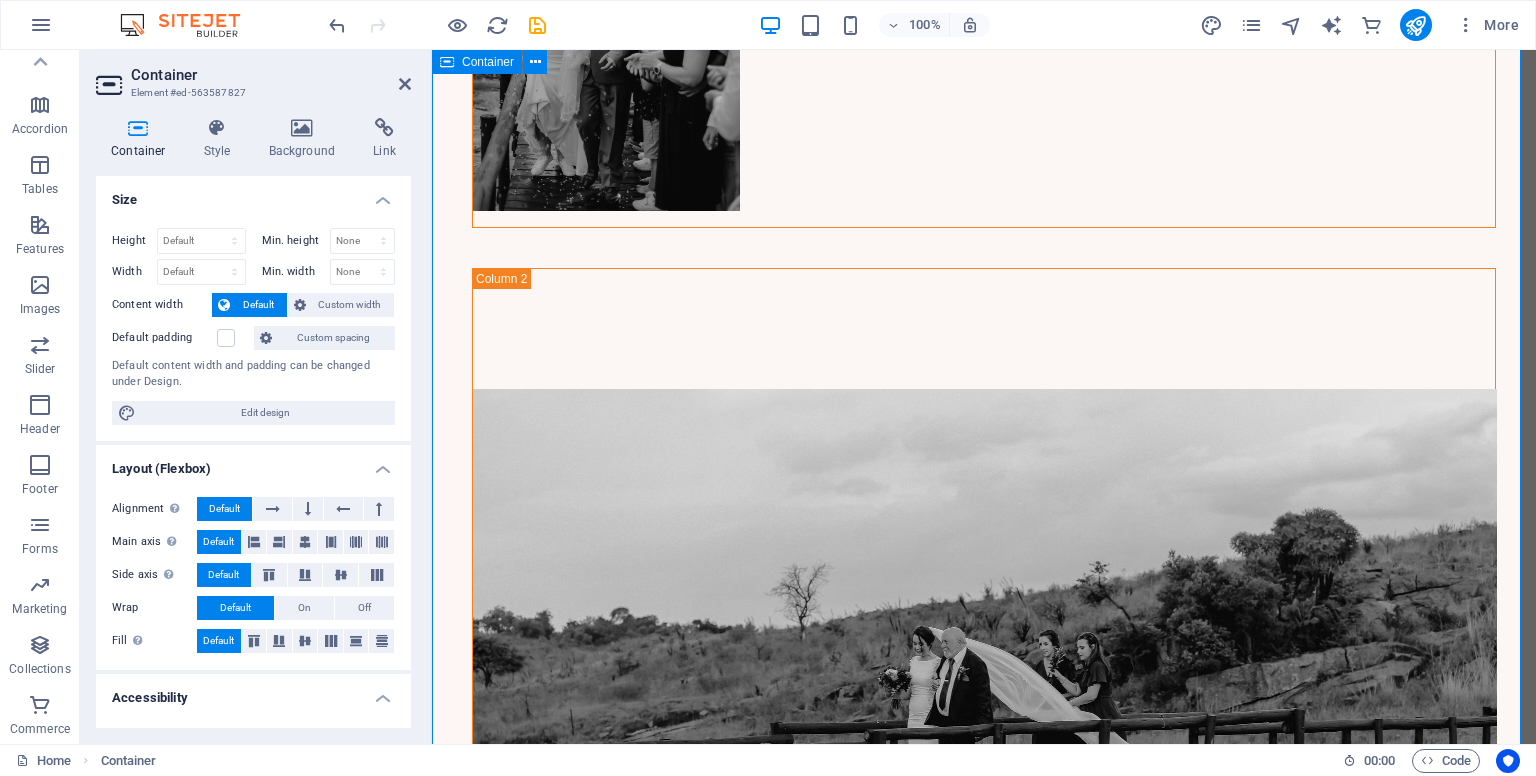 click on "Join the #se eingspots movement! Every time you see spots or a survivor in any form - share on socials with the hashtag.   It could make someones day and remind them  or the people behind the spots  they are a warrior  #seeingspots" at bounding box center (984, 3249) 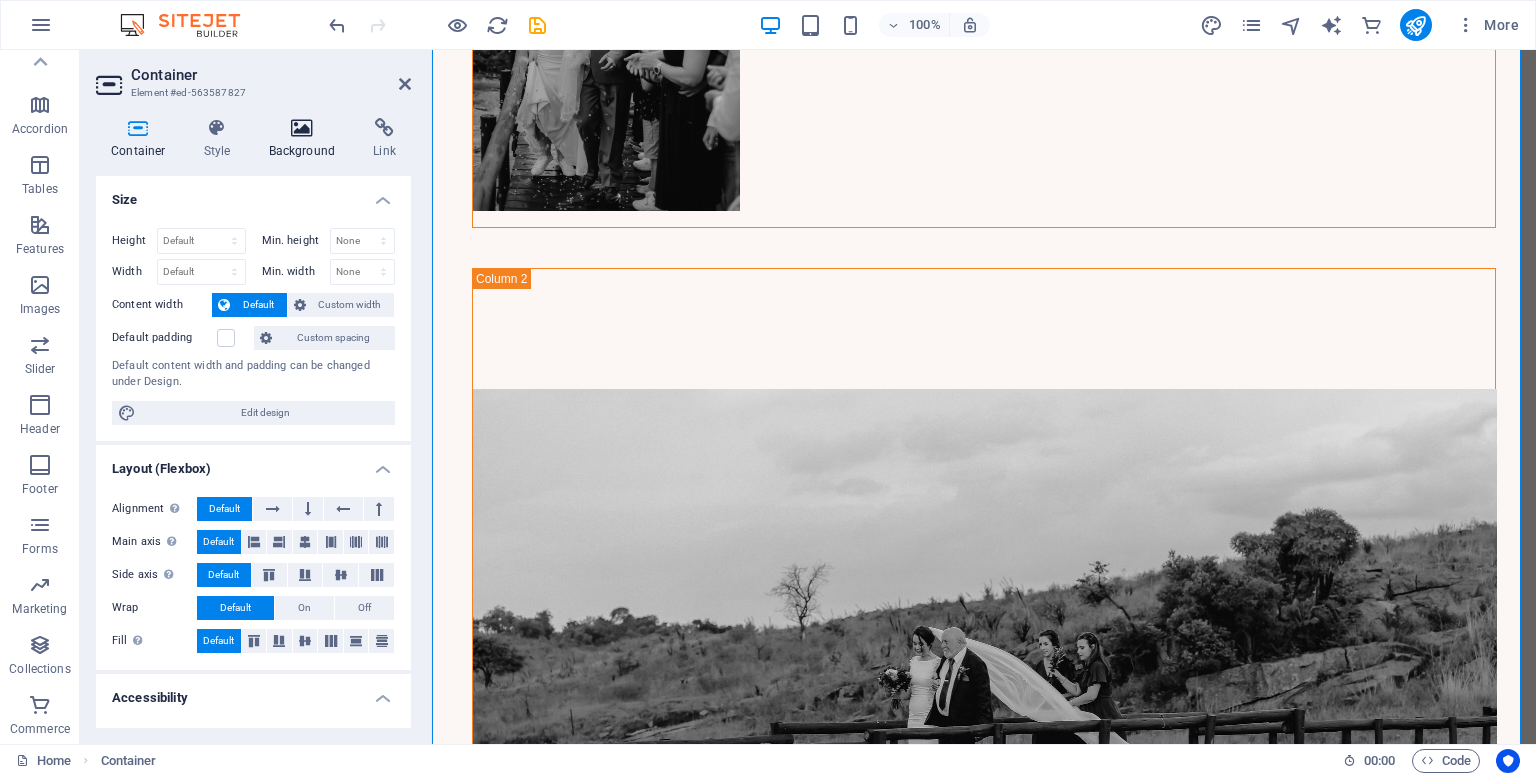 click at bounding box center [302, 128] 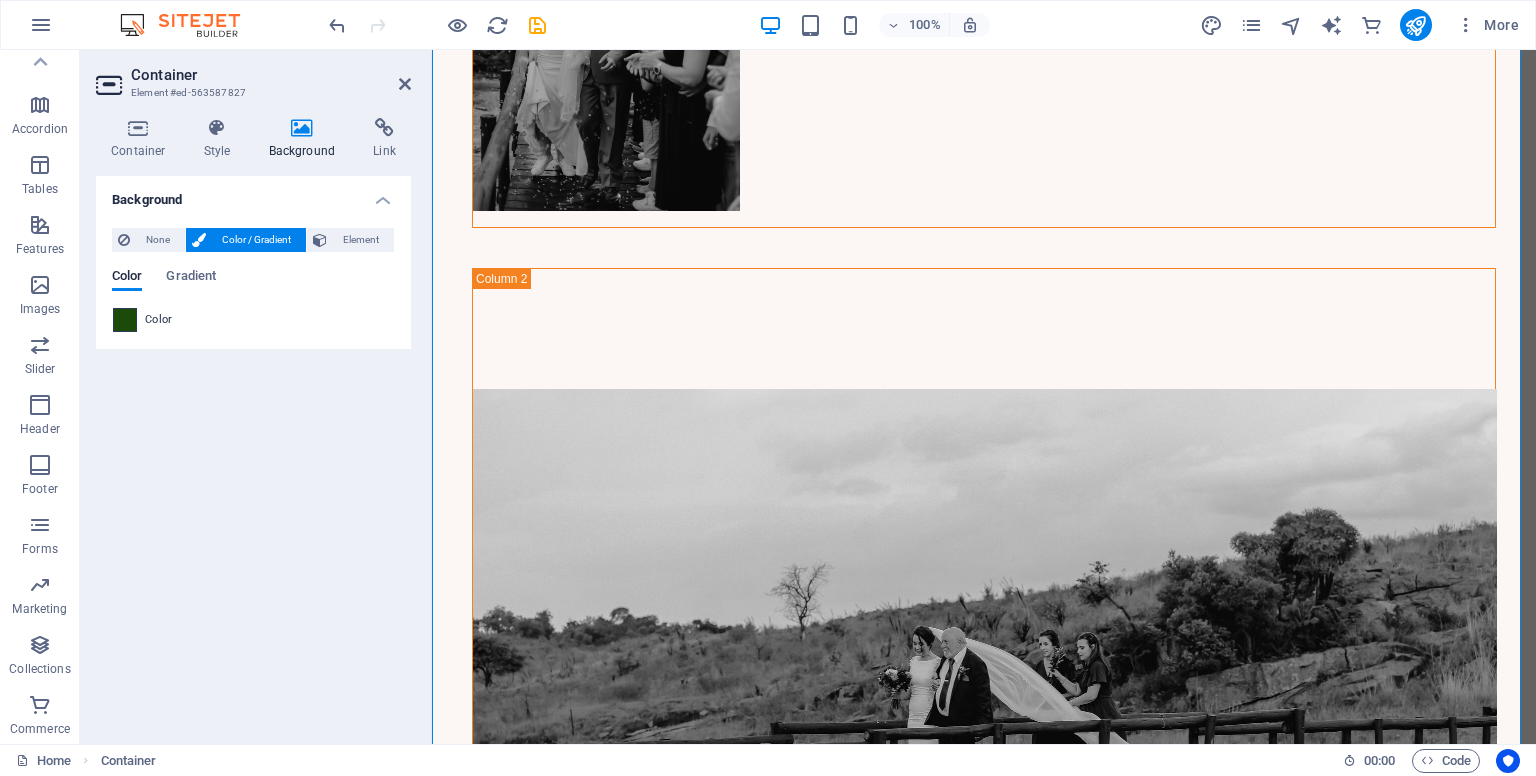 click at bounding box center [125, 320] 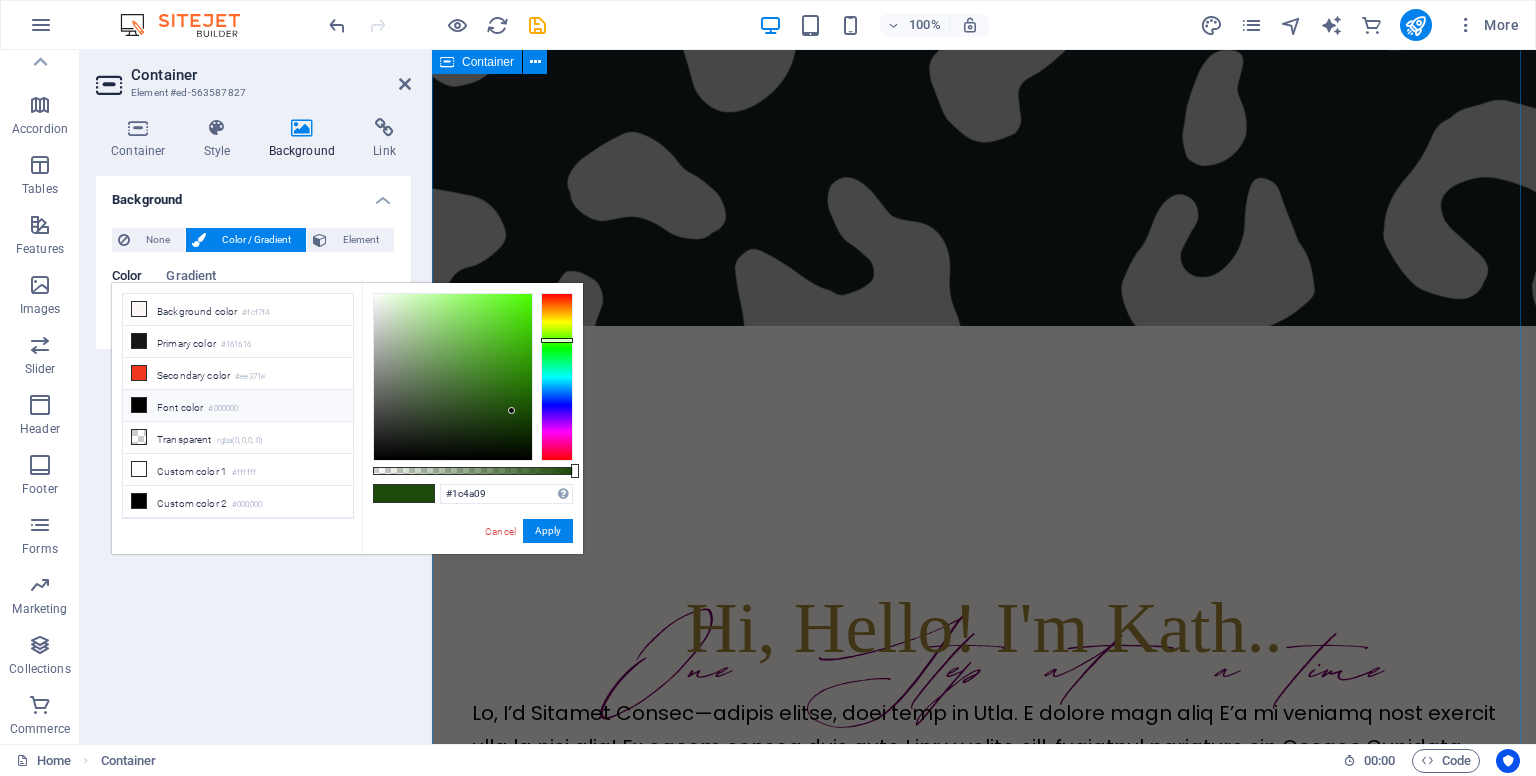 scroll, scrollTop: 4320, scrollLeft: 0, axis: vertical 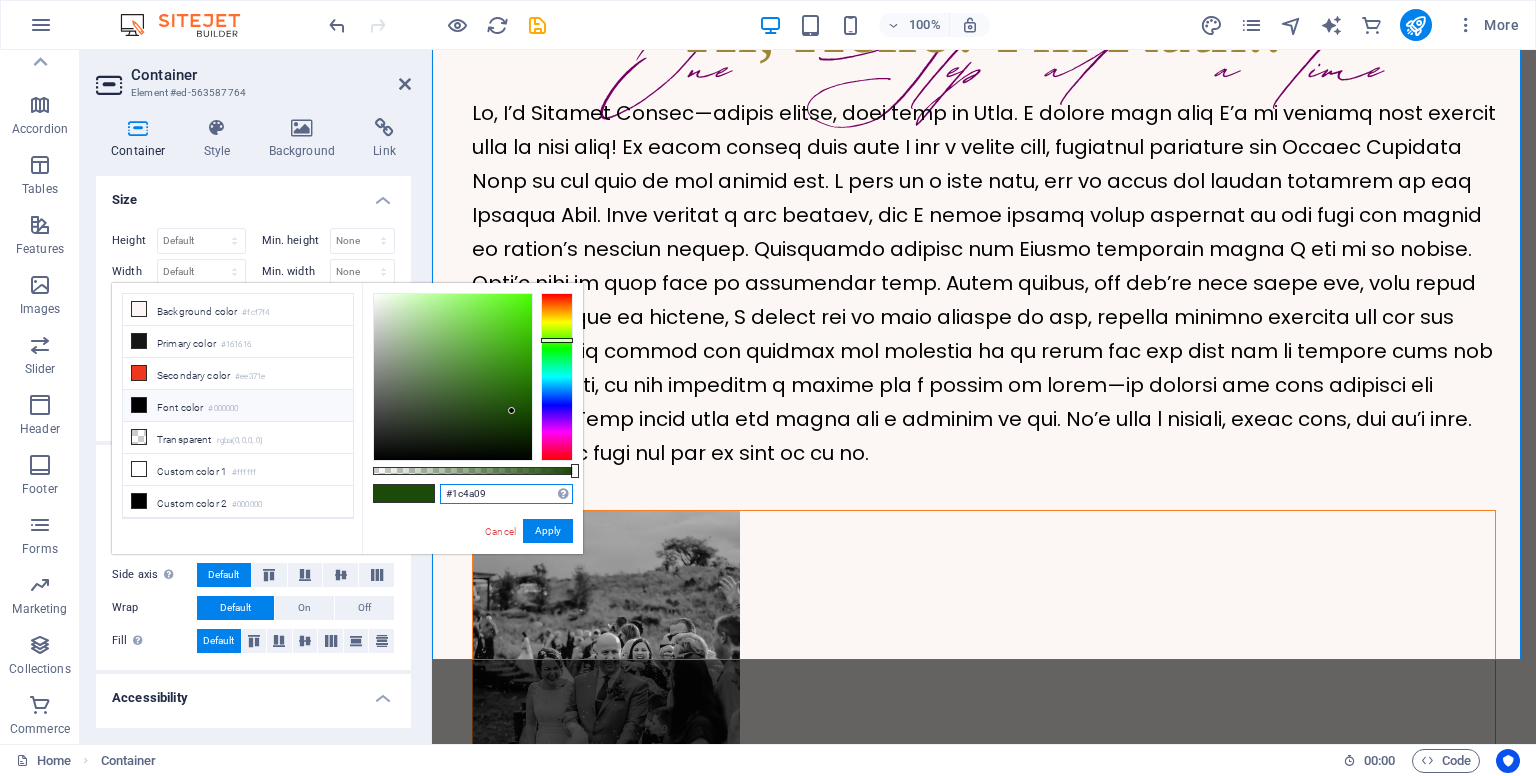 click on "#1c4a09" at bounding box center (506, 494) 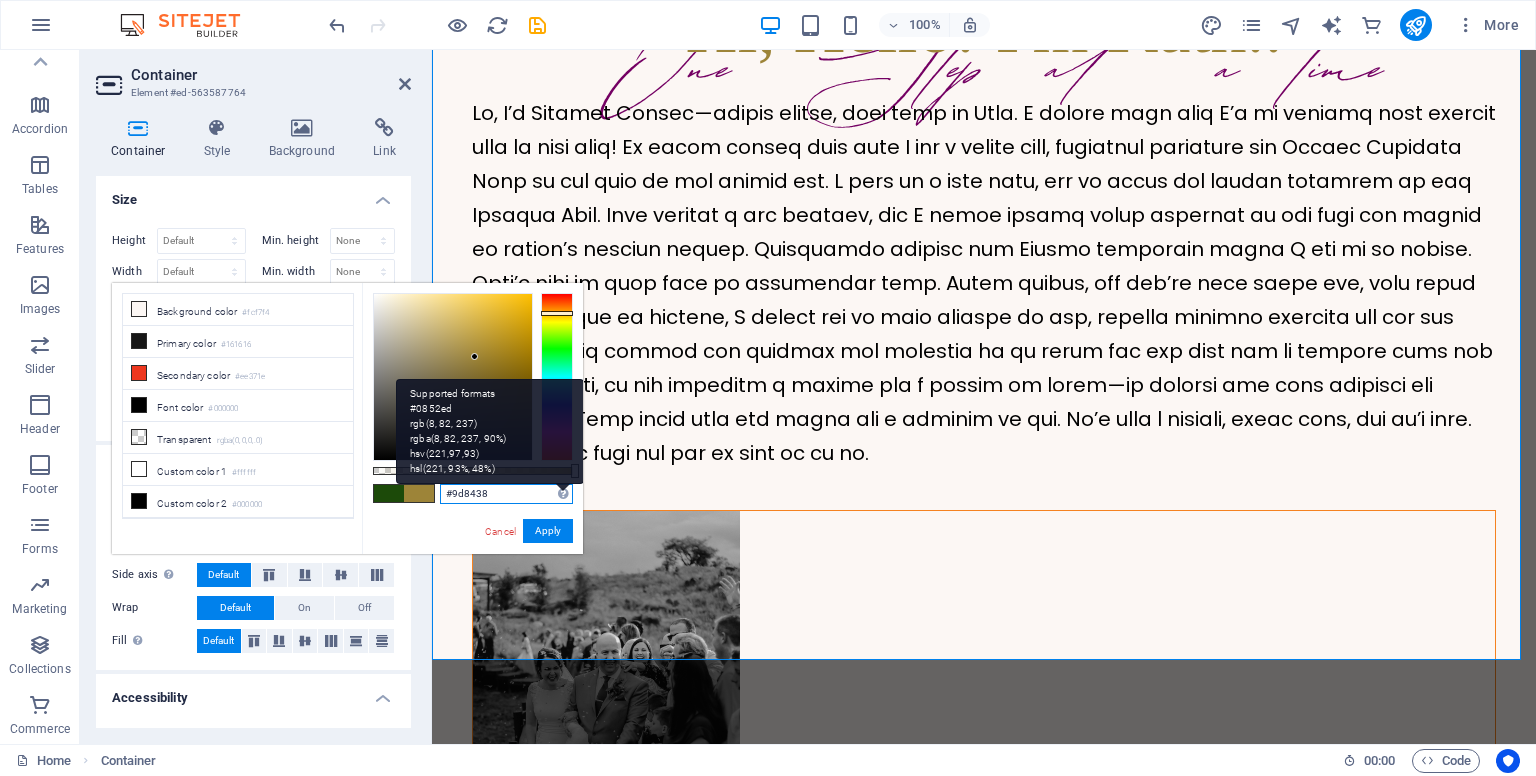 type on "#9d8438" 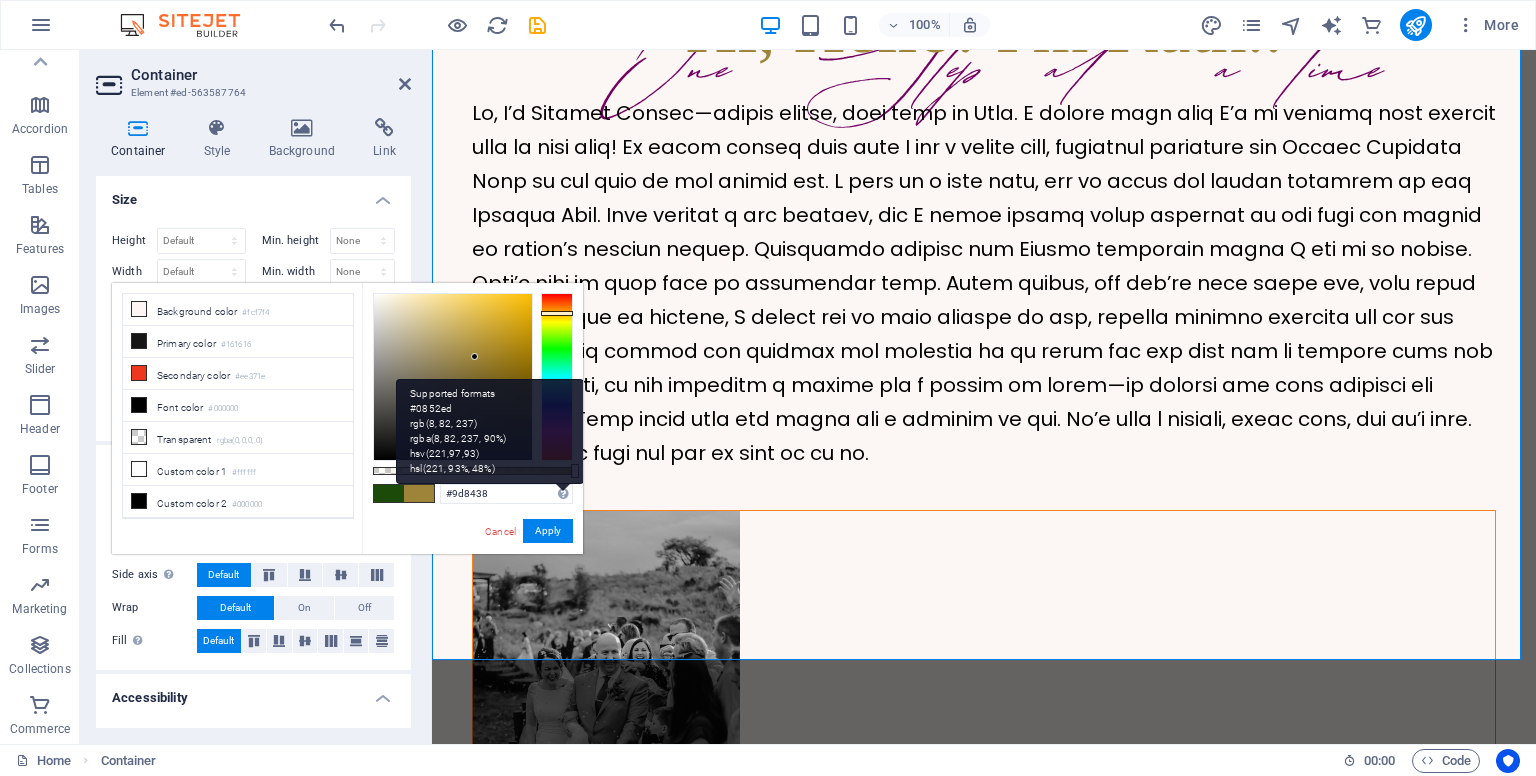 click on "Supported formats #0852ed rgb(8, 82, 237) rgba(8, 82, 237, 90%) hsv(221,97,93) hsl(221, 93%, 48%)" at bounding box center (490, 431) 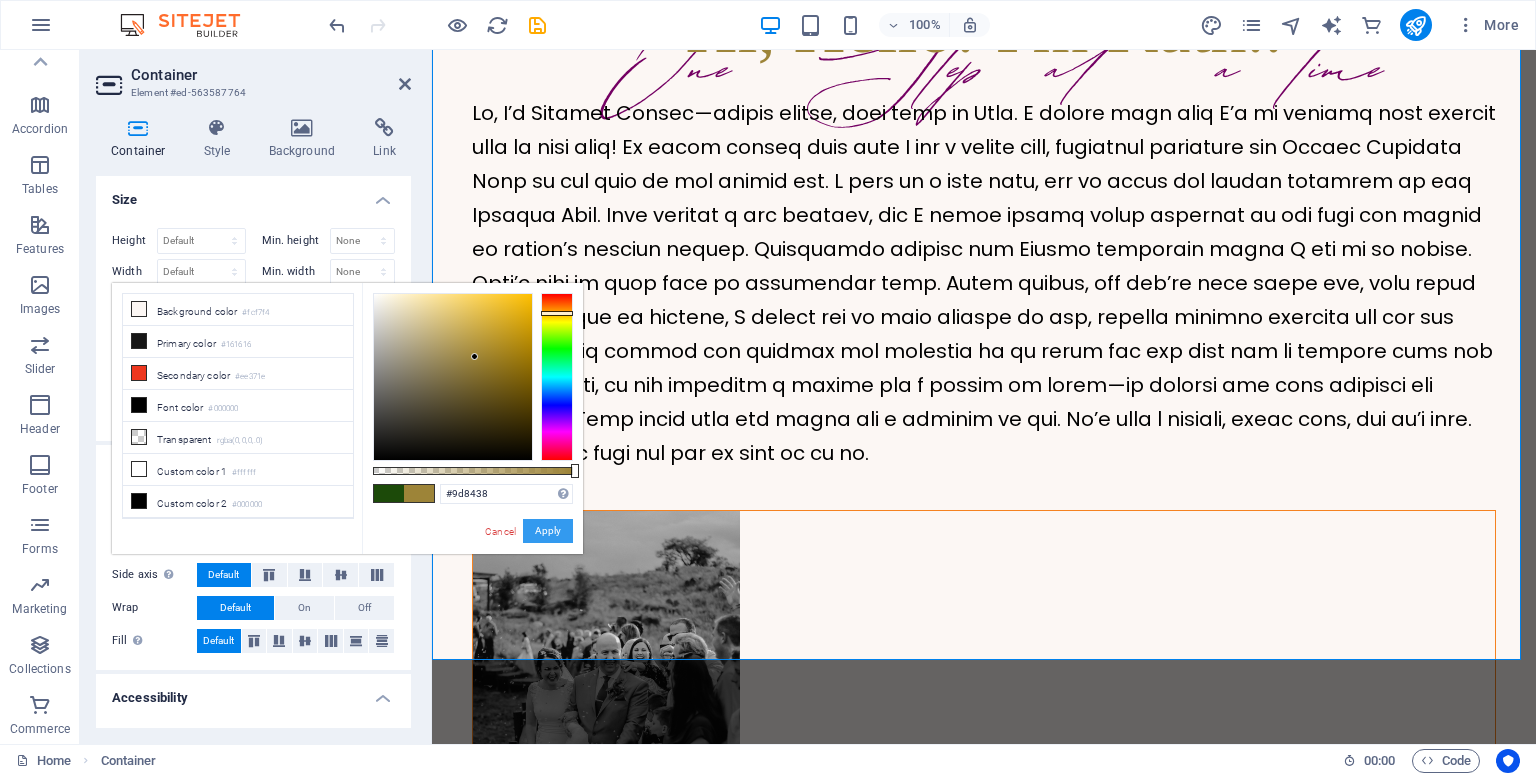click on "Apply" at bounding box center (548, 531) 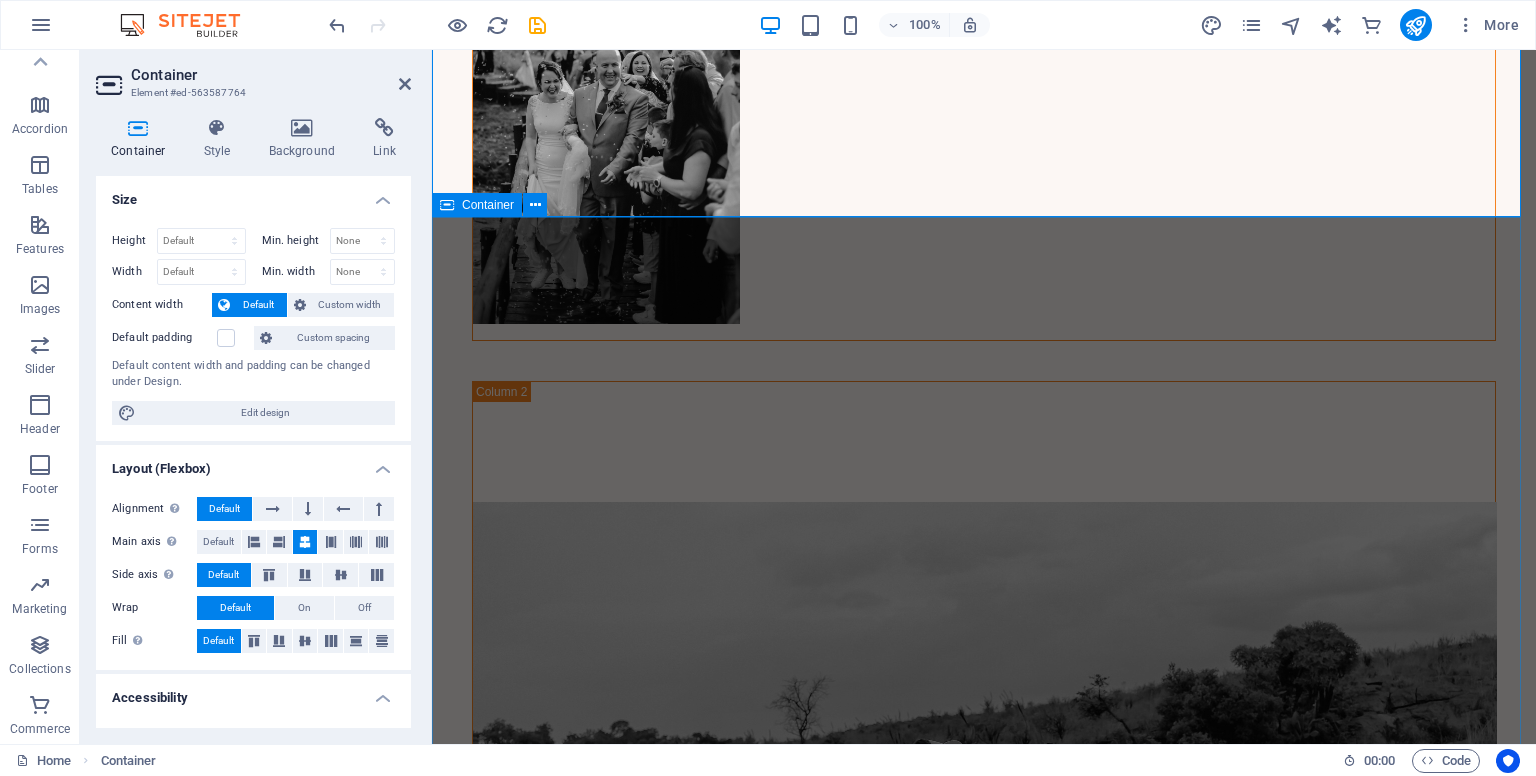 scroll, scrollTop: 5520, scrollLeft: 0, axis: vertical 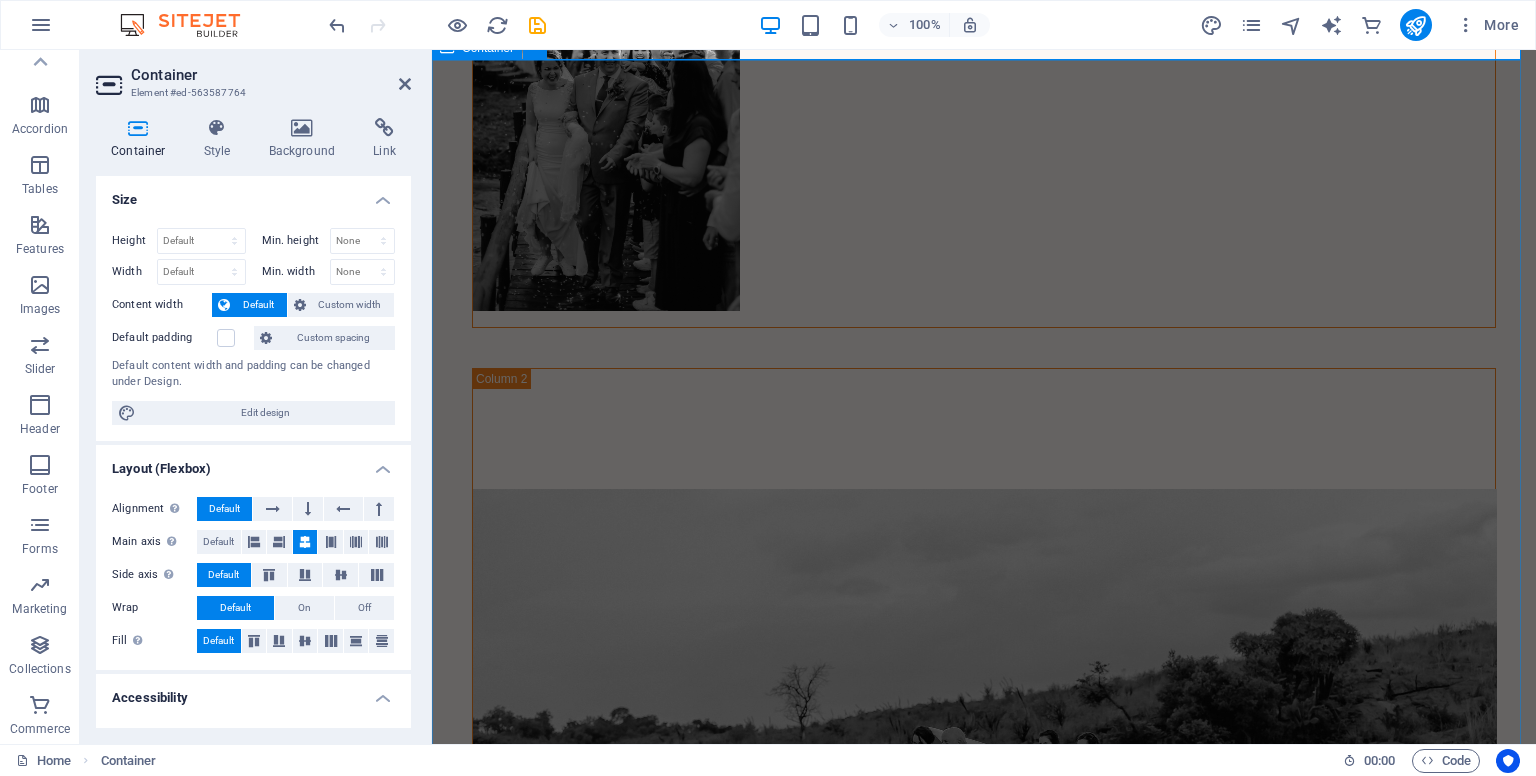 click on "Join the #se eingspots movement! Every time you see spots or a survivor in any form - share on socials with the hashtag.   It could make someones day and remind them  or the people behind the spots  they are a warrior  #seeingspots" at bounding box center (984, 3349) 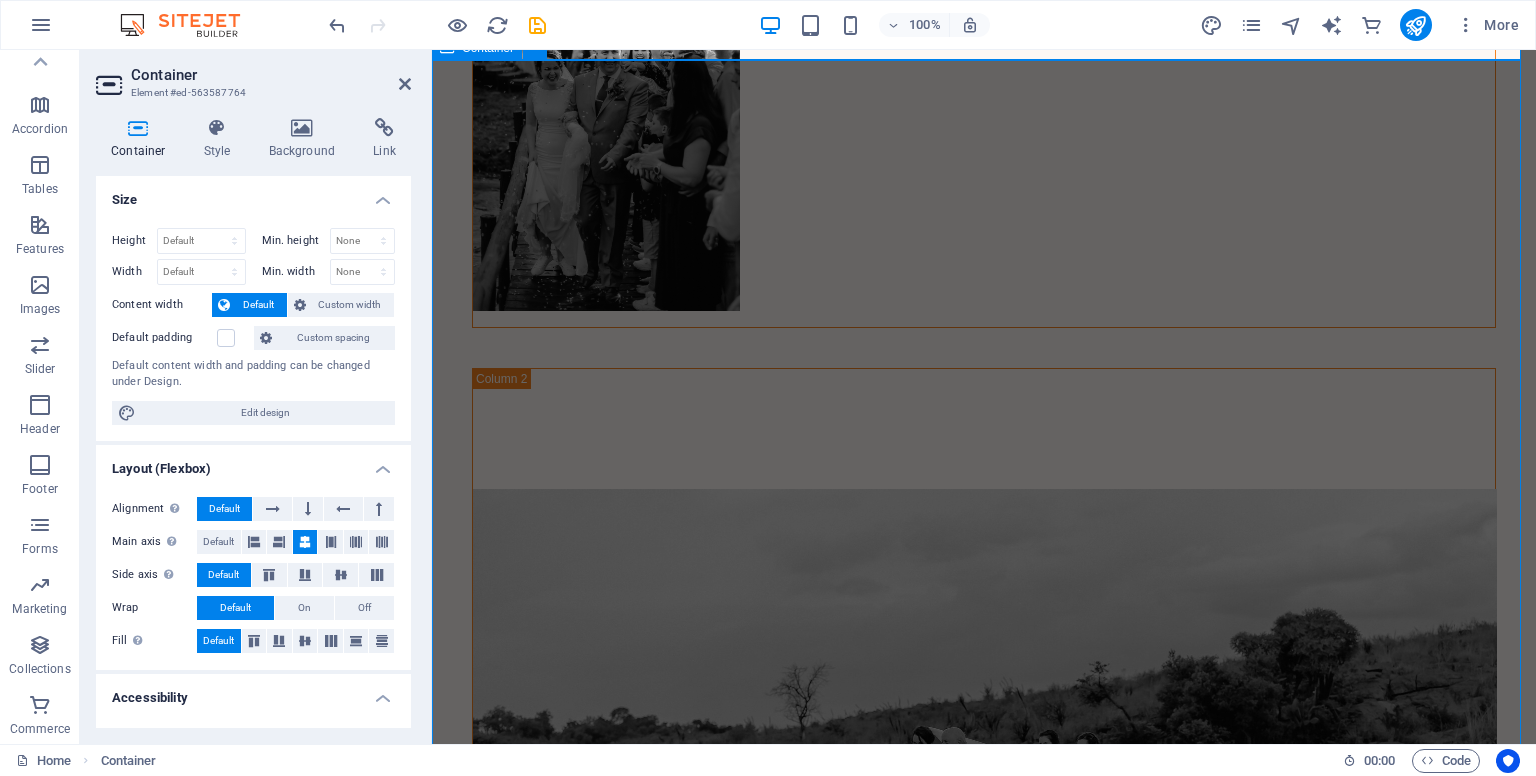 scroll, scrollTop: 5718, scrollLeft: 0, axis: vertical 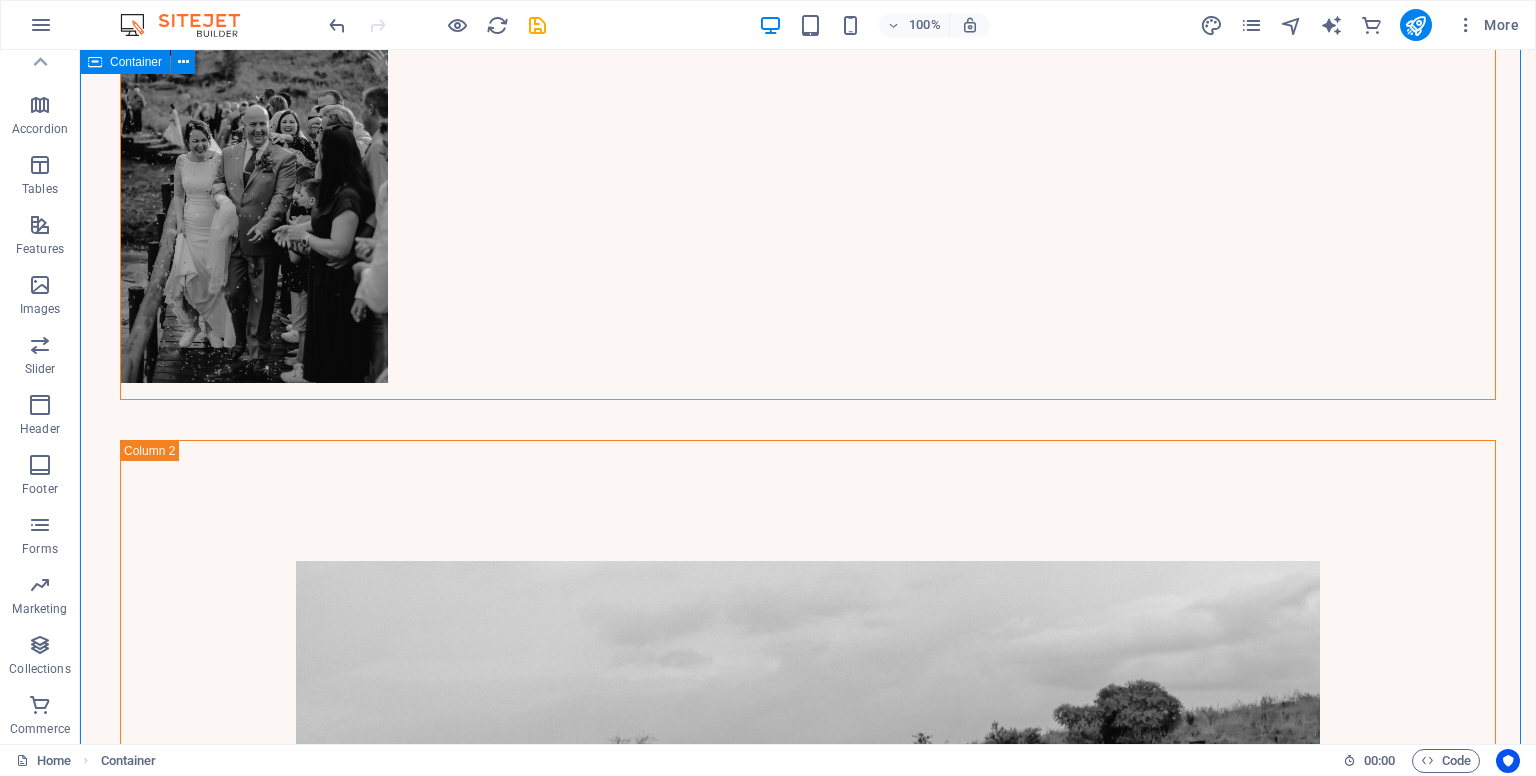click on "Join the #se eingspots movement! Every time you see spots or a survivor in any form - share on socials with the hashtag.   It could make someones day and remind them  or the people behind the spots  they are a warrior  #seeingspots" at bounding box center (808, 3438) 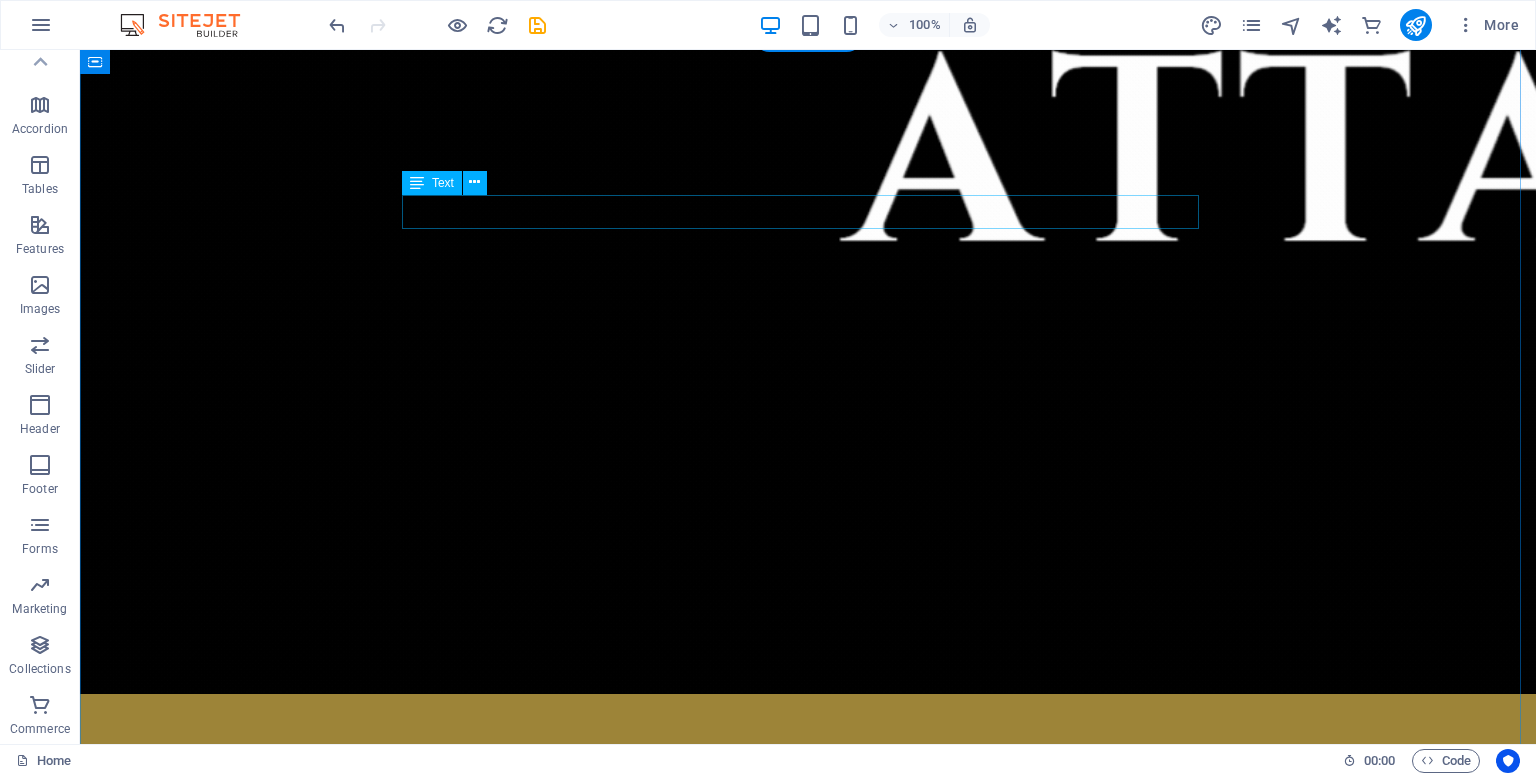 scroll, scrollTop: 1900, scrollLeft: 0, axis: vertical 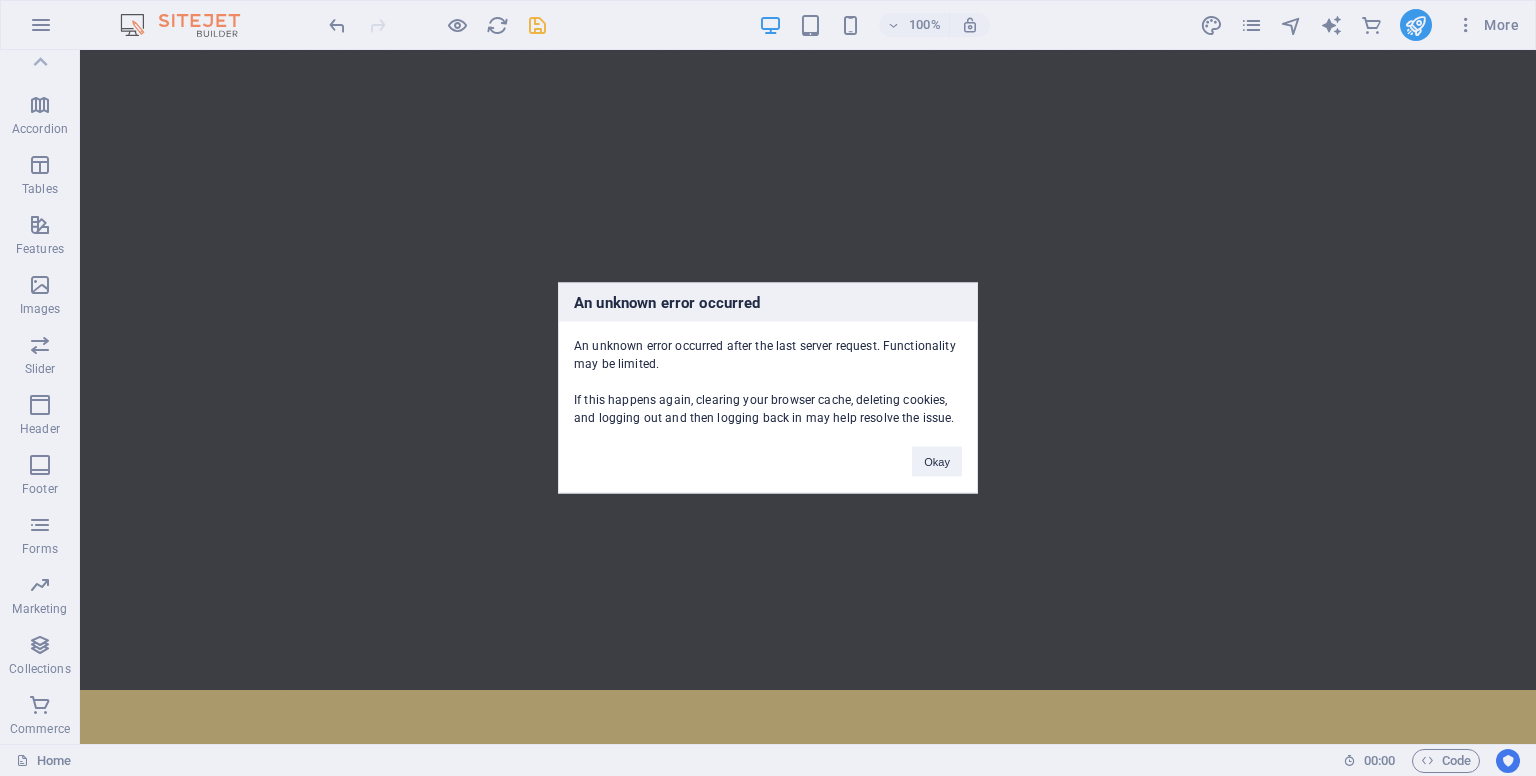 click on "An unknown error occurred An unknown error occurred after the last server request. Functionality may be limited.  If this happens again, clearing your browser cache, deleting cookies, and logging out and then logging back in may help resolve the issue. Okay" at bounding box center [768, 388] 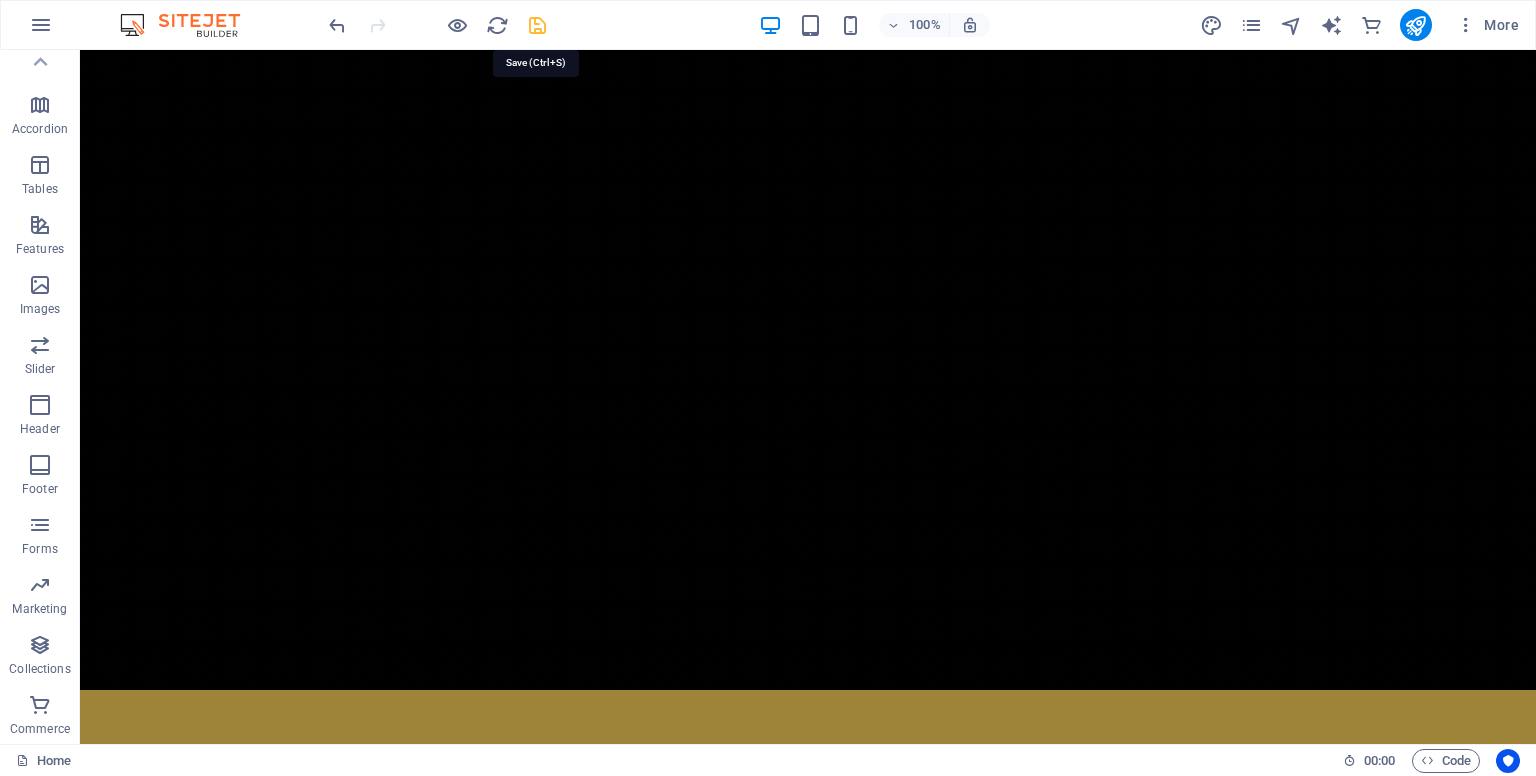 click at bounding box center [537, 25] 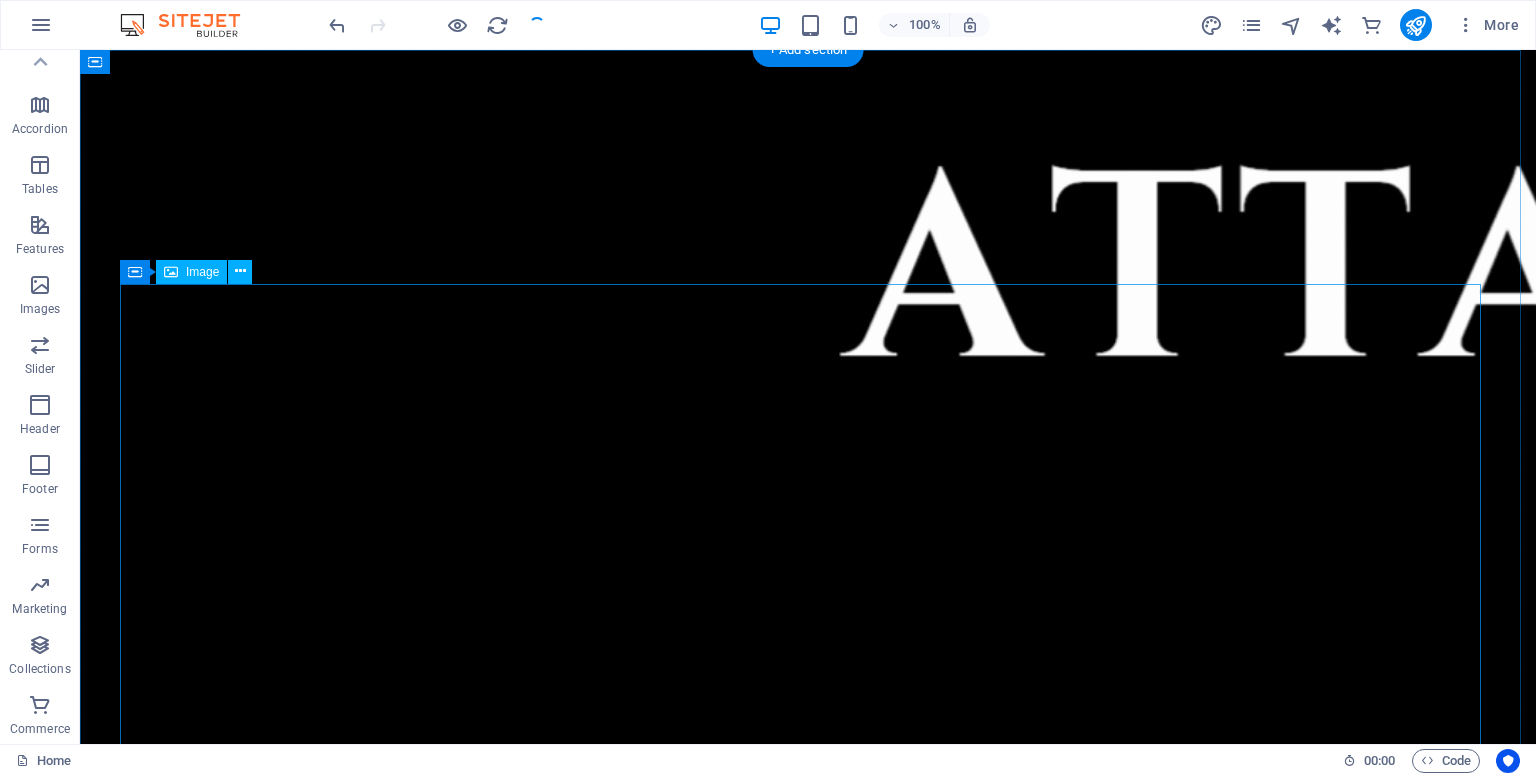 scroll, scrollTop: 1600, scrollLeft: 0, axis: vertical 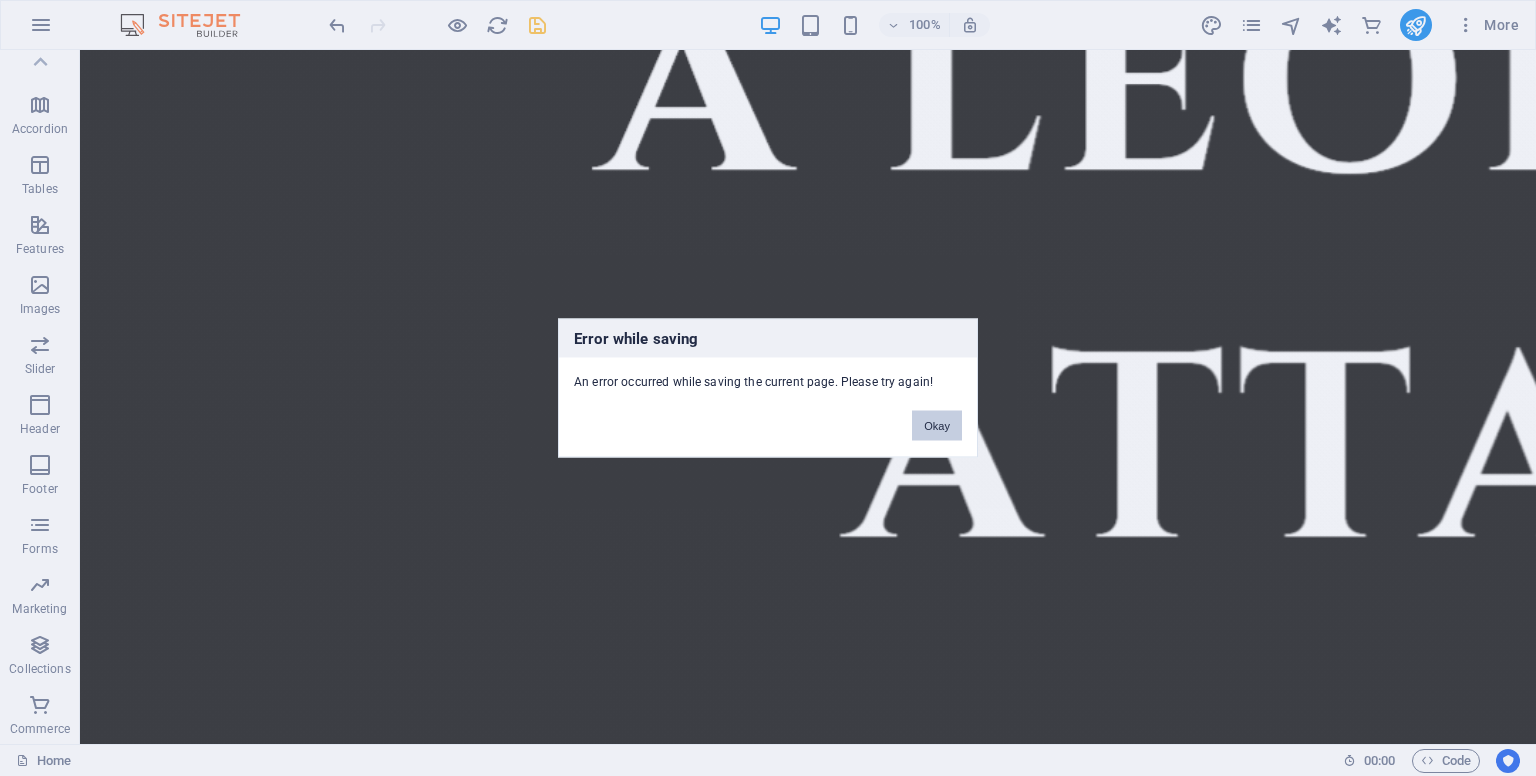 click on "Okay" at bounding box center (937, 426) 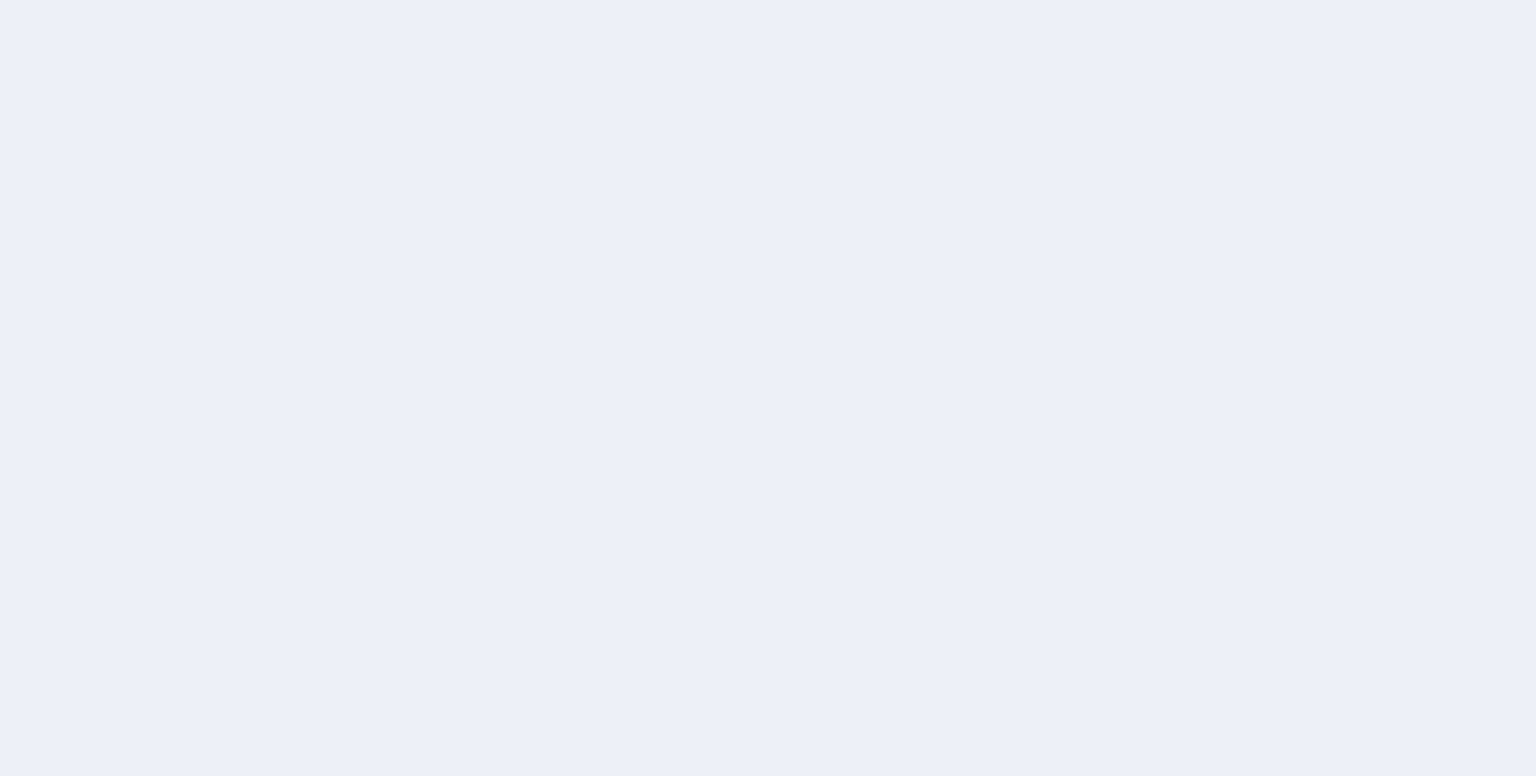 scroll, scrollTop: 0, scrollLeft: 0, axis: both 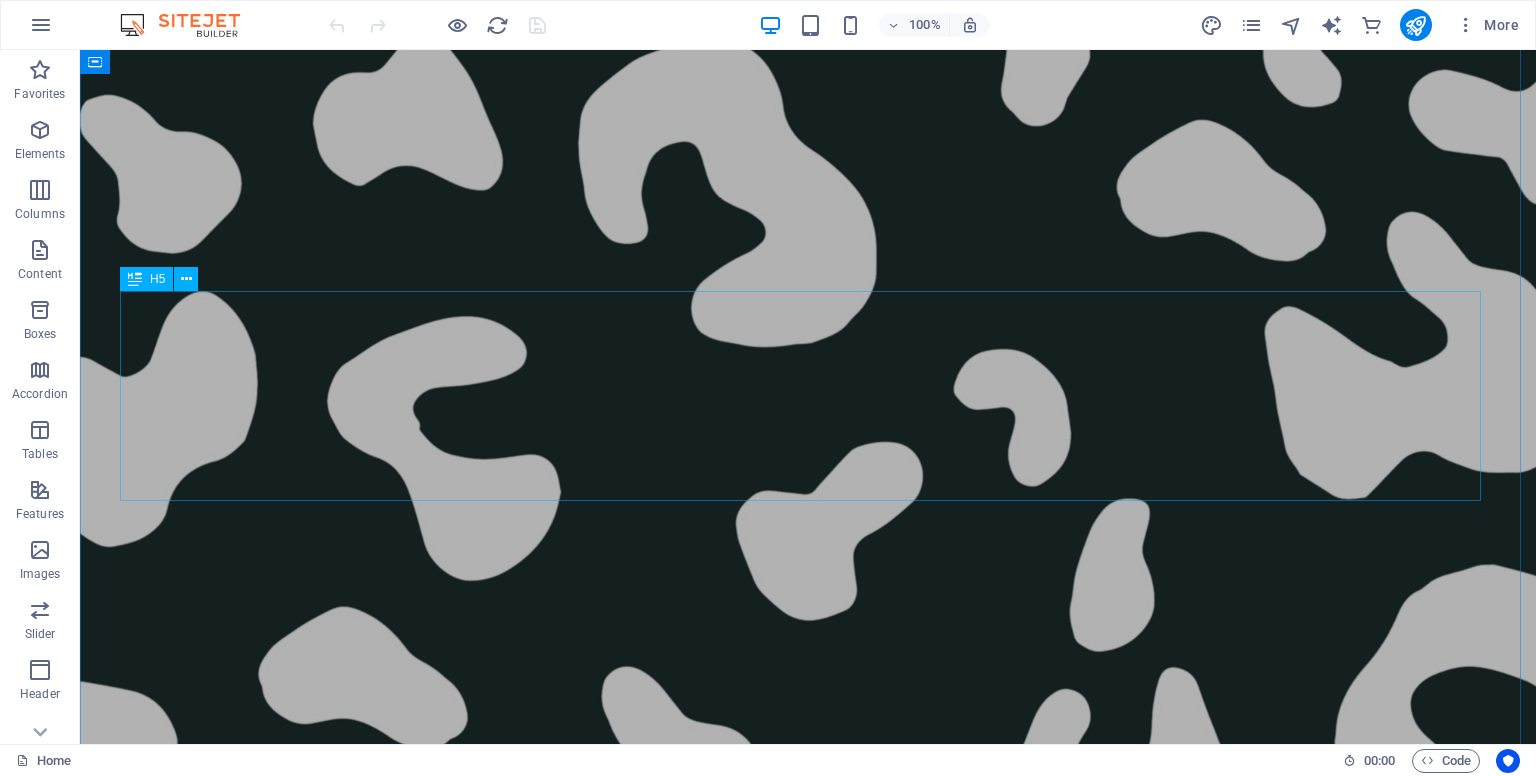click on "One Step at a time" at bounding box center [808, 1066] 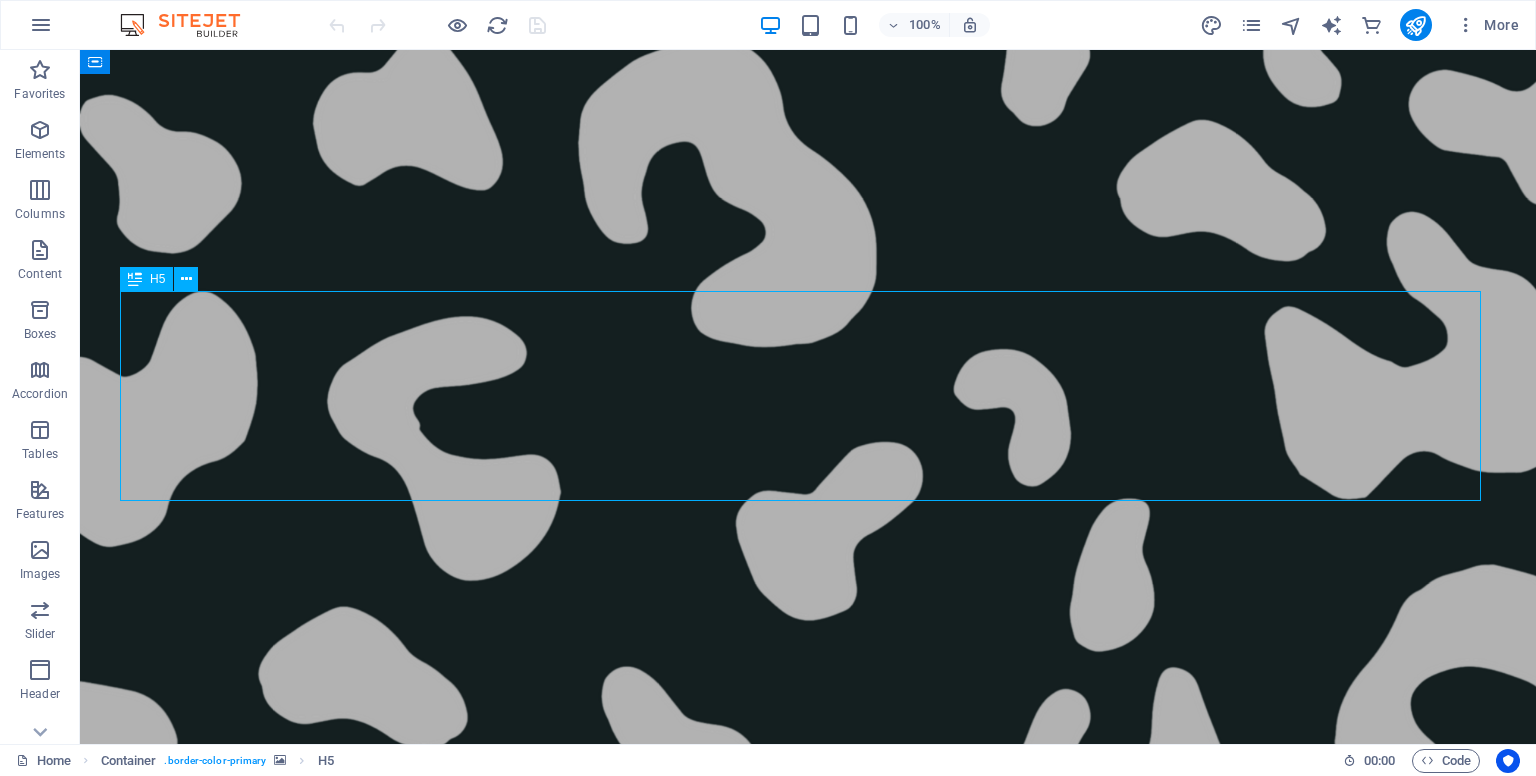 click on "One Step at a time" at bounding box center (808, 1066) 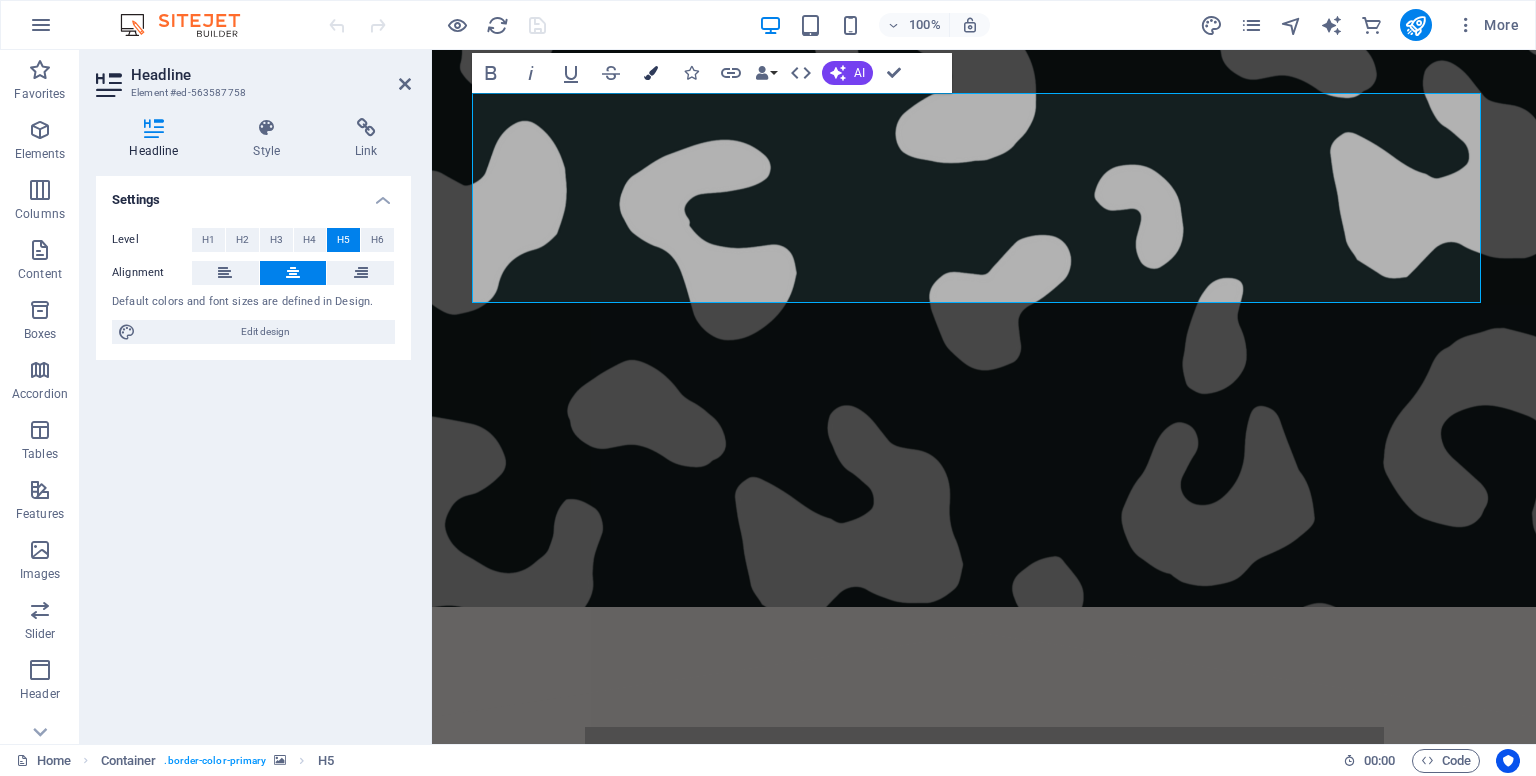 click at bounding box center (651, 73) 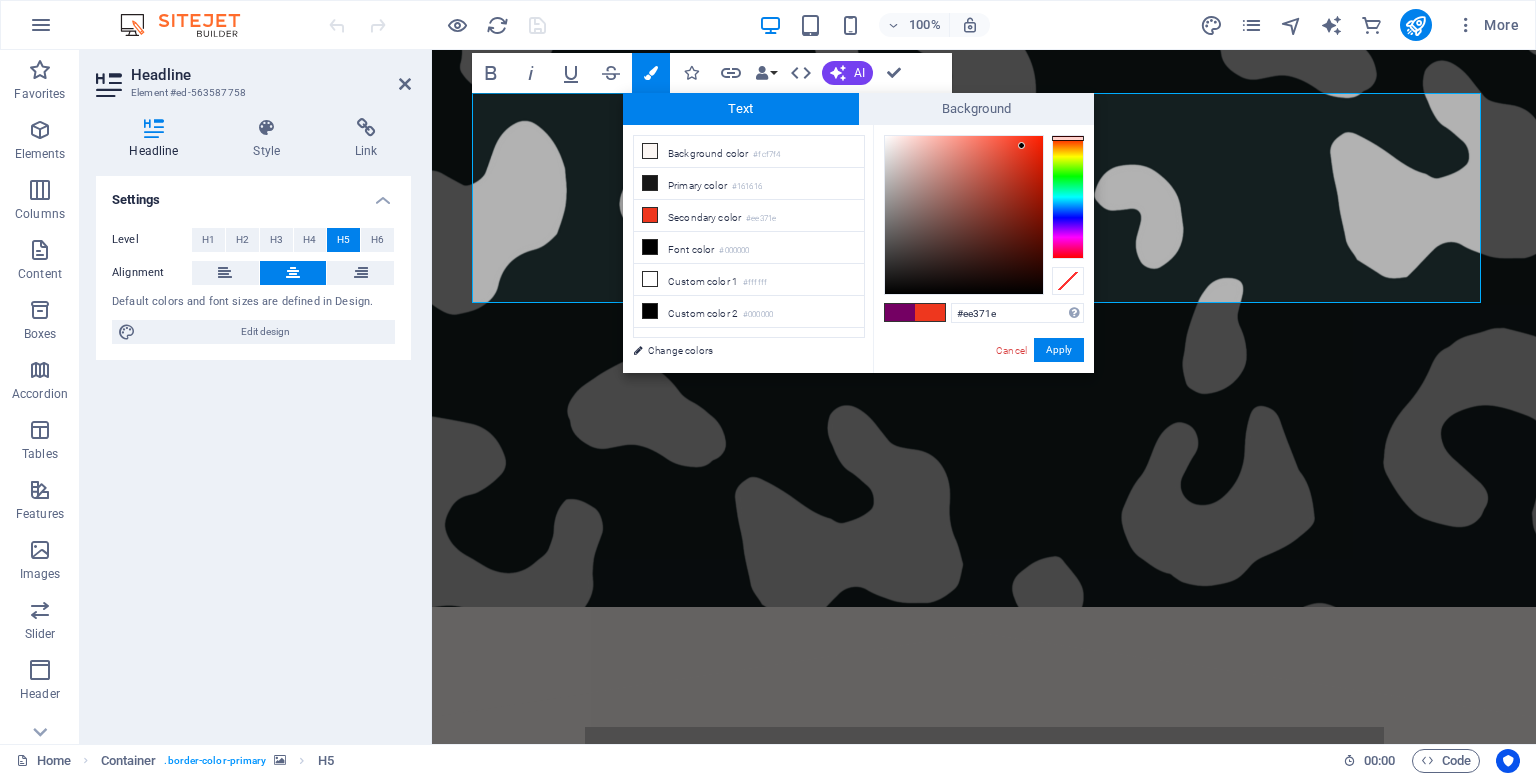 click at bounding box center [900, 312] 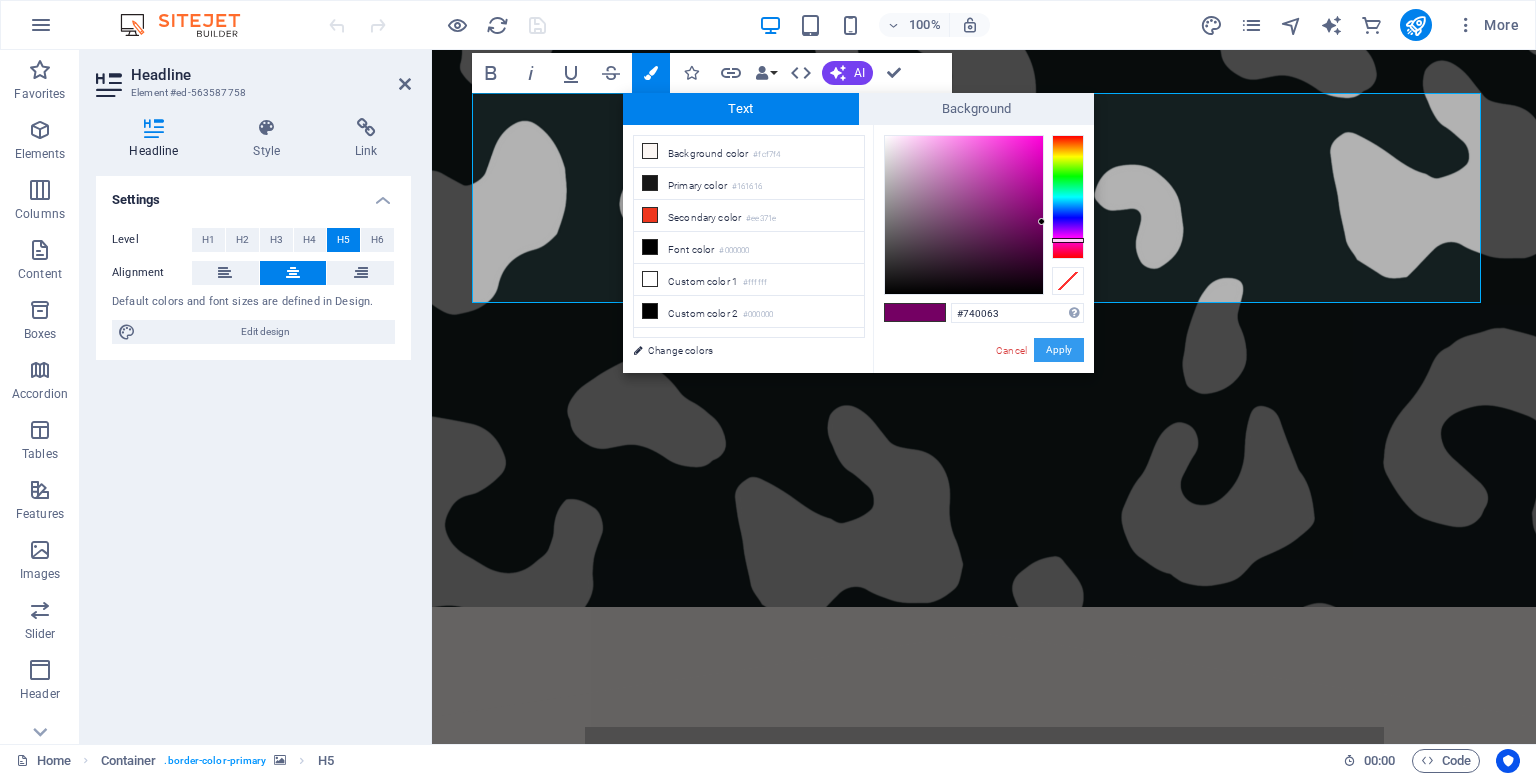 click on "Apply" at bounding box center (1059, 350) 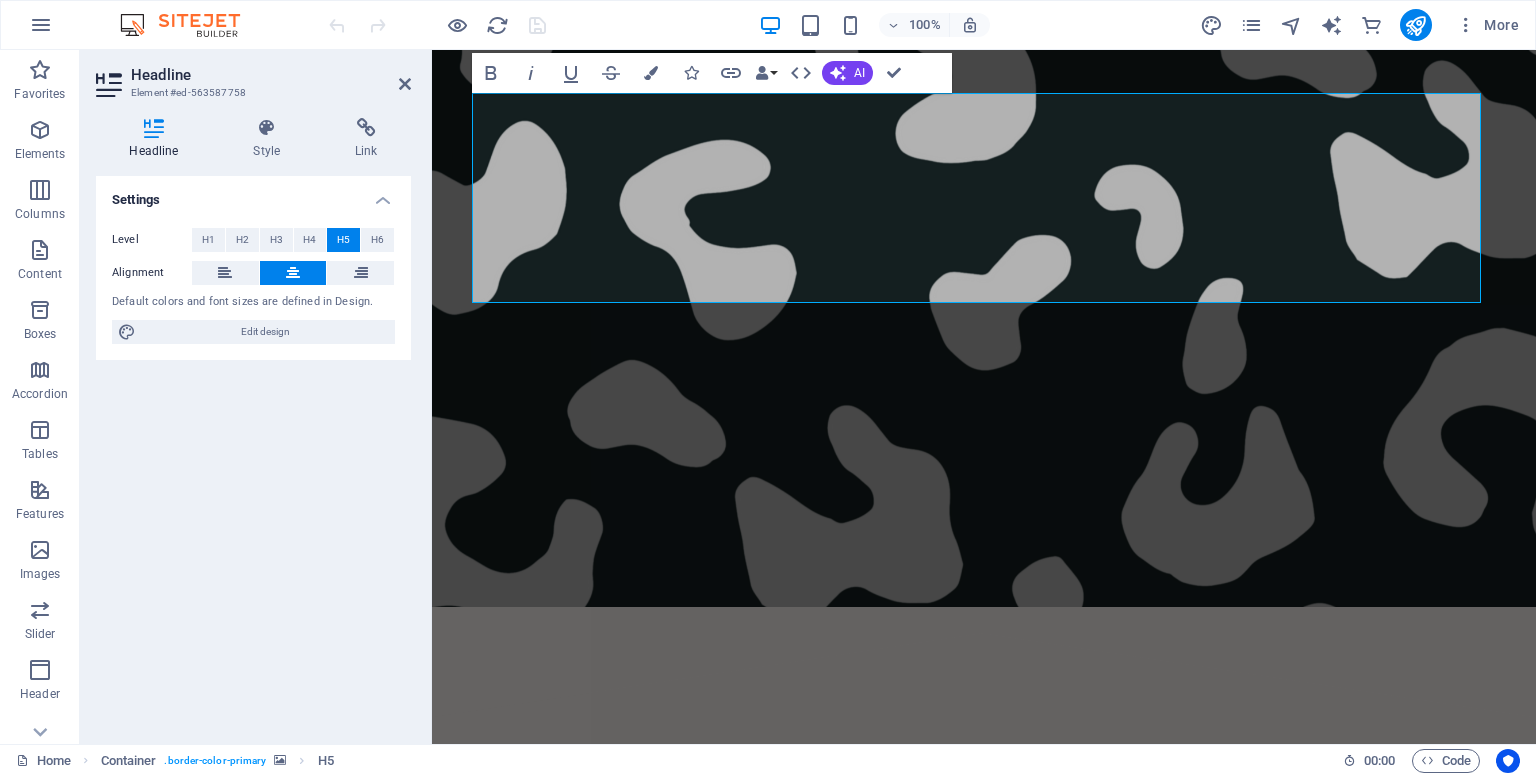 click at bounding box center (984, 207) 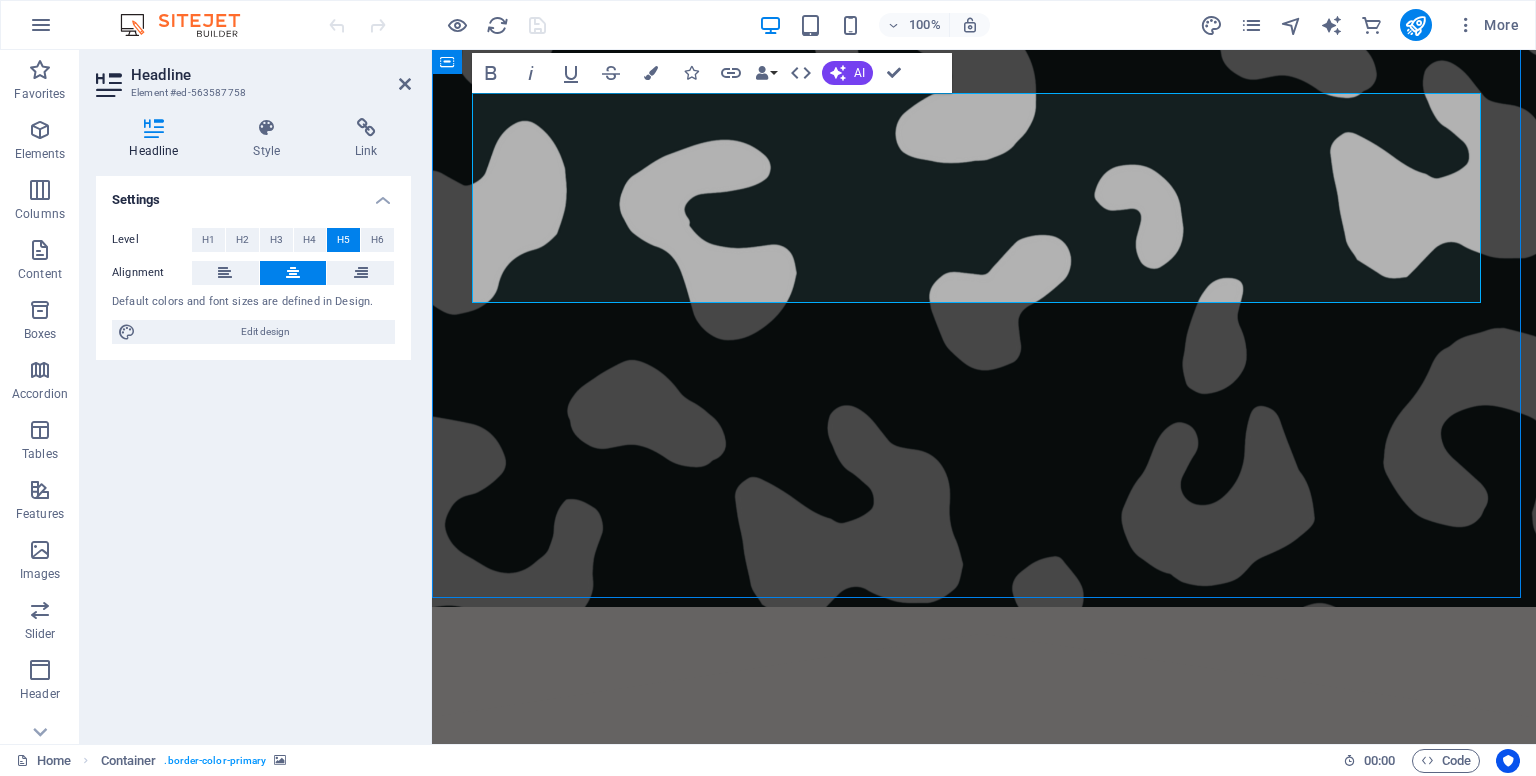 click on "One Step at a time" at bounding box center (984, 207) 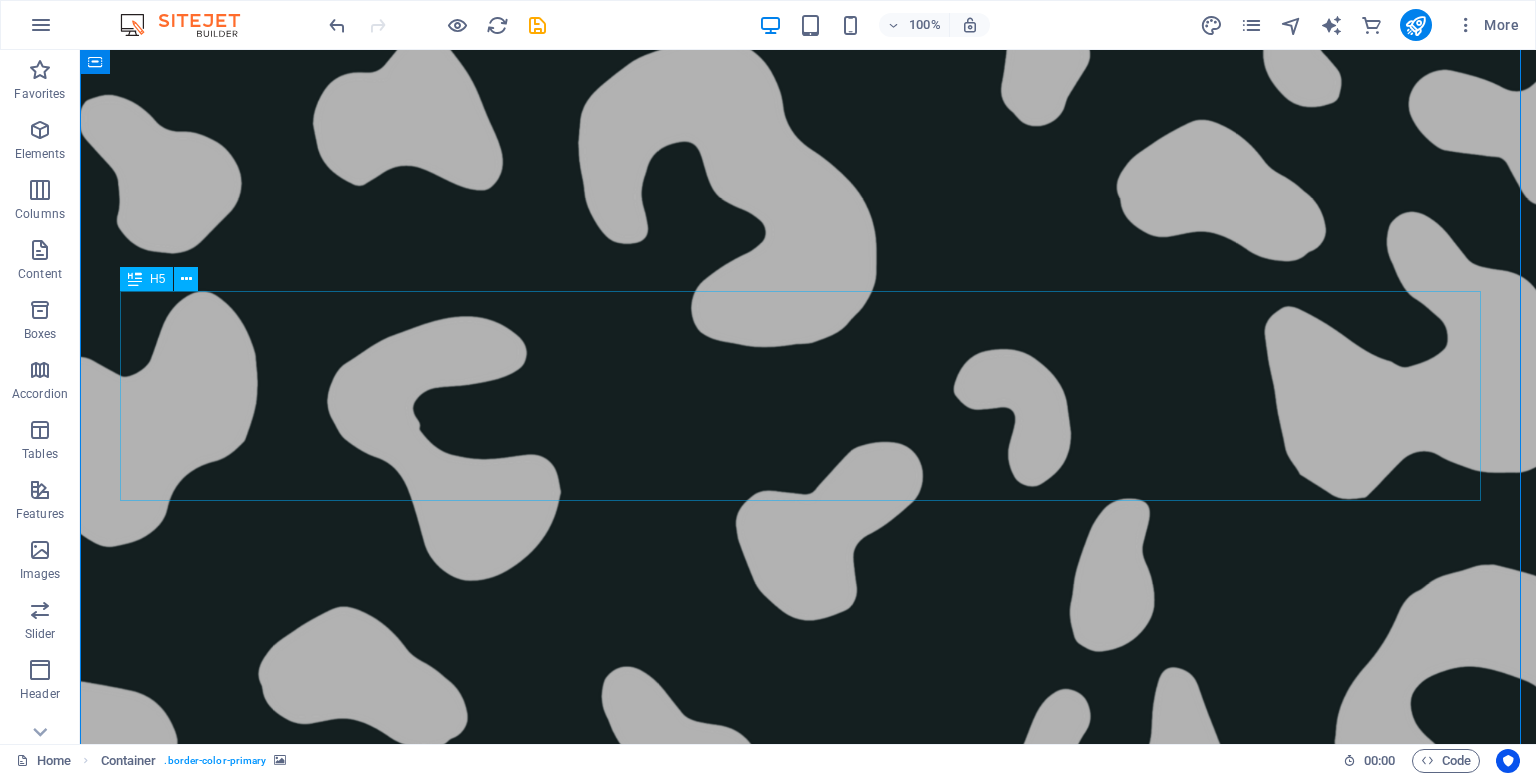 click at bounding box center (808, 405) 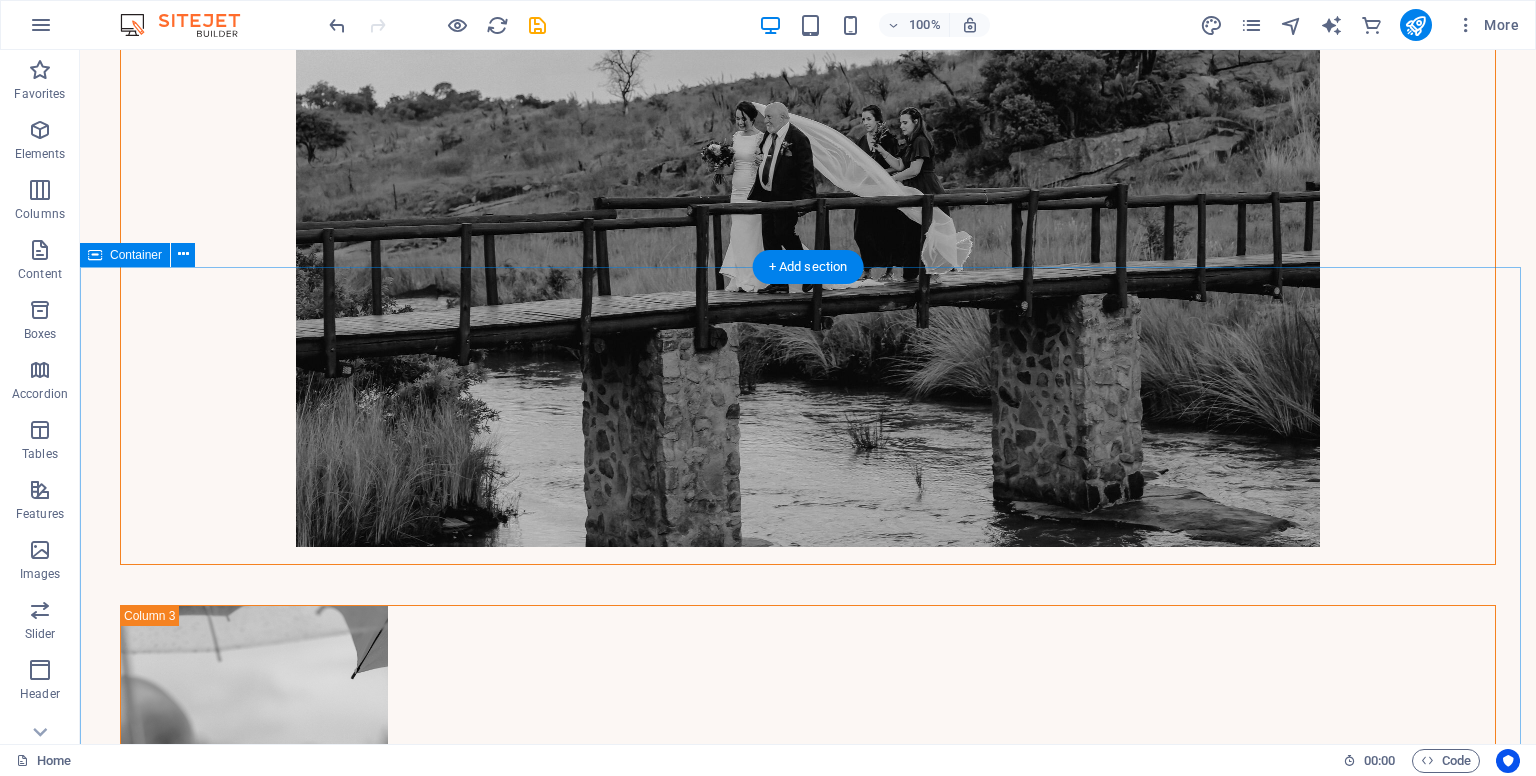 scroll, scrollTop: 5900, scrollLeft: 0, axis: vertical 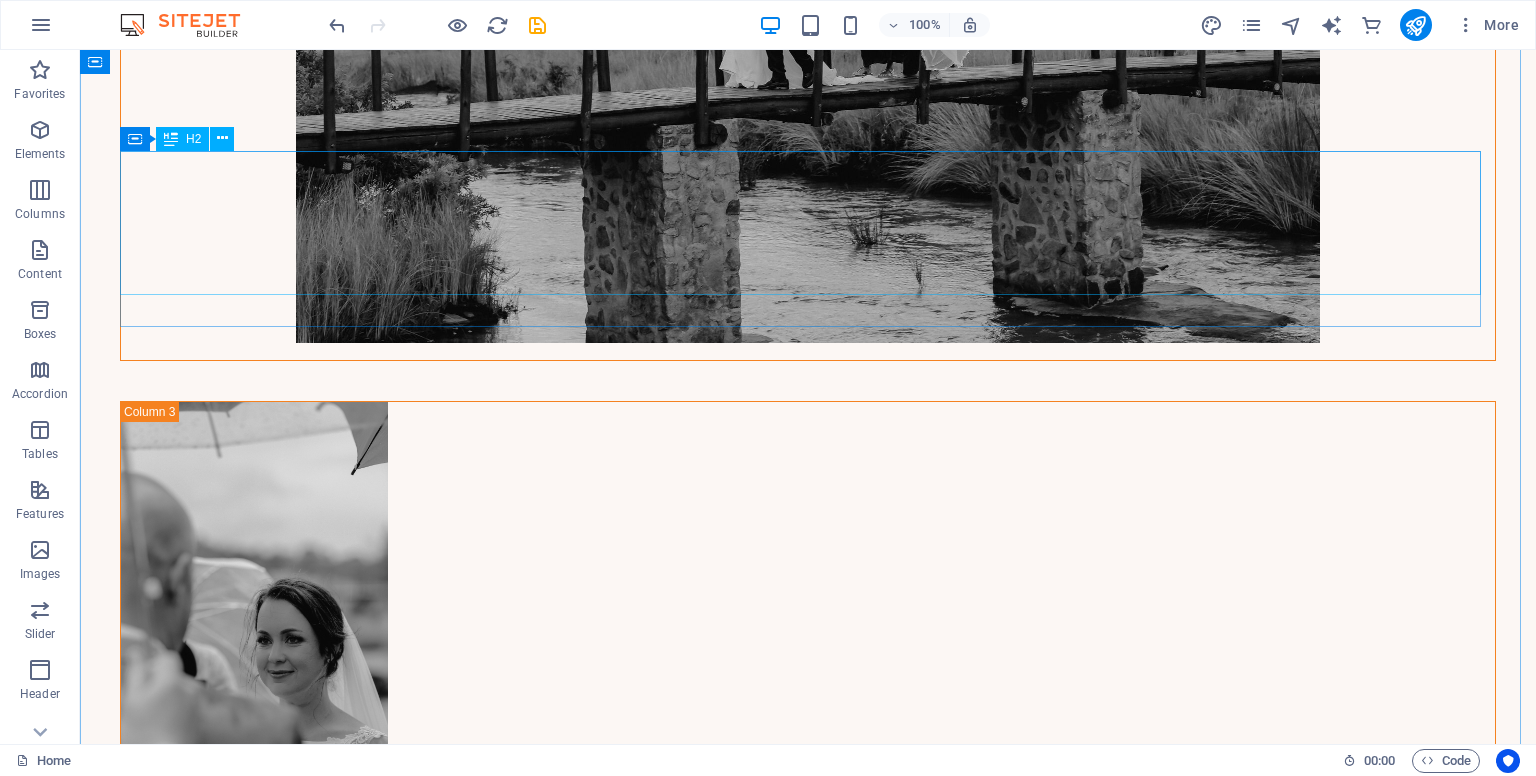 click on "Join the #[HASHTAG] movement!" at bounding box center (808, 1526) 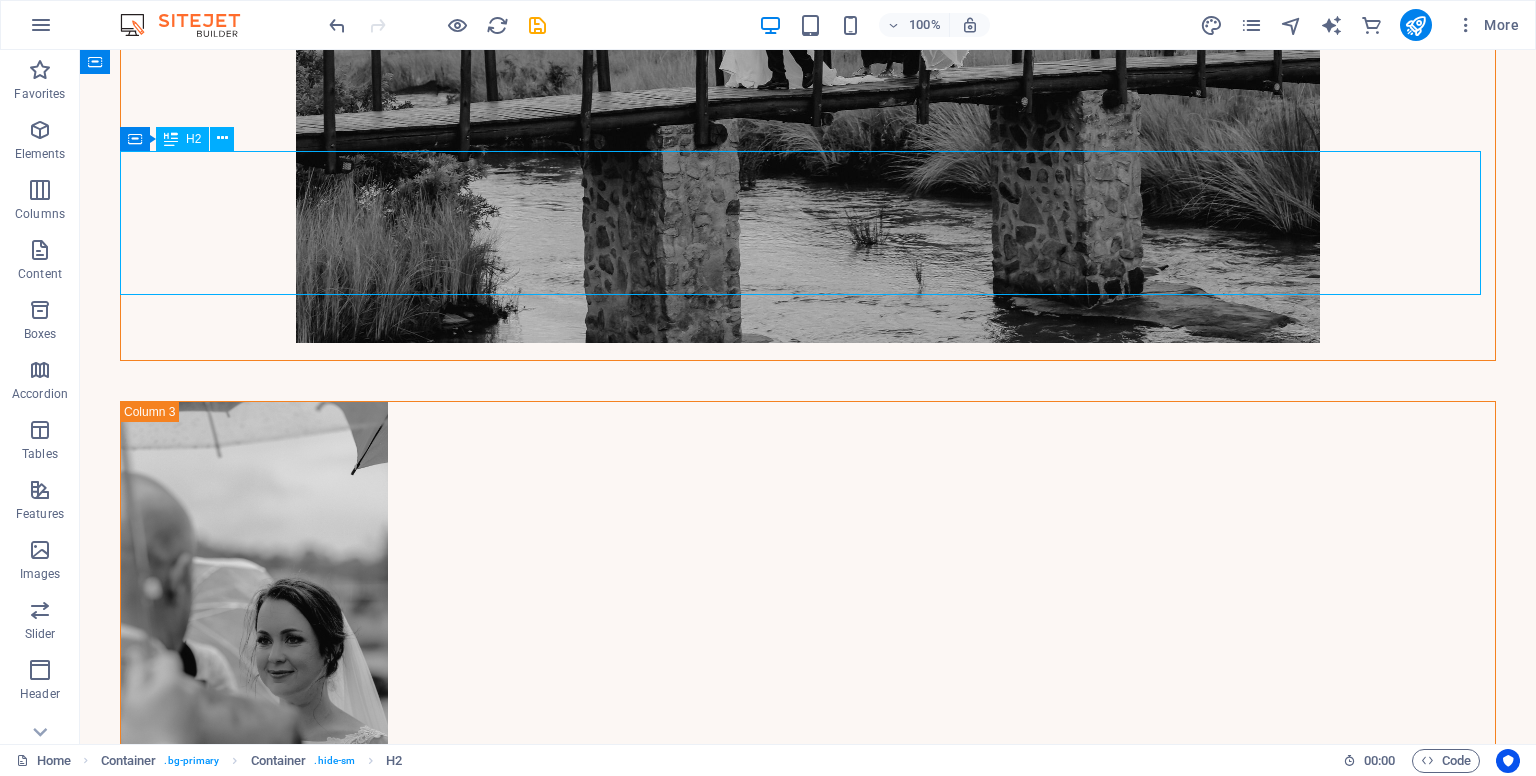 click on "Join the #[HASHTAG] movement!" at bounding box center (808, 1526) 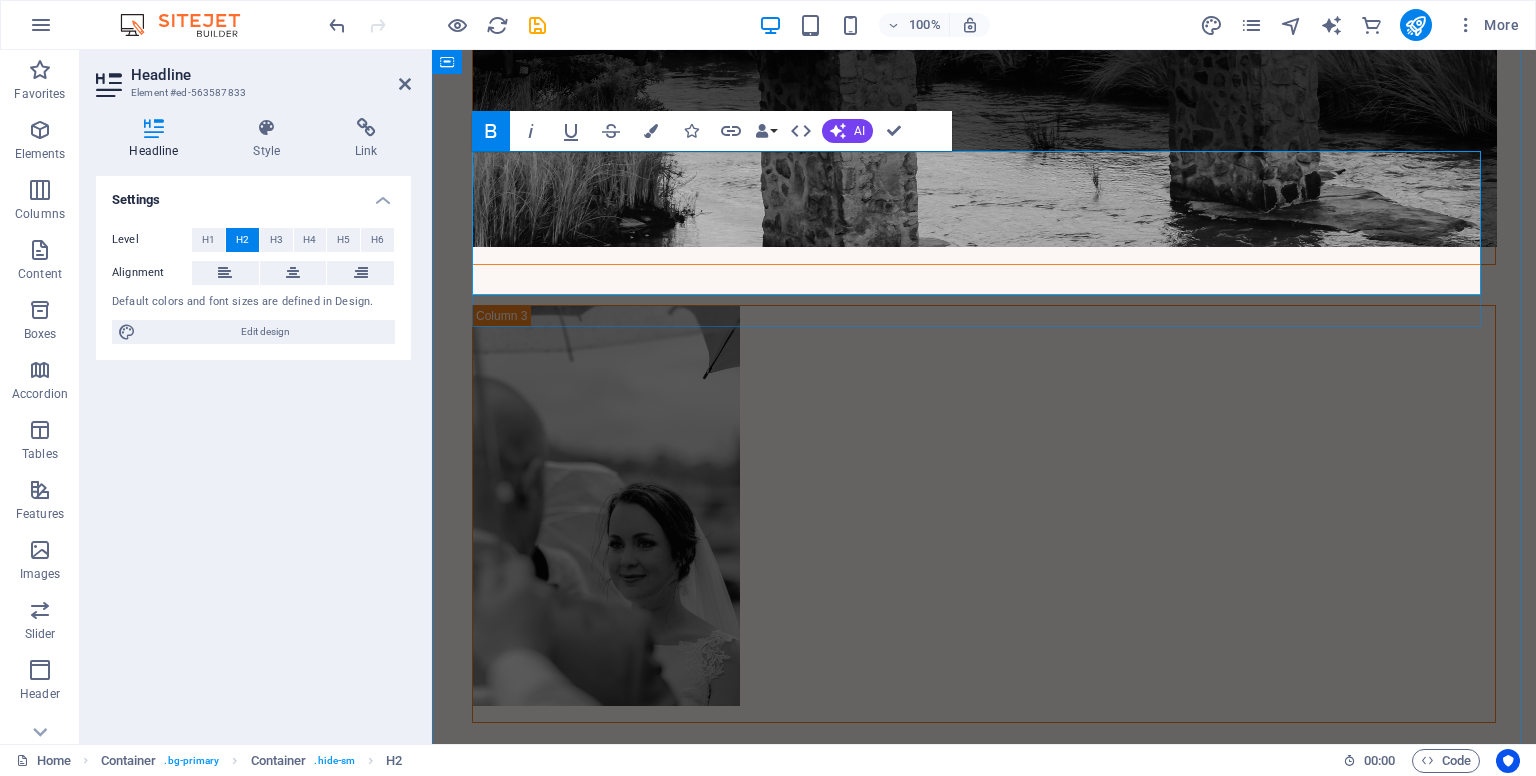 scroll, scrollTop: 5720, scrollLeft: 0, axis: vertical 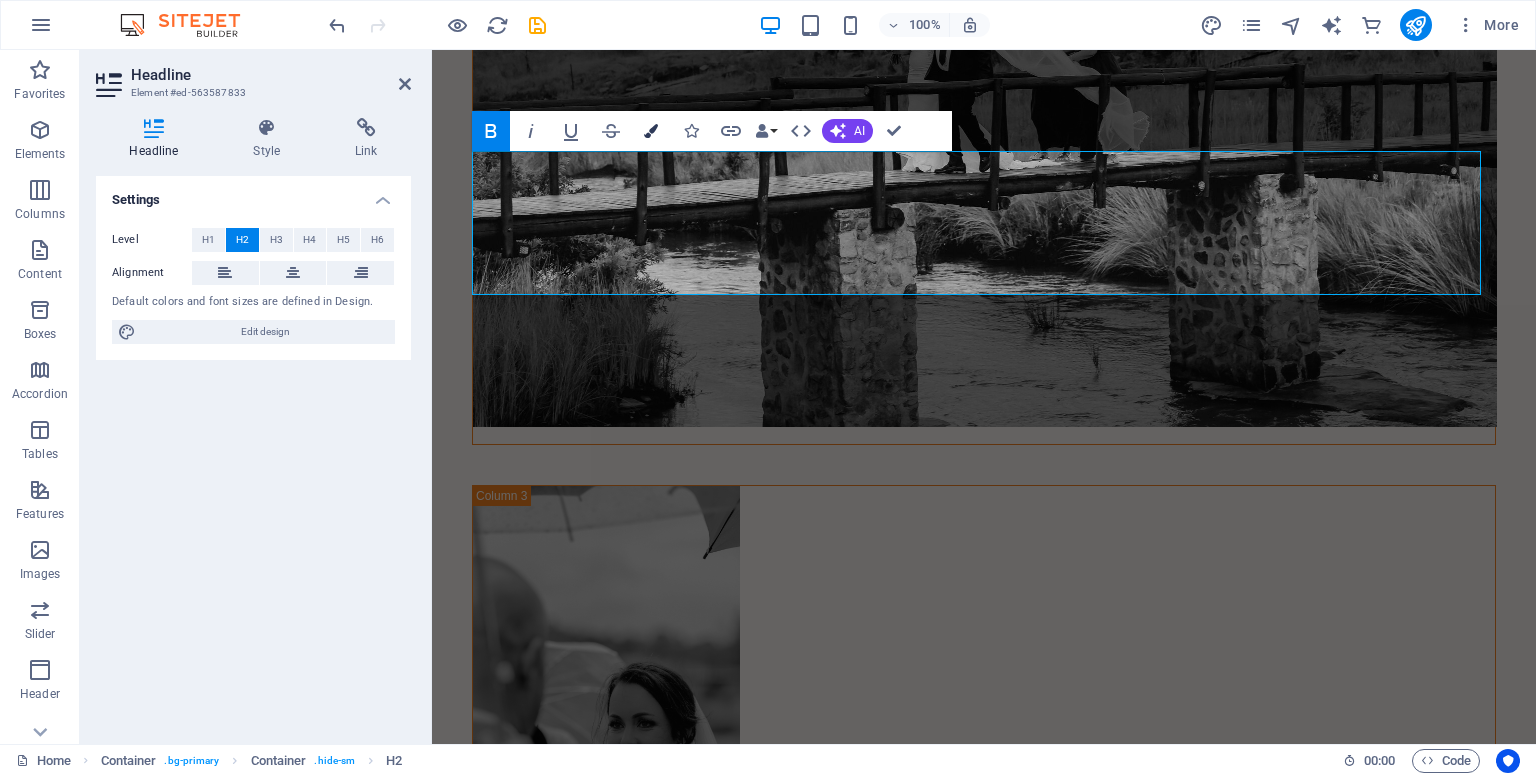 click on "Colors" at bounding box center (651, 131) 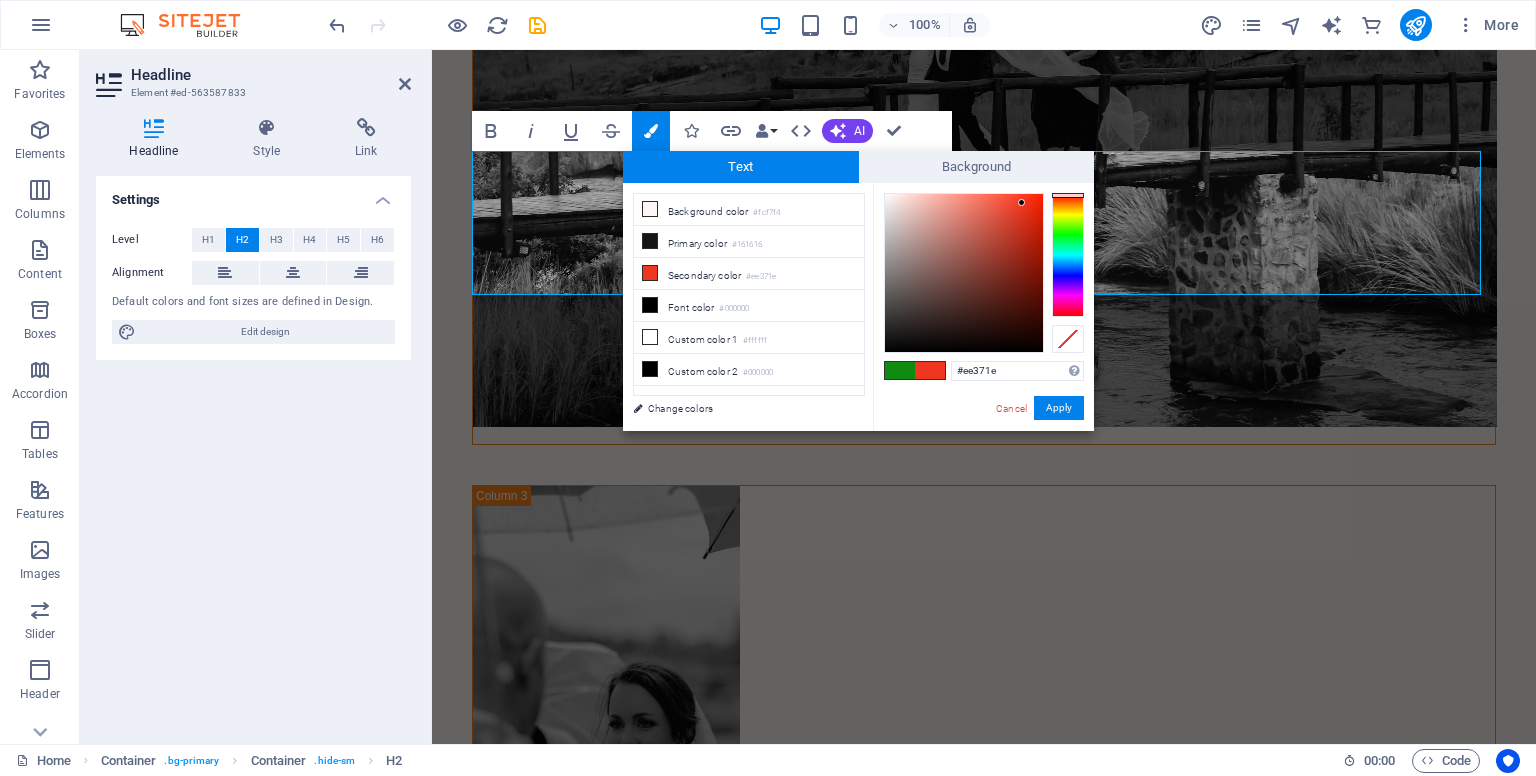 click at bounding box center (900, 370) 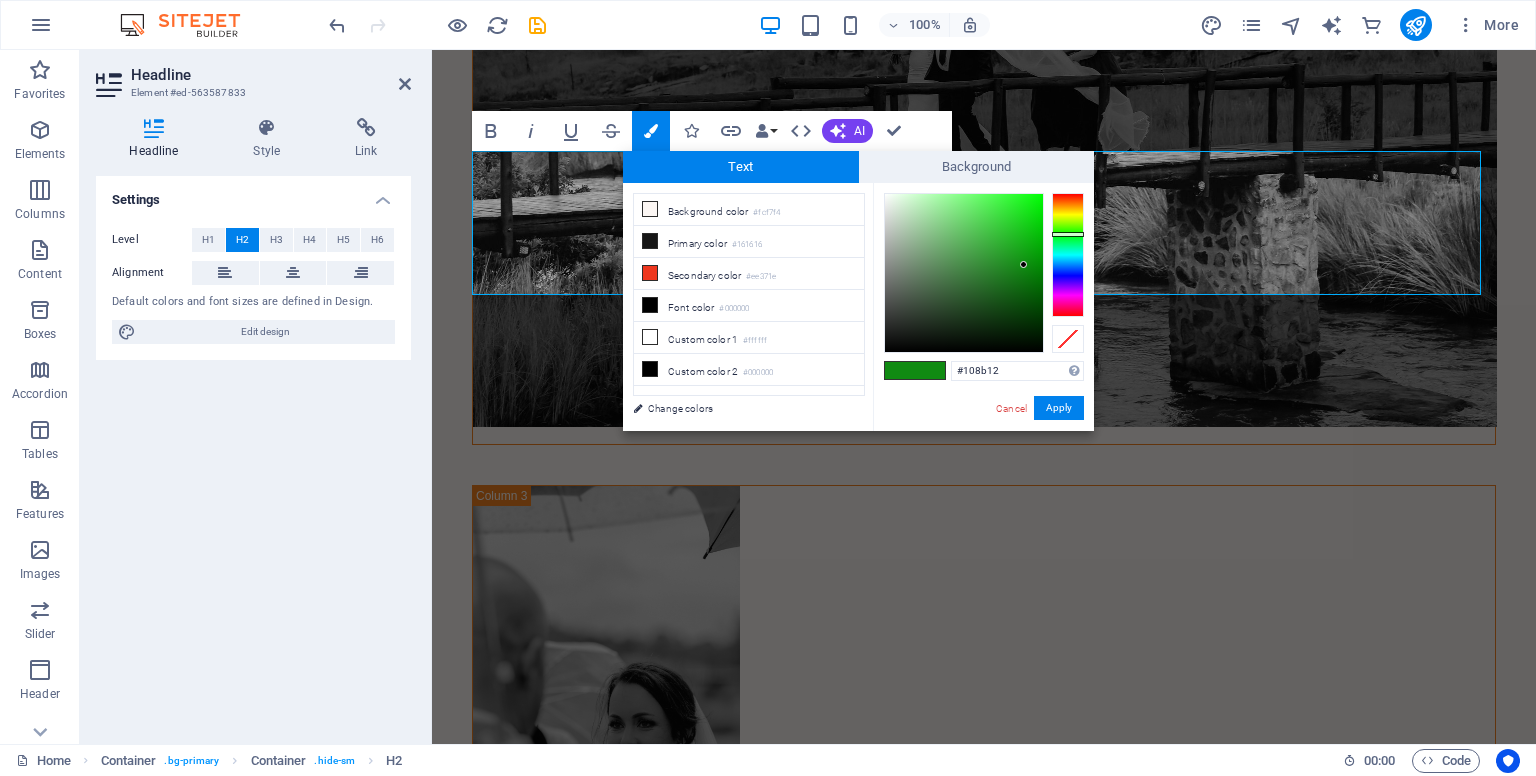 type on "#177e19" 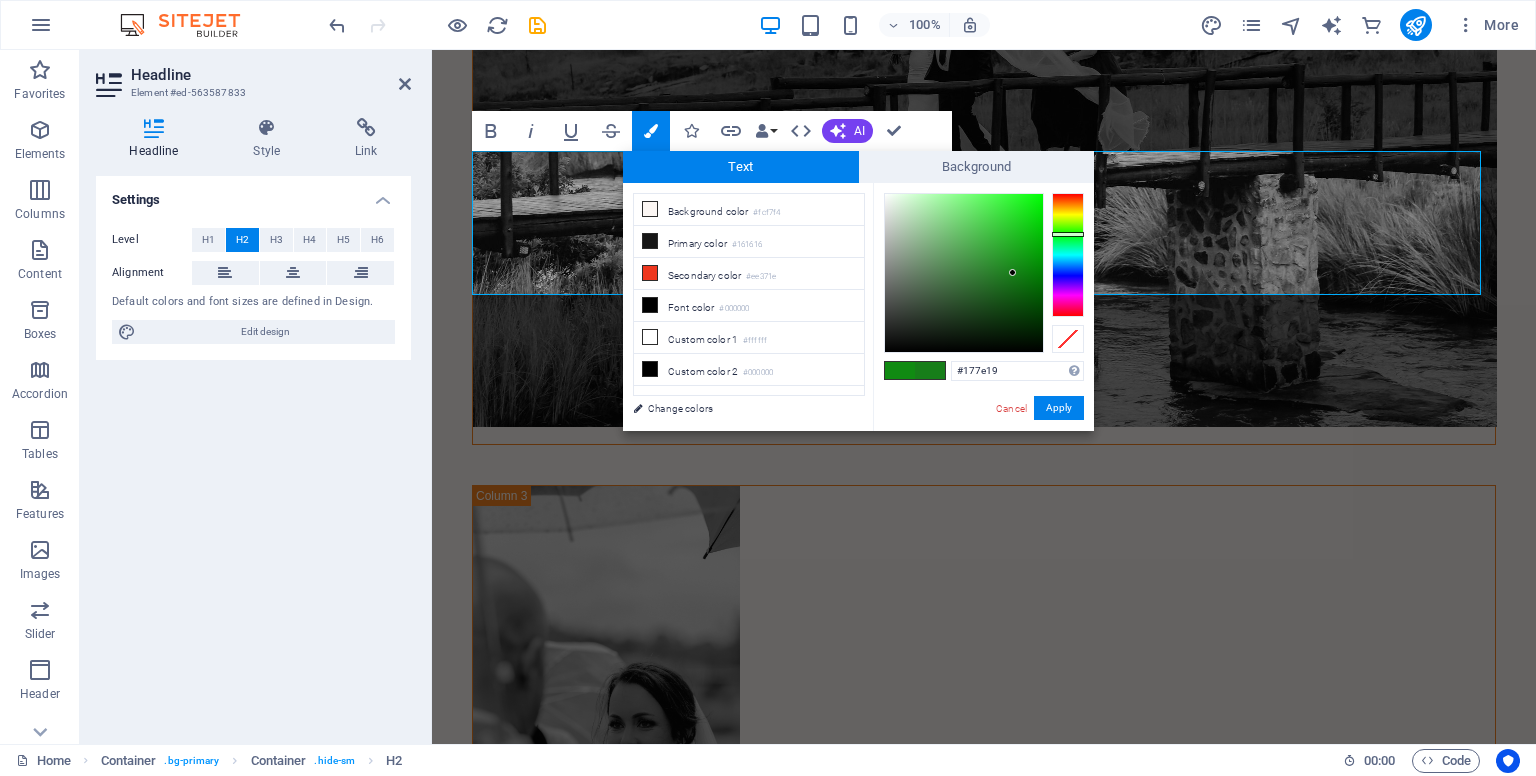 click at bounding box center (964, 273) 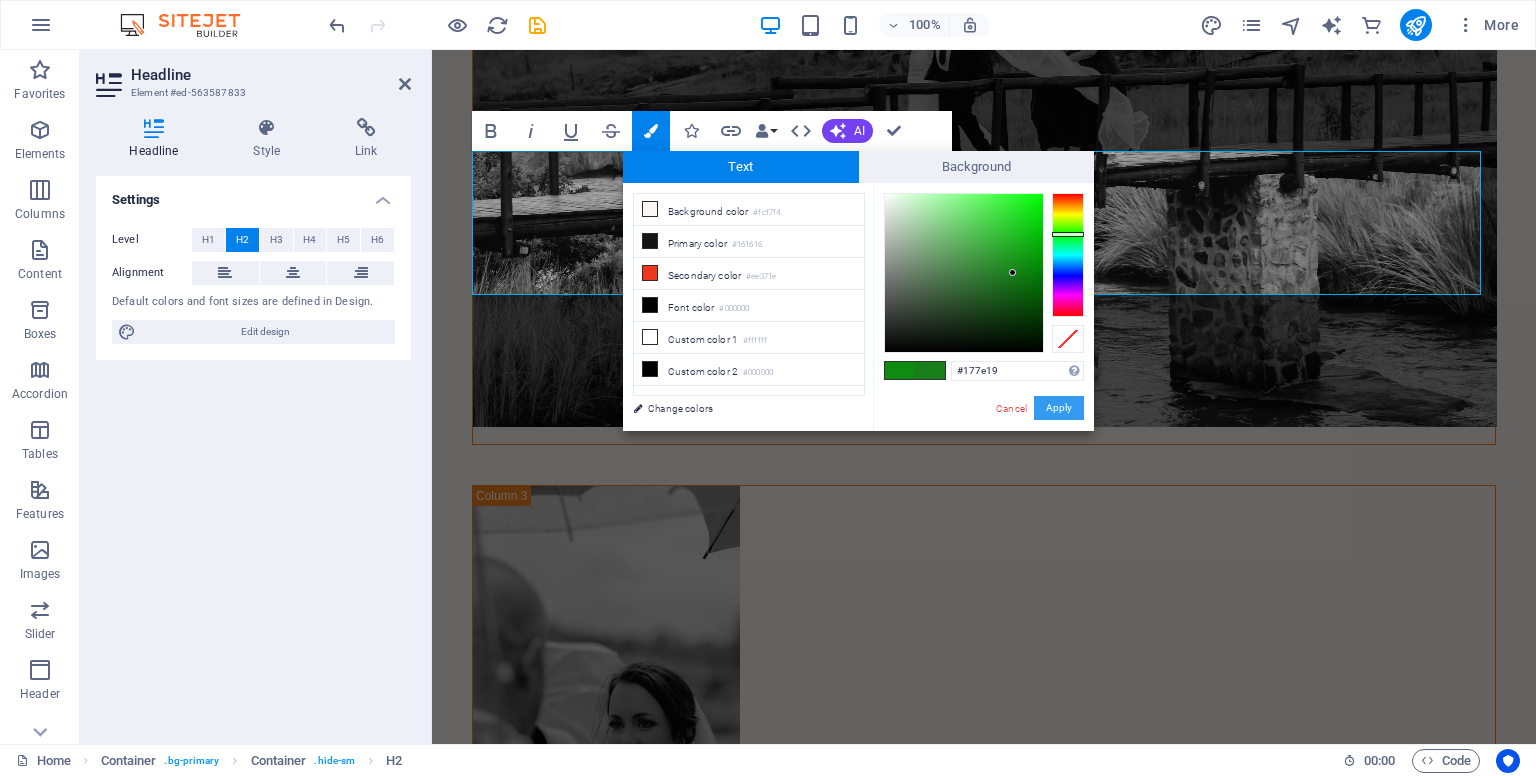 click on "Apply" at bounding box center [1059, 408] 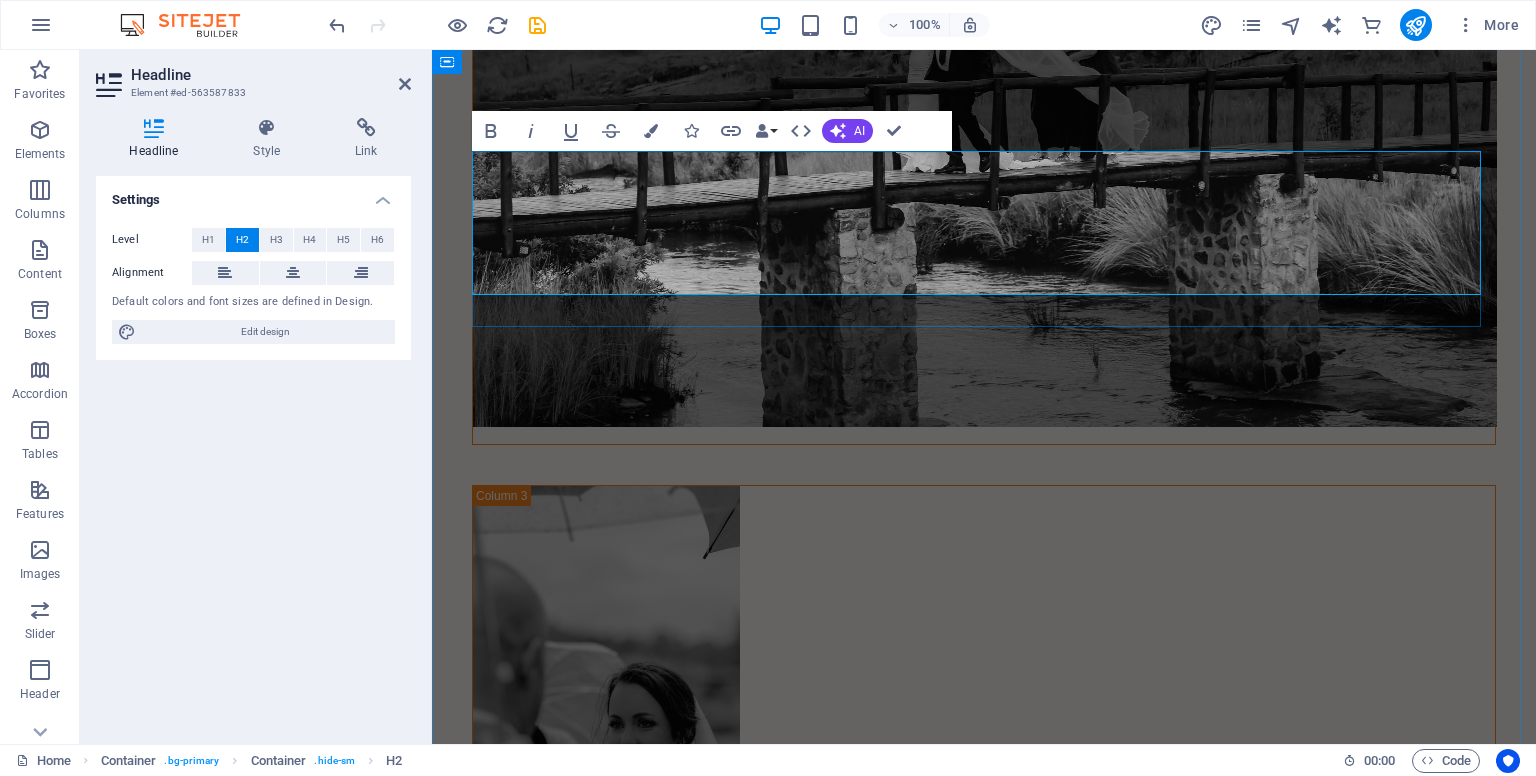 click on "​ ​ Join the #[HASHTAG] movement! ​" at bounding box center (984, 1575) 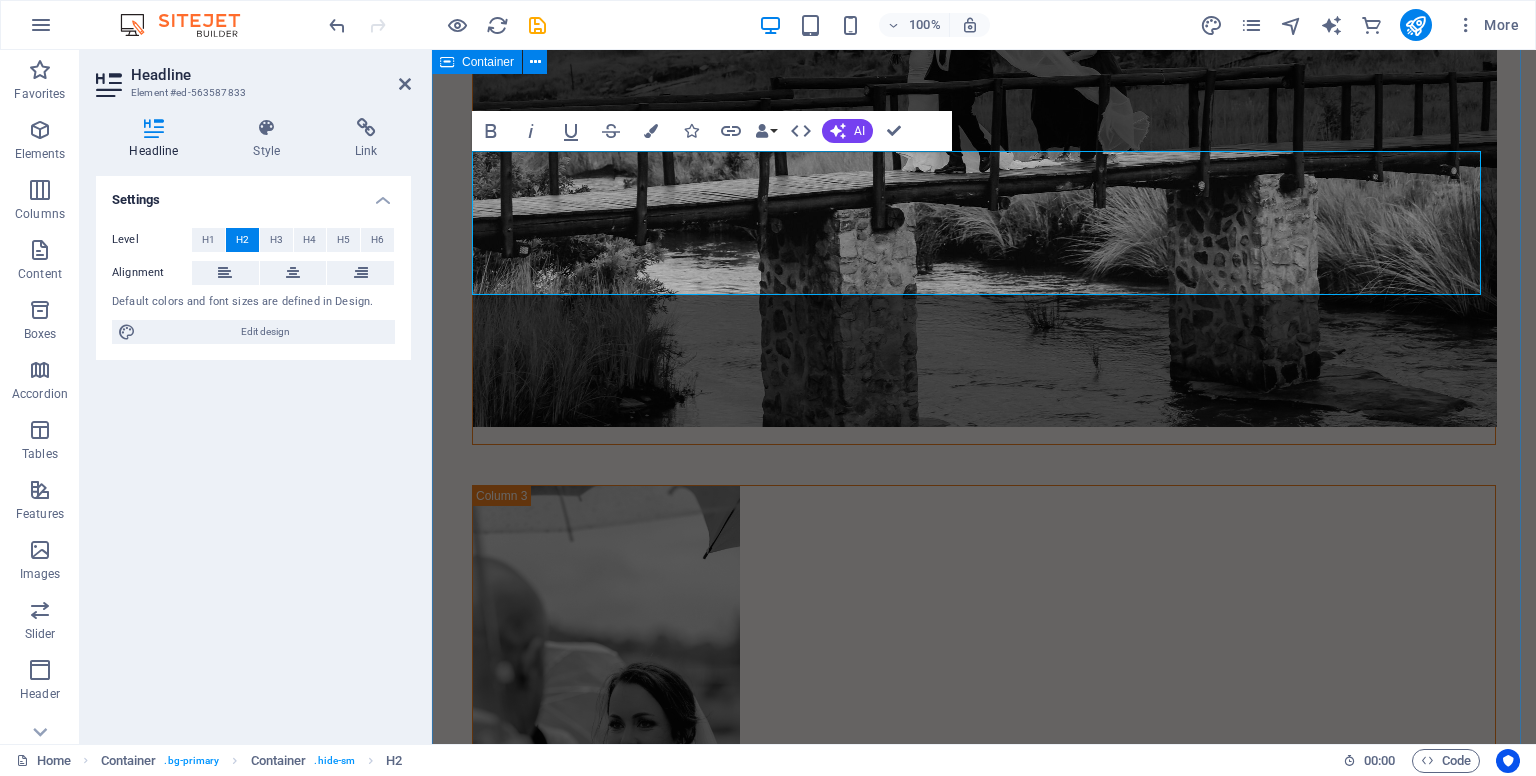 click on "​ ​ Join the #[HASHTAG] movement! ​ Every time you see spots or a survivor in any form - share on socials with the hashtag. It could make someones day and remind them  or the people behind the spots  they are a warrior  #[HASHTAG]" at bounding box center [984, 2638] 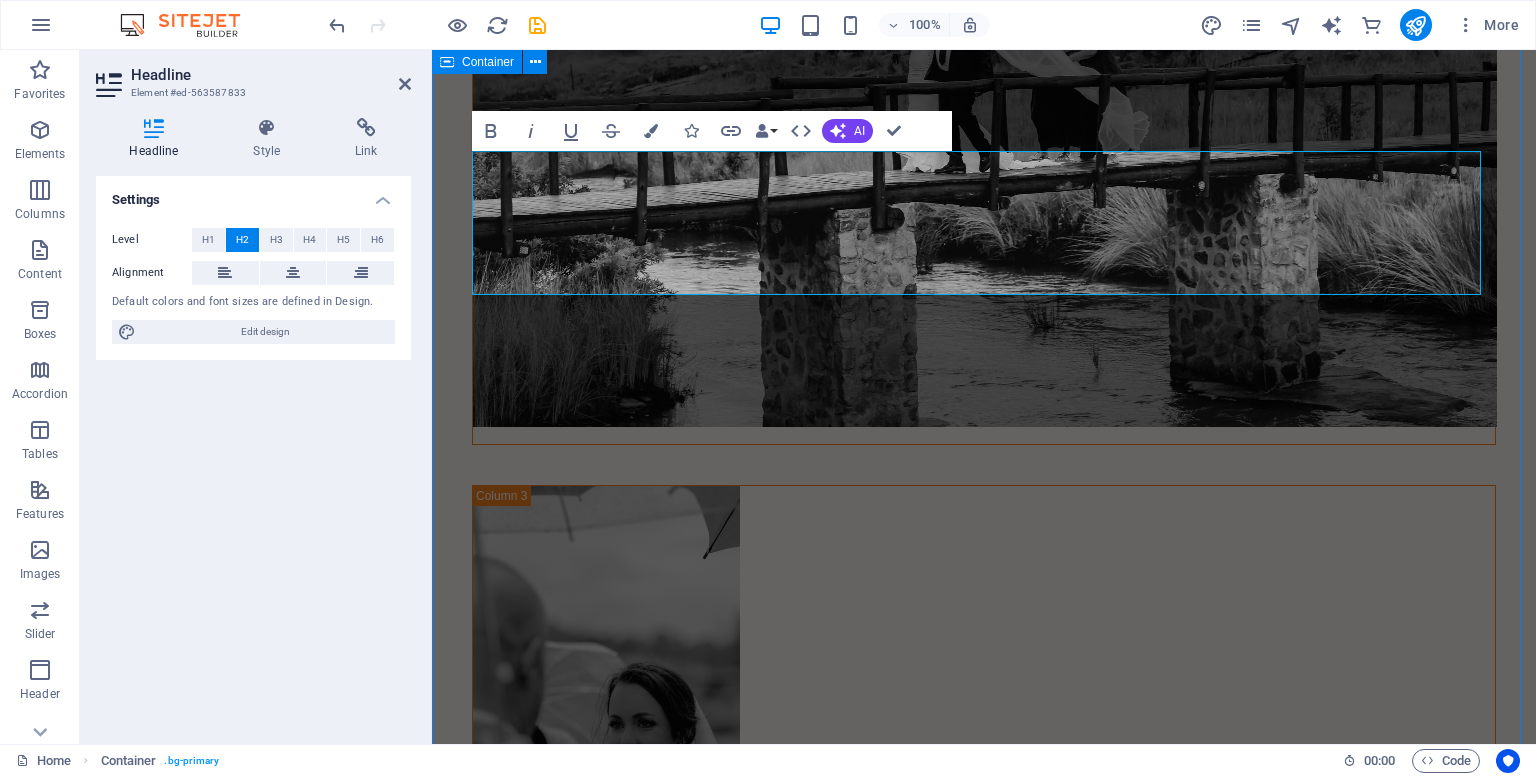 click on "​ ​ Join the #[HASHTAG] movement! ​ Every time you see spots or a survivor in any form - share on socials with the hashtag. It could make someones day and remind them  or the people behind the spots  they are a warrior  #[HASHTAG]" at bounding box center (984, 2638) 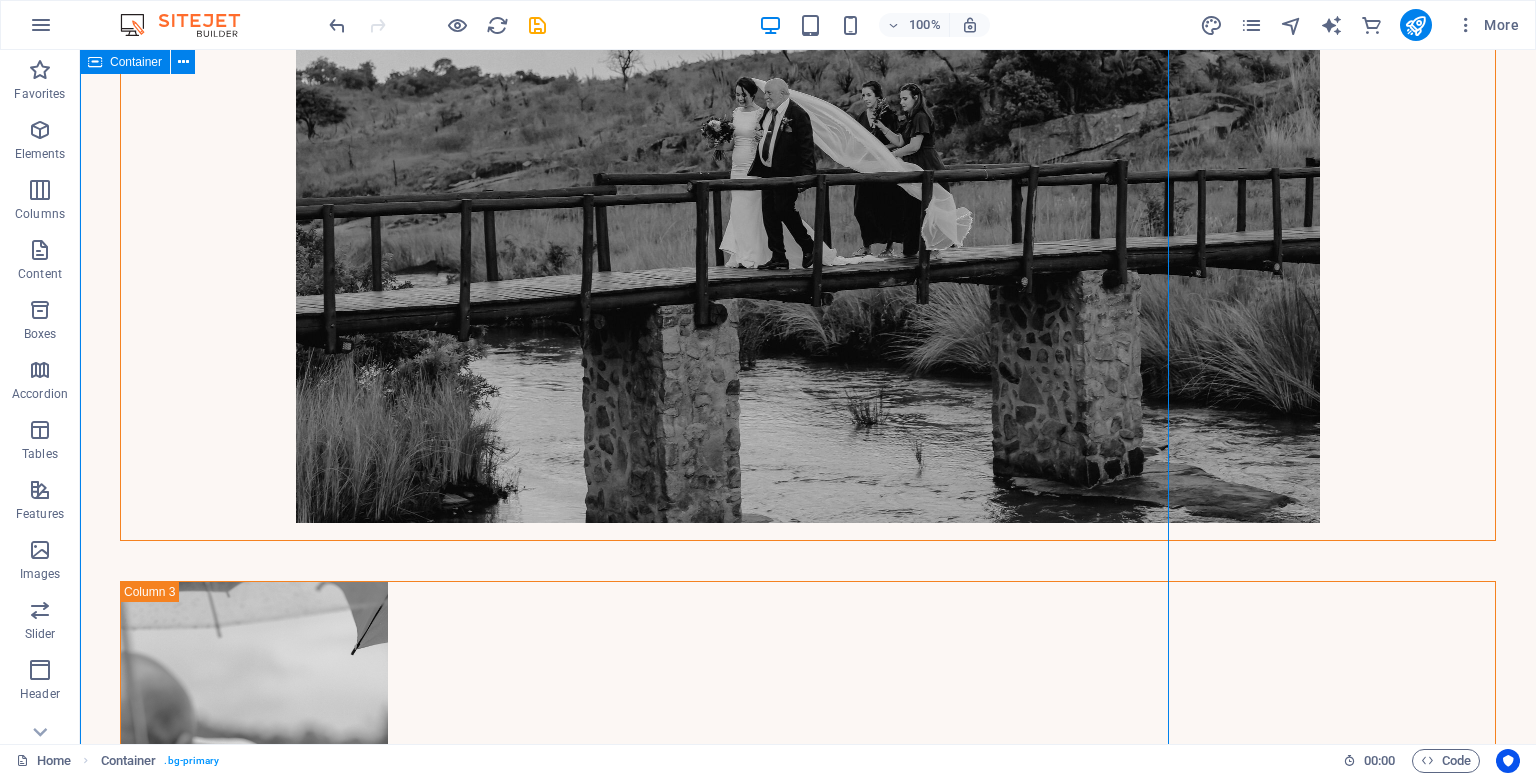 scroll, scrollTop: 5900, scrollLeft: 0, axis: vertical 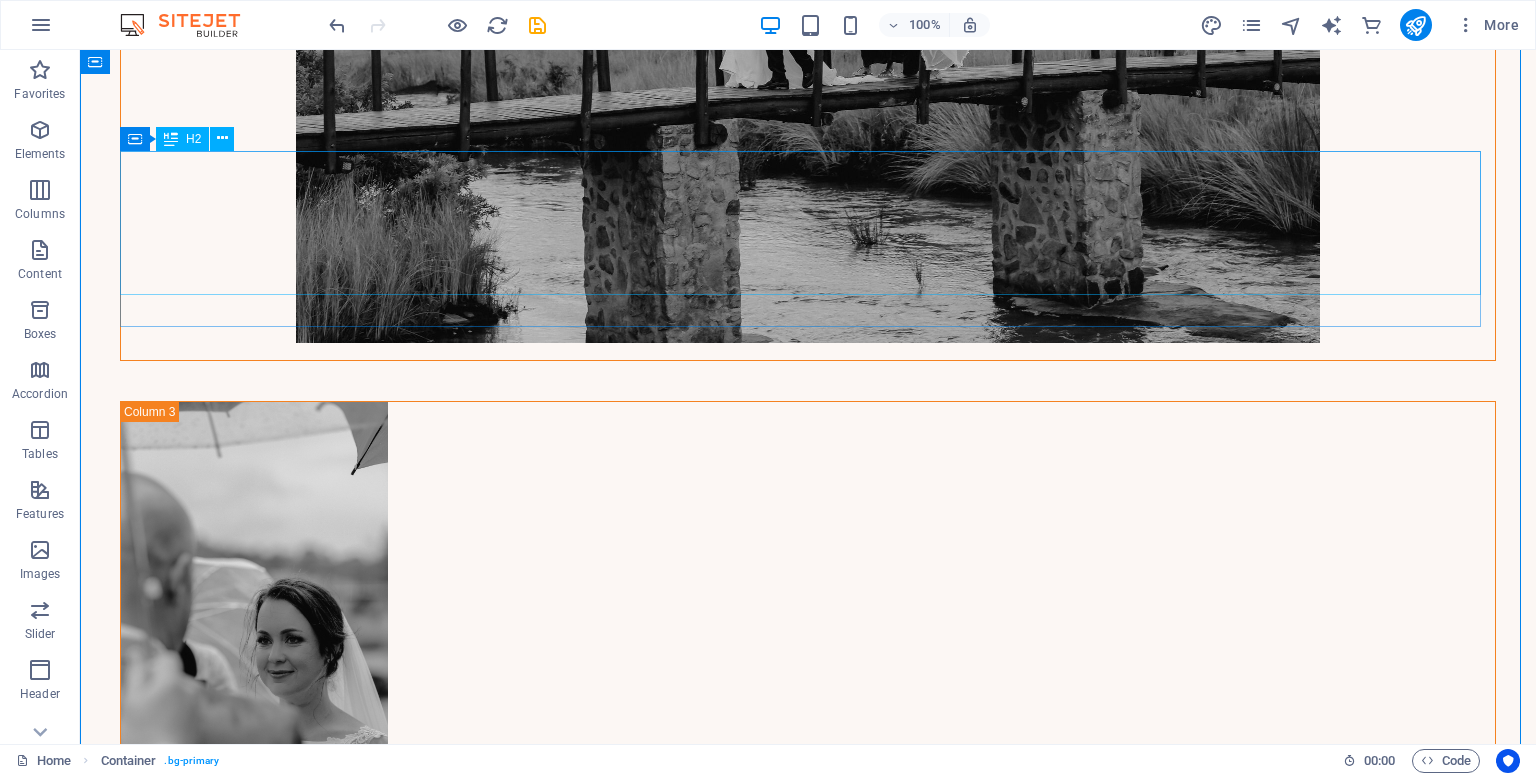 click on "Join the #[HASHTAG] movement!" at bounding box center (808, 1526) 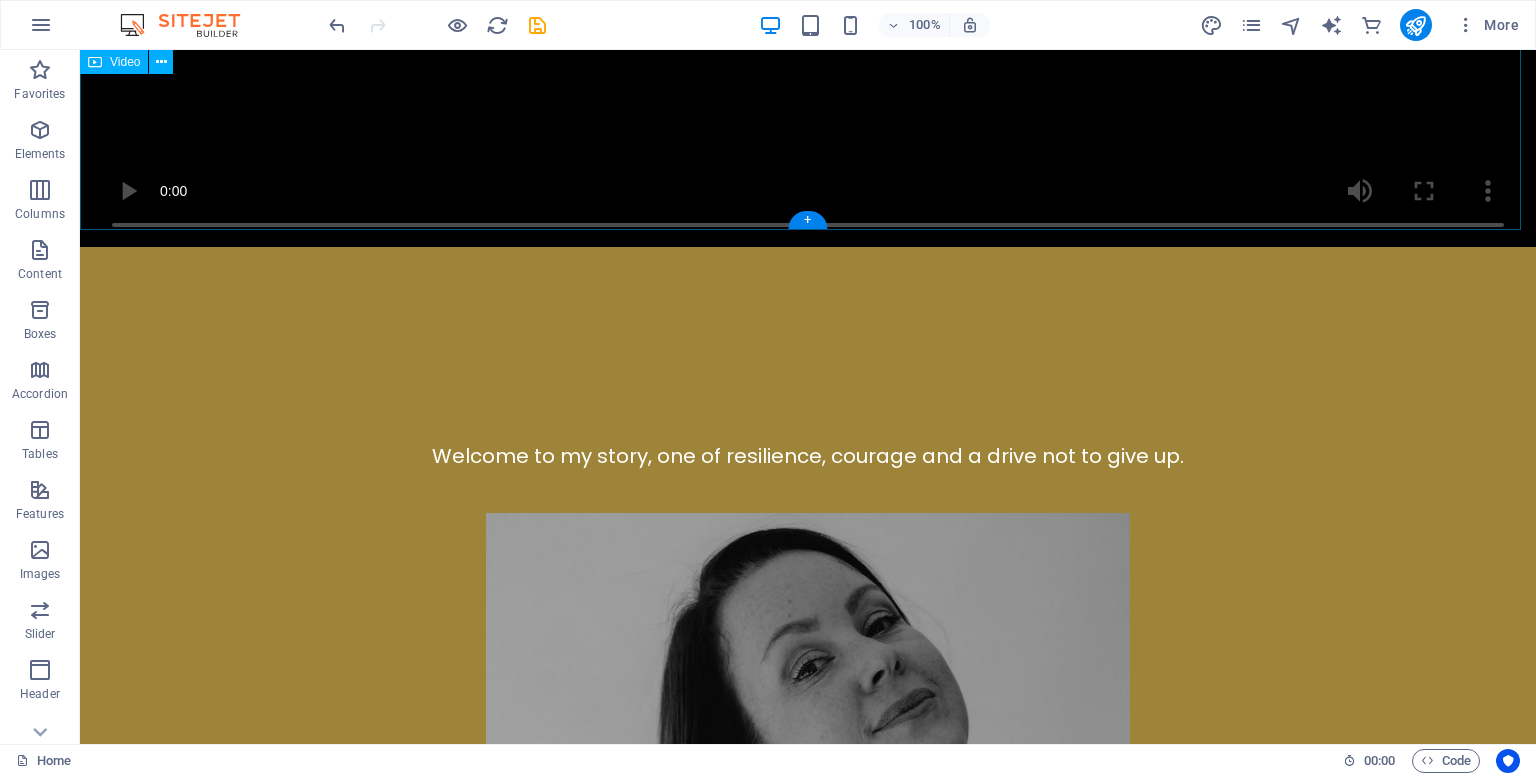 scroll, scrollTop: 1600, scrollLeft: 0, axis: vertical 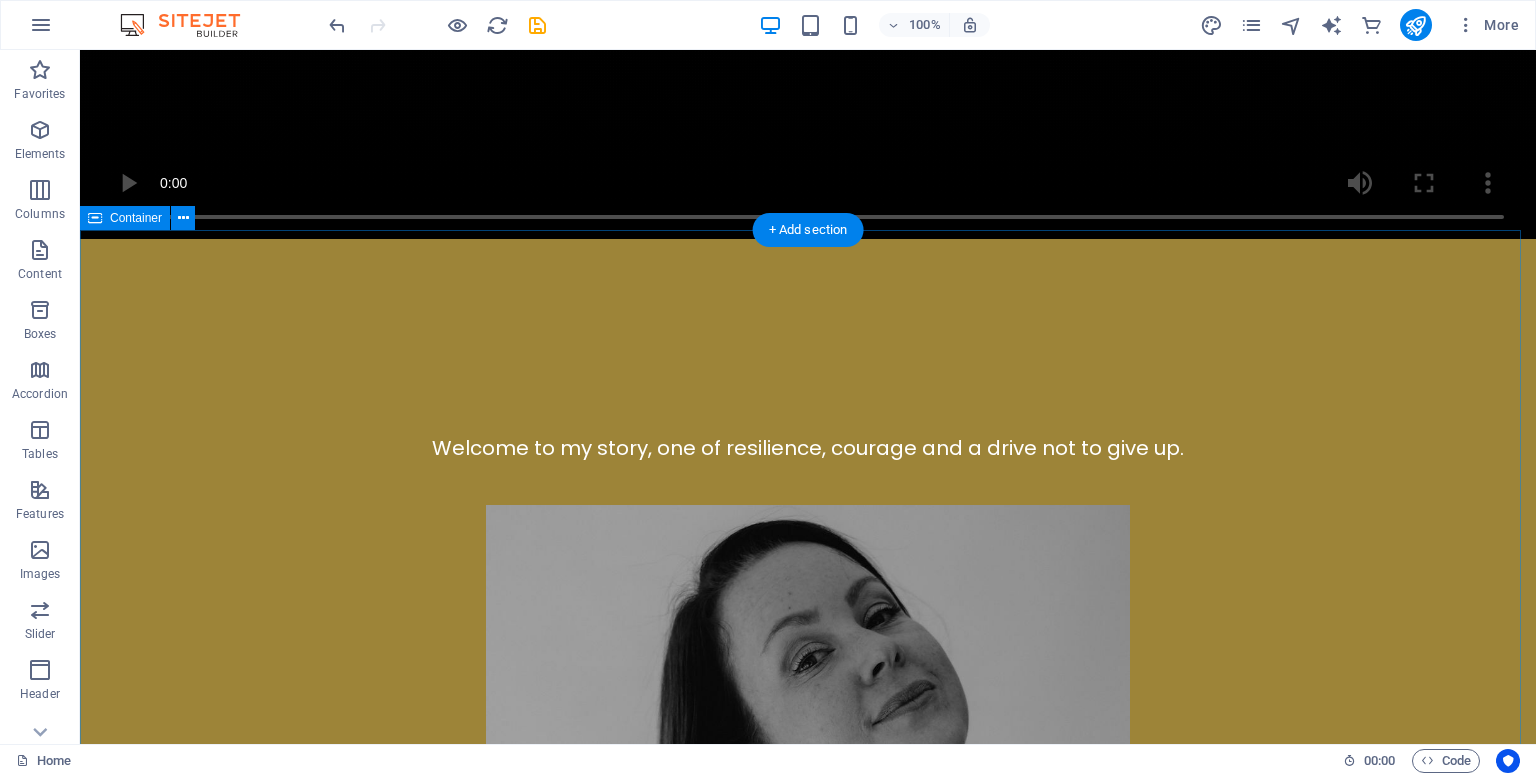 click on "Welcome to my story, one of resilience, courage and a drive not to give up." at bounding box center (808, 1122) 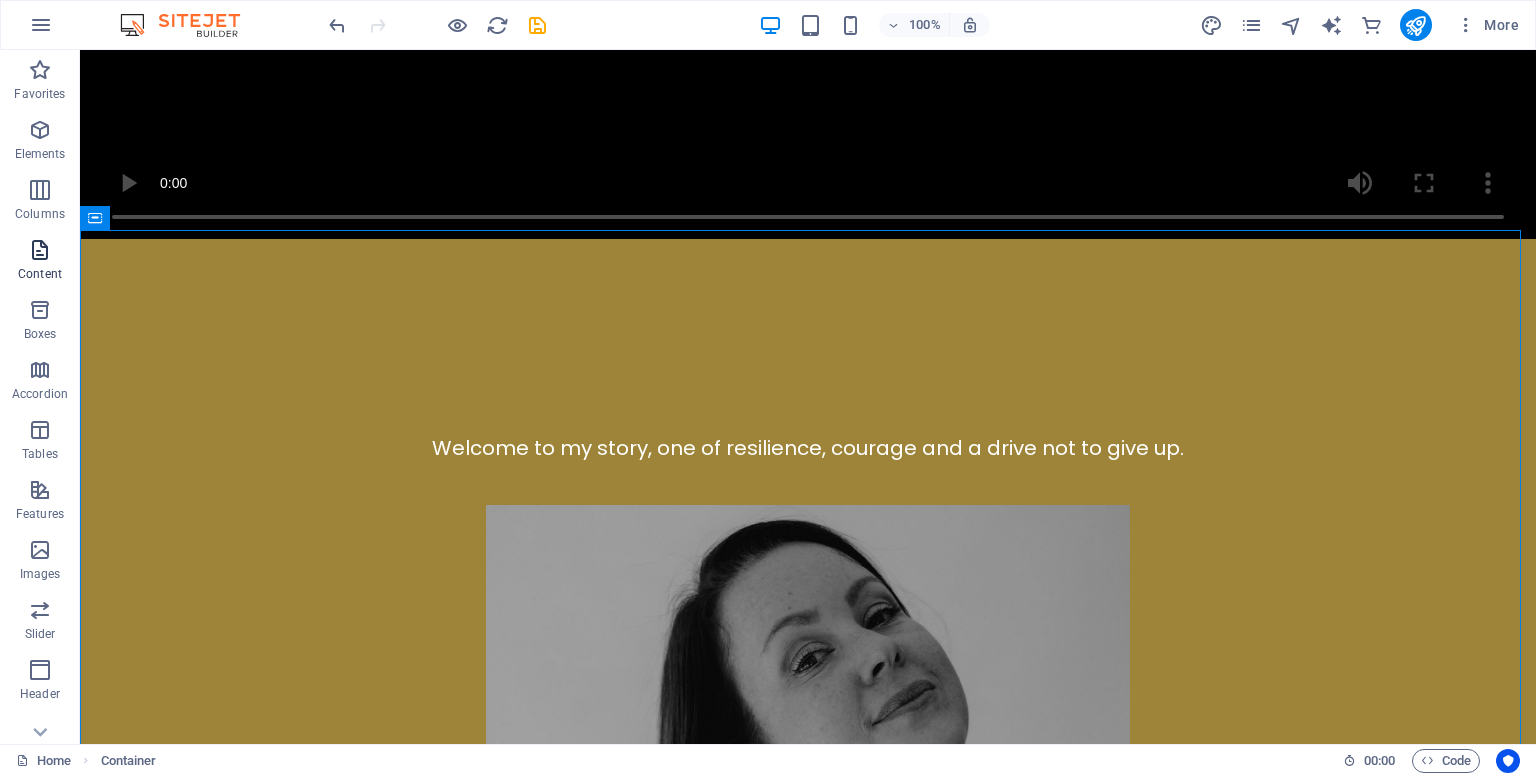 click on "Content" at bounding box center [40, 262] 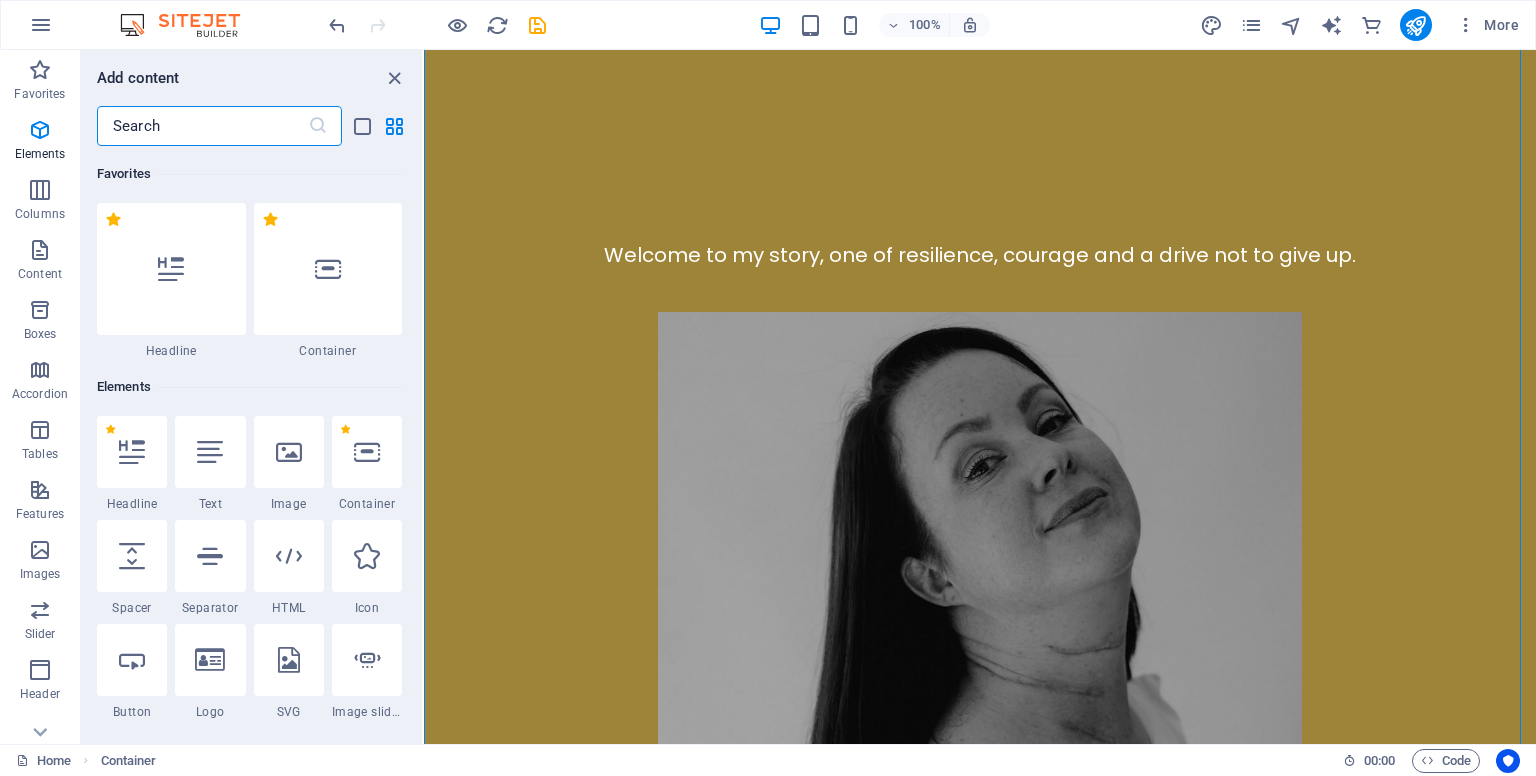 scroll, scrollTop: 3499, scrollLeft: 0, axis: vertical 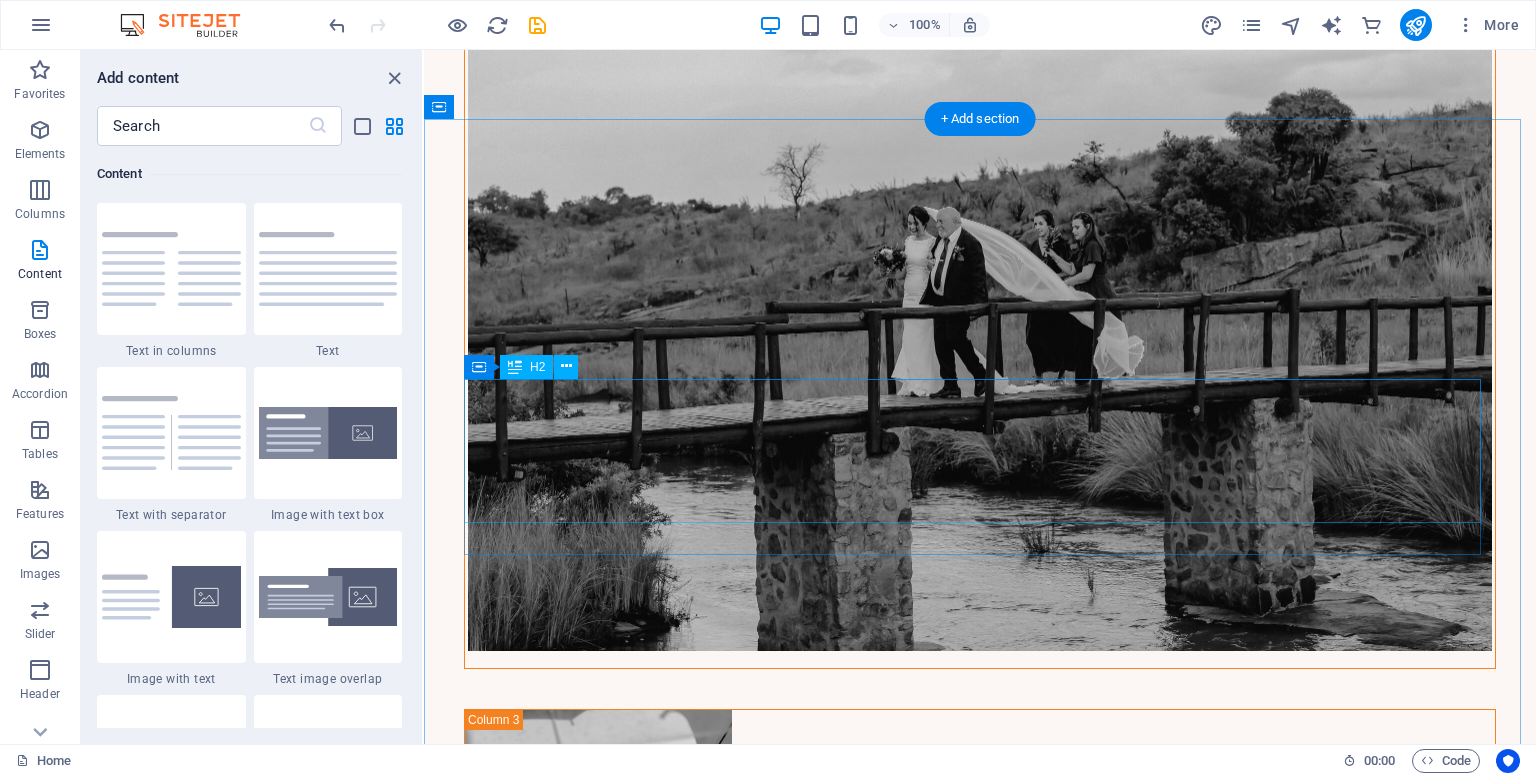 click on "Join the #[HASHTAG] movement!" at bounding box center (980, 1800) 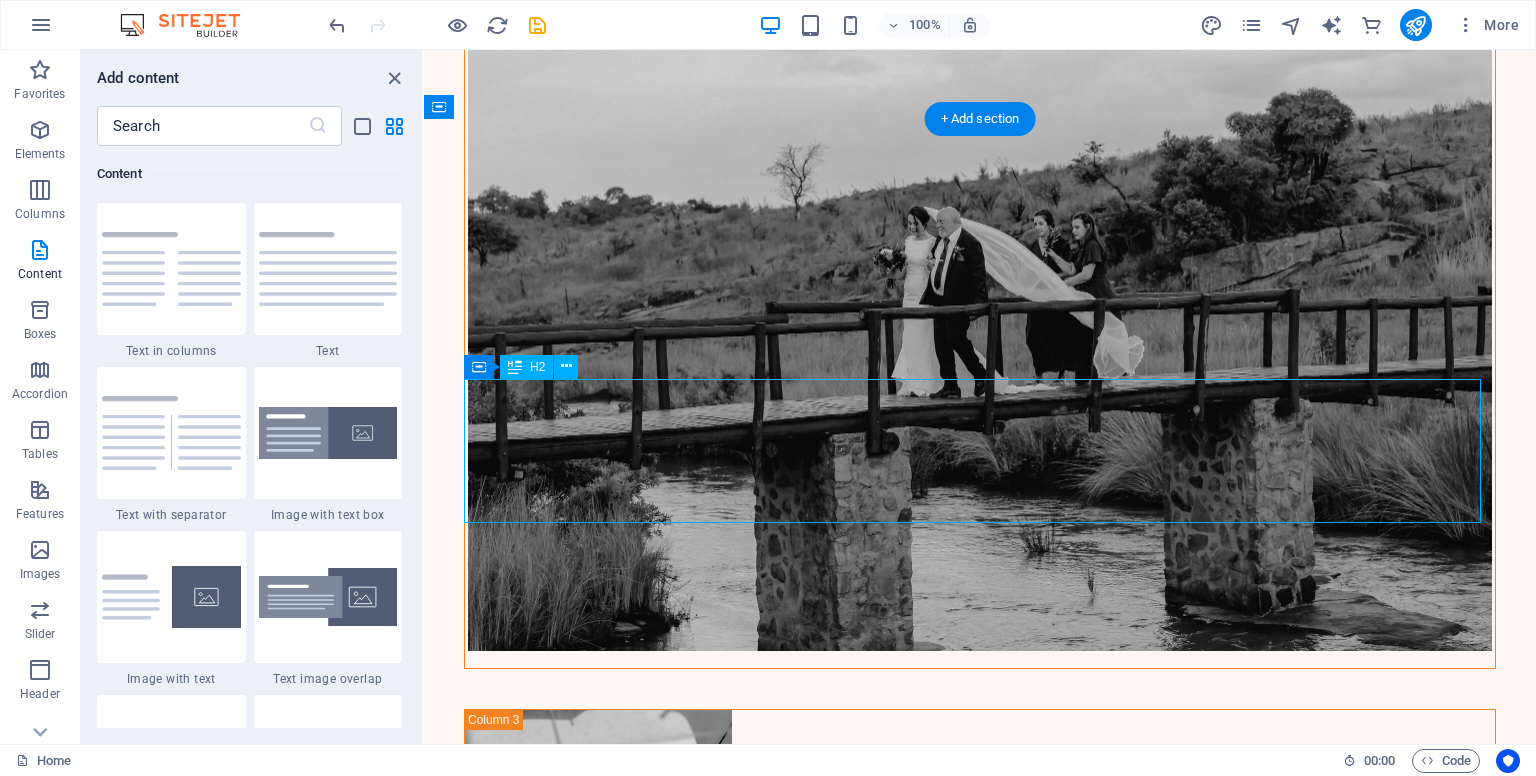 click on "Join the #[HASHTAG] movement!" at bounding box center [980, 1800] 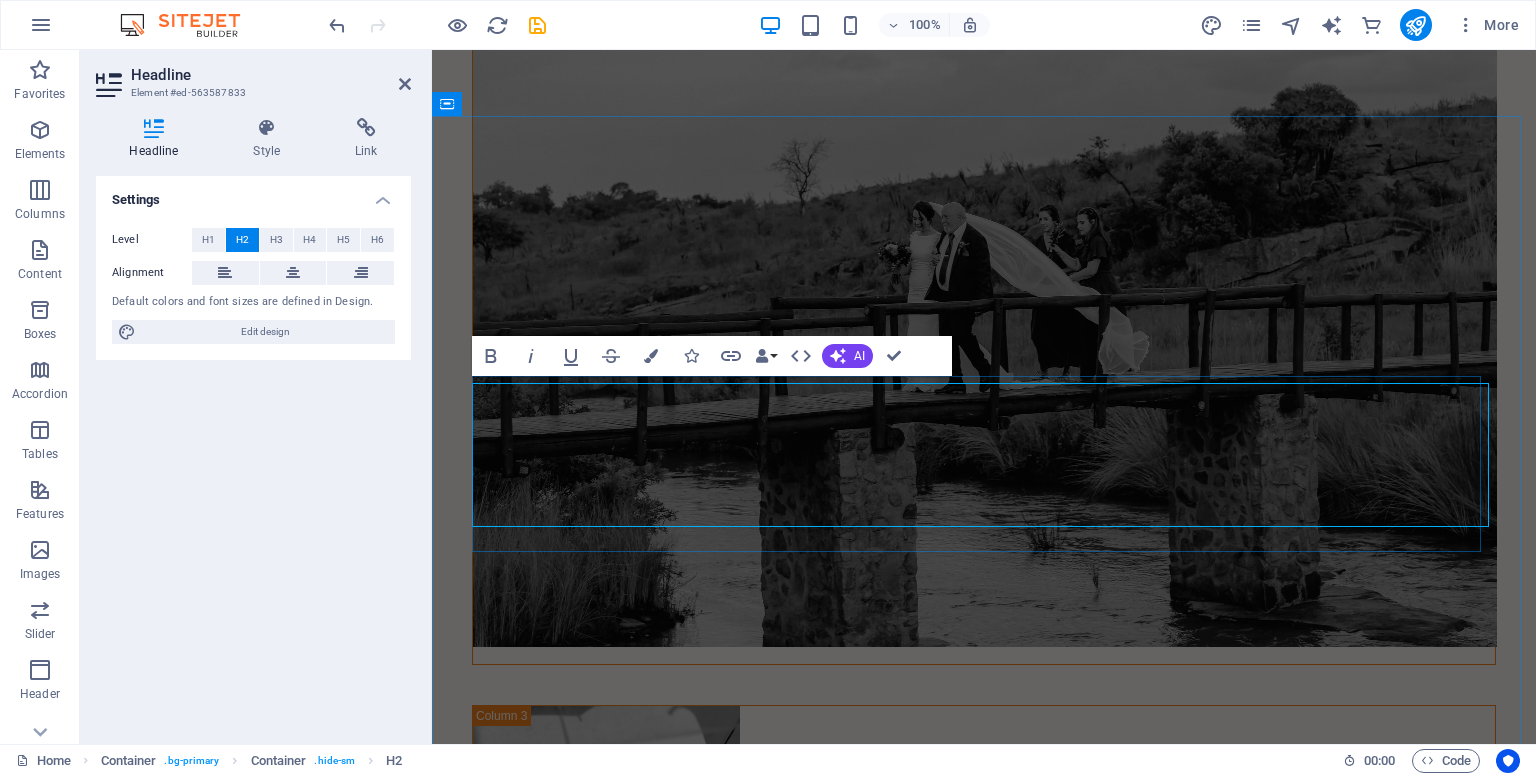 scroll, scrollTop: 5496, scrollLeft: 0, axis: vertical 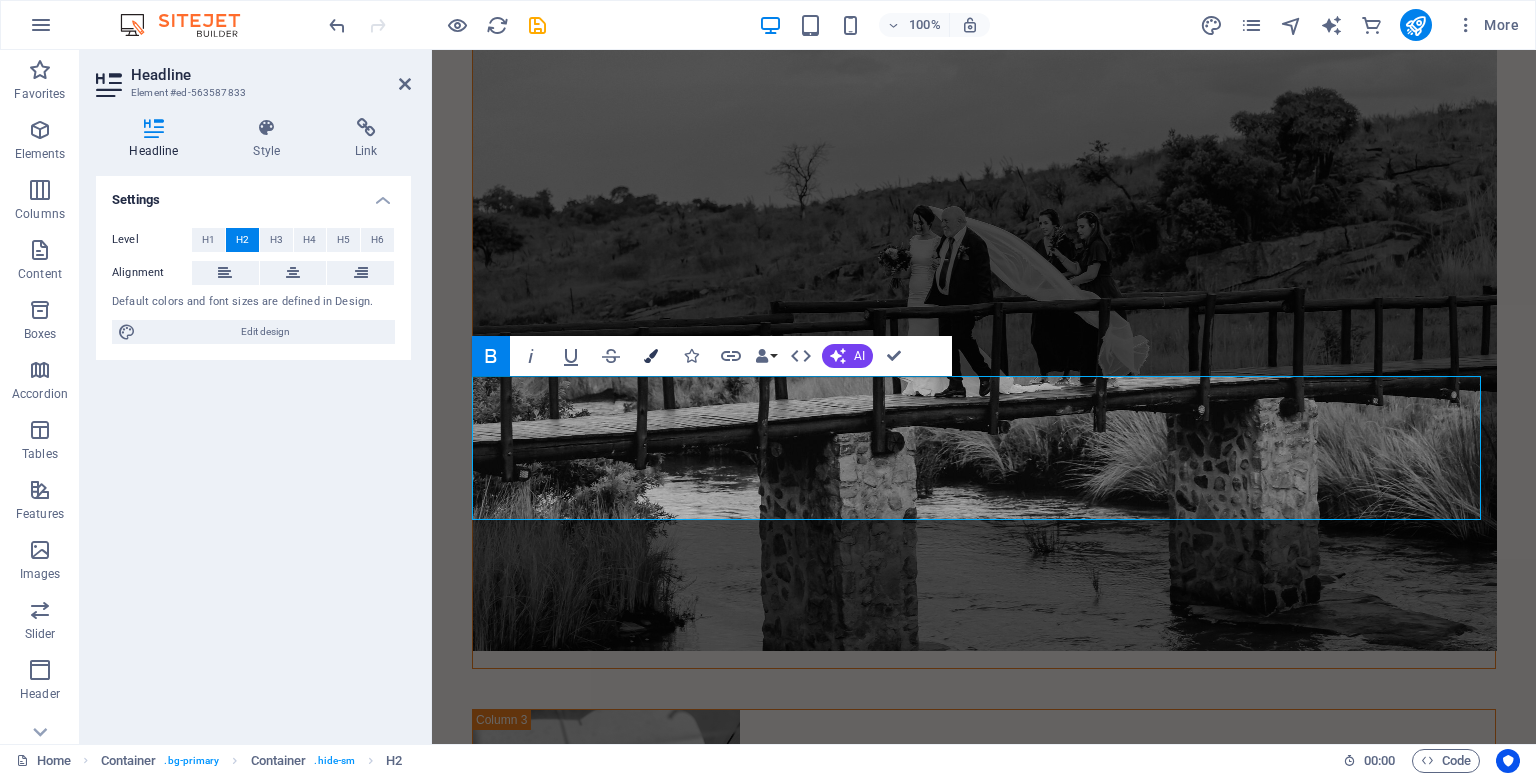 click at bounding box center (651, 356) 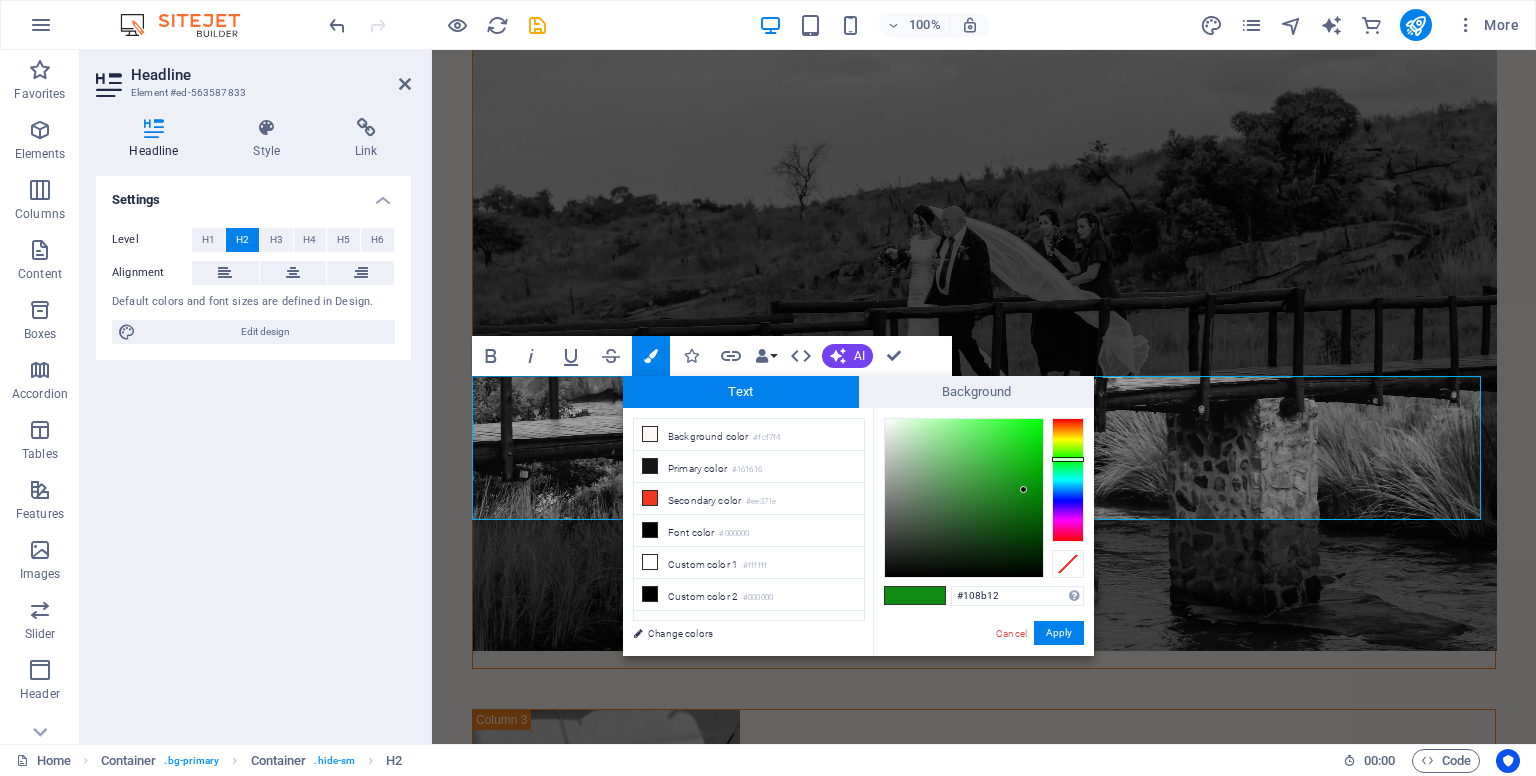 click on "Background color
#fcf7f4
Primary color
#161616
Secondary color
#ee371e
Font color
#000000" at bounding box center [749, 519] 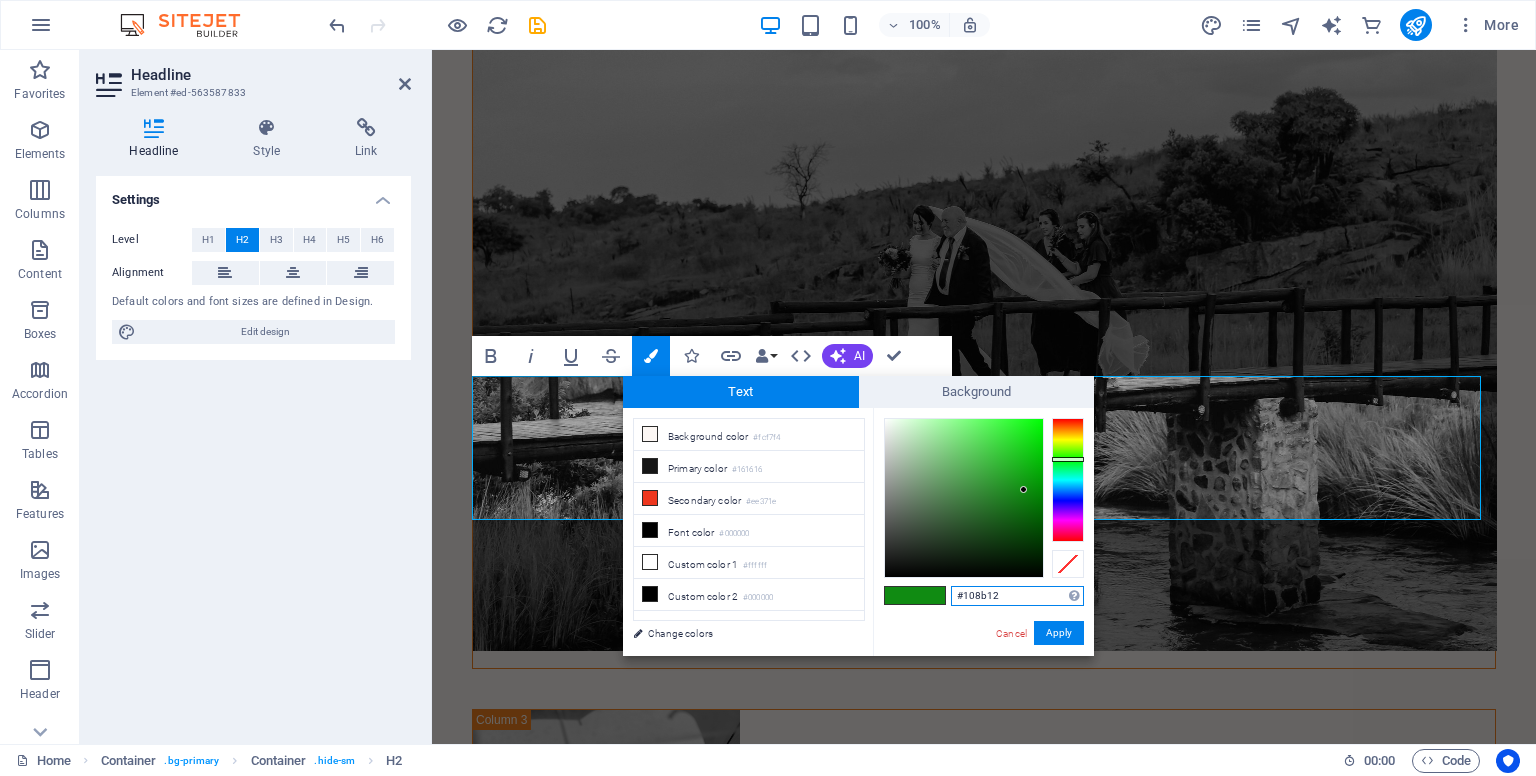 click on "#108b12" at bounding box center (1017, 596) 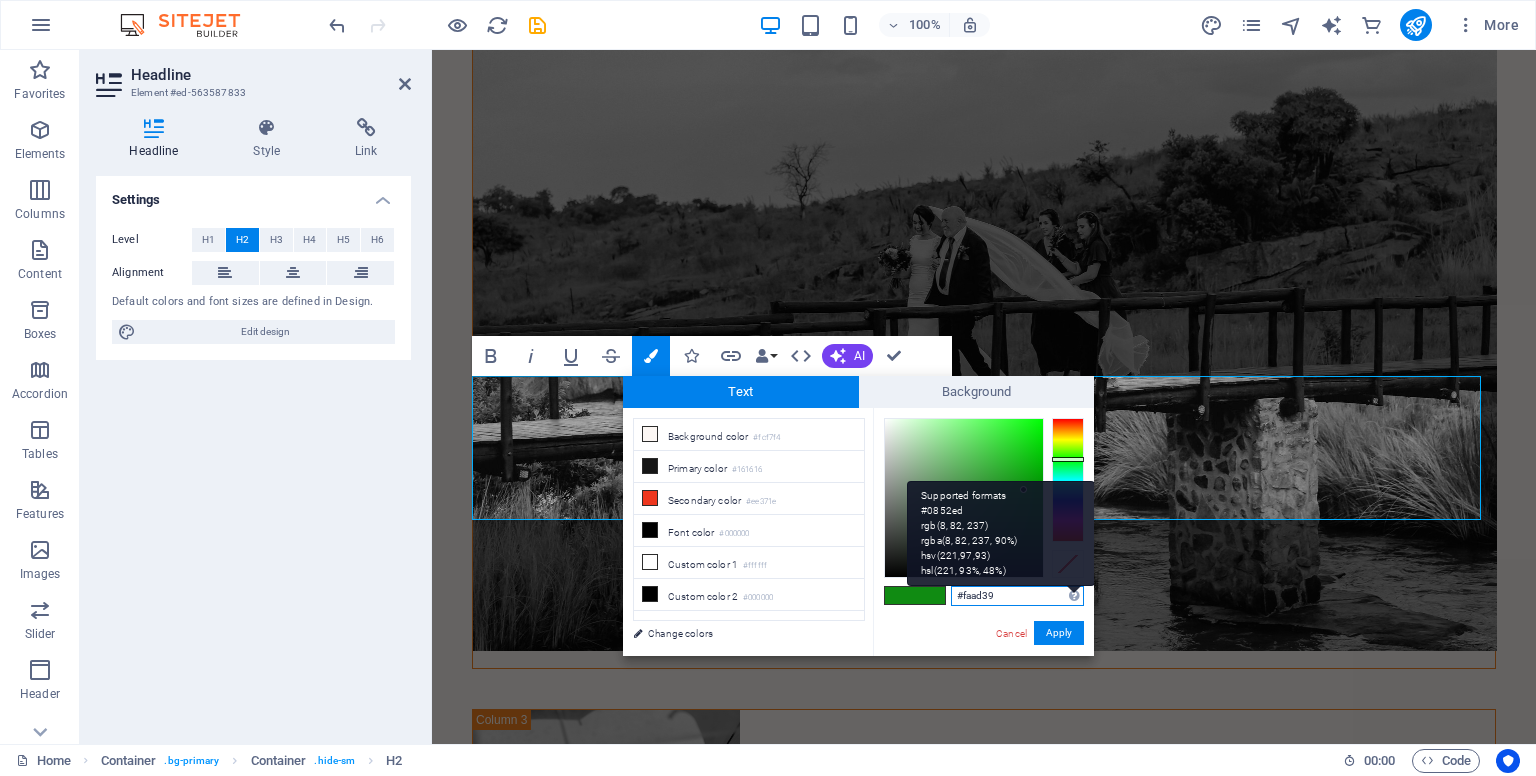 type on "#faad39" 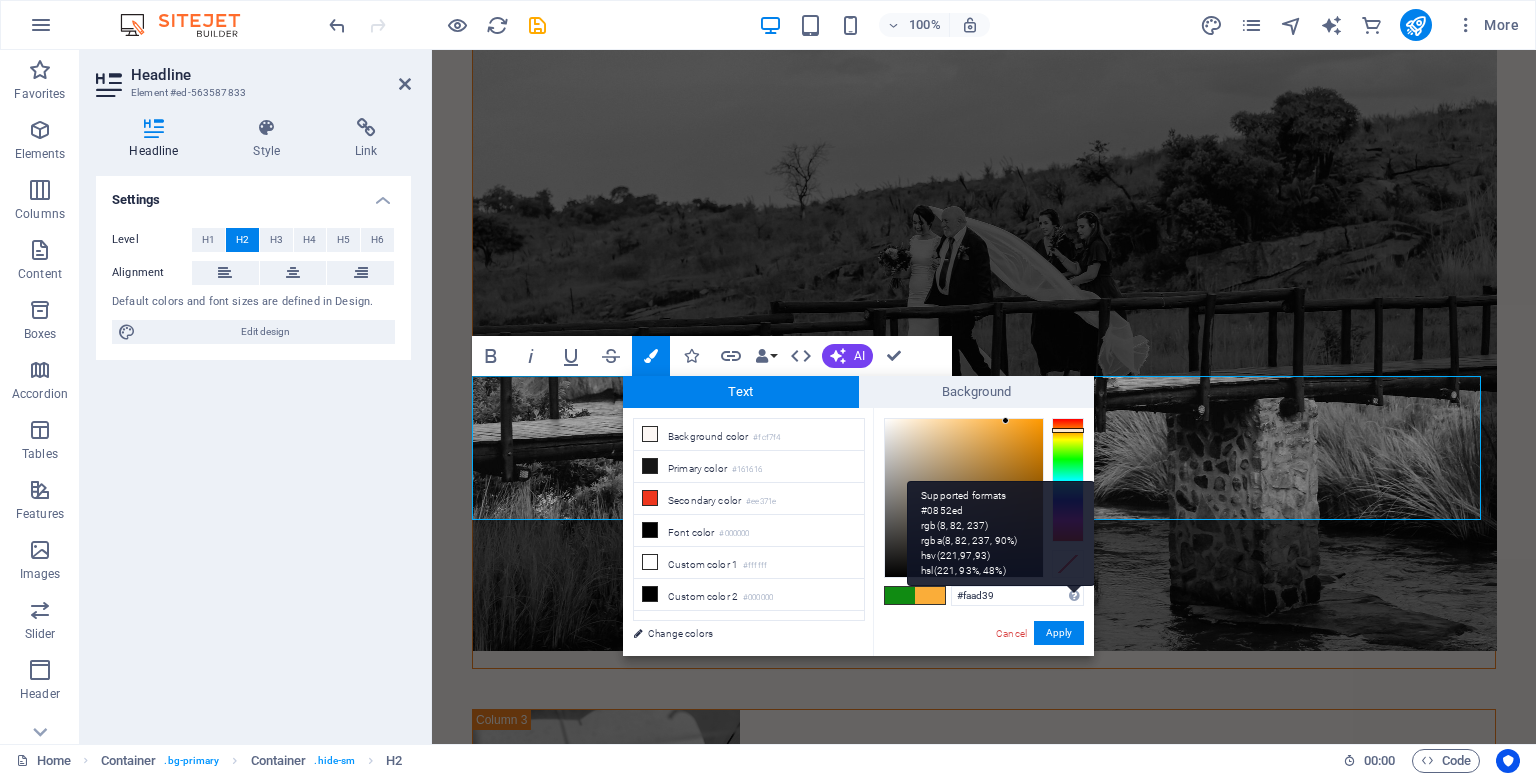click on "Supported formats #0852ed rgb(8, 82, 237) rgba(8, 82, 237, 90%) hsv(221,97,93) hsl(221, 93%, 48%)" at bounding box center (1001, 533) 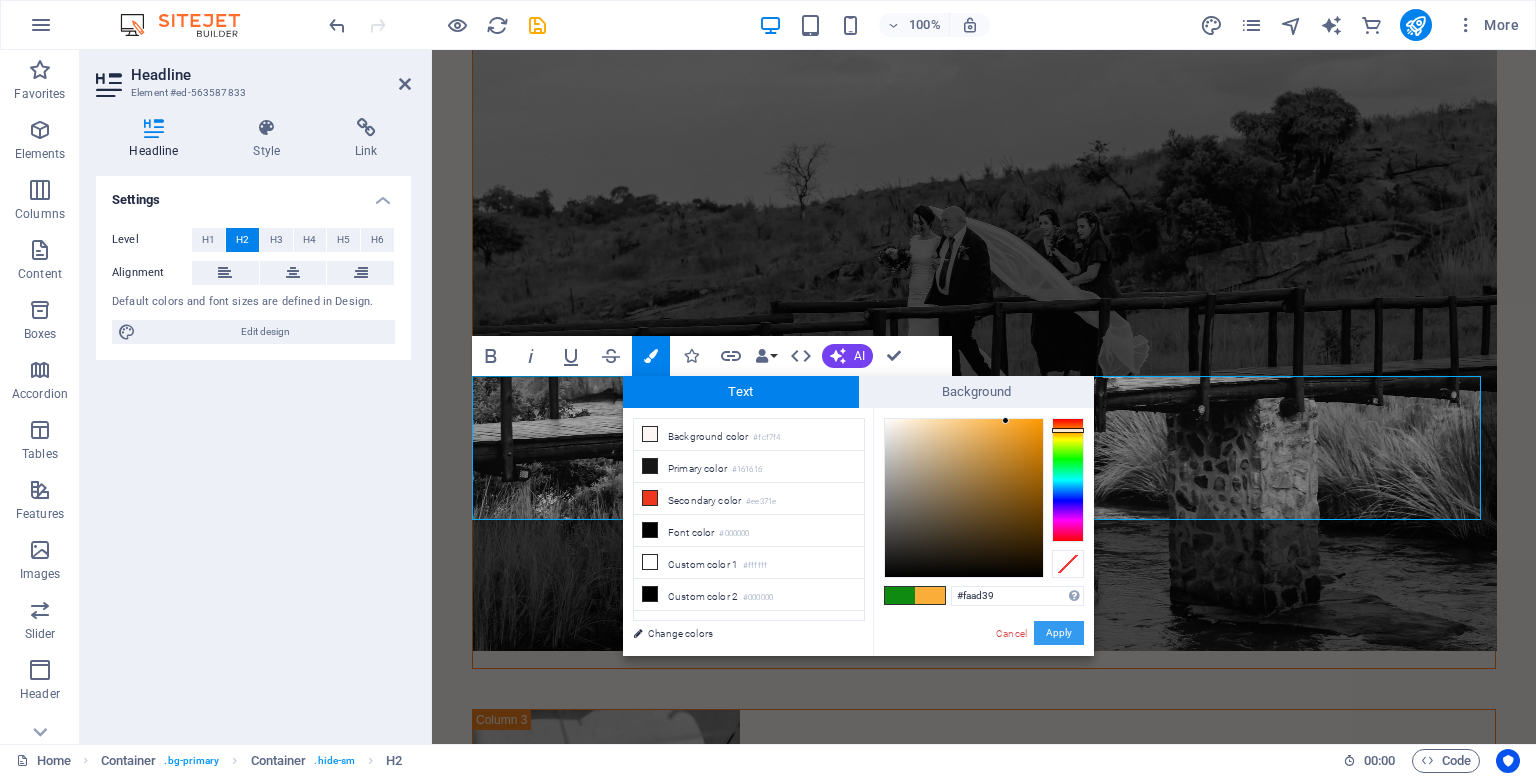 click on "Apply" at bounding box center (1059, 633) 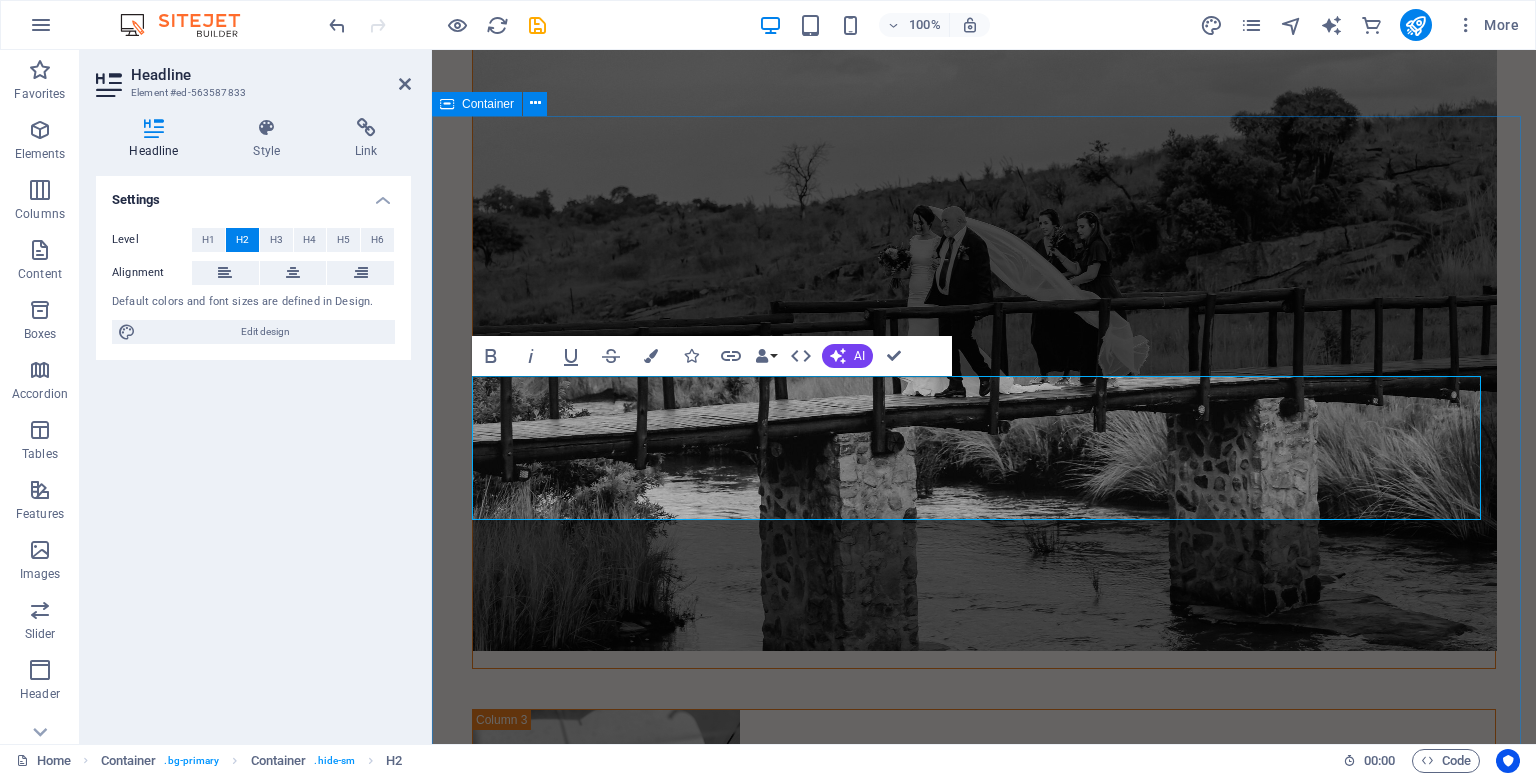 click on "Join the #se eingspots movement! Every time you see spots or a survivor in any form - share on socials with the hashtag. It could make someones day and remind them  or the people behind the spots  they are a warrior  #seeingspots" at bounding box center (984, 2862) 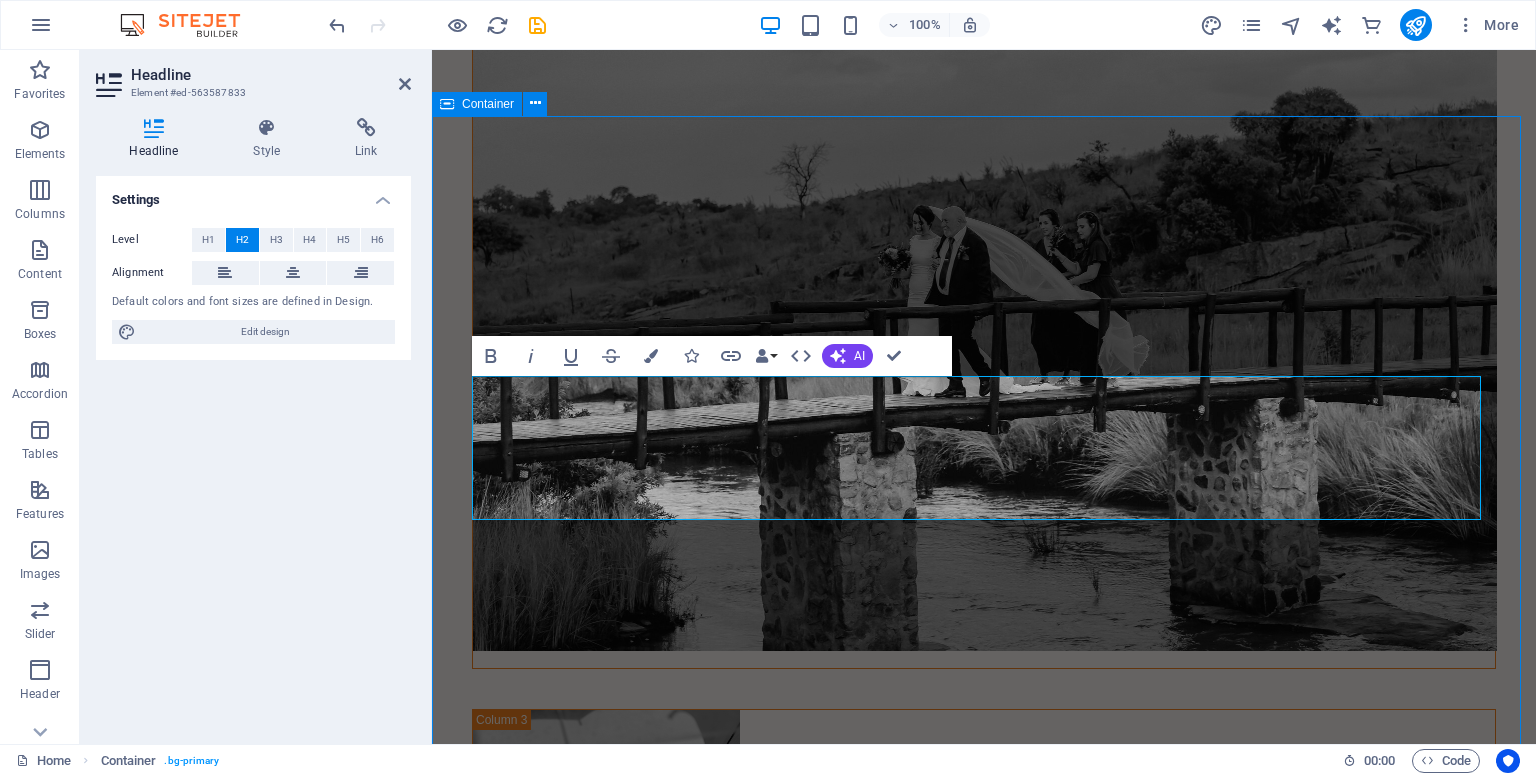 scroll, scrollTop: 5693, scrollLeft: 0, axis: vertical 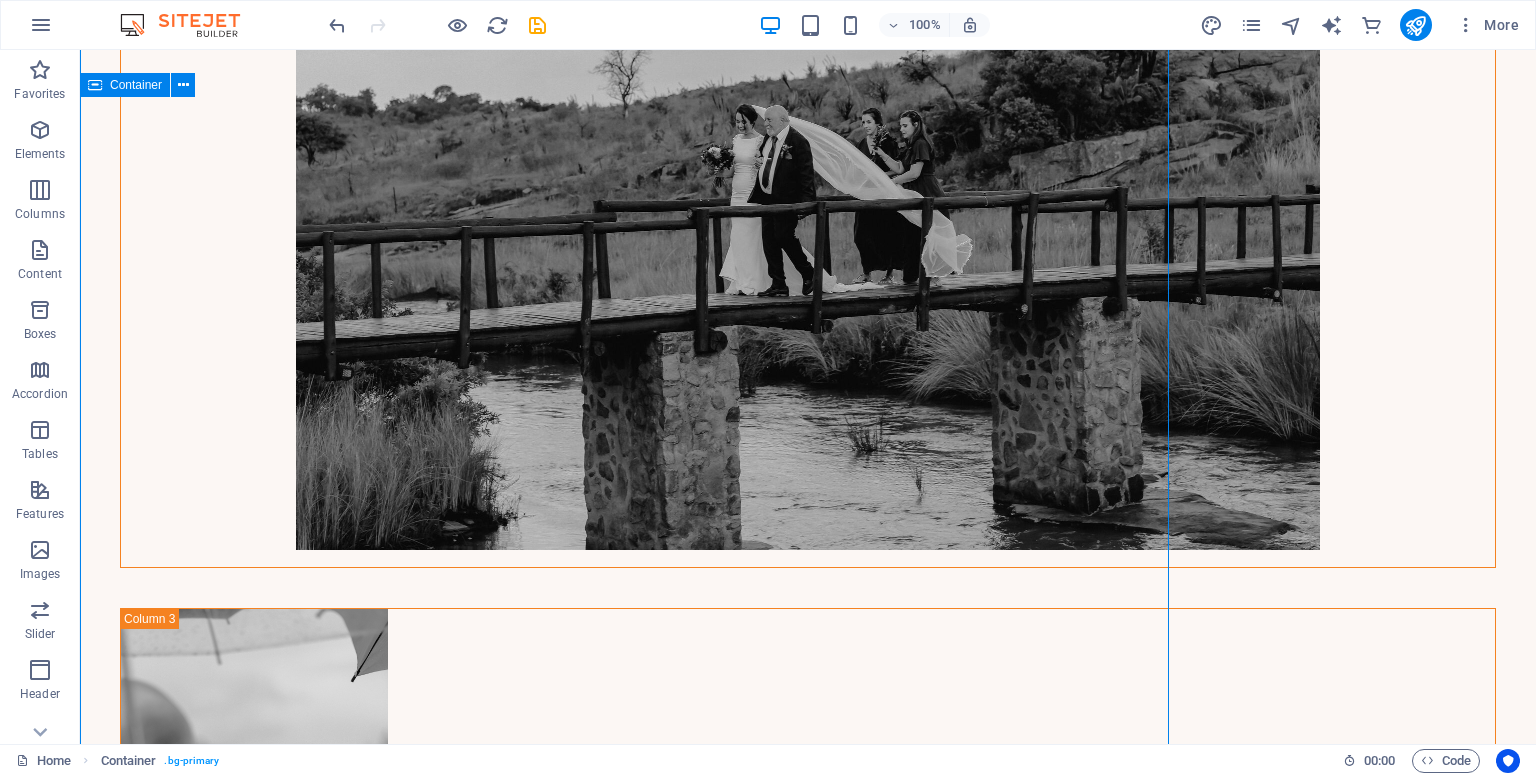 click on "Join the #se eingspots movement! Every time you see spots or a survivor in any form - share on socials with the hashtag. It could make someones day and remind them  or the people behind the spots  they are a warrior  #seeingspots" at bounding box center (808, 2762) 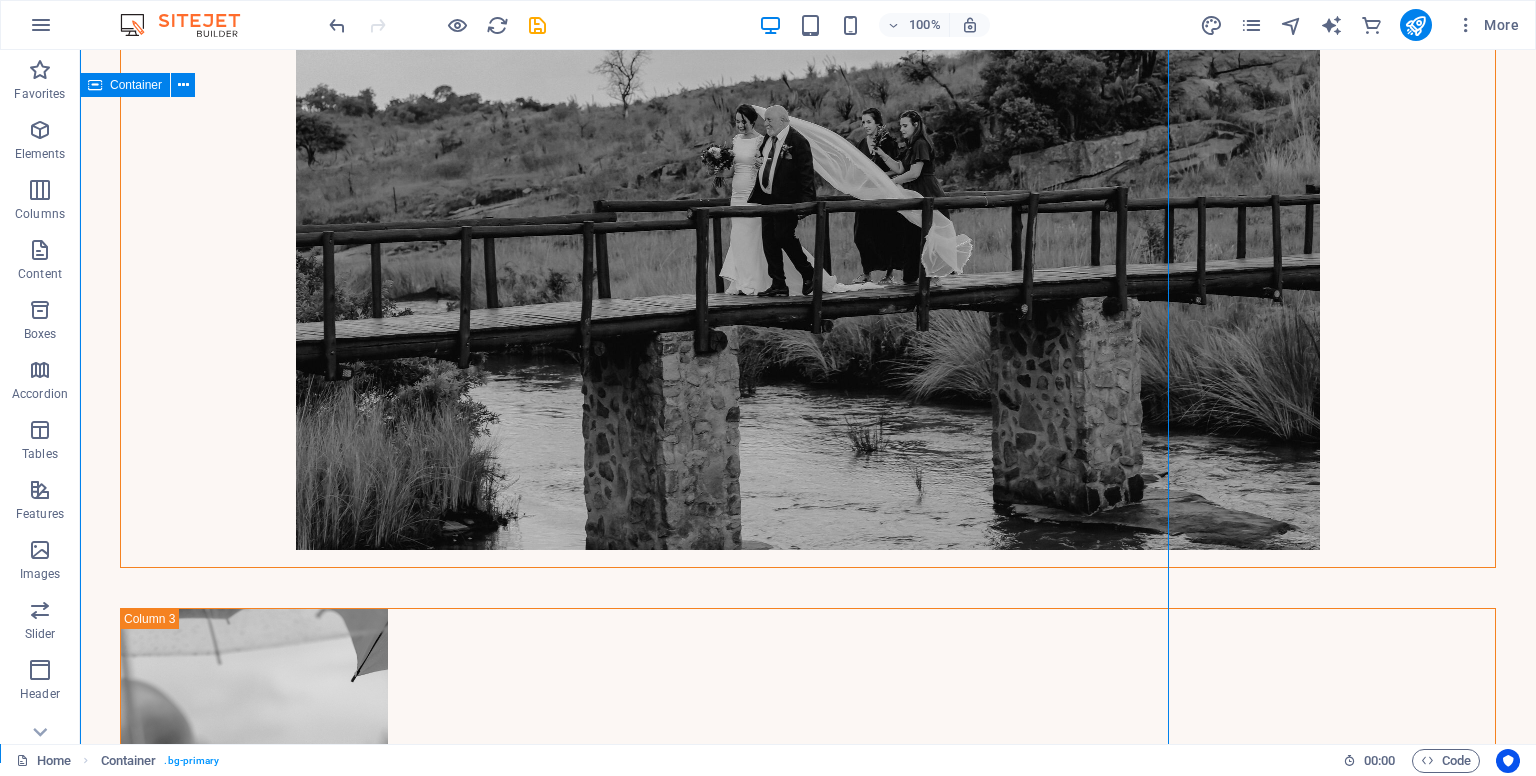 select on "triangle" 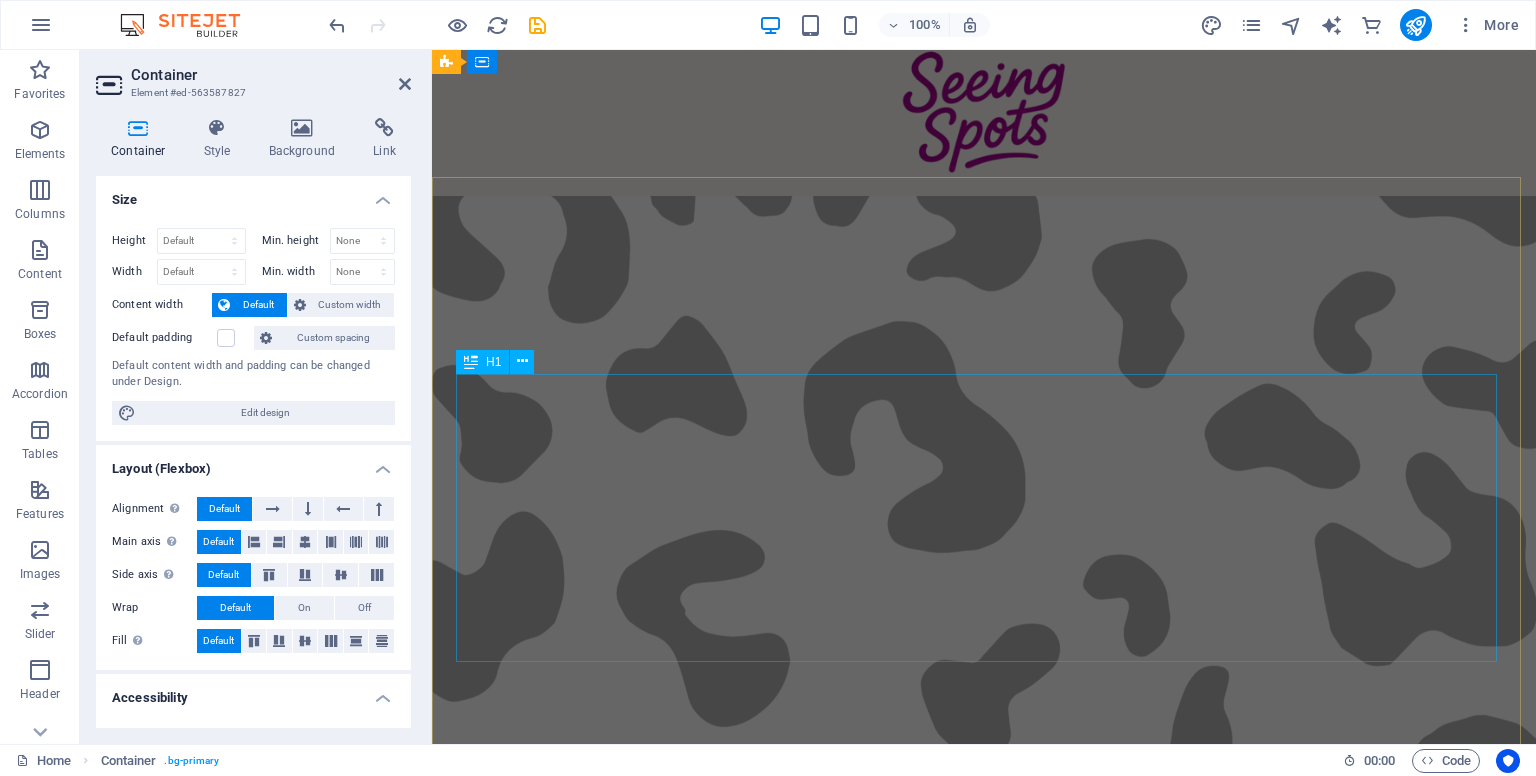 scroll, scrollTop: 0, scrollLeft: 0, axis: both 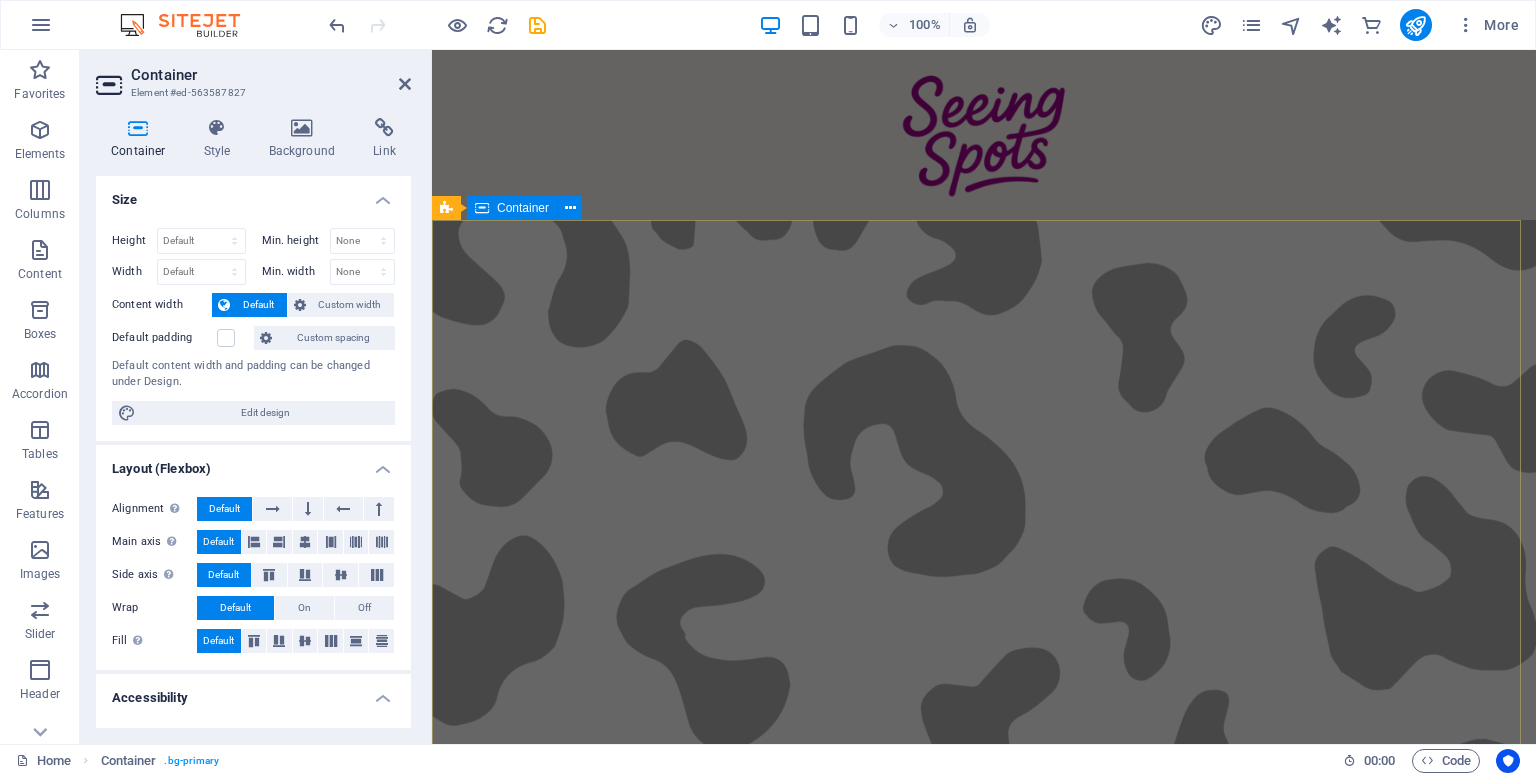 click on "we are all survivors of something" at bounding box center (984, 1322) 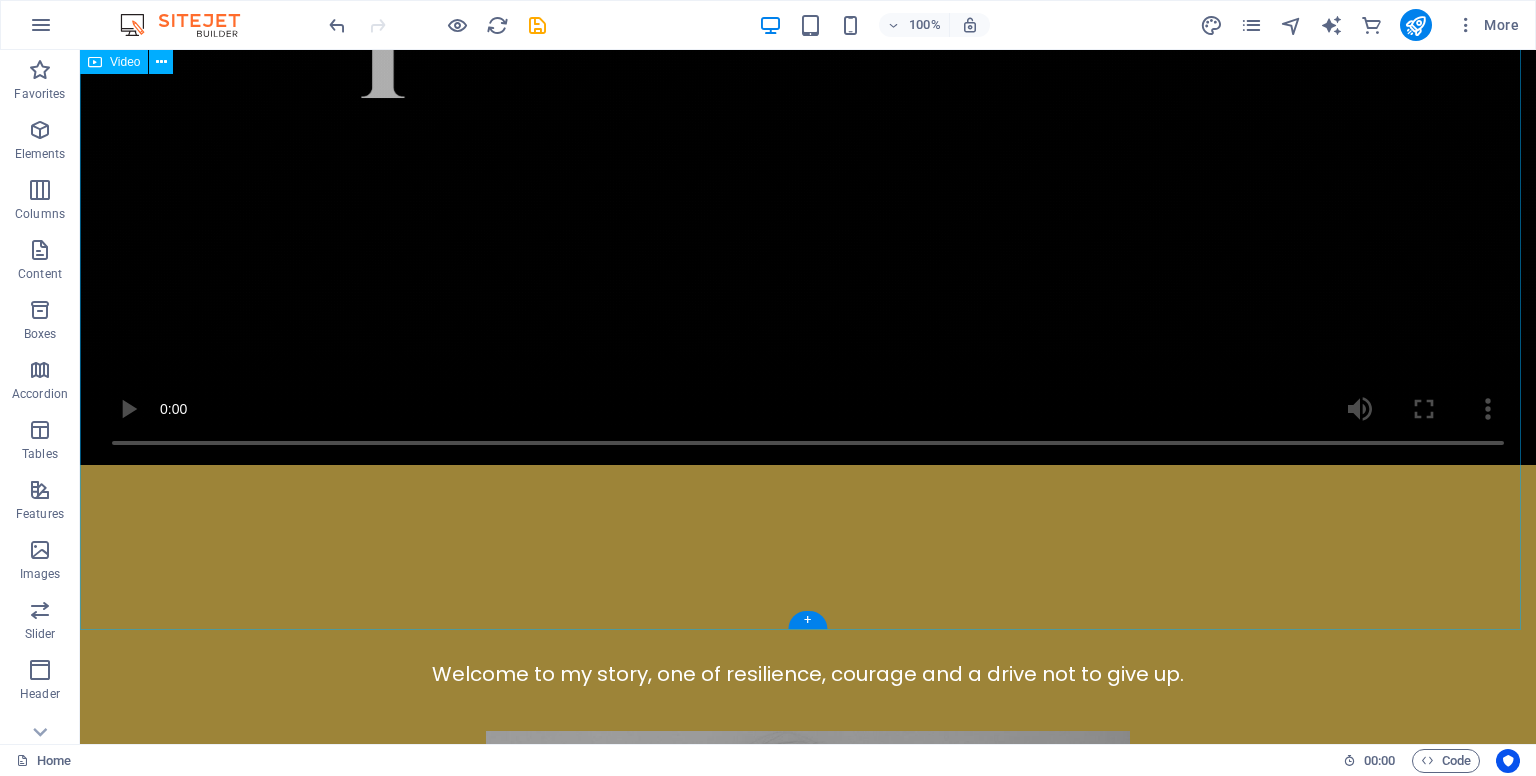 scroll, scrollTop: 1700, scrollLeft: 0, axis: vertical 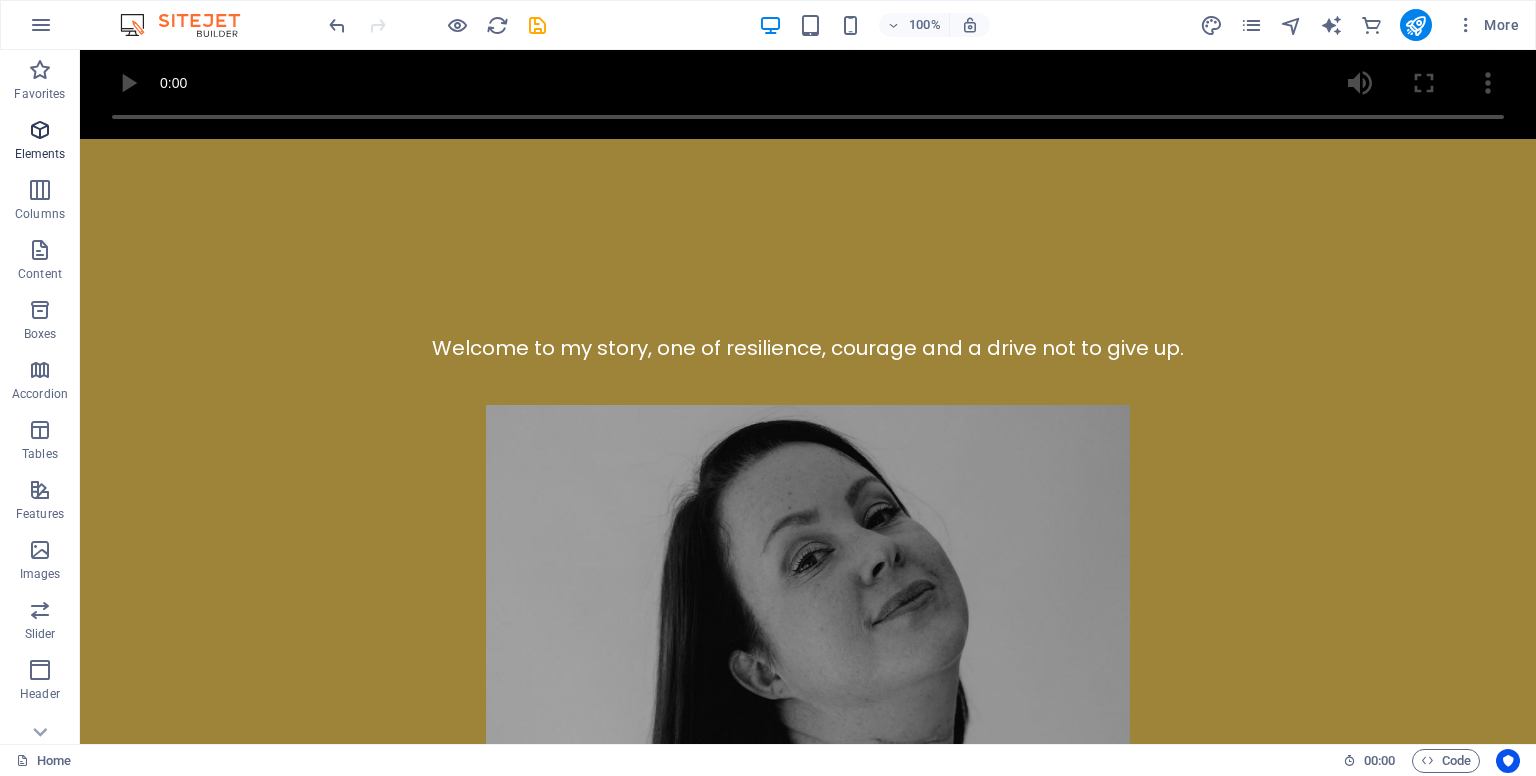 click at bounding box center [40, 130] 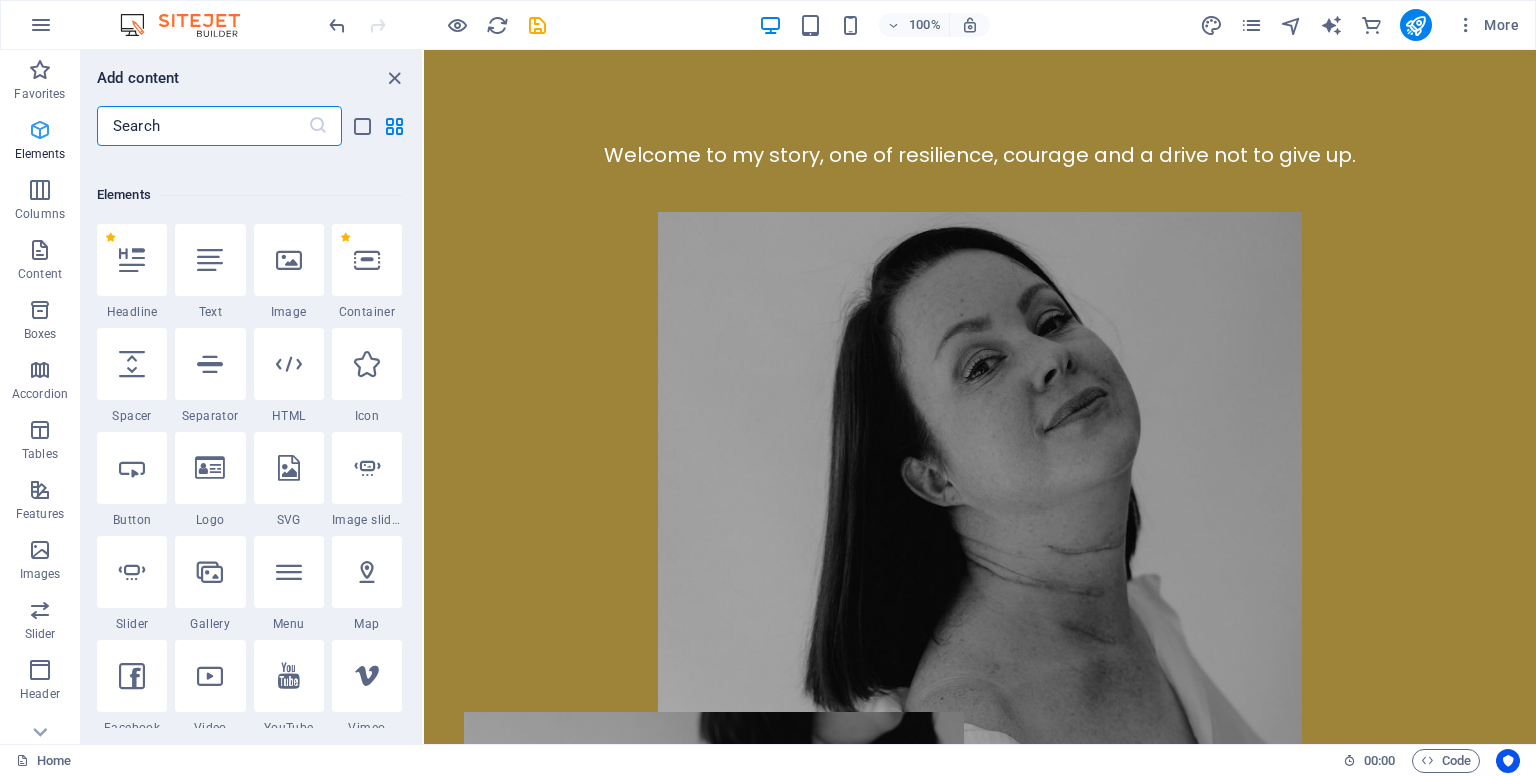 scroll, scrollTop: 212, scrollLeft: 0, axis: vertical 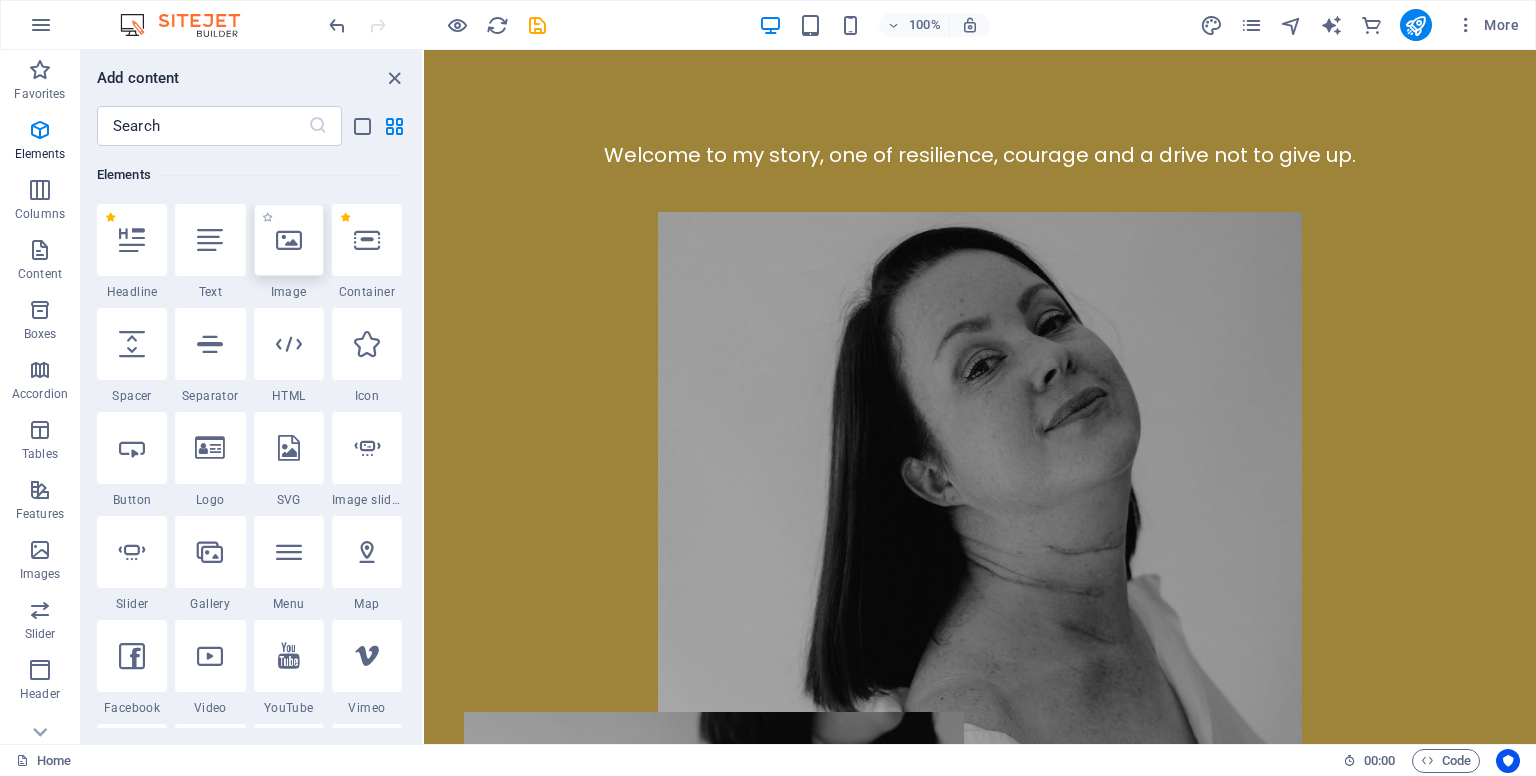 click at bounding box center [289, 240] 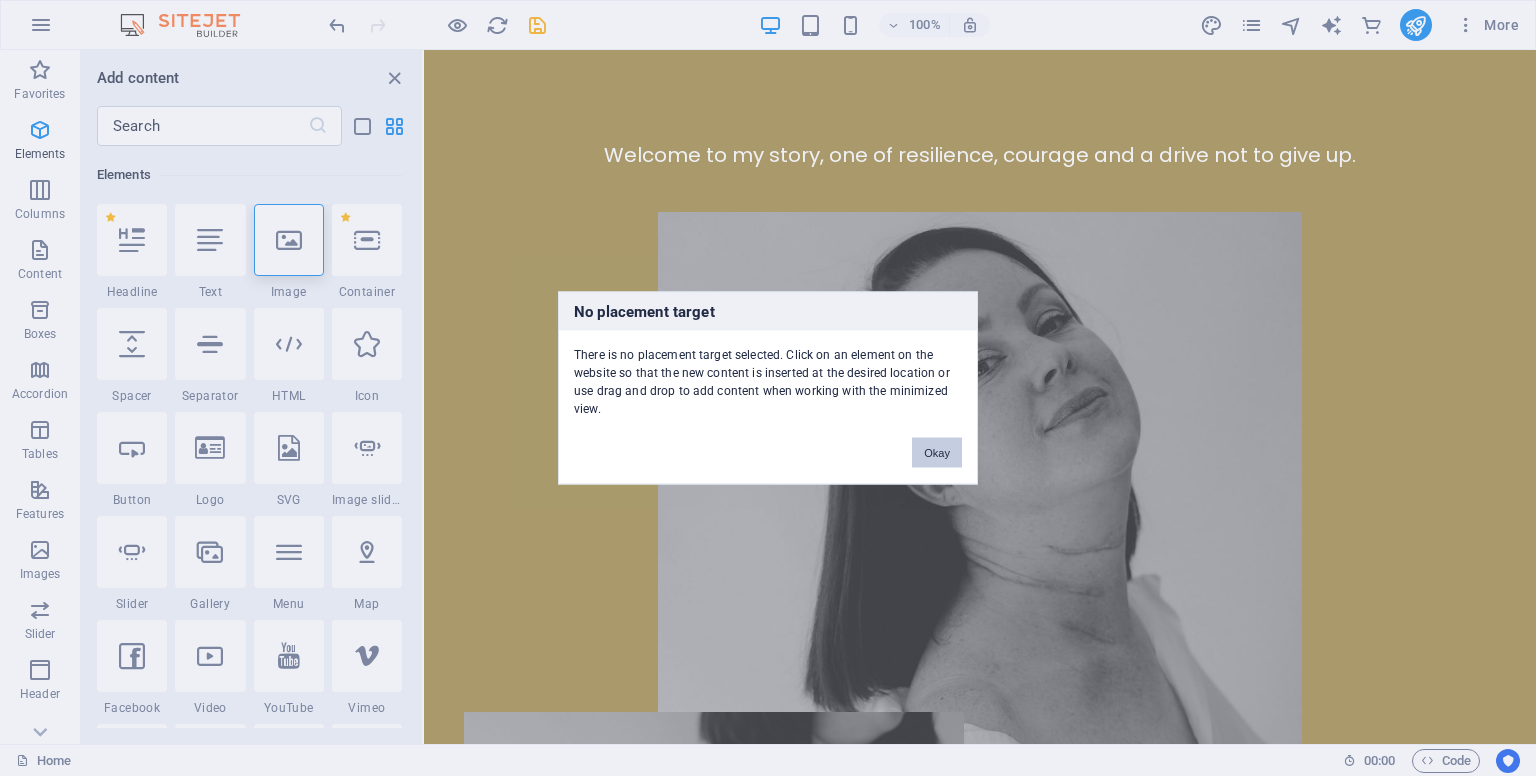 click on "Okay" at bounding box center (937, 453) 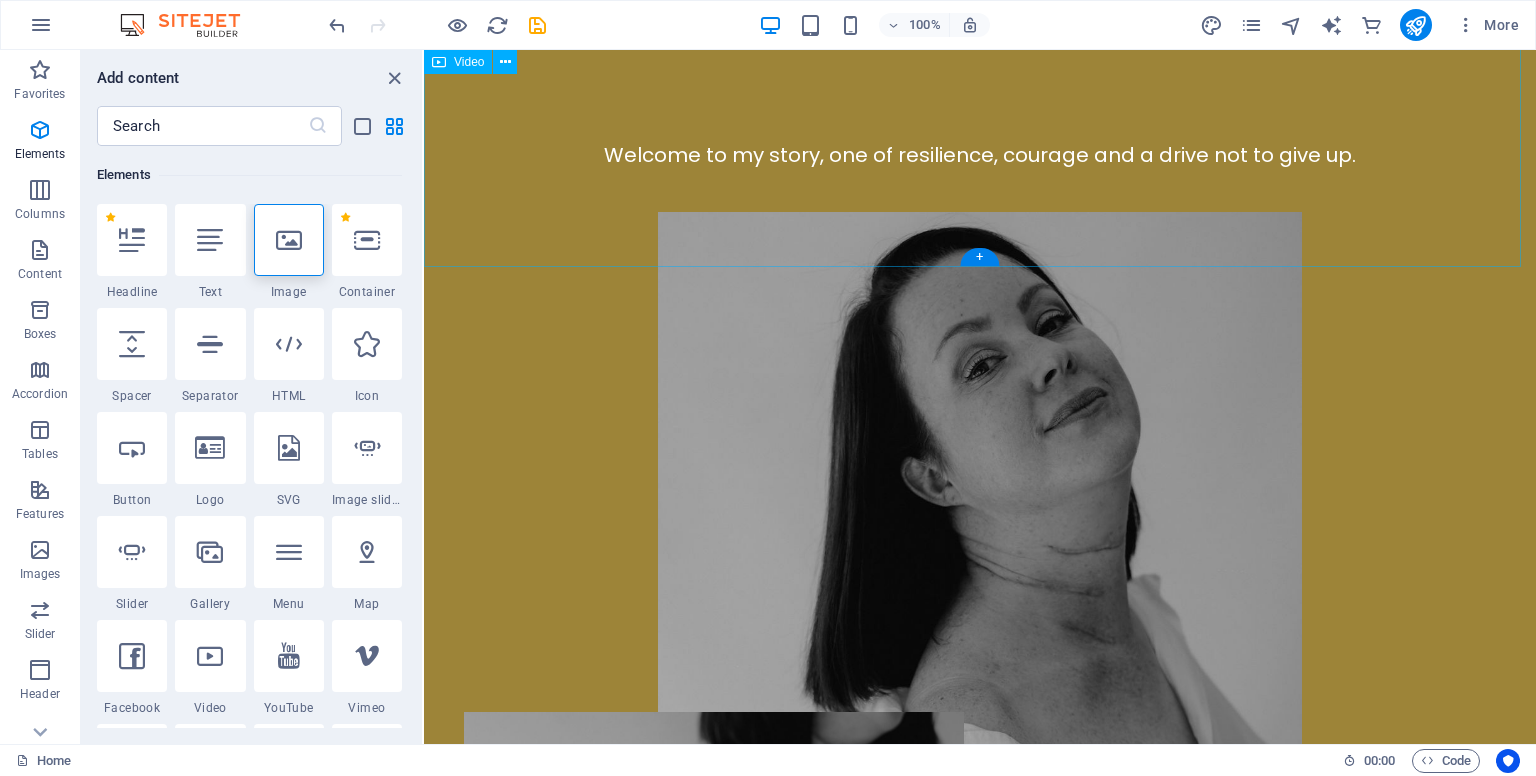 scroll, scrollTop: 1300, scrollLeft: 0, axis: vertical 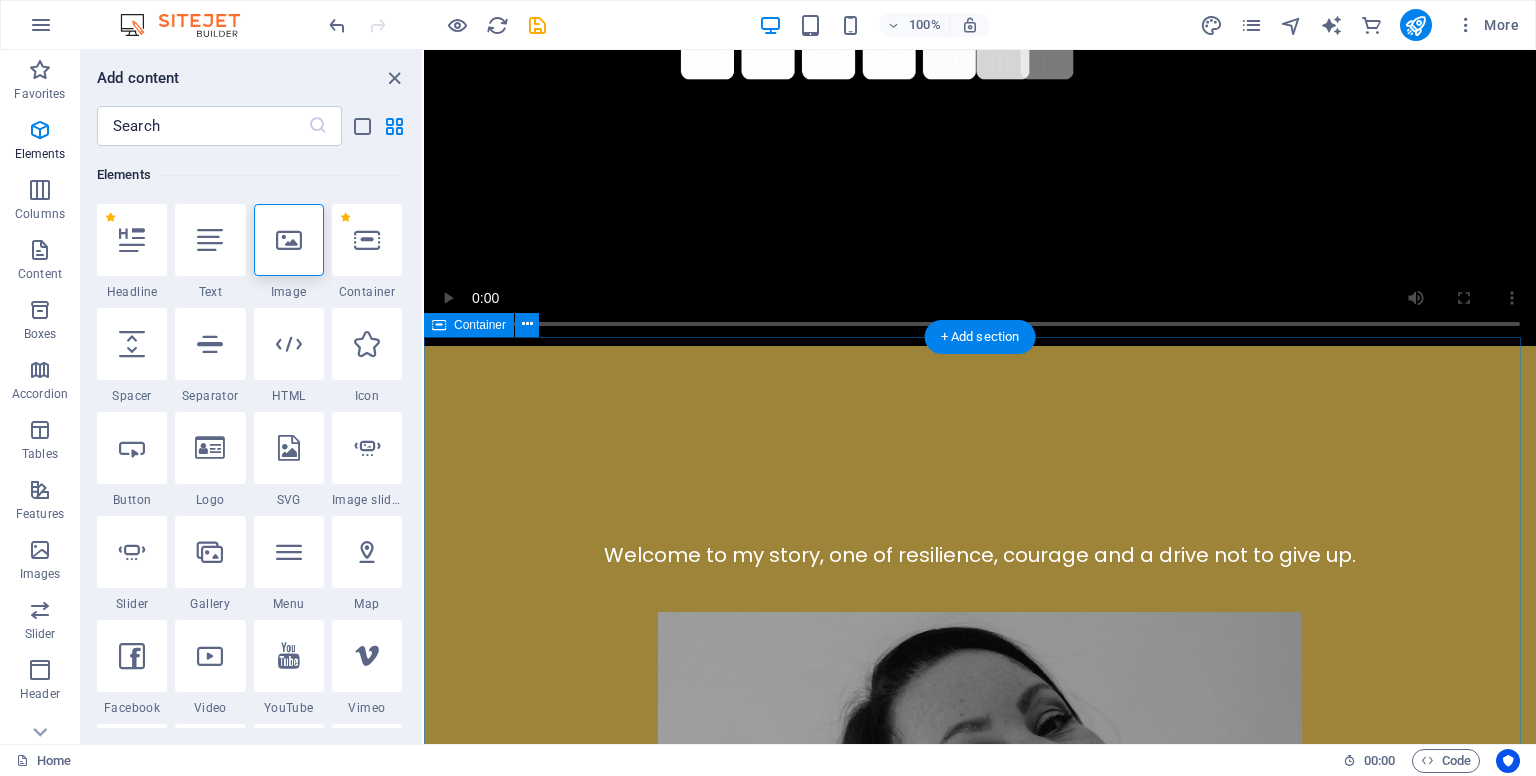 click on "Welcome to my story, one of resilience, courage and a drive not to give up." at bounding box center (980, 1229) 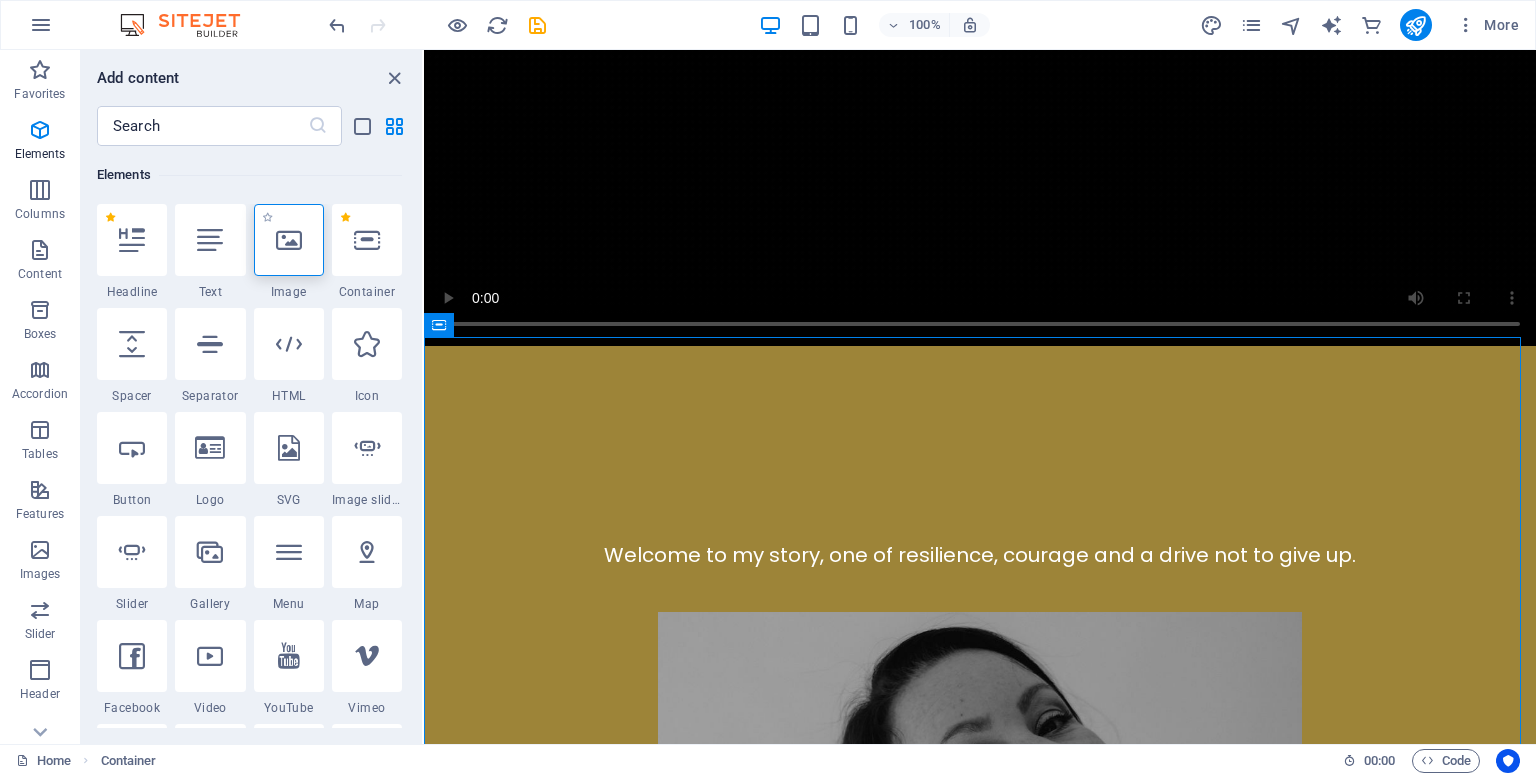 click at bounding box center [289, 240] 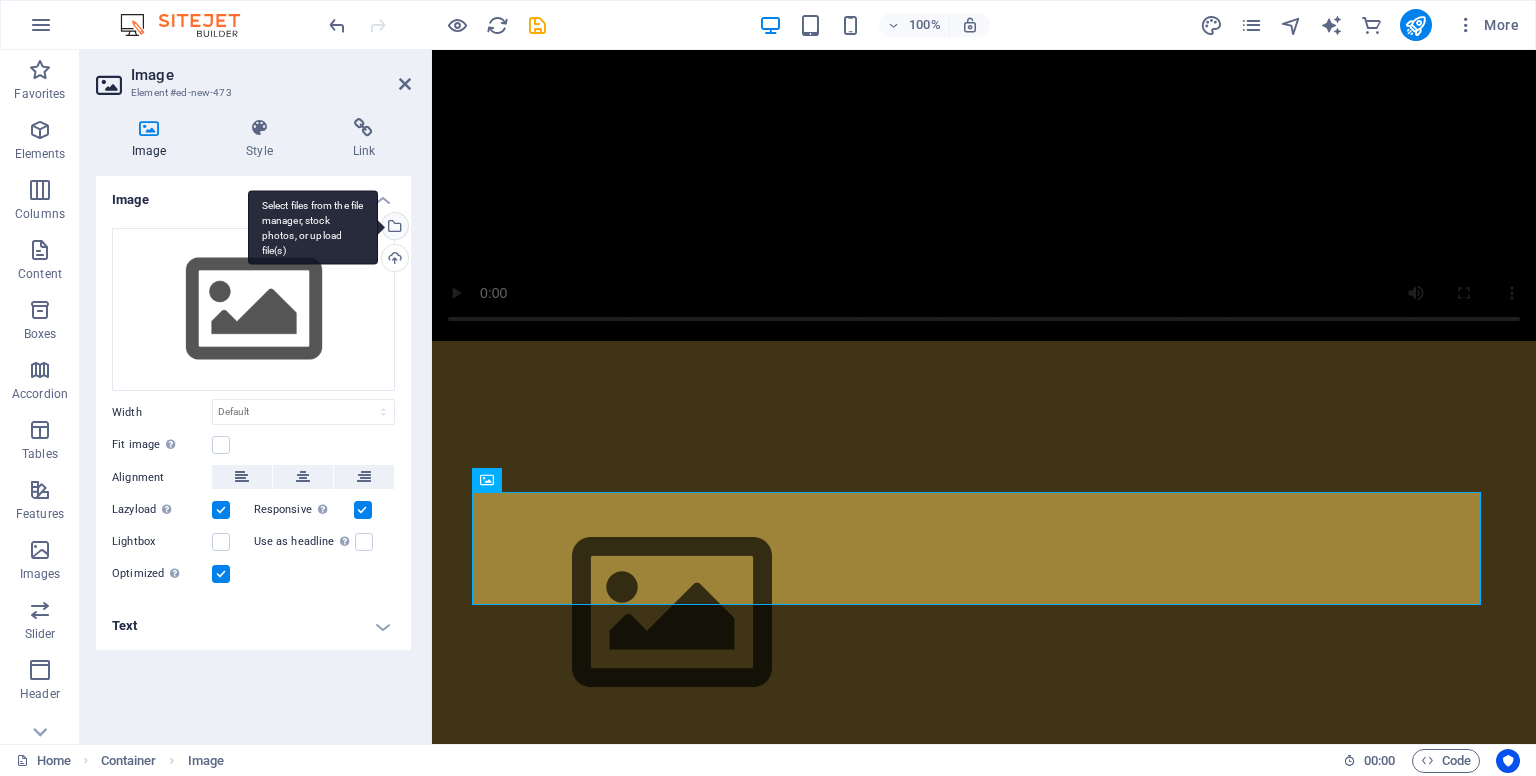 click on "Select files from the file manager, stock photos, or upload file(s)" at bounding box center [393, 228] 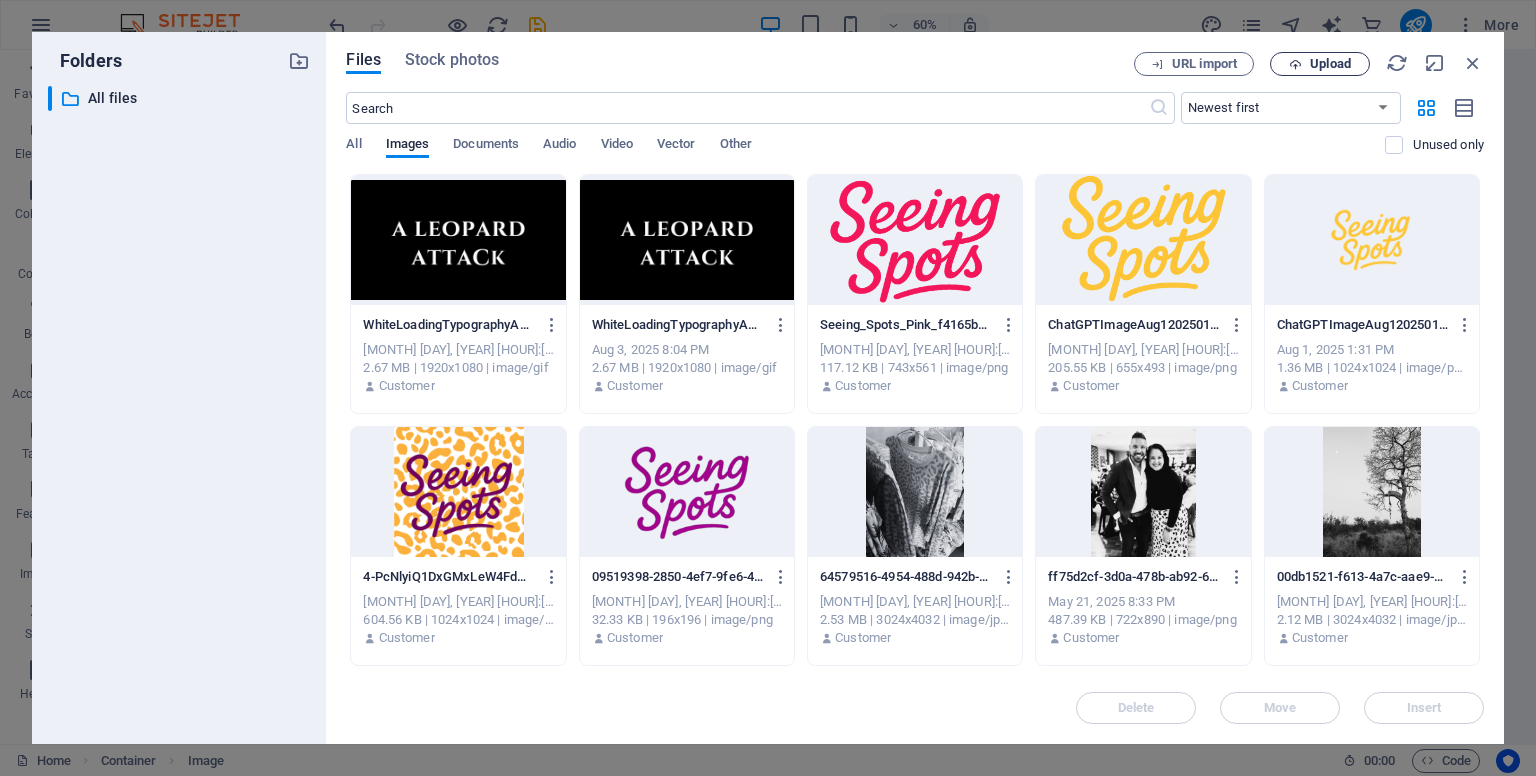 click on "Upload" at bounding box center (1330, 64) 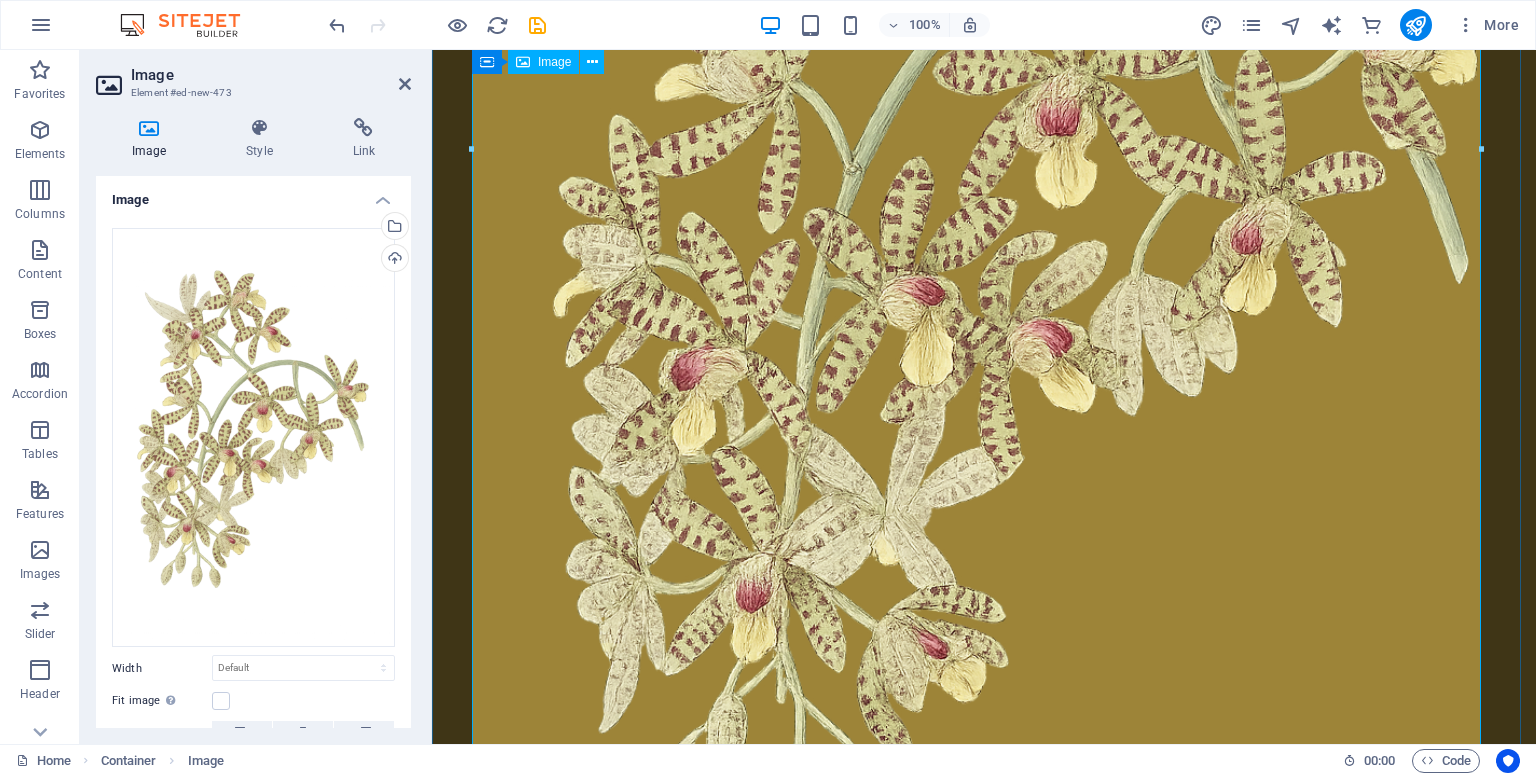 scroll, scrollTop: 2800, scrollLeft: 0, axis: vertical 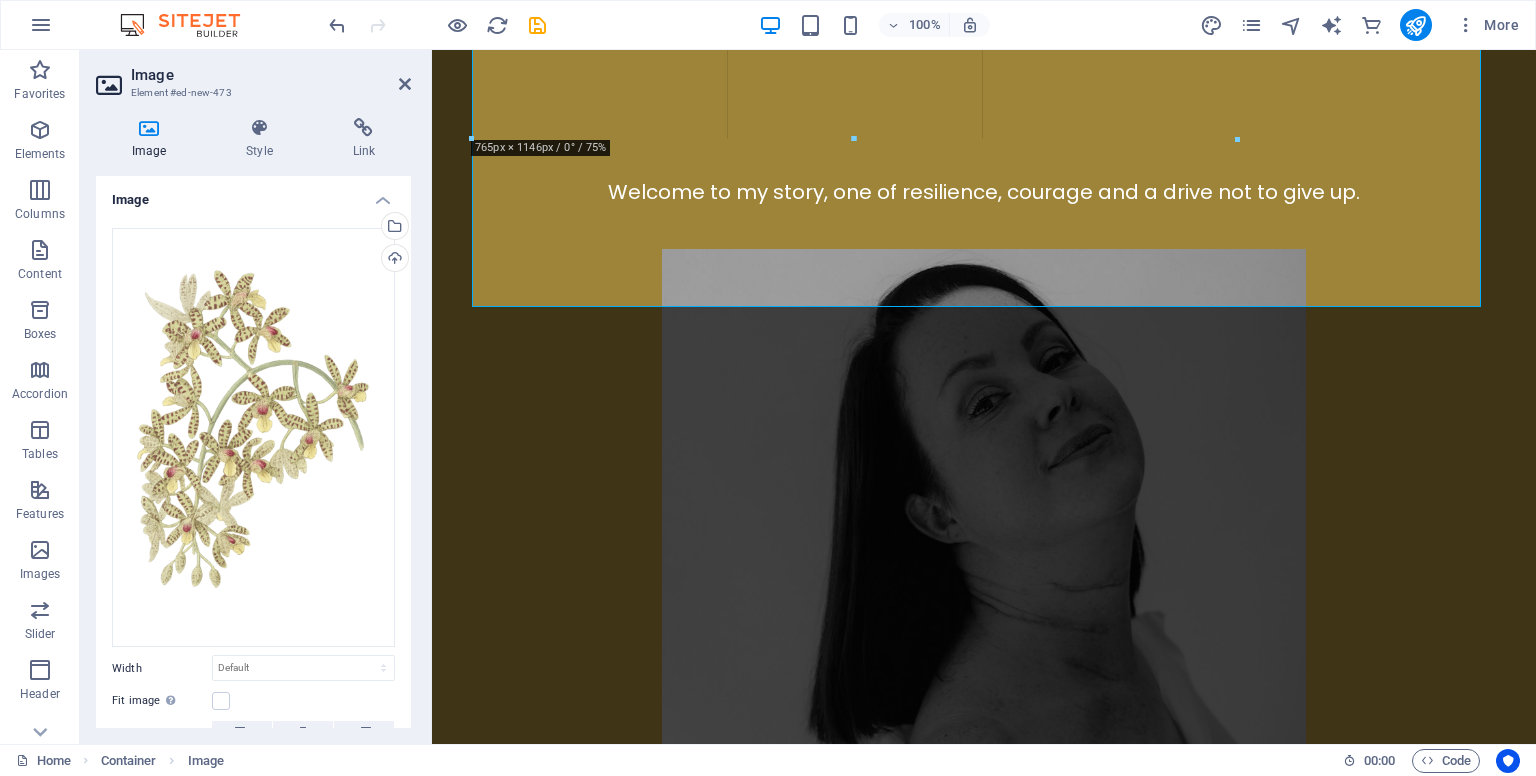 drag, startPoint x: 468, startPoint y: 505, endPoint x: 841, endPoint y: 131, distance: 528.2092 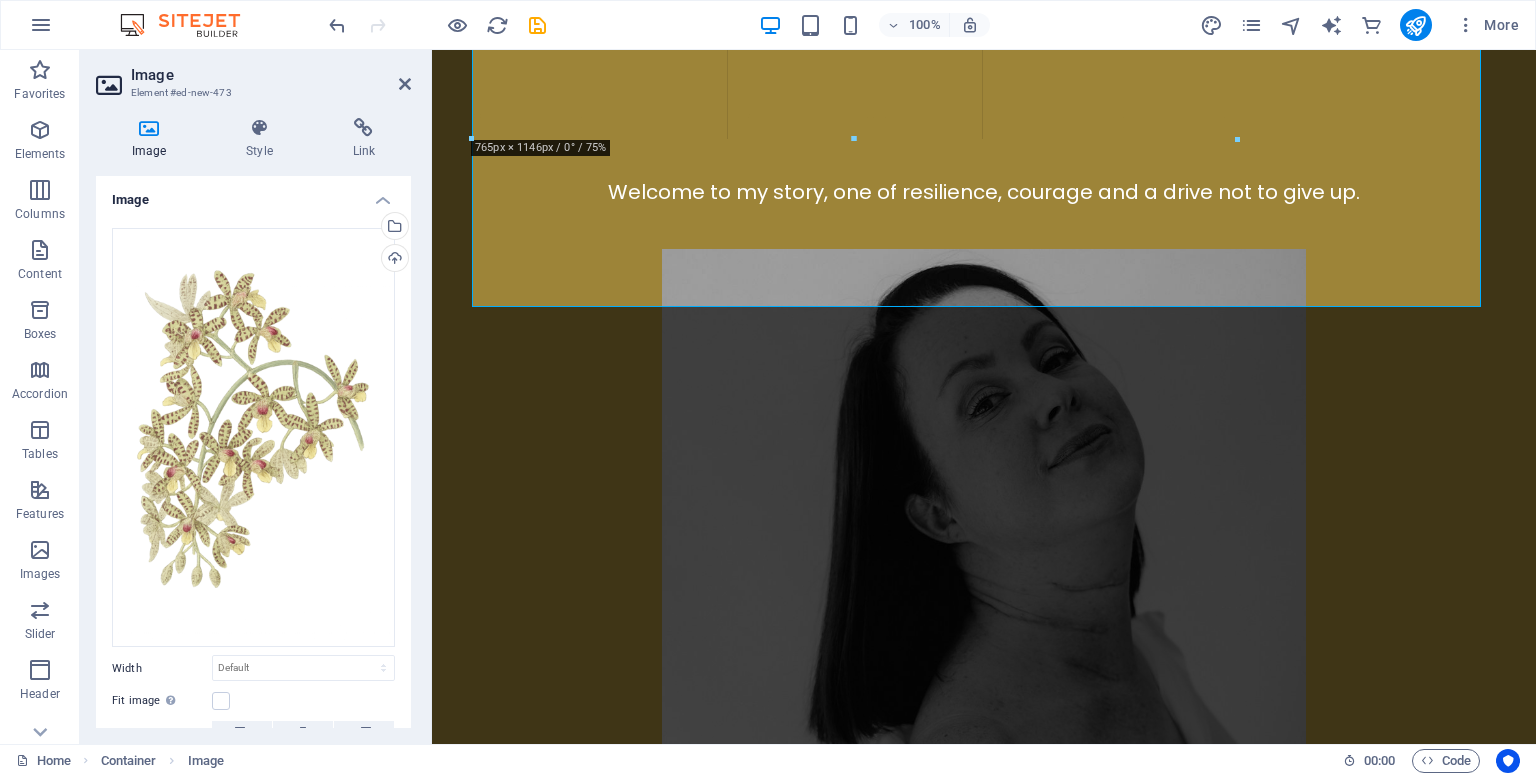 type on "763" 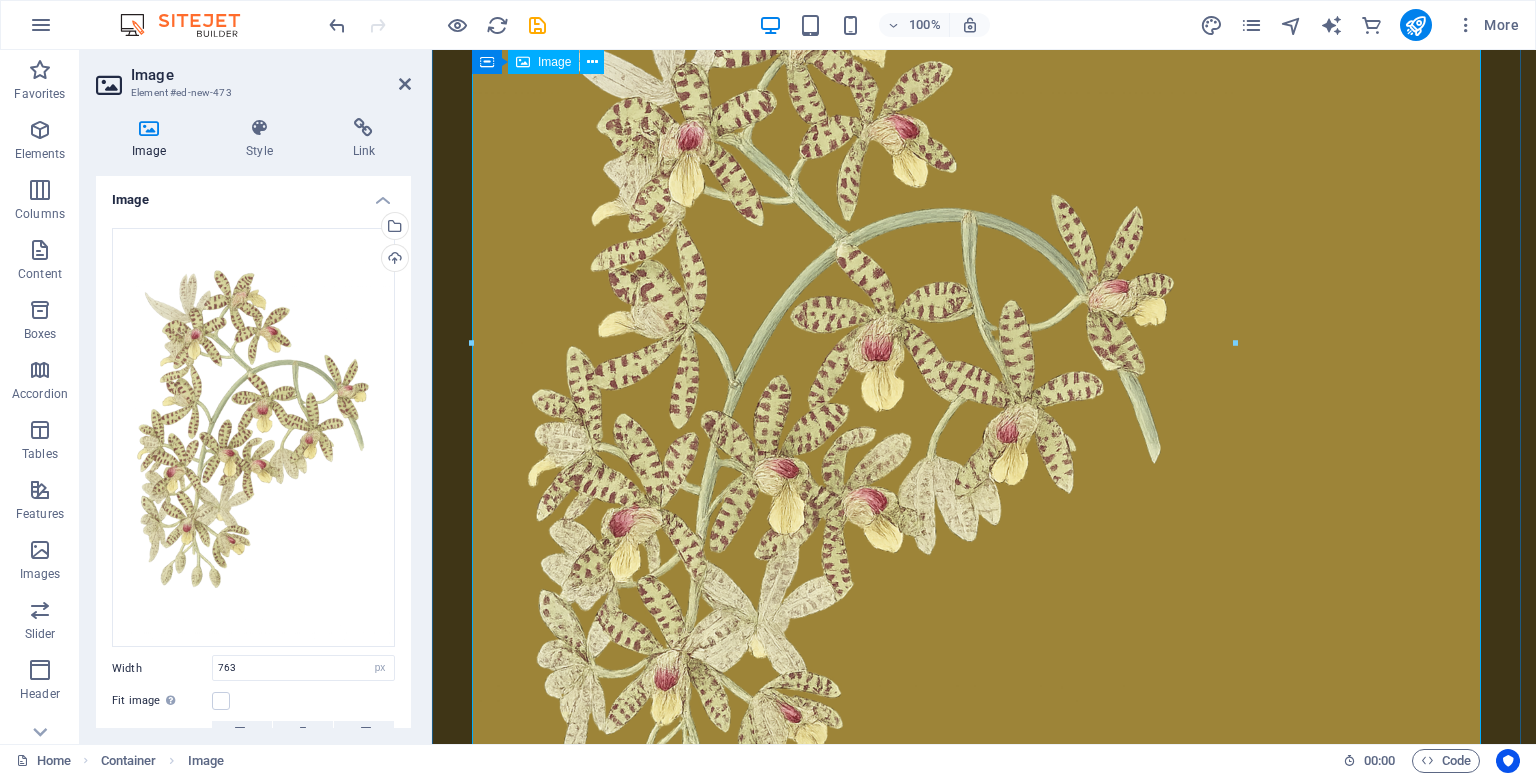 scroll, scrollTop: 1900, scrollLeft: 0, axis: vertical 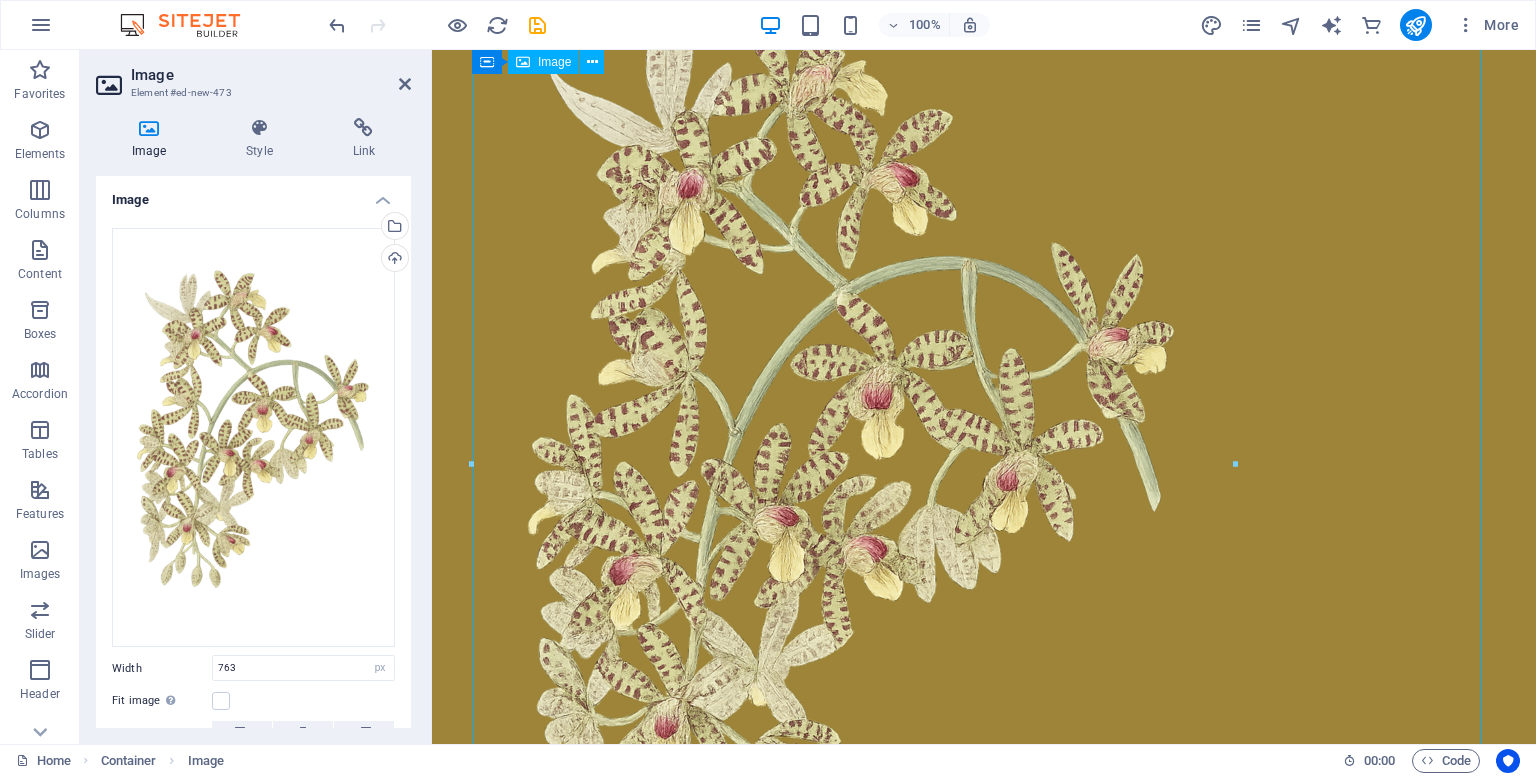 drag, startPoint x: 976, startPoint y: 235, endPoint x: 1211, endPoint y: 258, distance: 236.12285 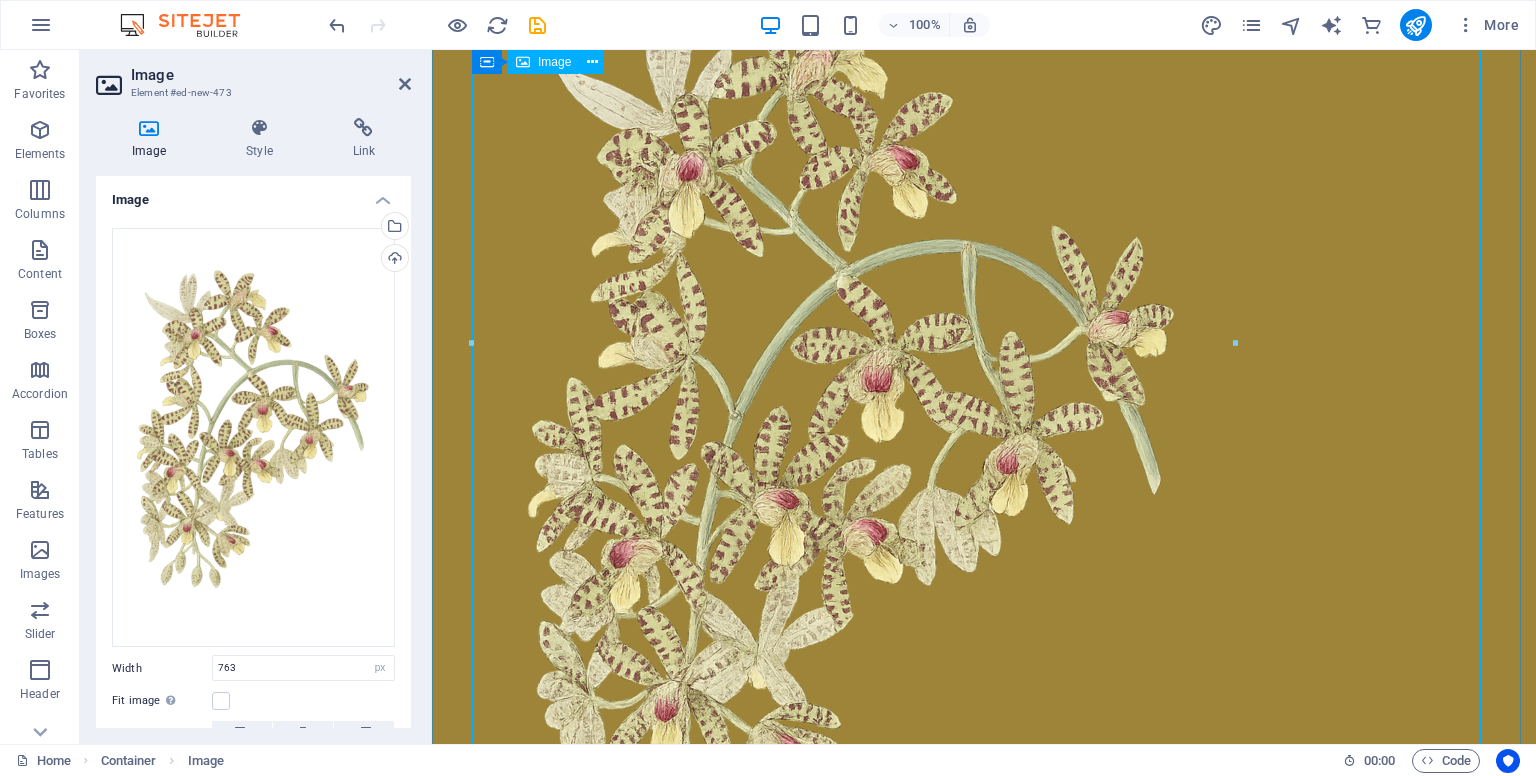 scroll, scrollTop: 1600, scrollLeft: 0, axis: vertical 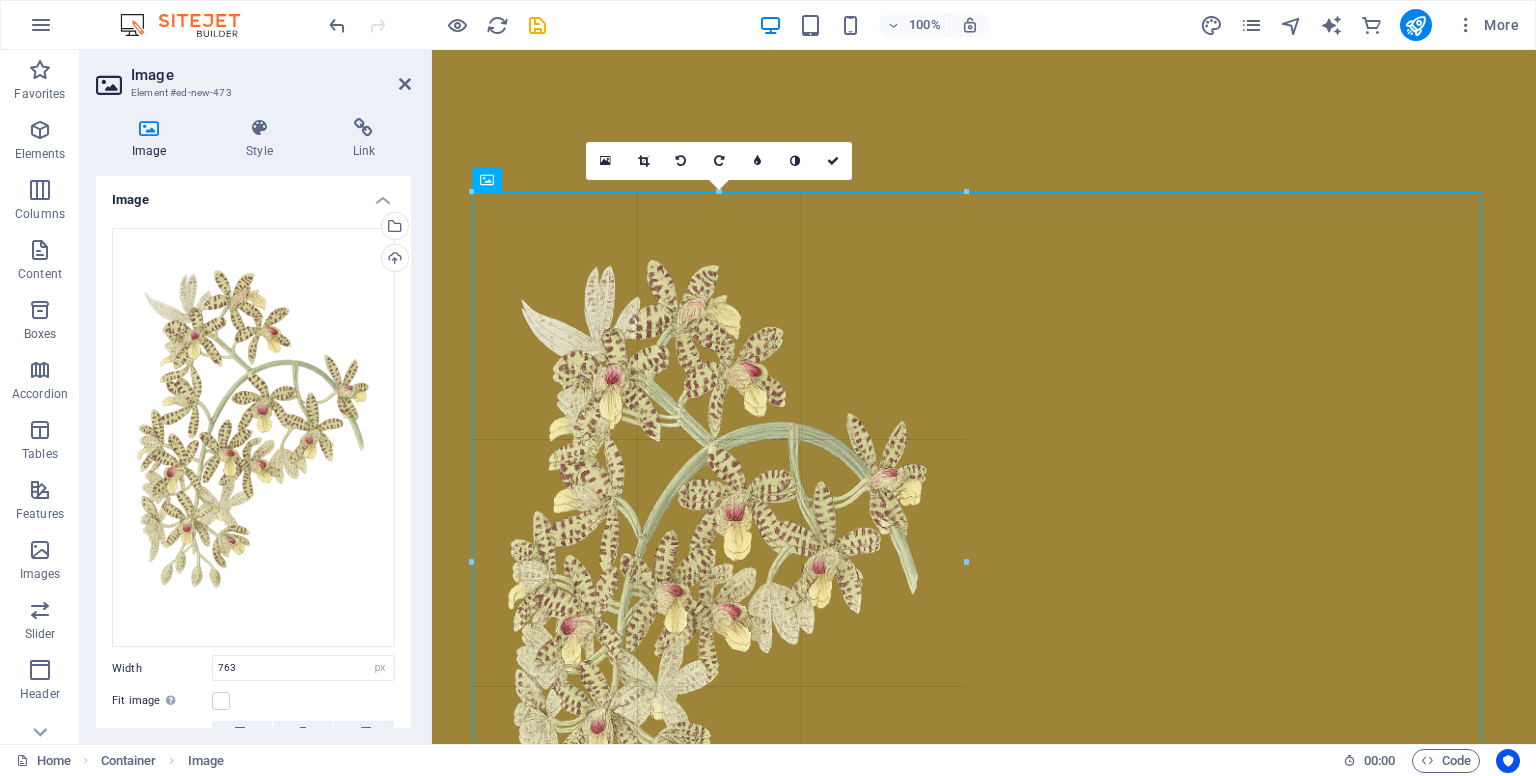 drag, startPoint x: 476, startPoint y: 191, endPoint x: 1460, endPoint y: 603, distance: 1066.7709 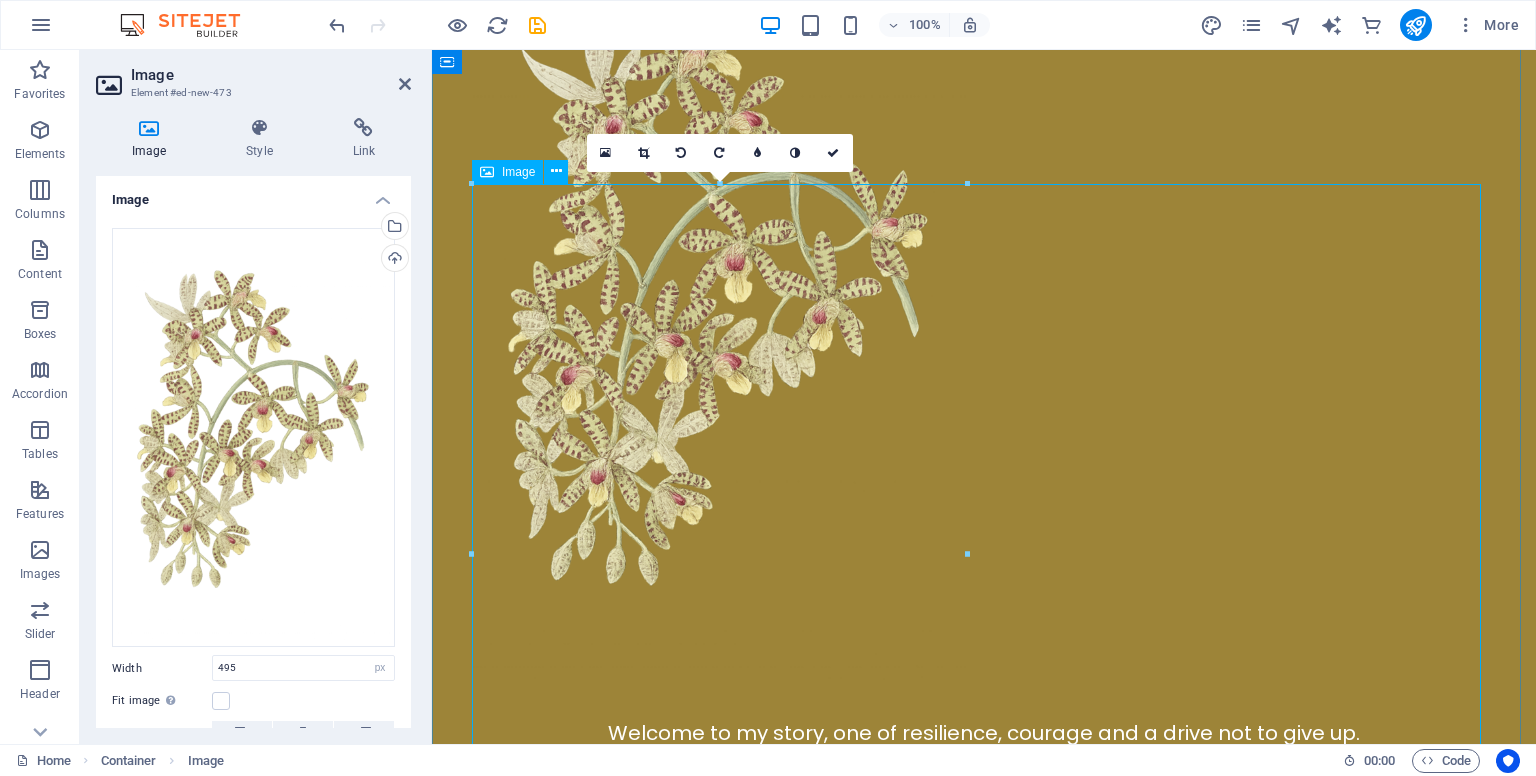 scroll, scrollTop: 2000, scrollLeft: 0, axis: vertical 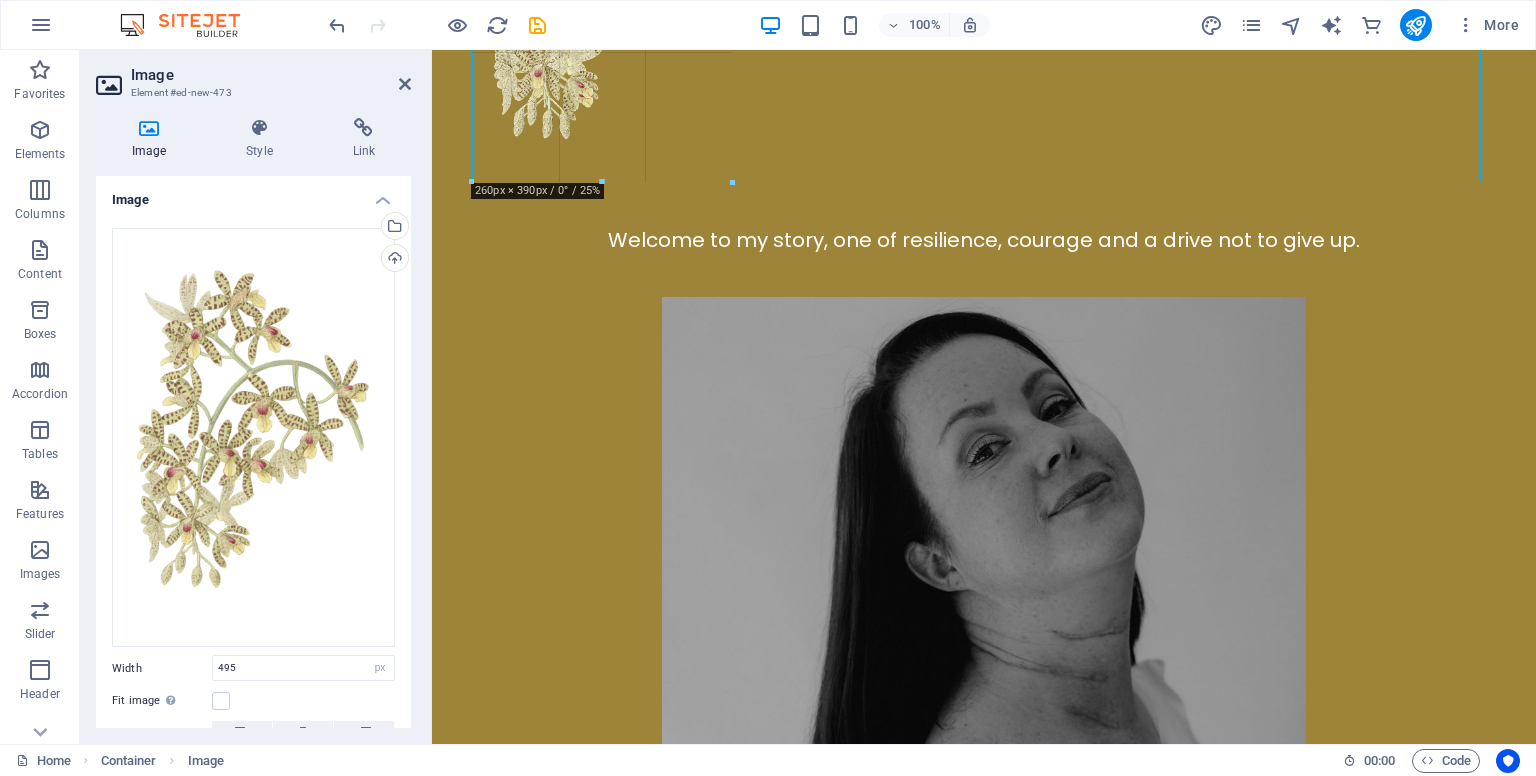 drag, startPoint x: 471, startPoint y: 528, endPoint x: 706, endPoint y: 310, distance: 320.54486 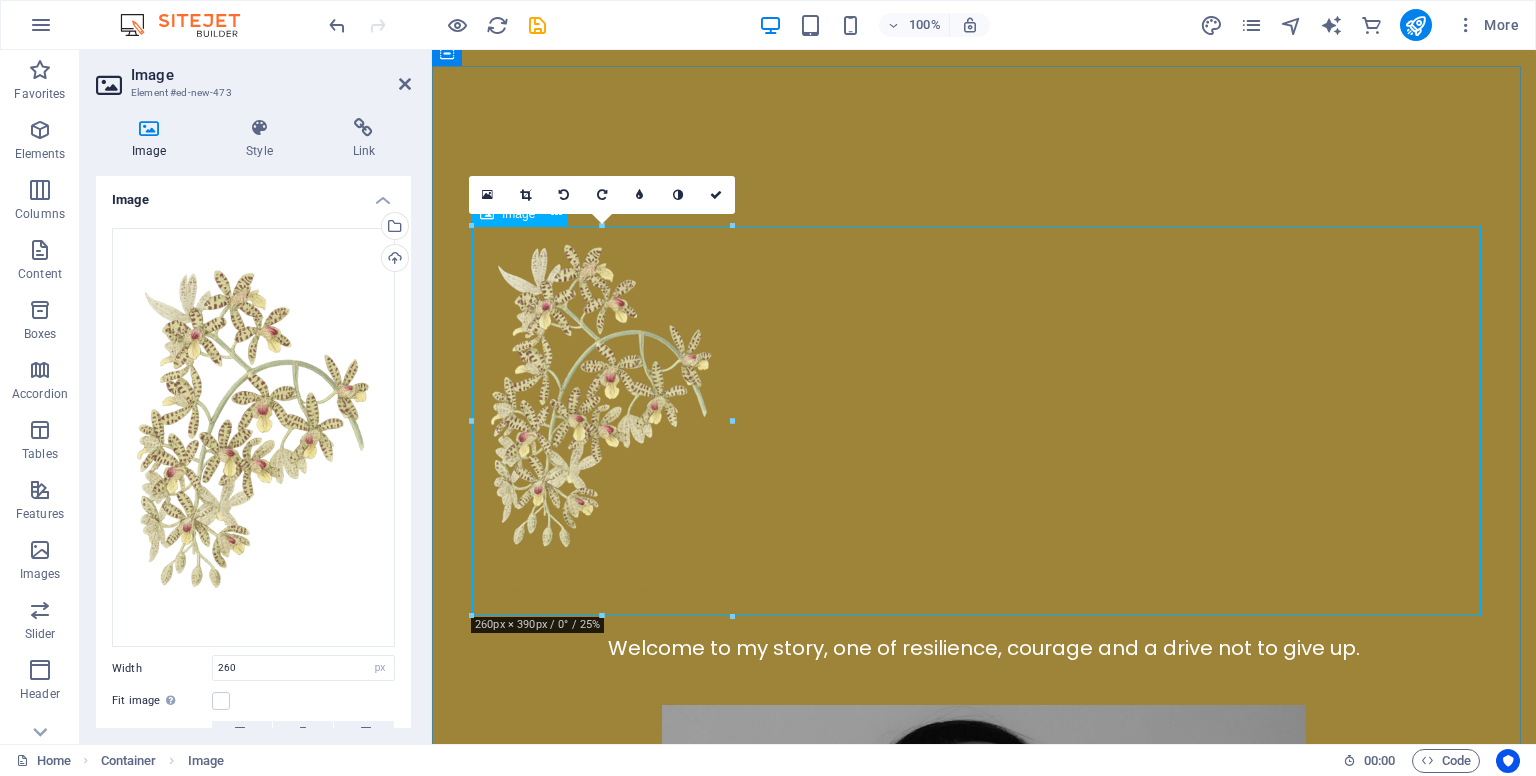 scroll, scrollTop: 1600, scrollLeft: 0, axis: vertical 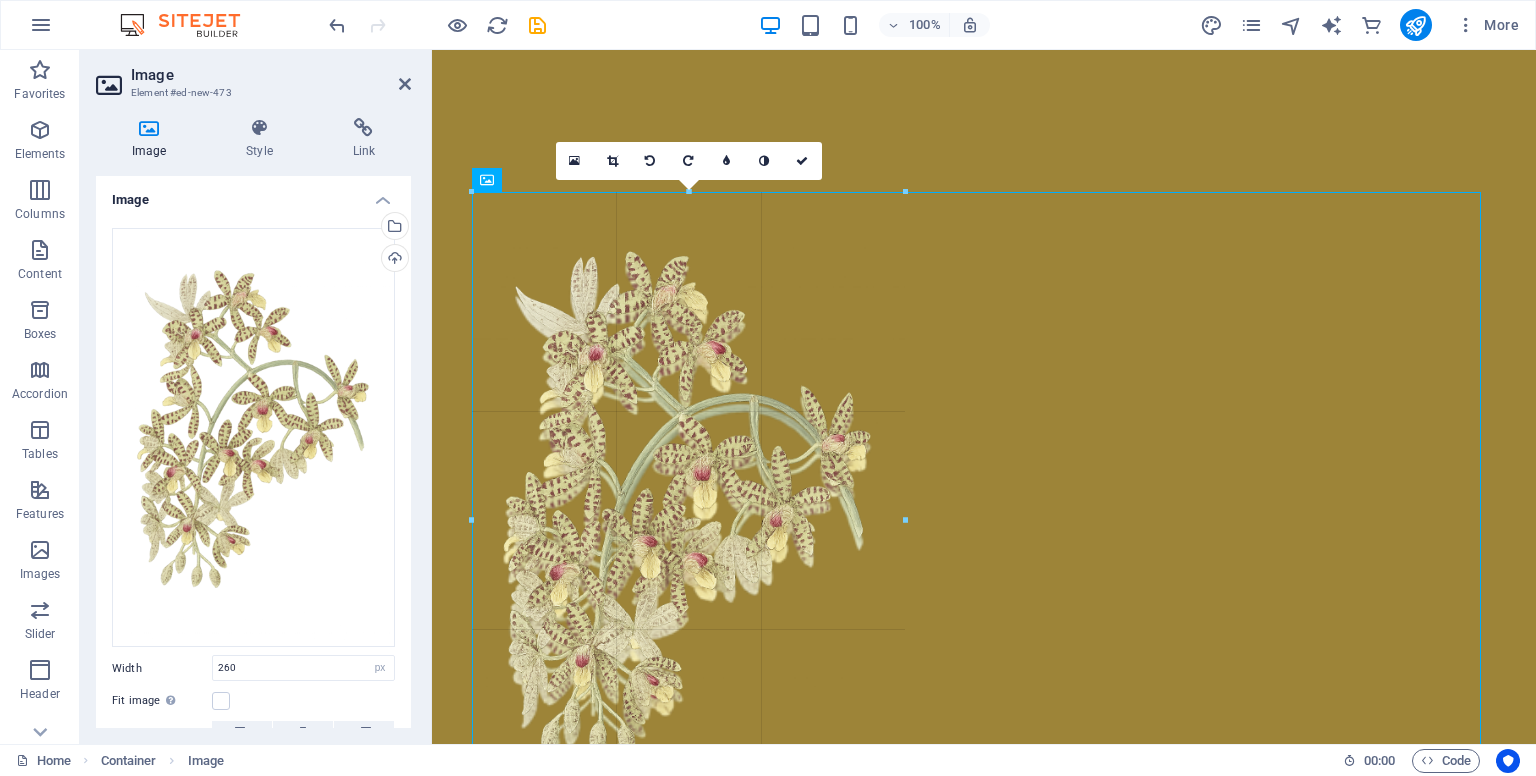 drag, startPoint x: 471, startPoint y: 576, endPoint x: 378, endPoint y: 682, distance: 141.01419 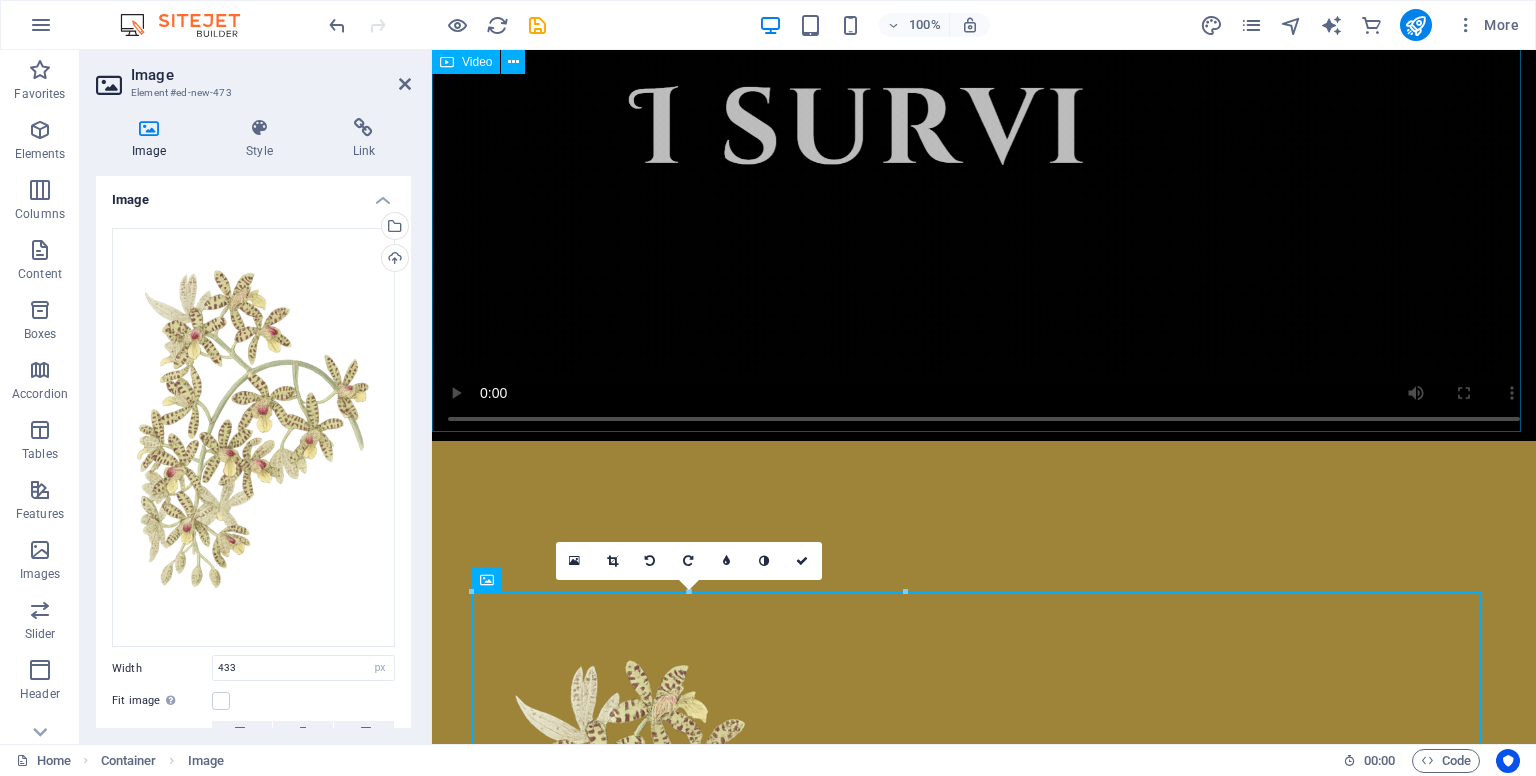 scroll, scrollTop: 1700, scrollLeft: 0, axis: vertical 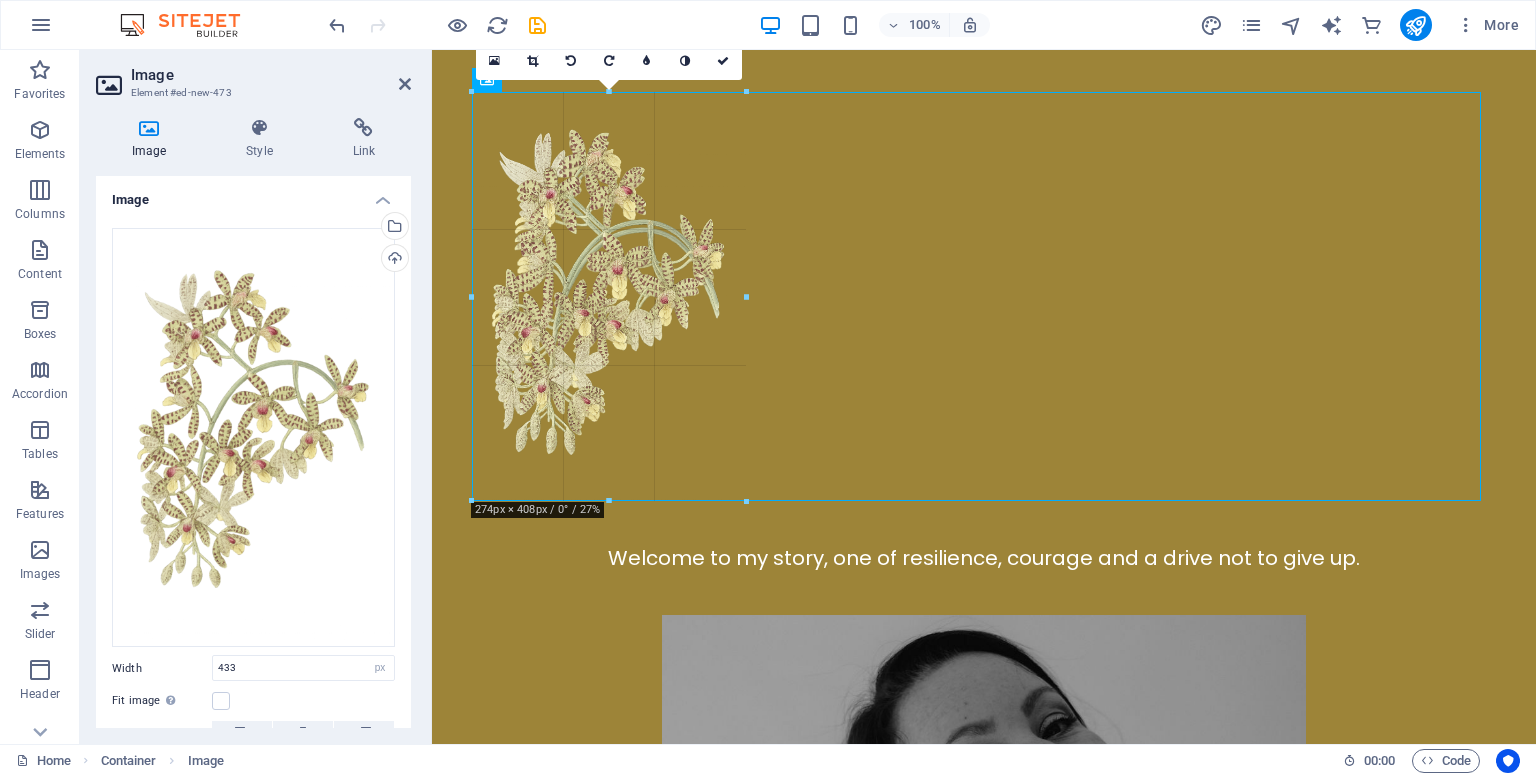 drag, startPoint x: 473, startPoint y: 93, endPoint x: 932, endPoint y: 289, distance: 499.0962 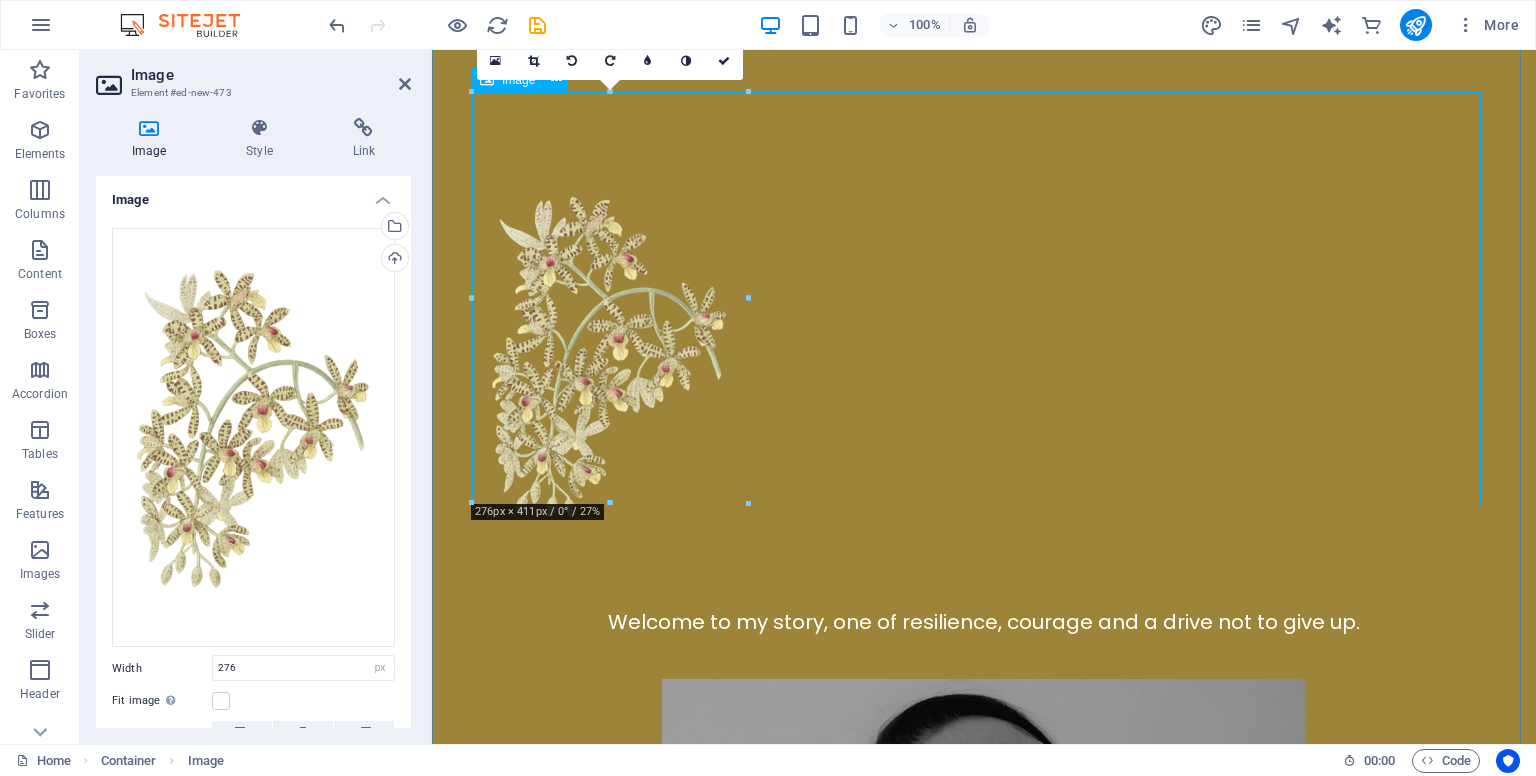 scroll, scrollTop: 1700, scrollLeft: 0, axis: vertical 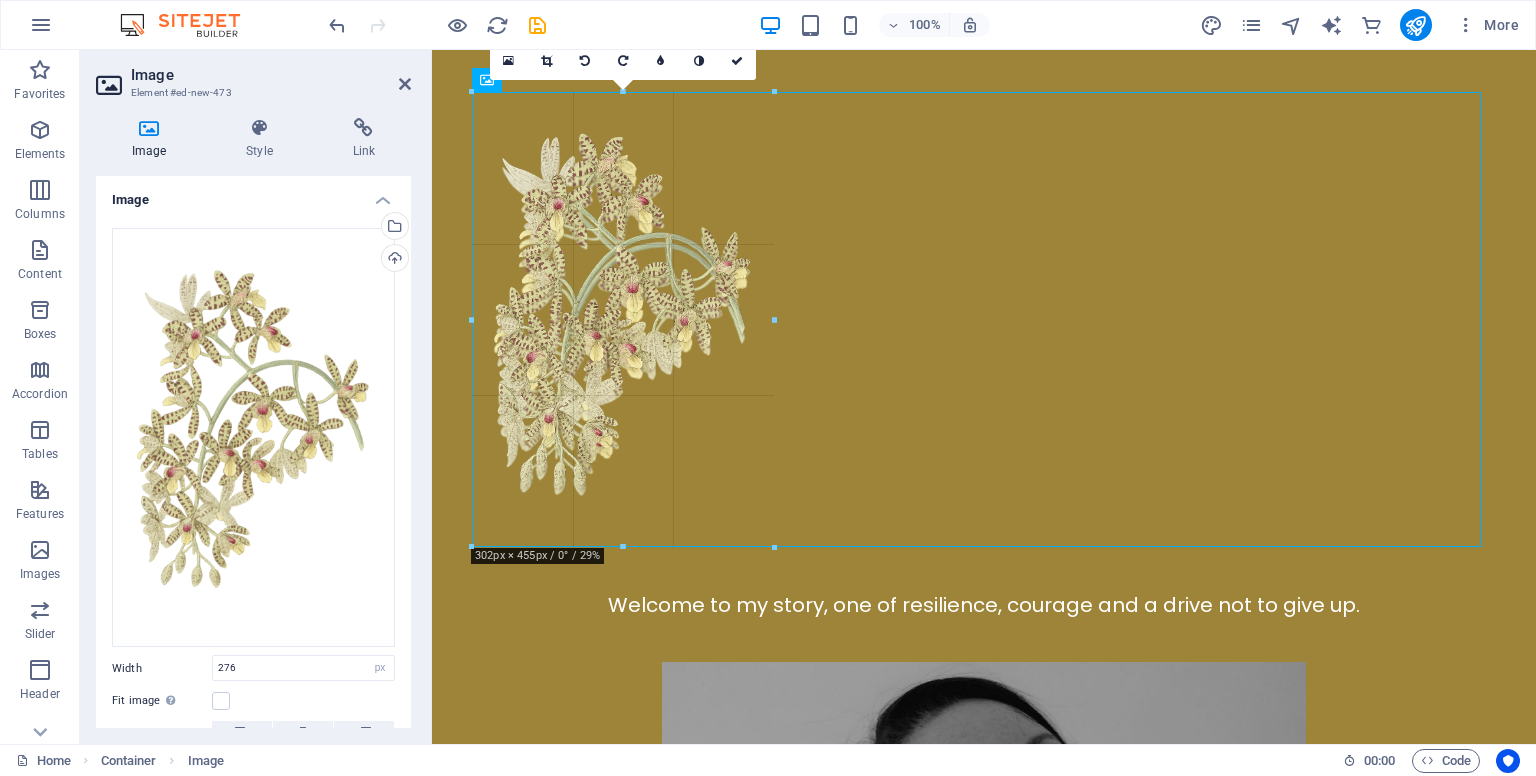 drag, startPoint x: 473, startPoint y: 506, endPoint x: 497, endPoint y: 550, distance: 50.119858 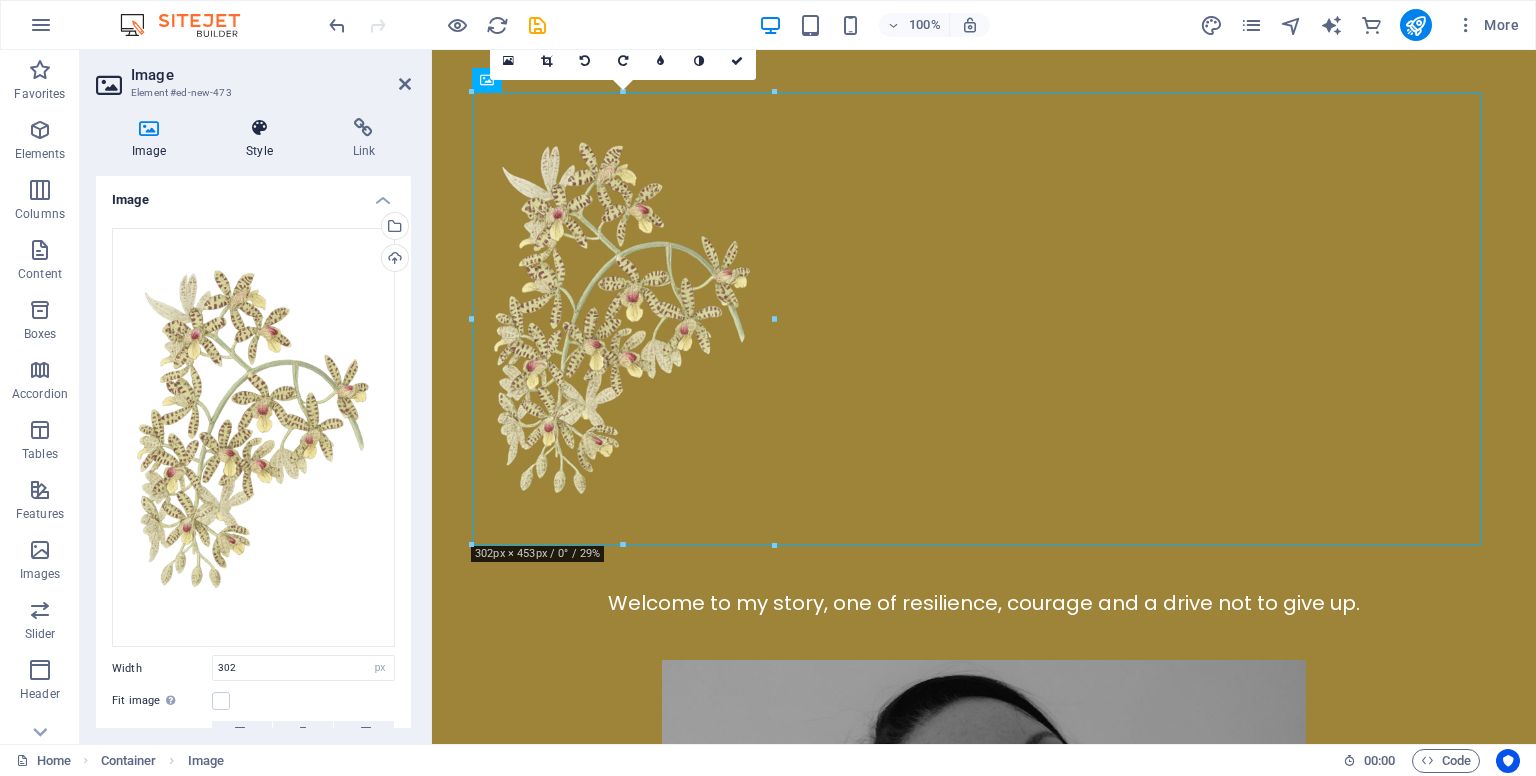 click at bounding box center (259, 128) 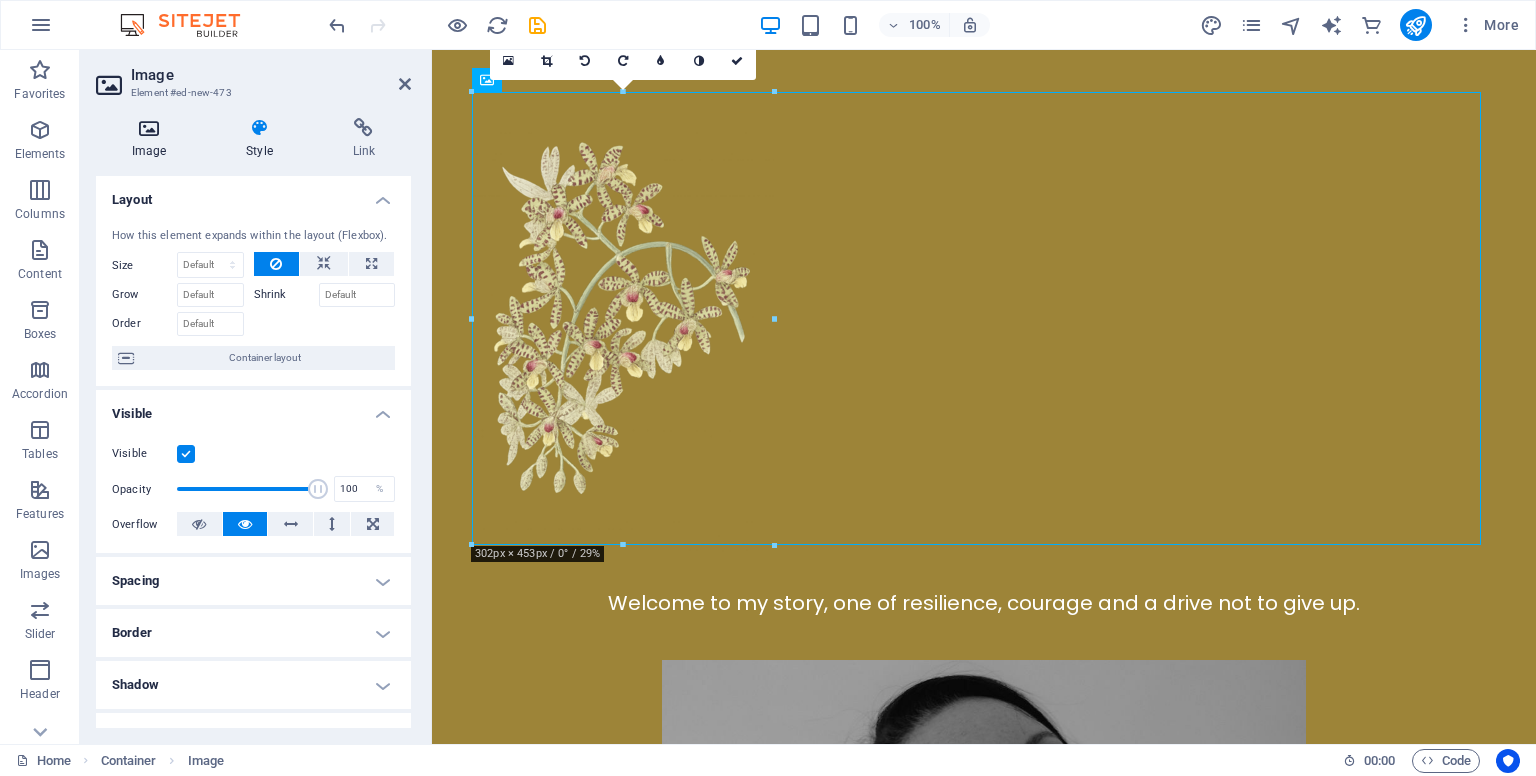 click at bounding box center (149, 128) 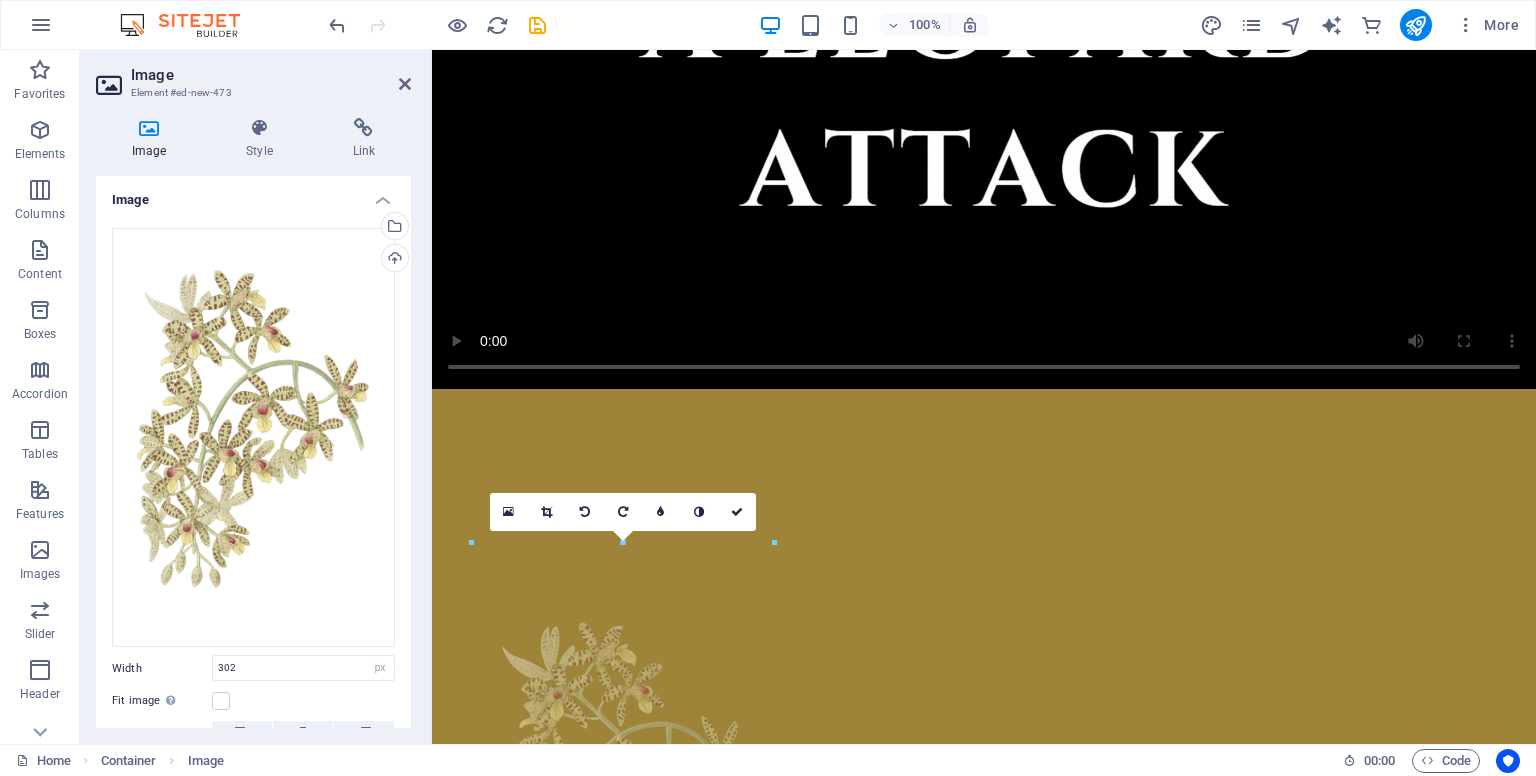 drag, startPoint x: 556, startPoint y: 322, endPoint x: 870, endPoint y: 644, distance: 449.7555 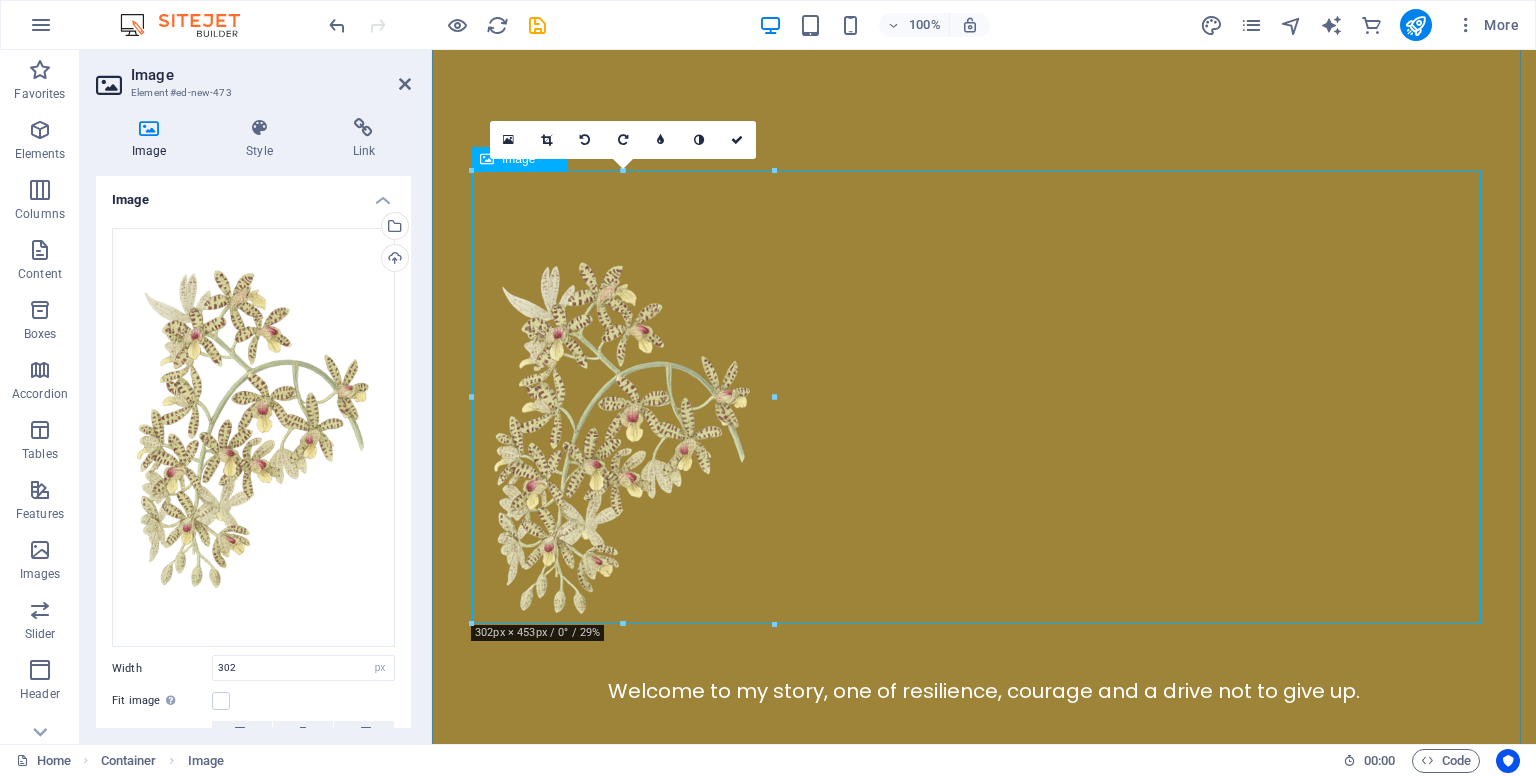 scroll, scrollTop: 1653, scrollLeft: 0, axis: vertical 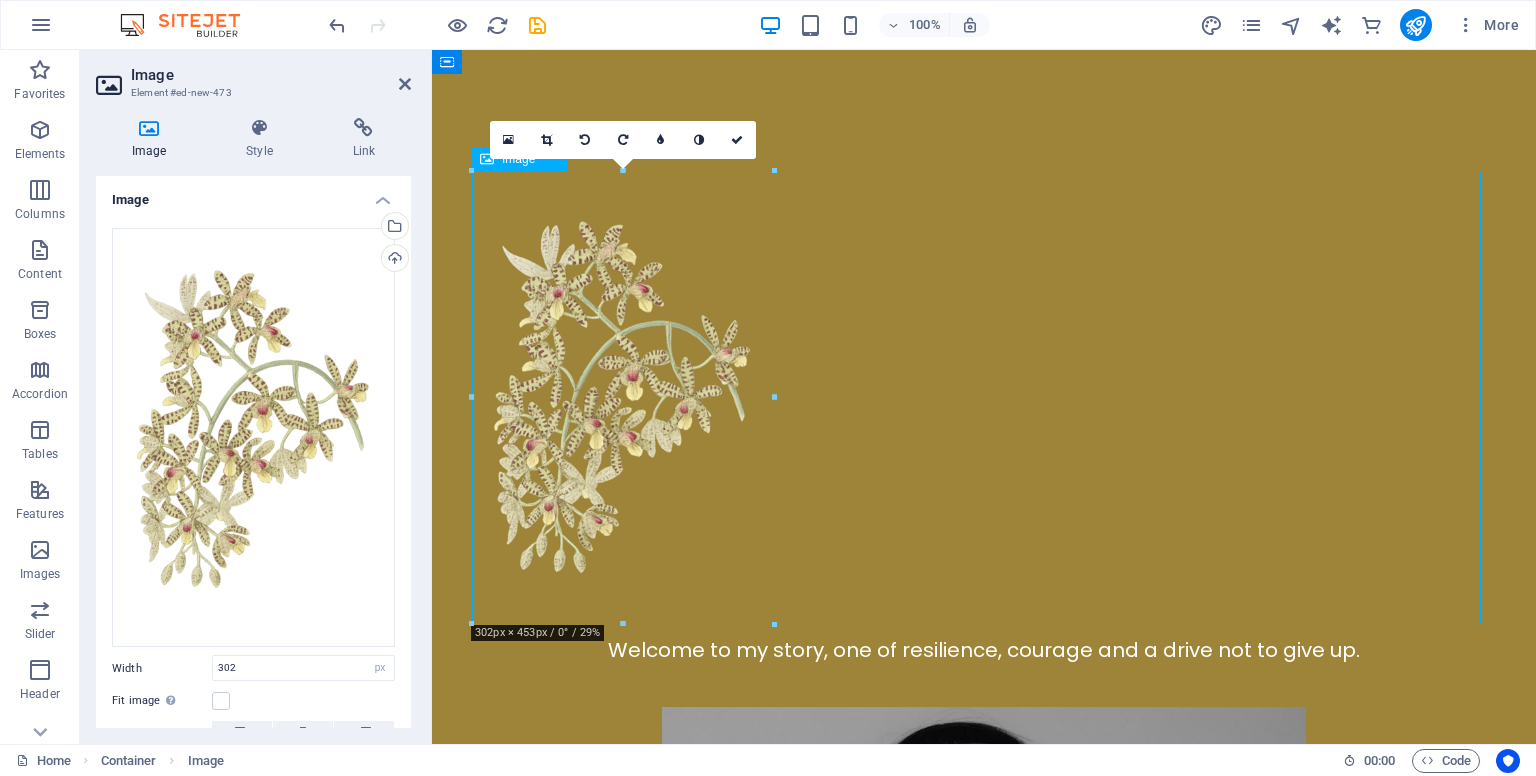 drag, startPoint x: 618, startPoint y: 377, endPoint x: 1010, endPoint y: 405, distance: 392.99872 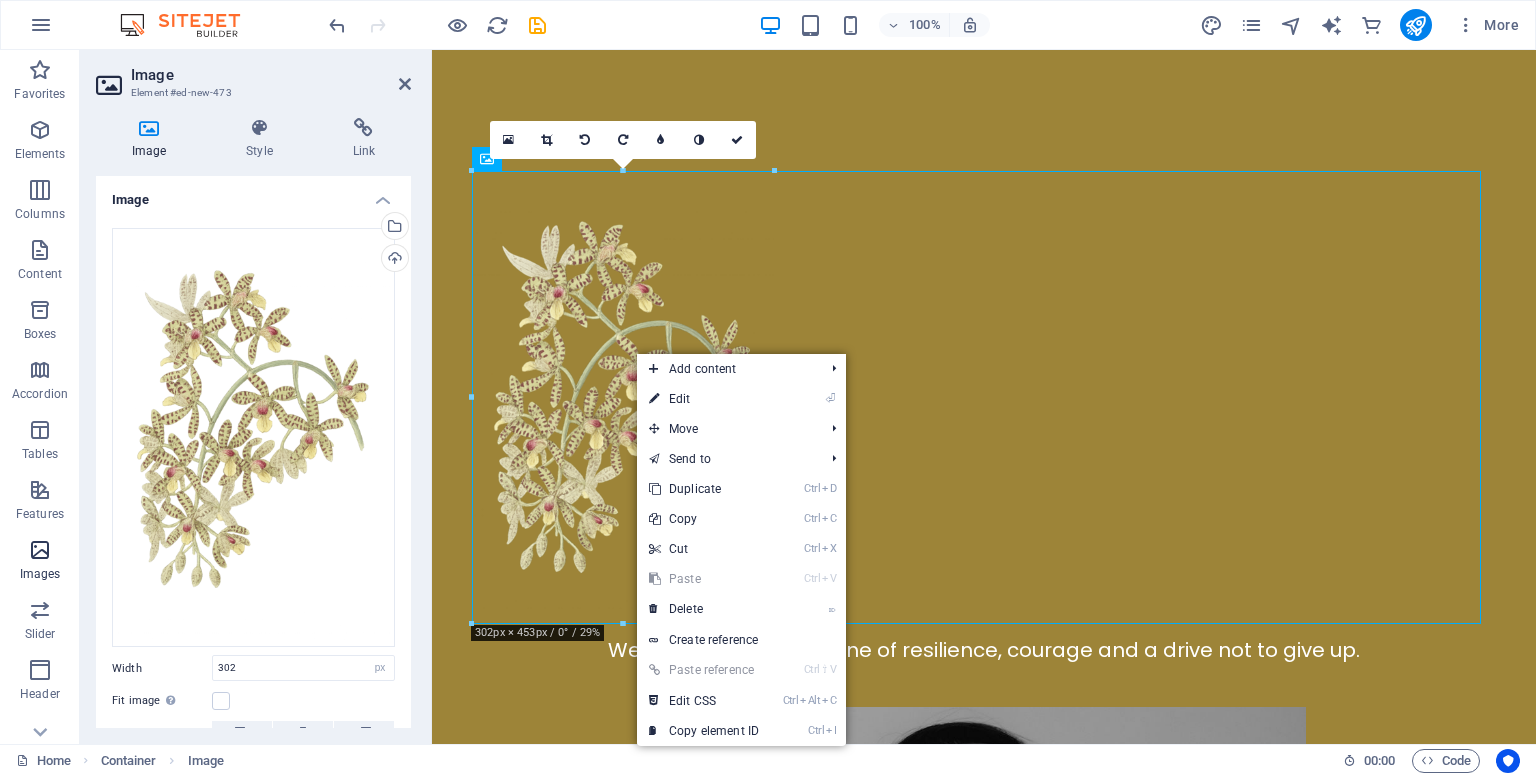 click on "Images" at bounding box center [40, 562] 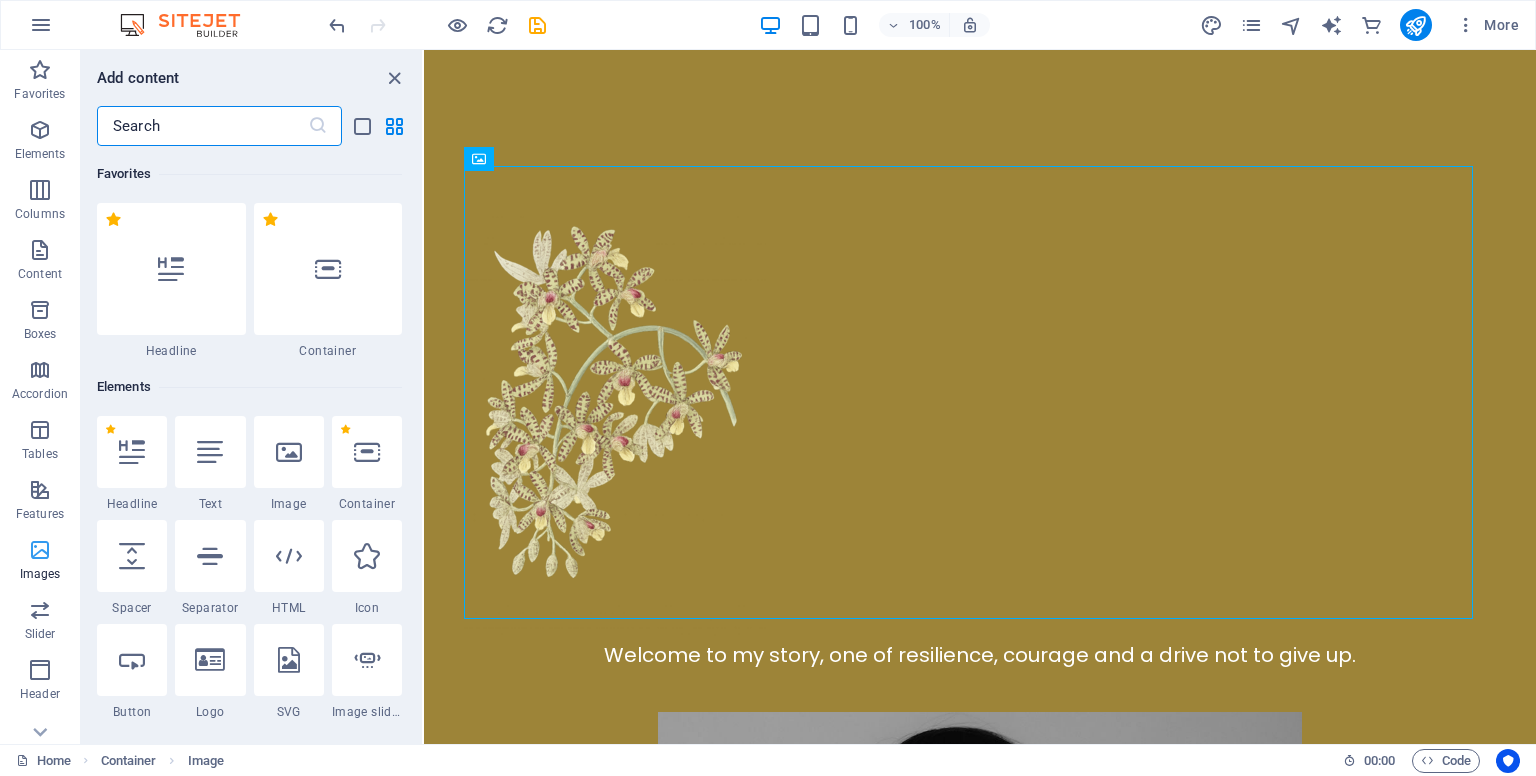 scroll, scrollTop: 1658, scrollLeft: 0, axis: vertical 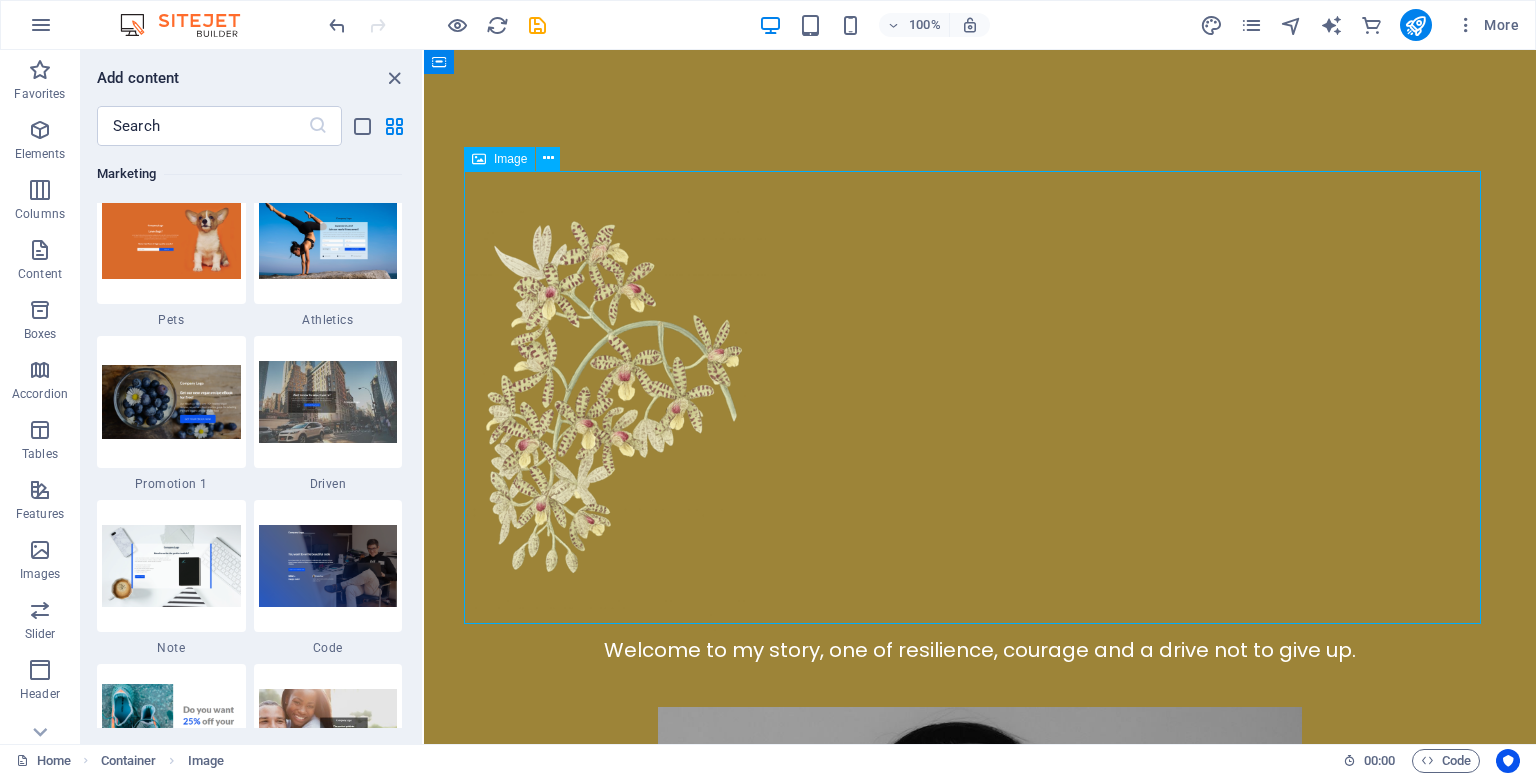 drag, startPoint x: 652, startPoint y: 370, endPoint x: 879, endPoint y: 308, distance: 235.31468 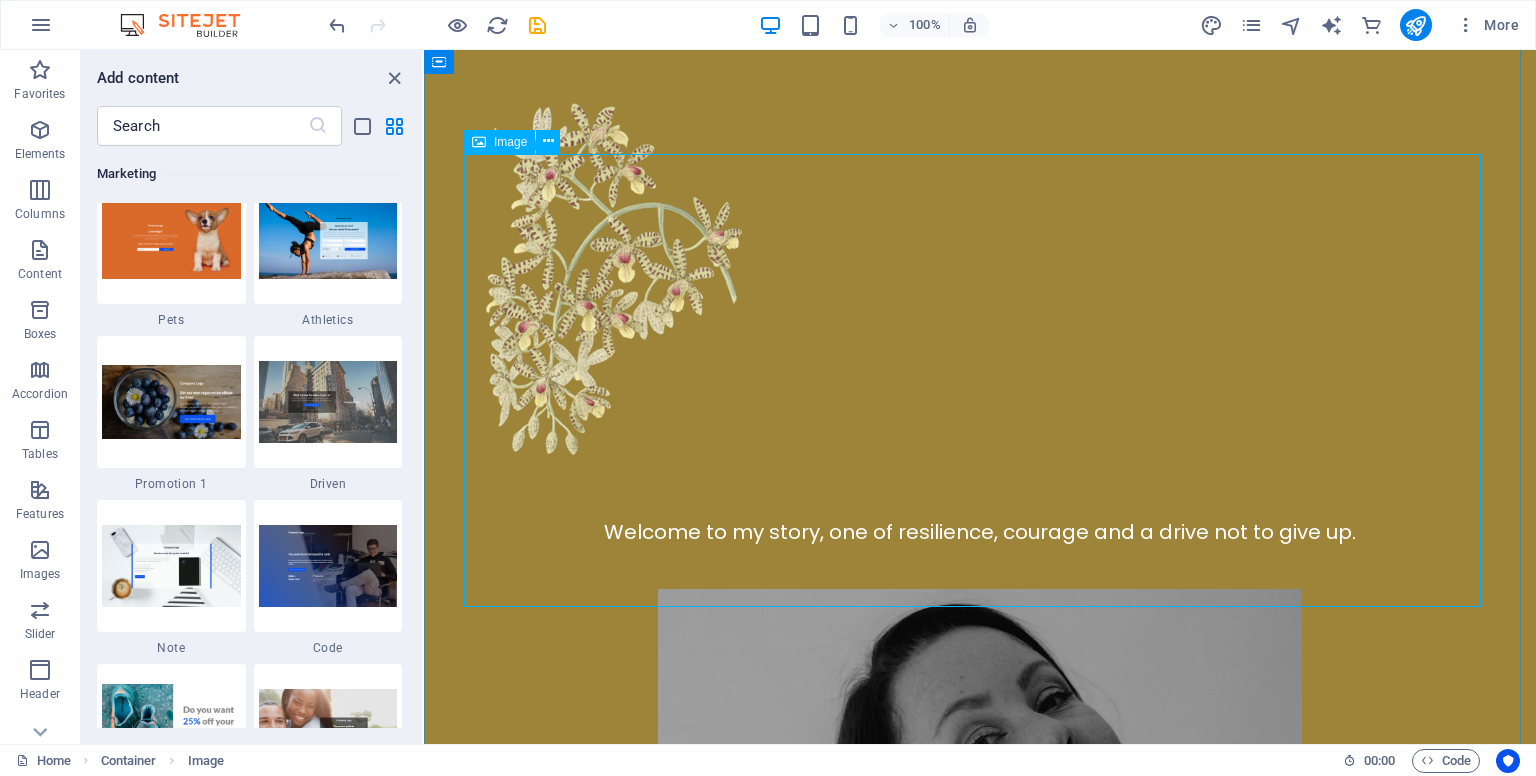 scroll, scrollTop: 2000, scrollLeft: 0, axis: vertical 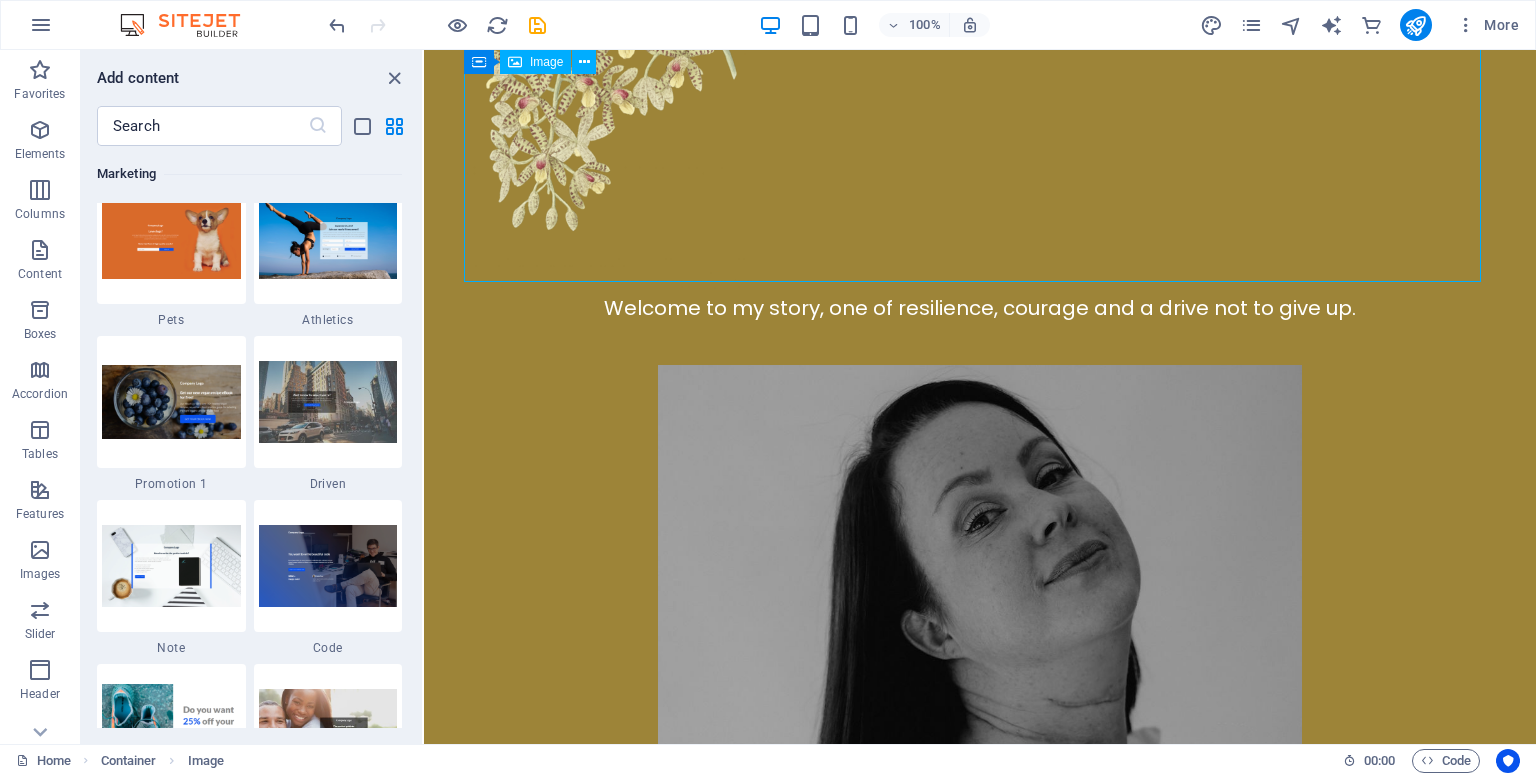 drag, startPoint x: 583, startPoint y: 132, endPoint x: 545, endPoint y: 233, distance: 107.912 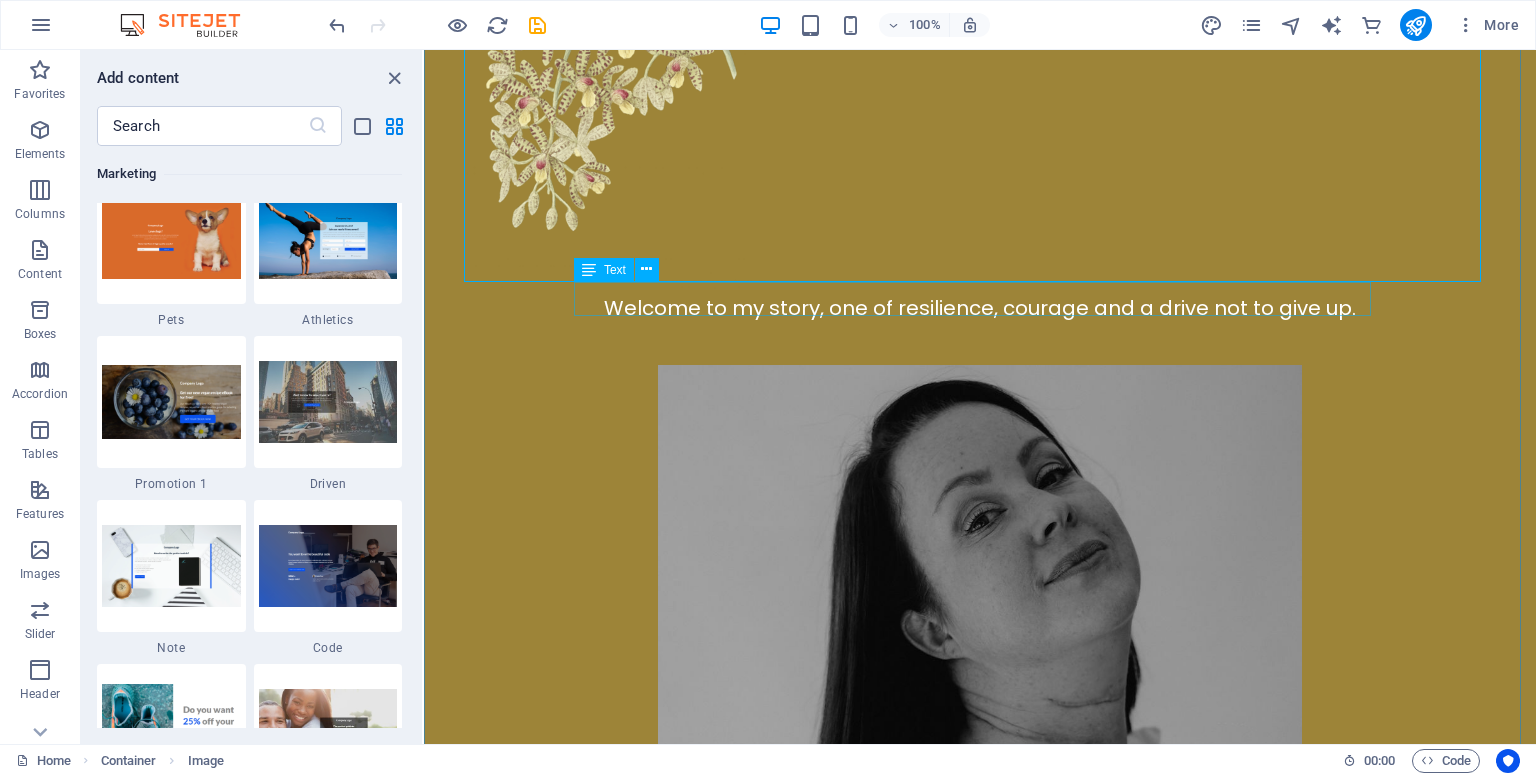 click on "Welcome to my story, one of resilience, courage and a drive not to give up." at bounding box center [980, 308] 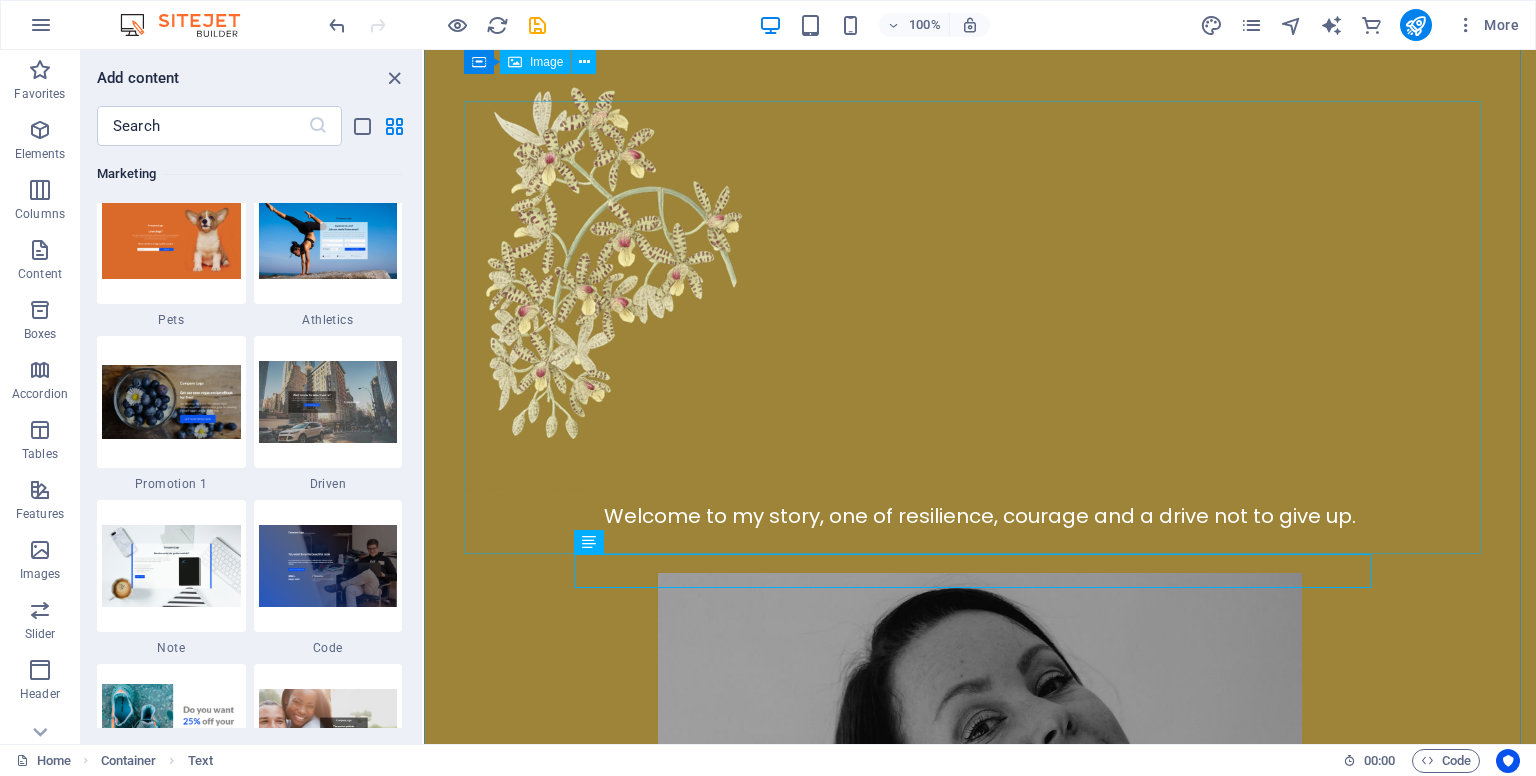 scroll, scrollTop: 1700, scrollLeft: 0, axis: vertical 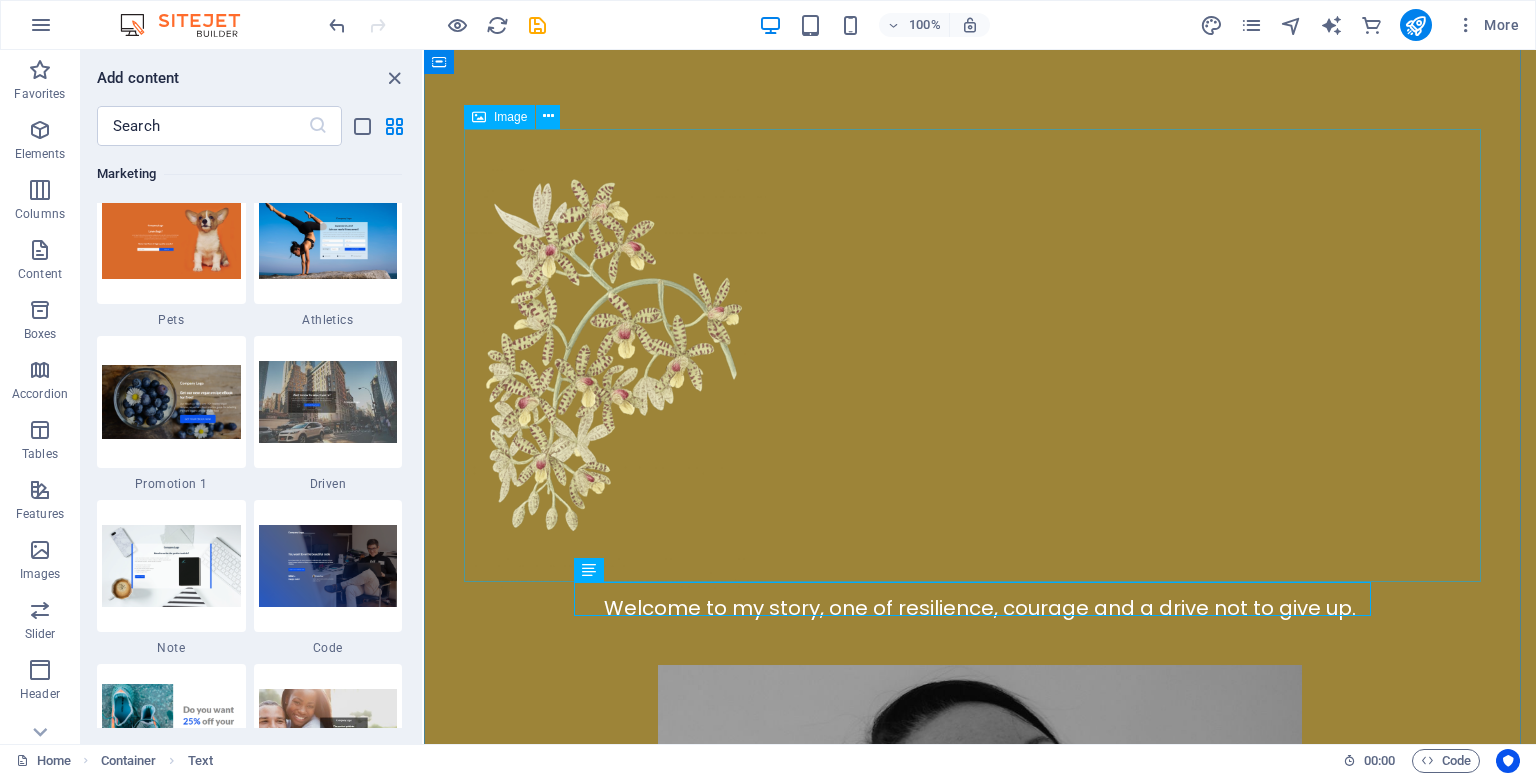 click at bounding box center [980, 364] 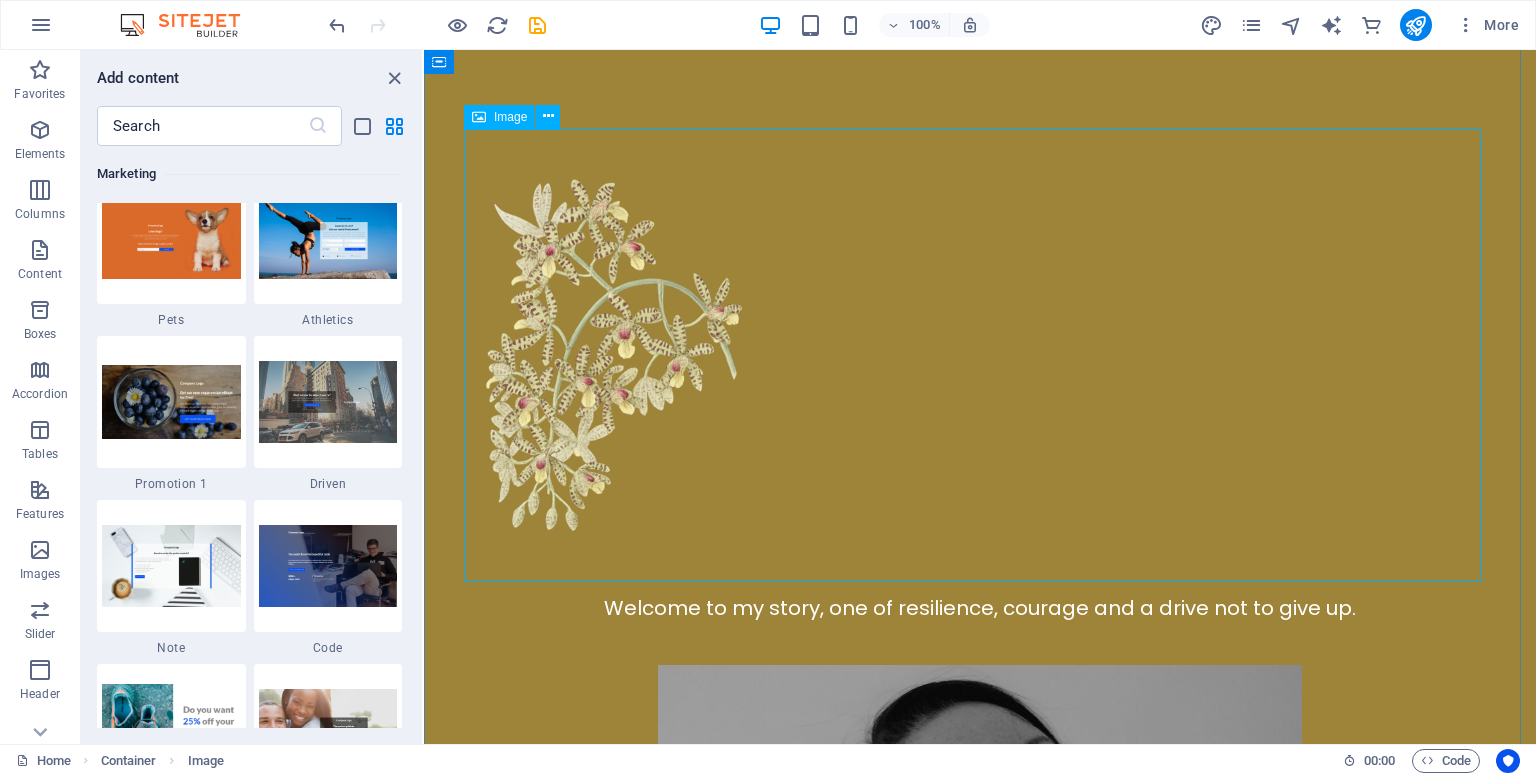 drag, startPoint x: 841, startPoint y: 587, endPoint x: 896, endPoint y: 206, distance: 384.94934 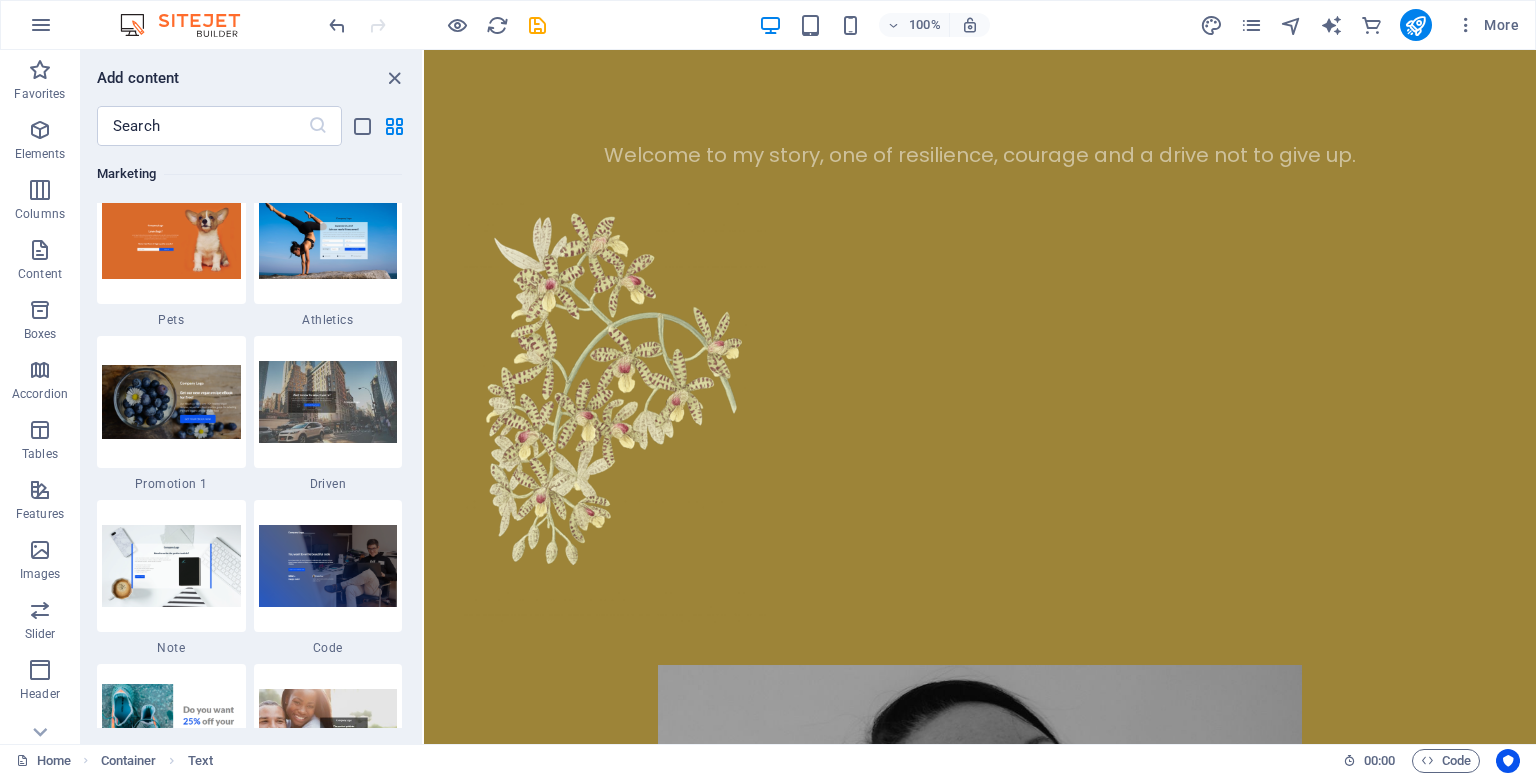 drag, startPoint x: 867, startPoint y: 607, endPoint x: 897, endPoint y: 297, distance: 311.44824 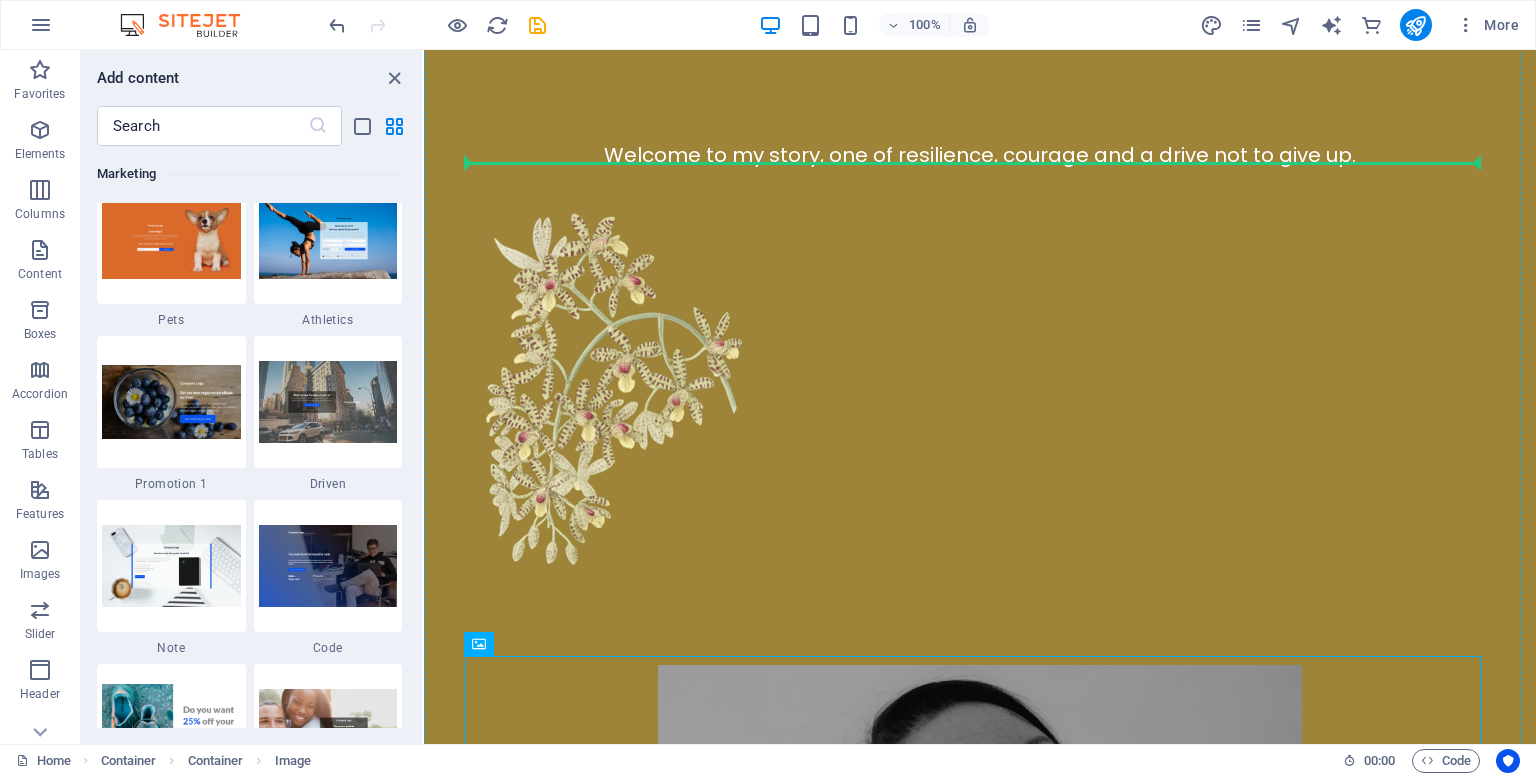 drag, startPoint x: 920, startPoint y: 677, endPoint x: 957, endPoint y: 324, distance: 354.9338 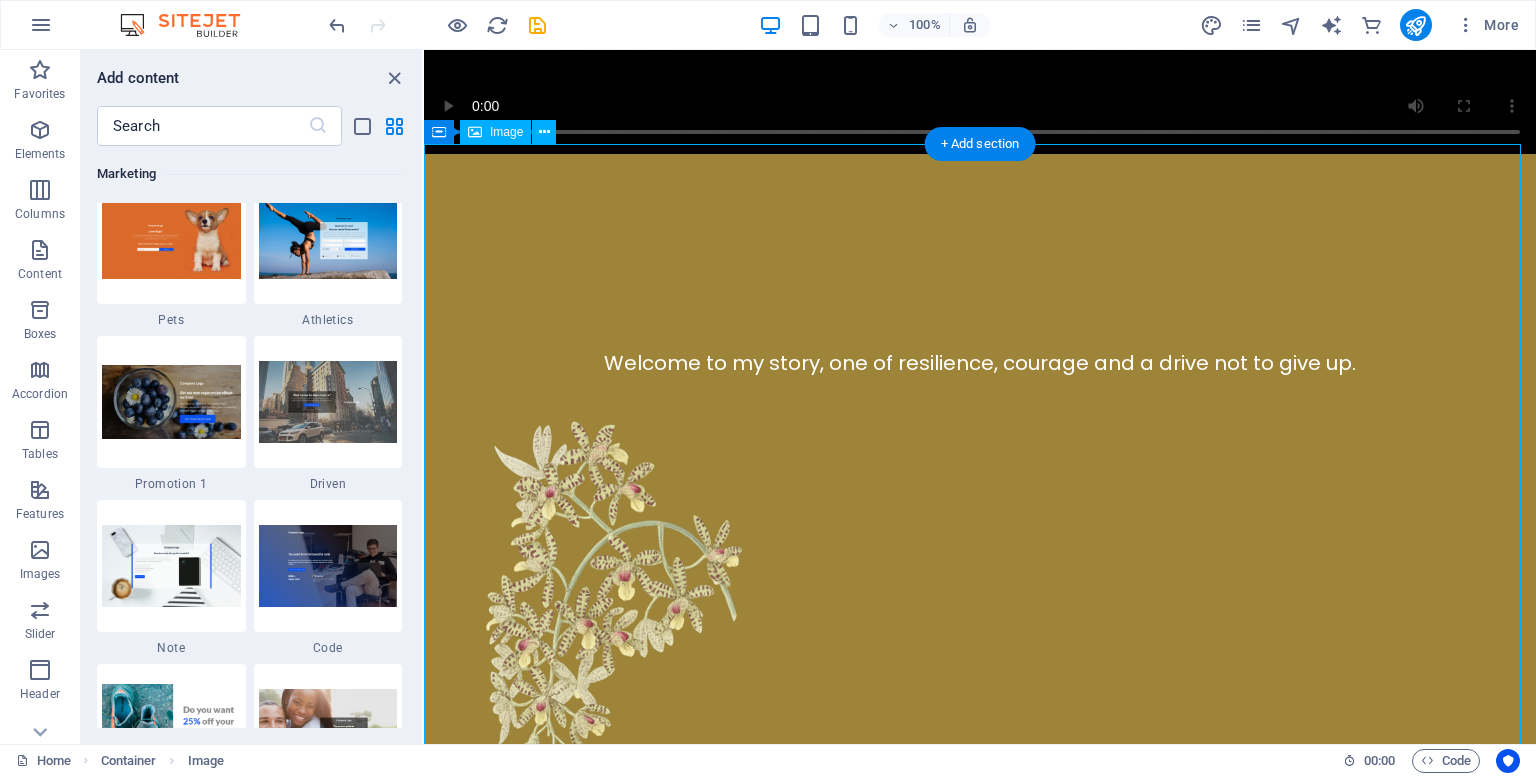 scroll, scrollTop: 1600, scrollLeft: 0, axis: vertical 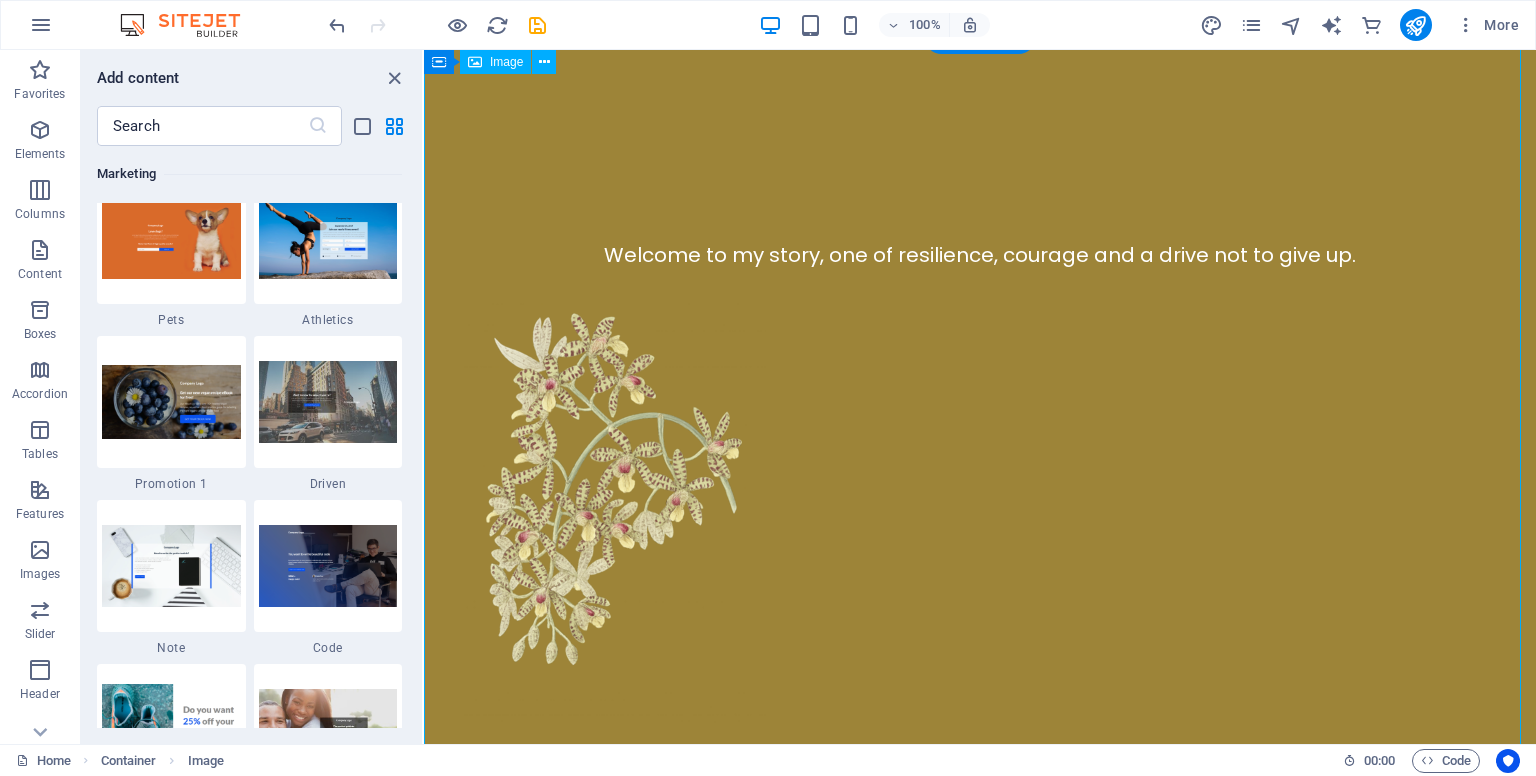 drag, startPoint x: 576, startPoint y: 464, endPoint x: 925, endPoint y: 425, distance: 351.17233 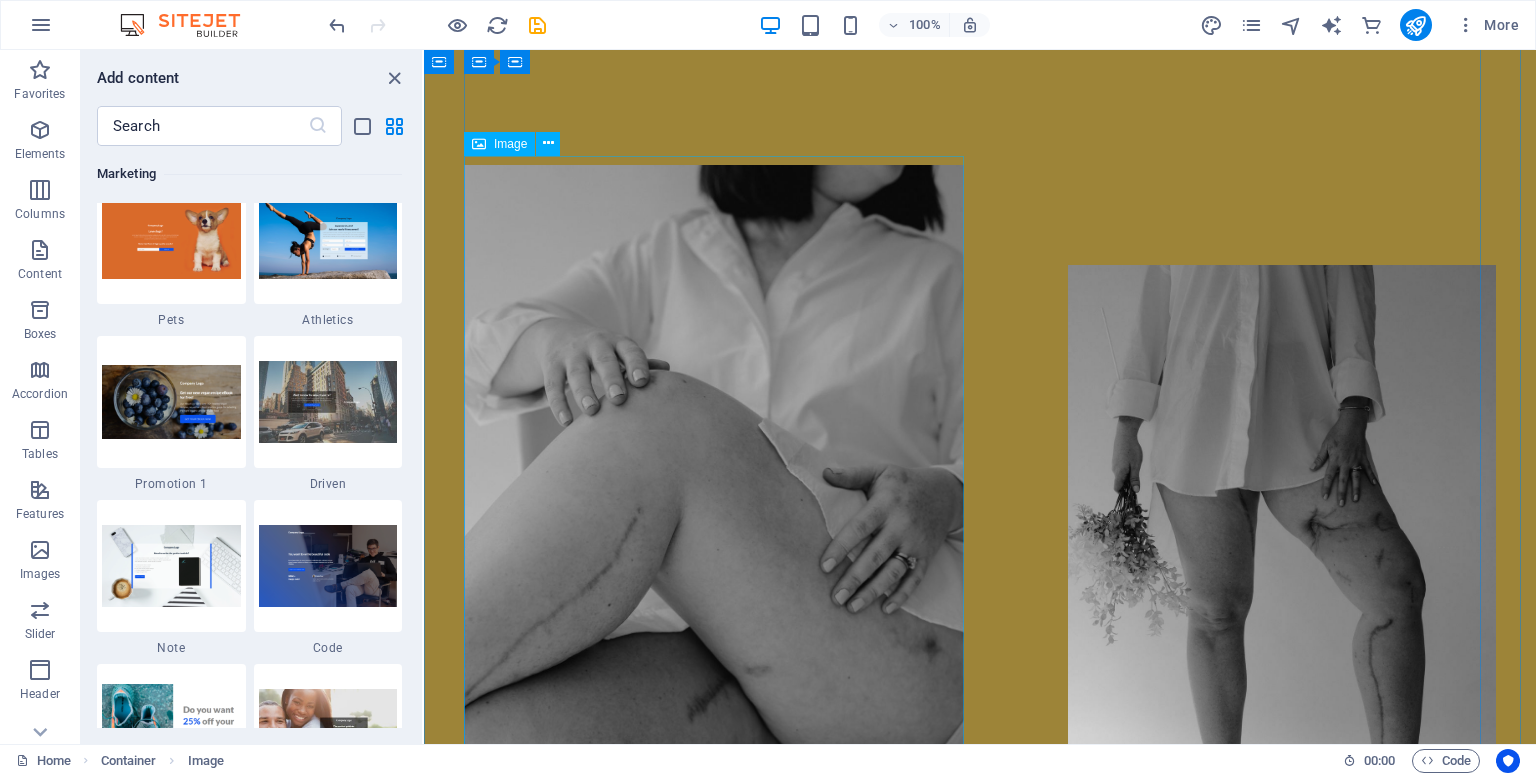 scroll, scrollTop: 2500, scrollLeft: 0, axis: vertical 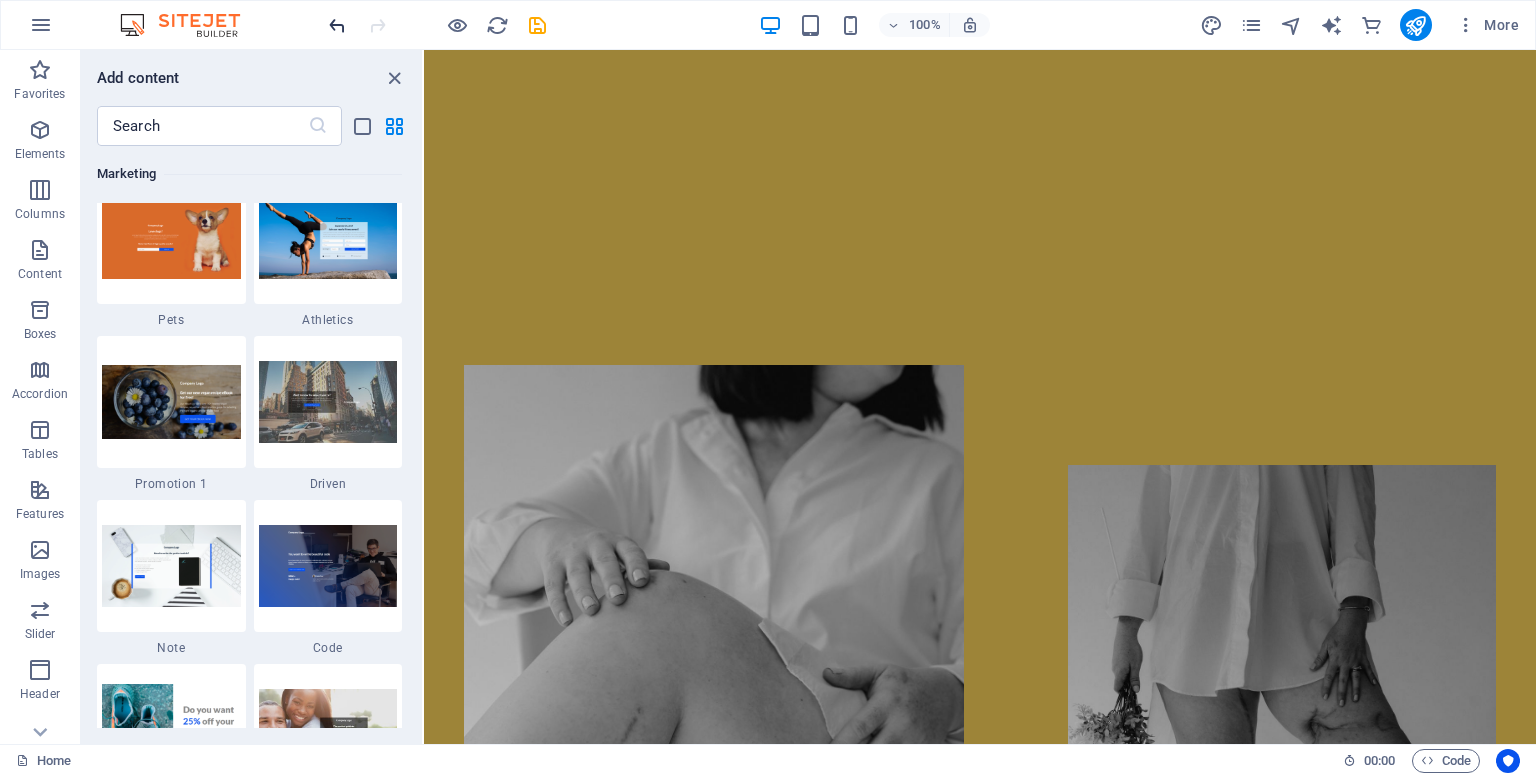 click at bounding box center (337, 25) 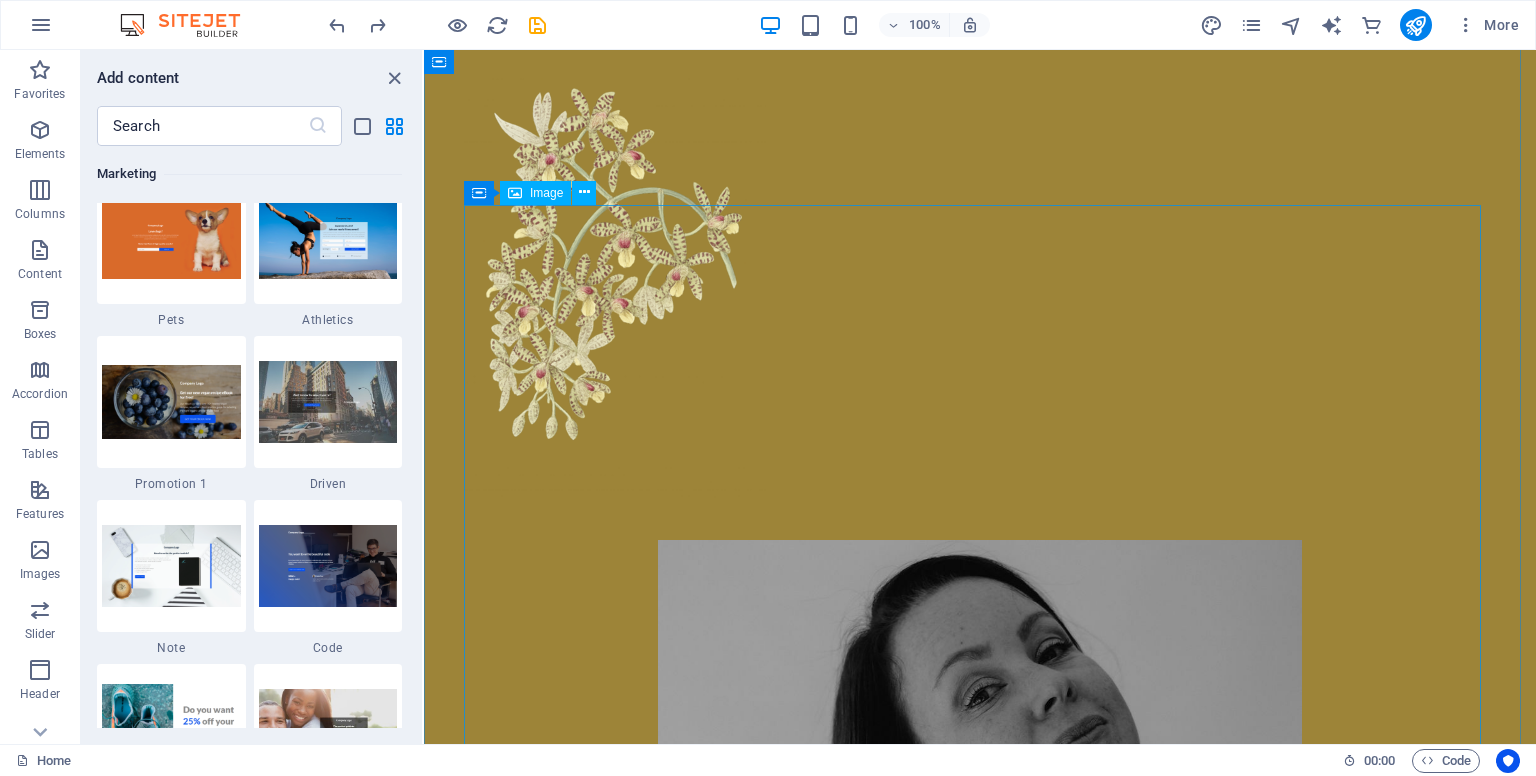 scroll, scrollTop: 1800, scrollLeft: 0, axis: vertical 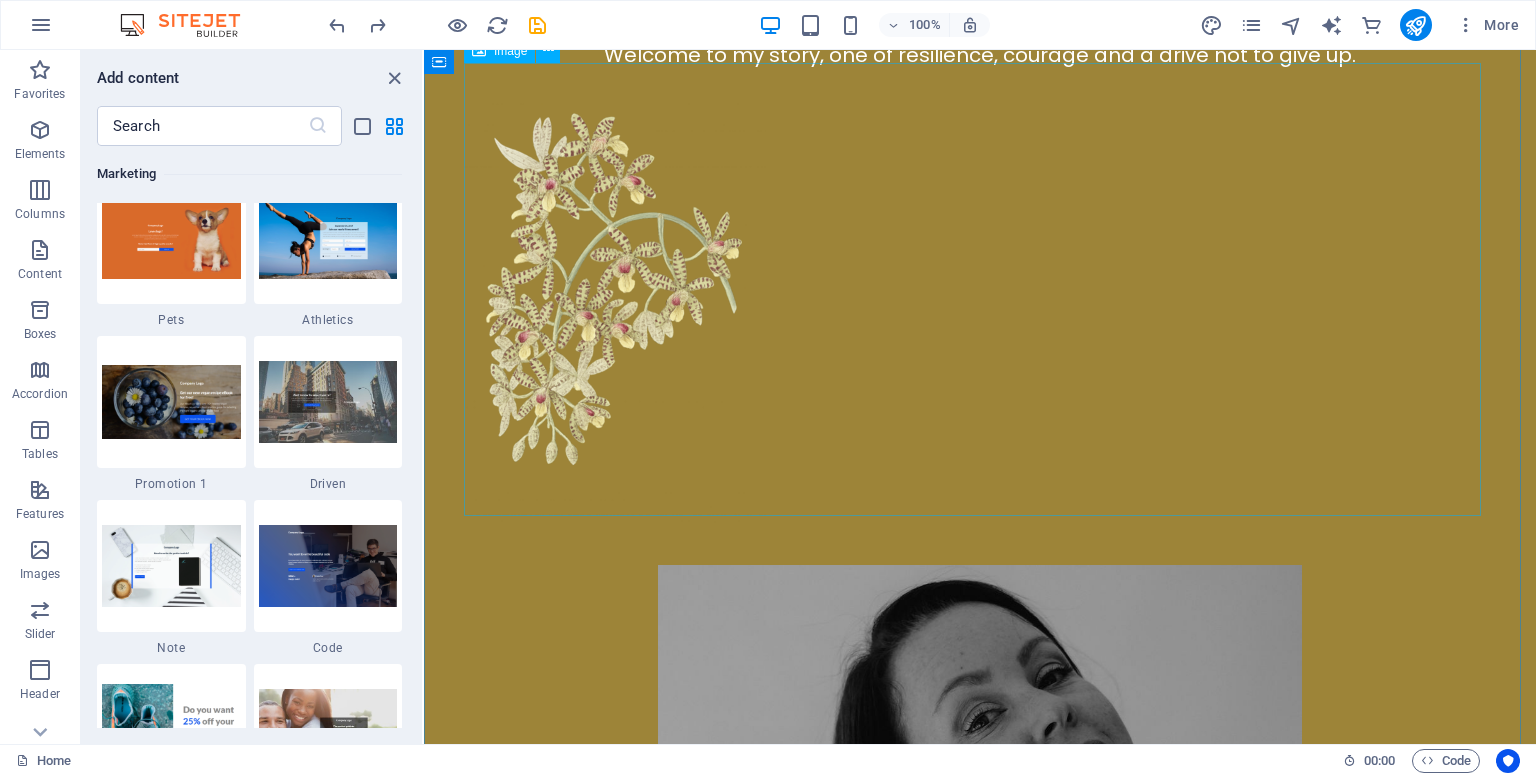 click at bounding box center [980, 298] 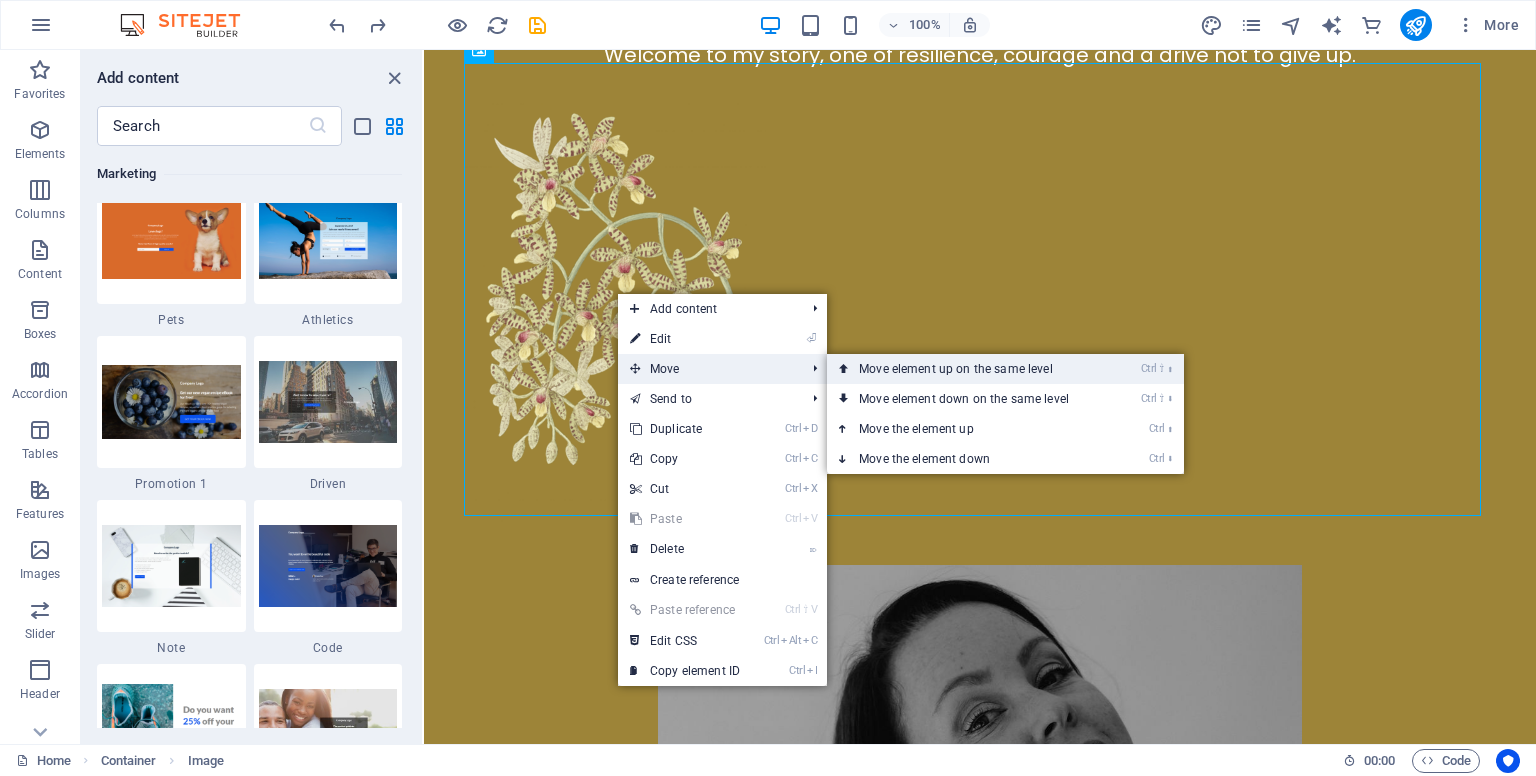 click on "Ctrl ⇧ ⬆  Move element up on the same level" at bounding box center [968, 369] 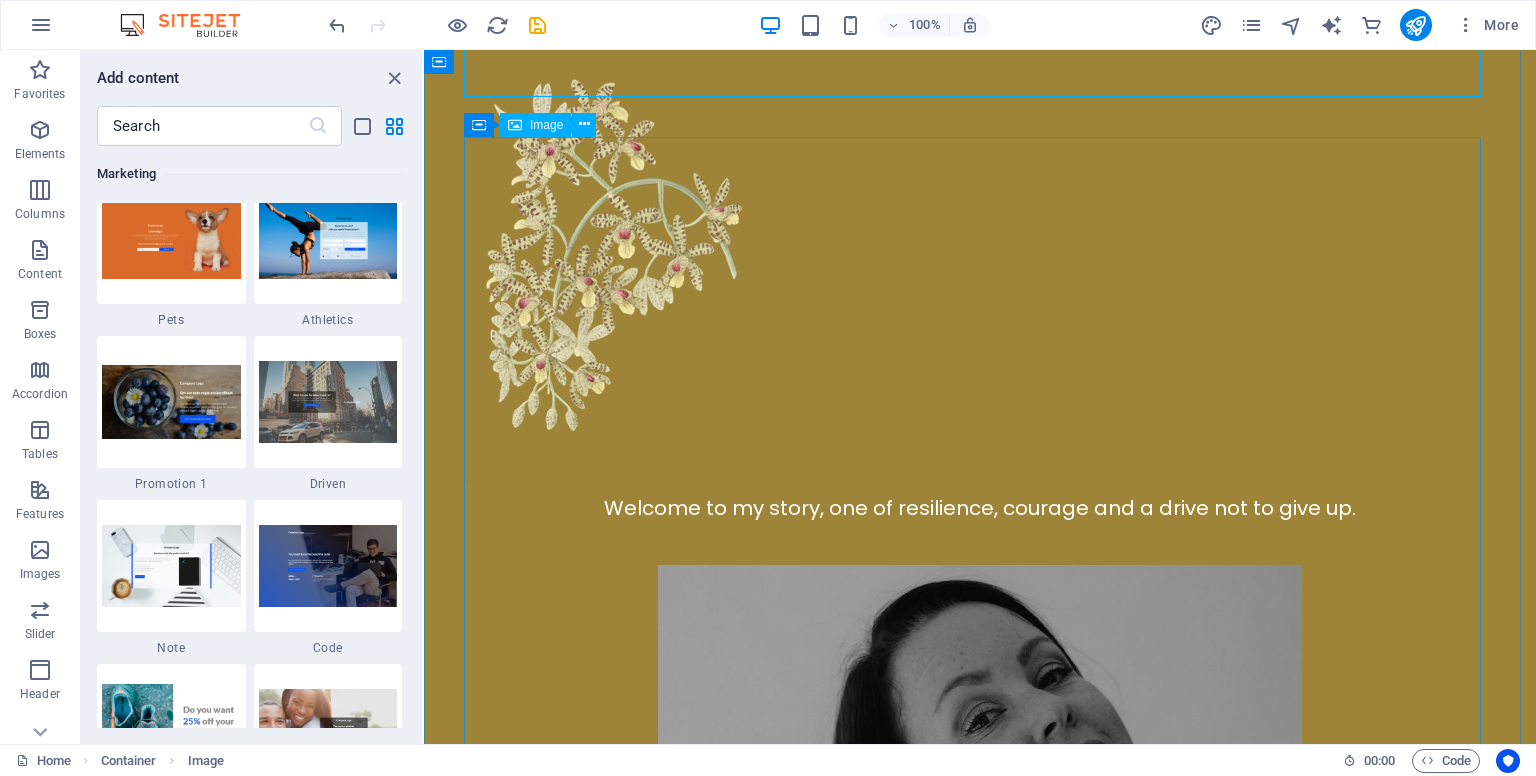 scroll, scrollTop: 1658, scrollLeft: 0, axis: vertical 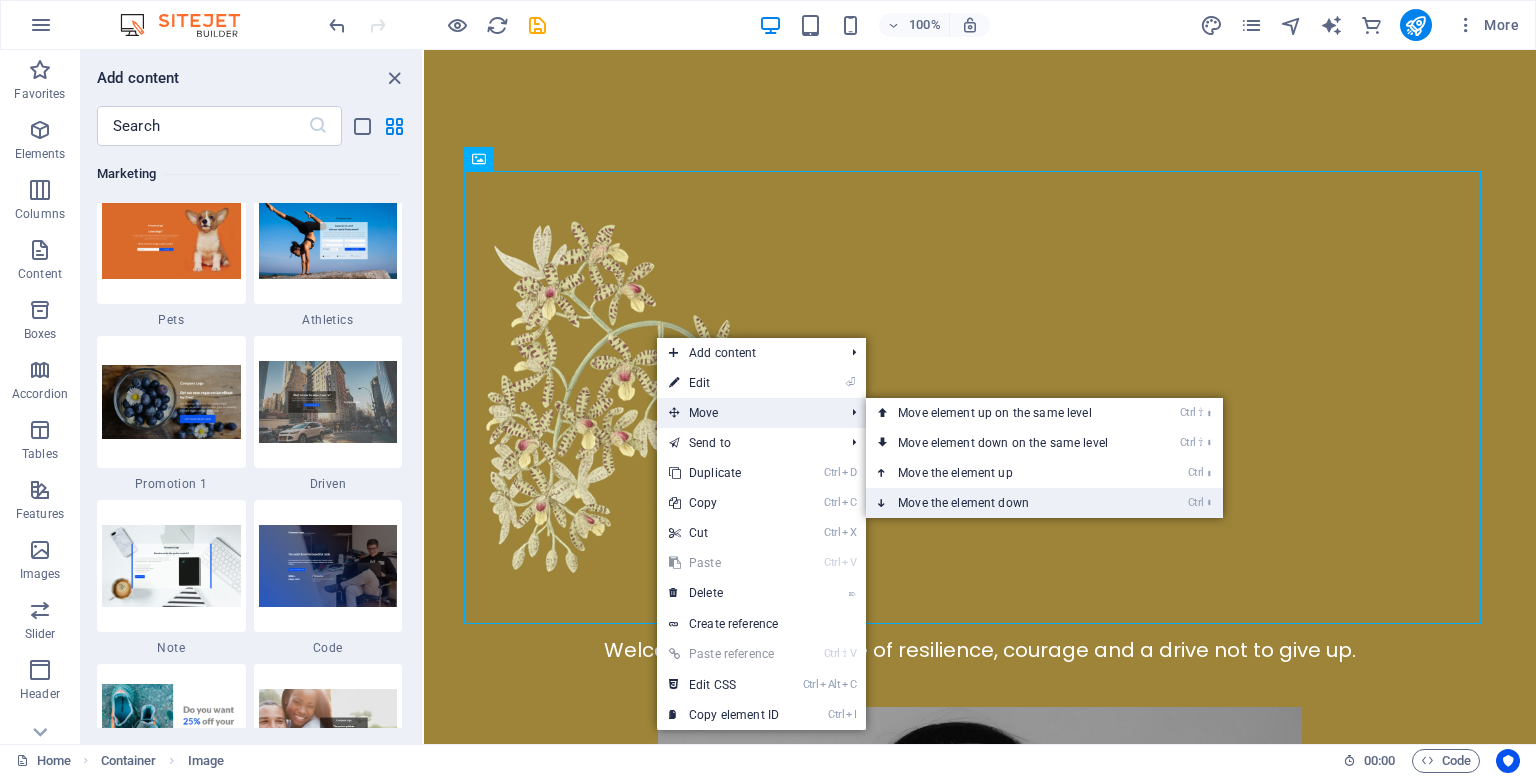 click on "Ctrl ⬇  Move the element down" at bounding box center (1007, 503) 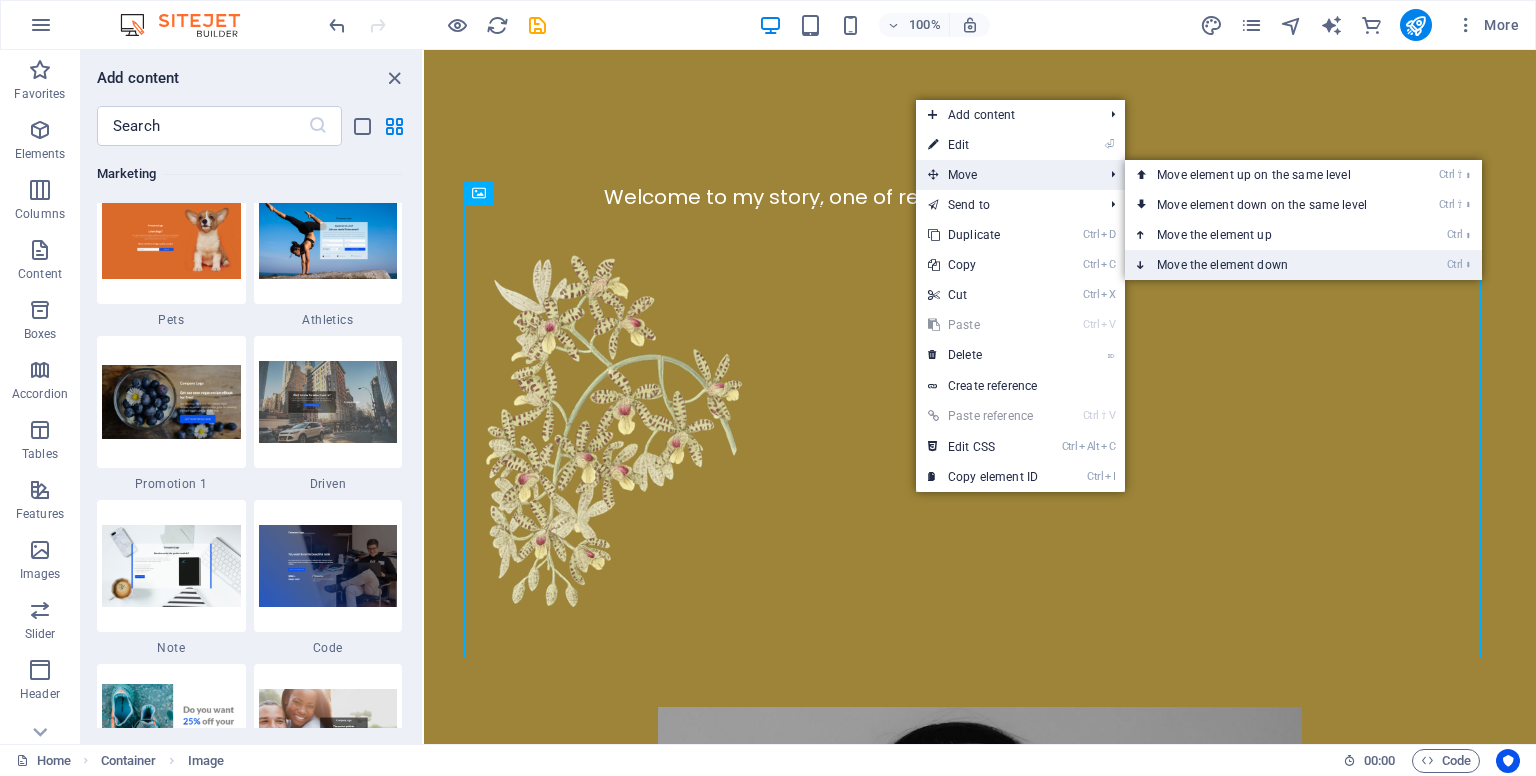 click on "Ctrl ⬇  Move the element down" at bounding box center [1266, 265] 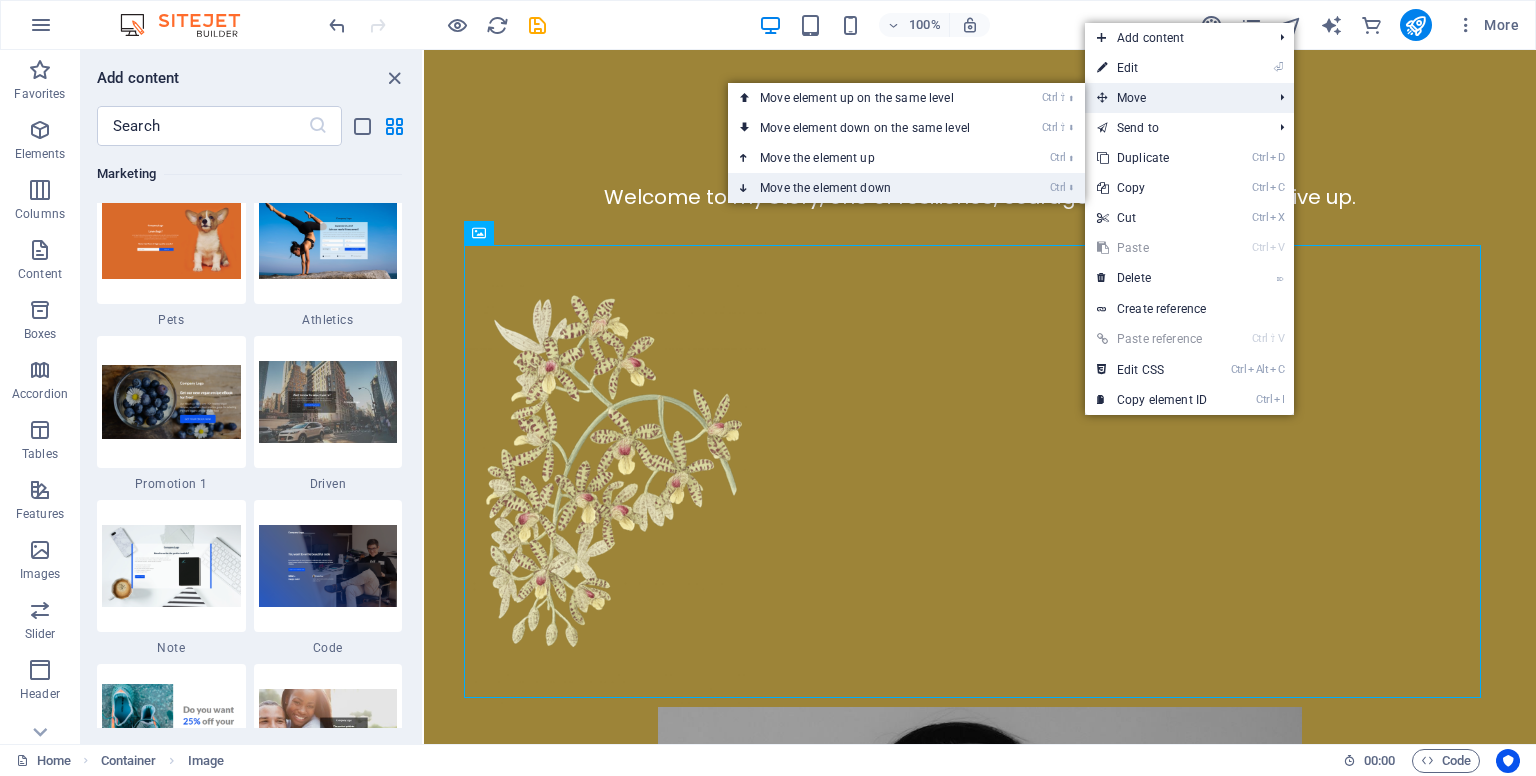 click on "Ctrl ⬇  Move the element down" at bounding box center [869, 188] 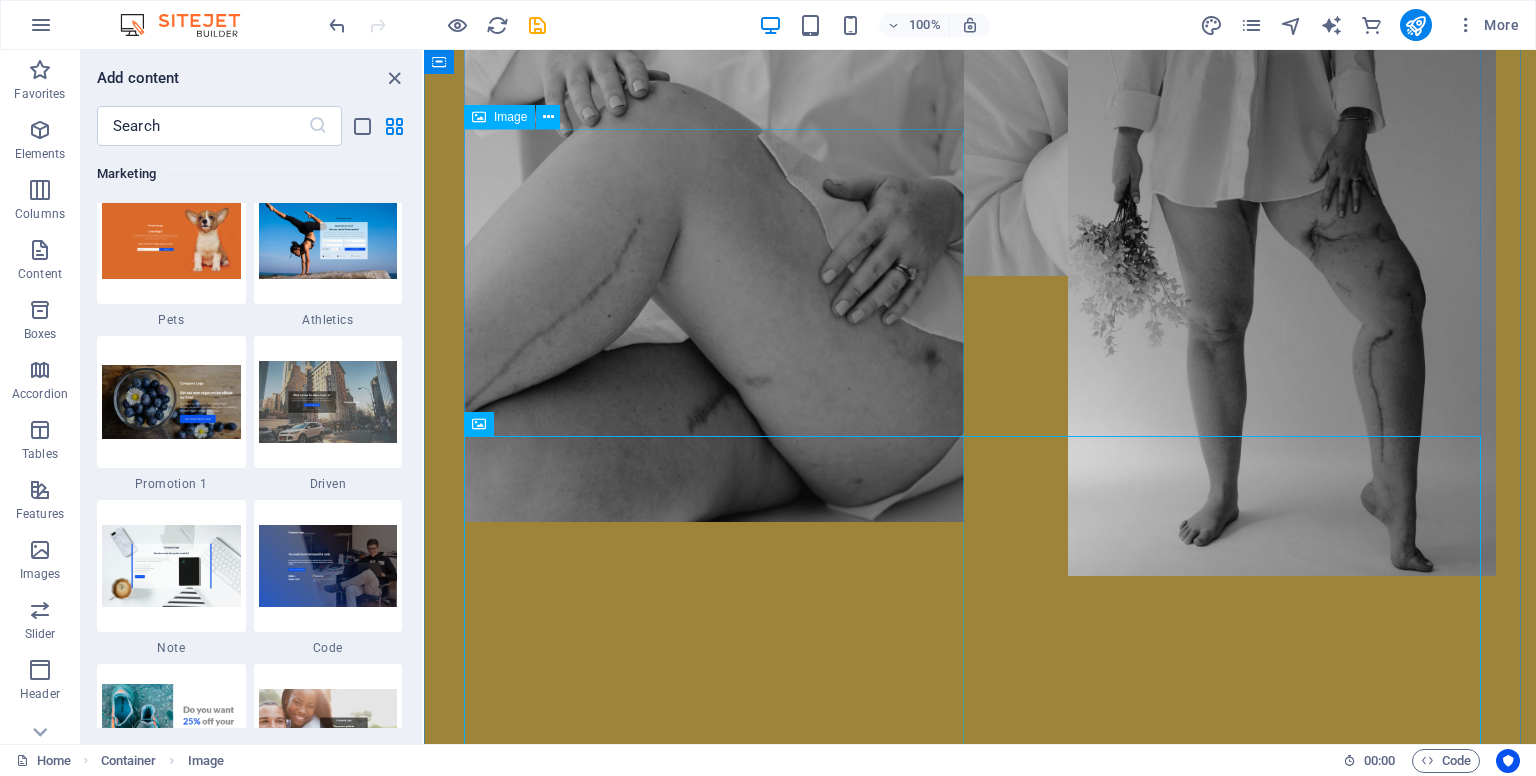scroll, scrollTop: 2539, scrollLeft: 0, axis: vertical 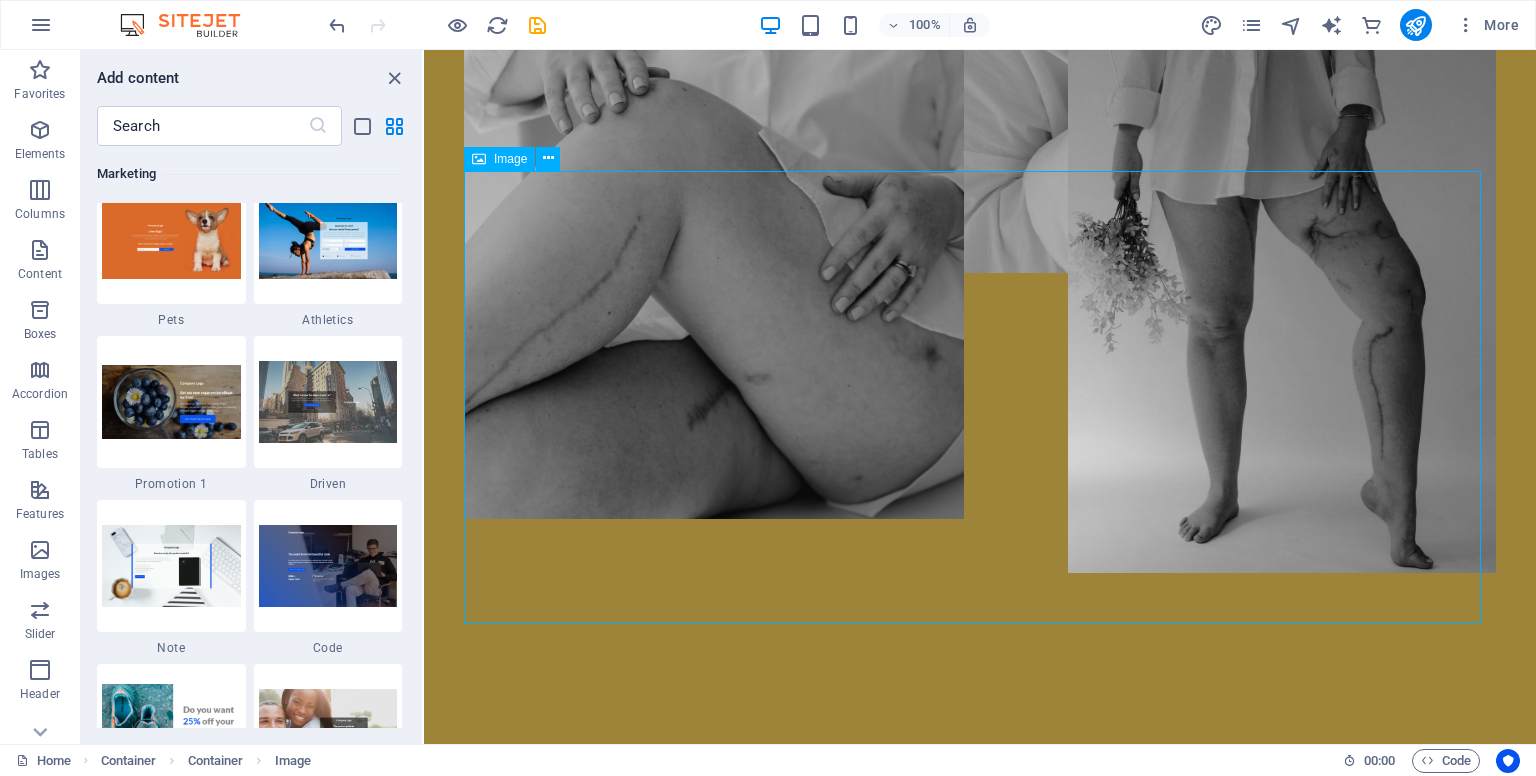 drag, startPoint x: 586, startPoint y: 544, endPoint x: 584, endPoint y: 530, distance: 14.142136 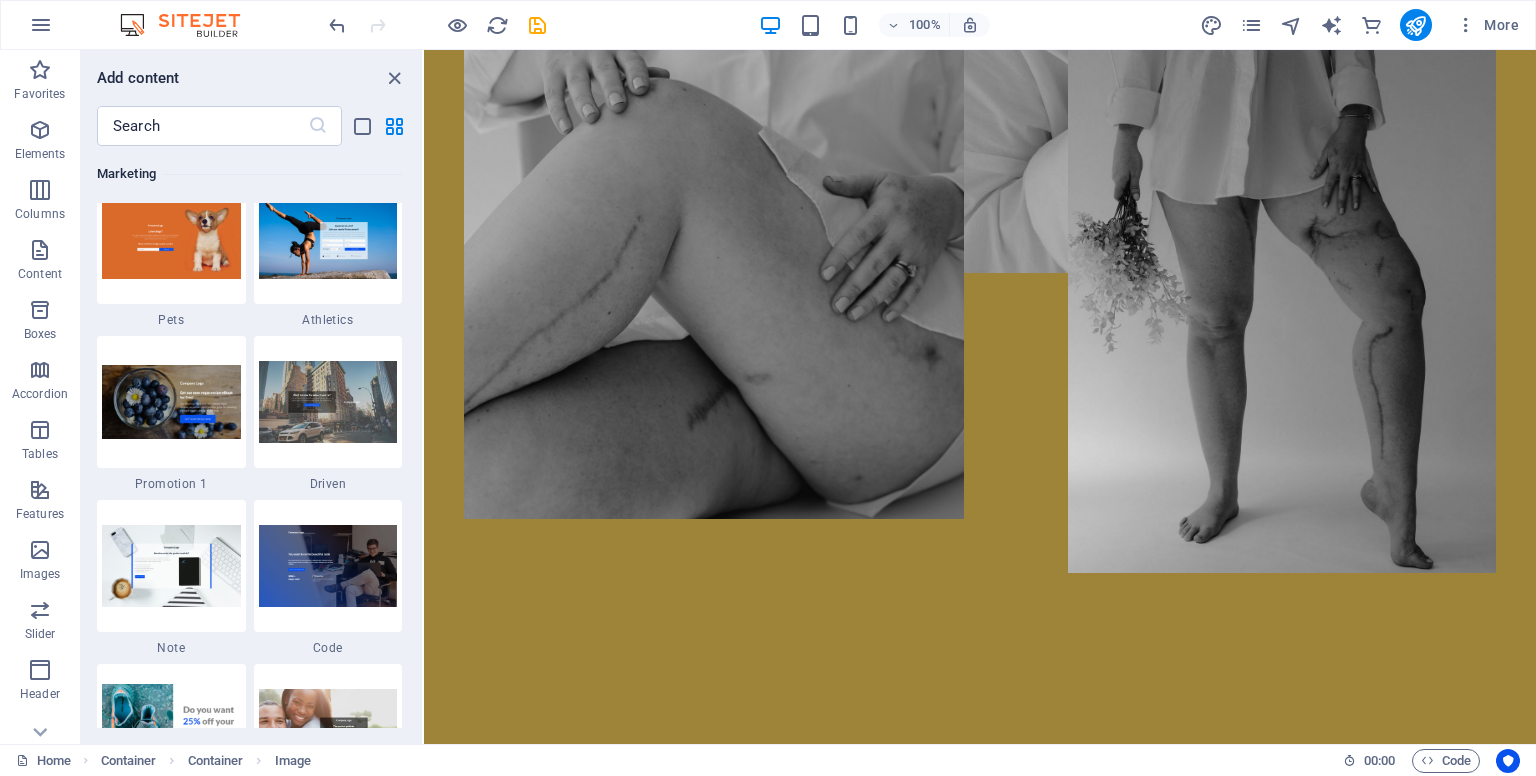 drag, startPoint x: 583, startPoint y: 533, endPoint x: 677, endPoint y: 253, distance: 295.35742 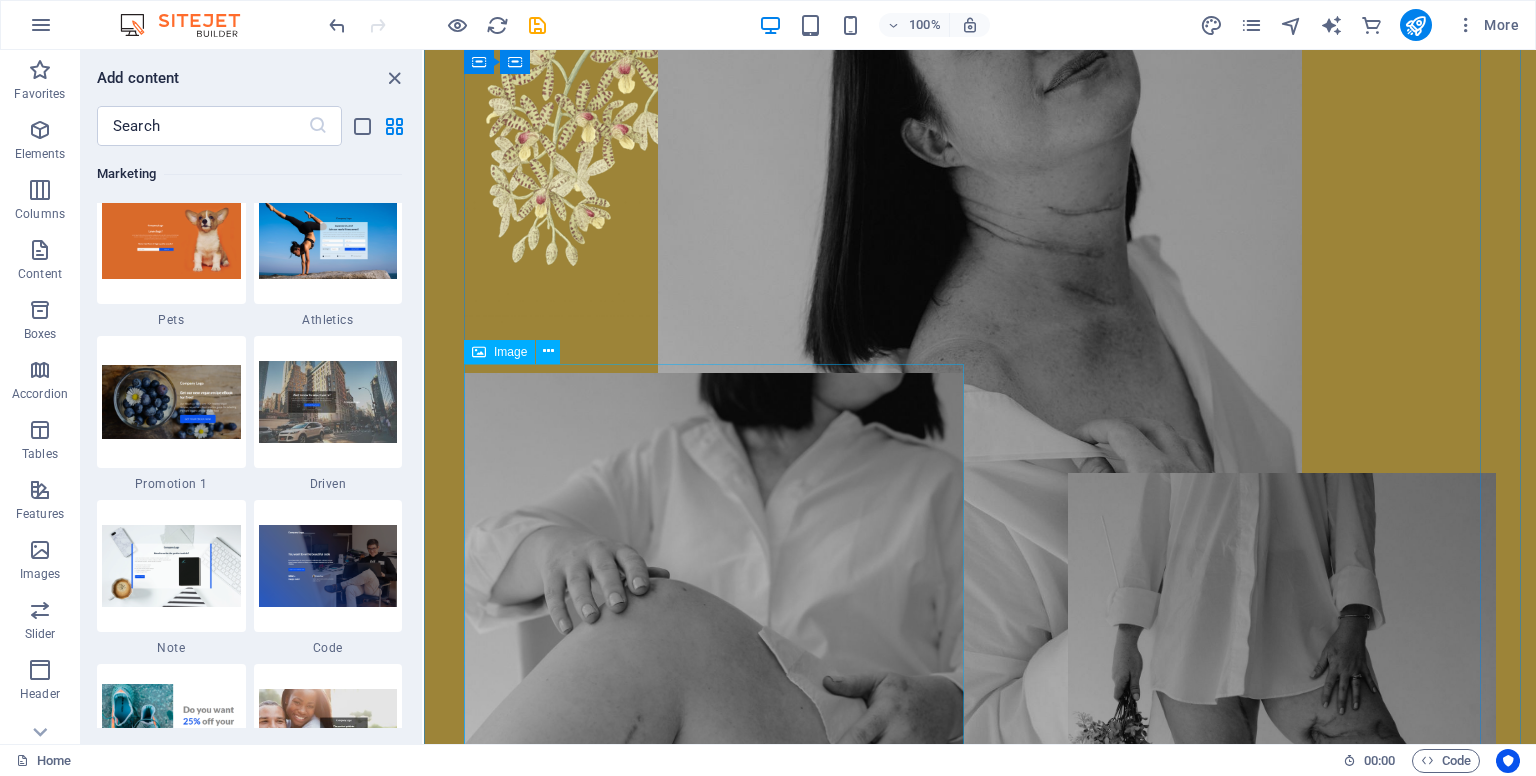scroll, scrollTop: 2539, scrollLeft: 0, axis: vertical 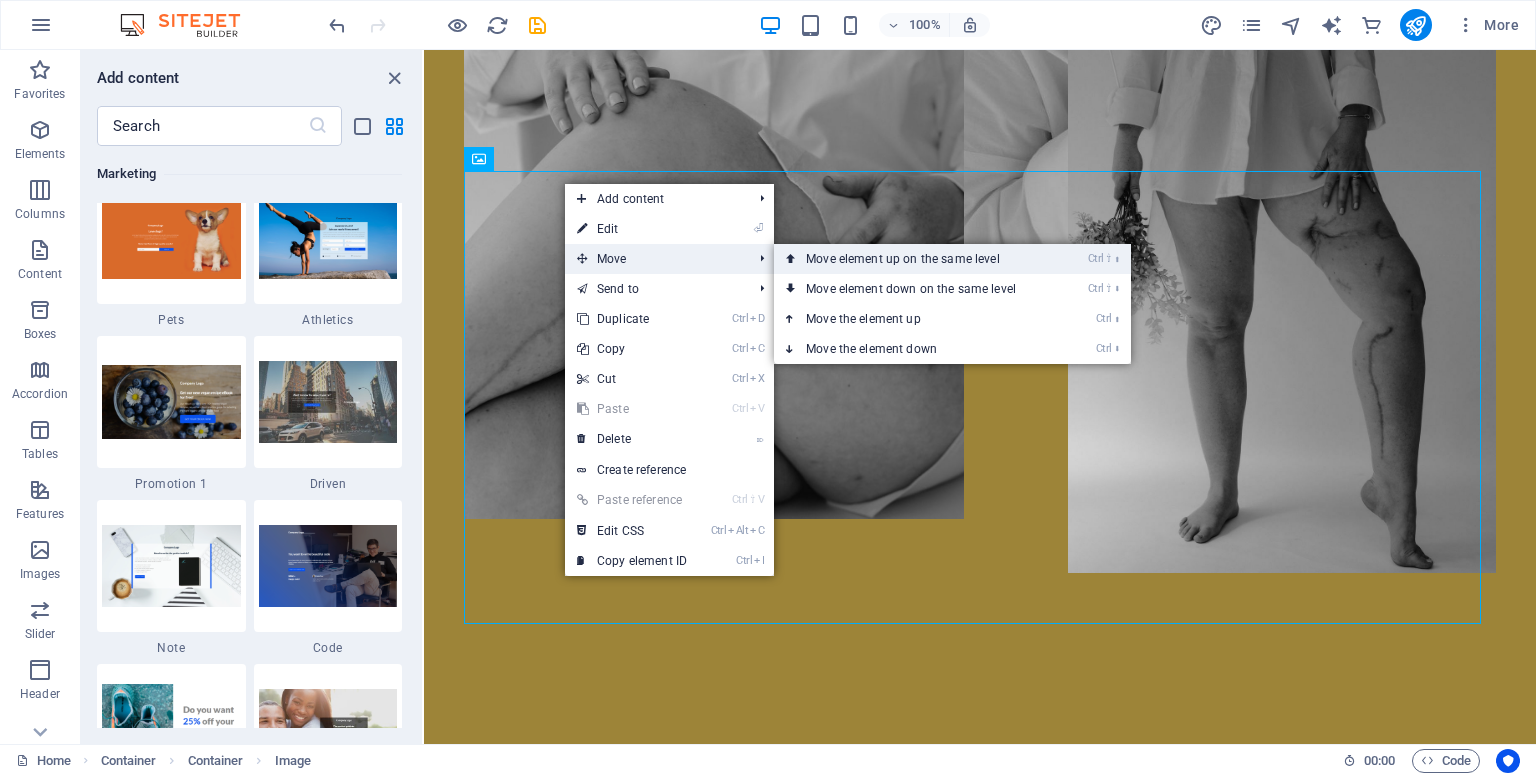 click on "Ctrl ⇧ ⬆  Move element up on the same level" at bounding box center [915, 259] 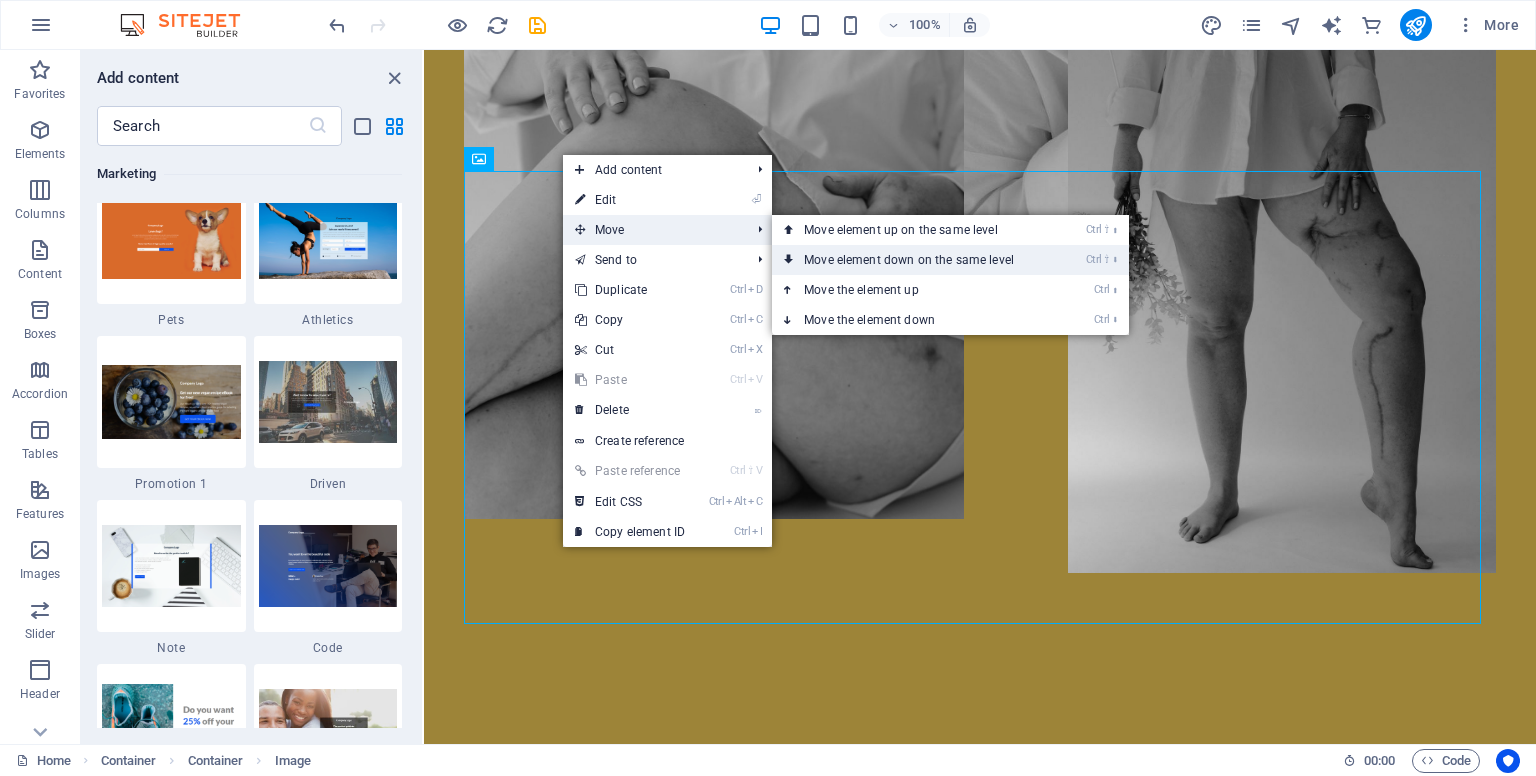 click on "Ctrl ⇧ ⬇  Move element down on the same level" at bounding box center [913, 260] 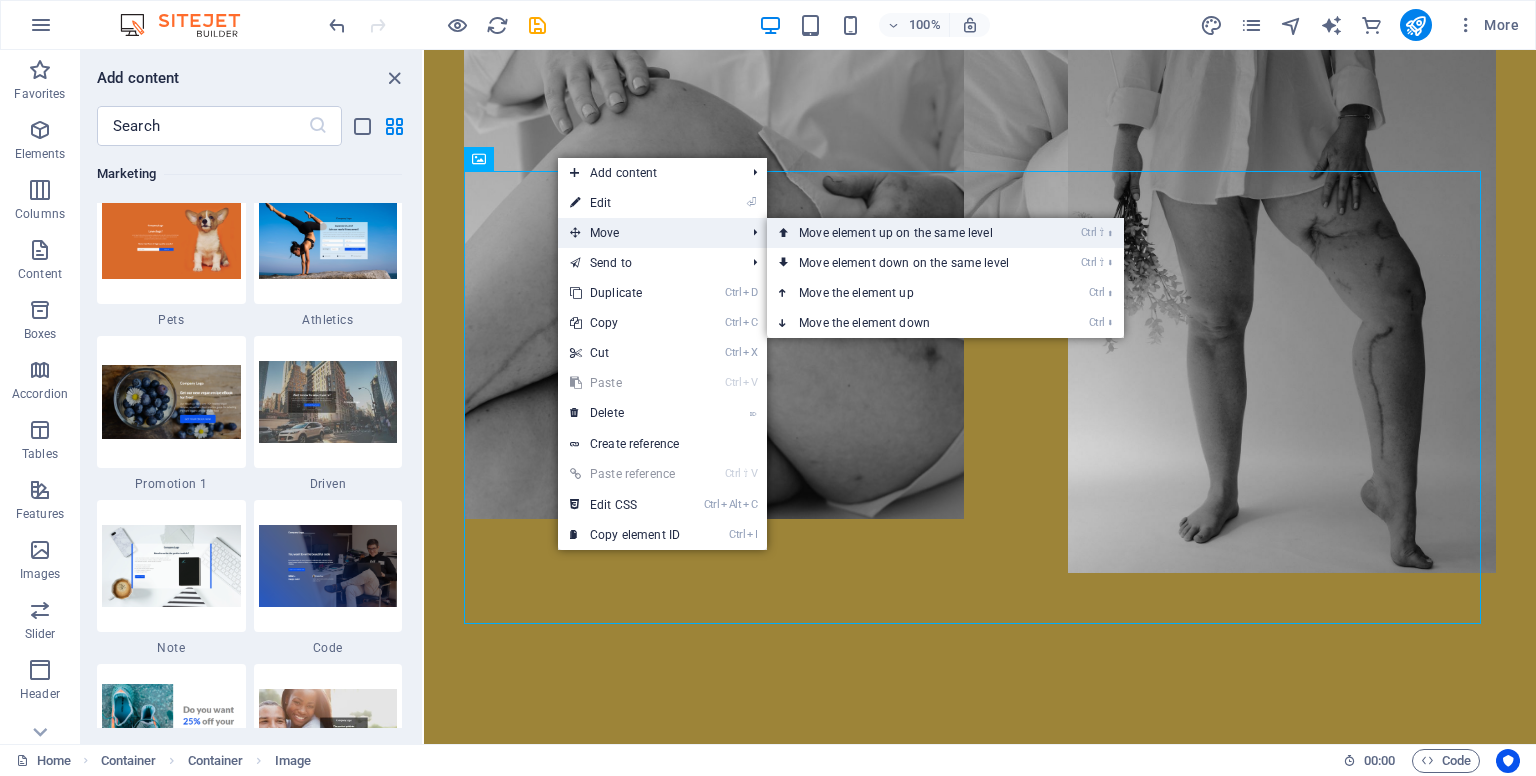 click on "Ctrl ⇧ ⬆  Move element up on the same level" at bounding box center (908, 233) 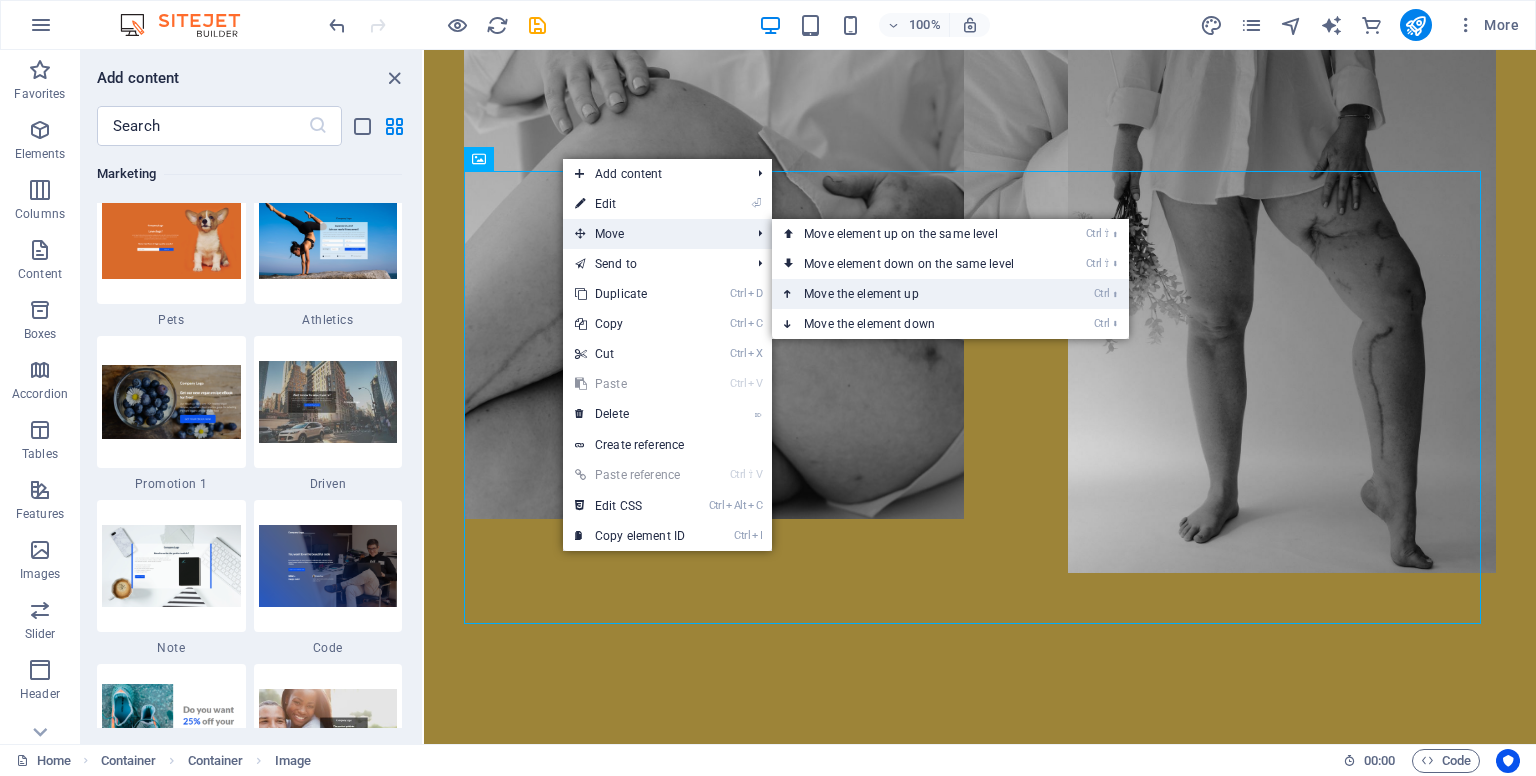 click on "Ctrl ⬆  Move the element up" at bounding box center (913, 294) 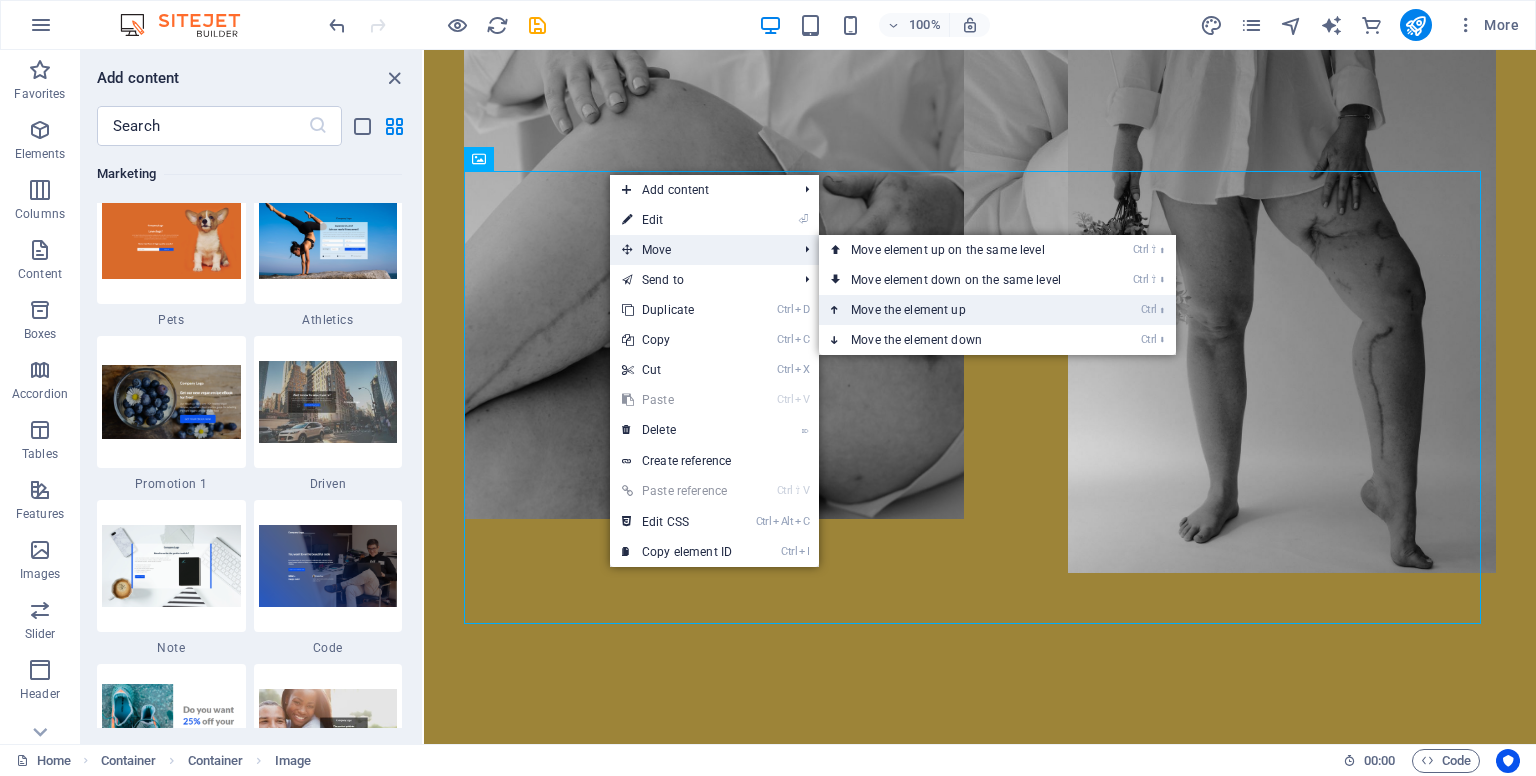 drag, startPoint x: 886, startPoint y: 313, endPoint x: 461, endPoint y: 264, distance: 427.81537 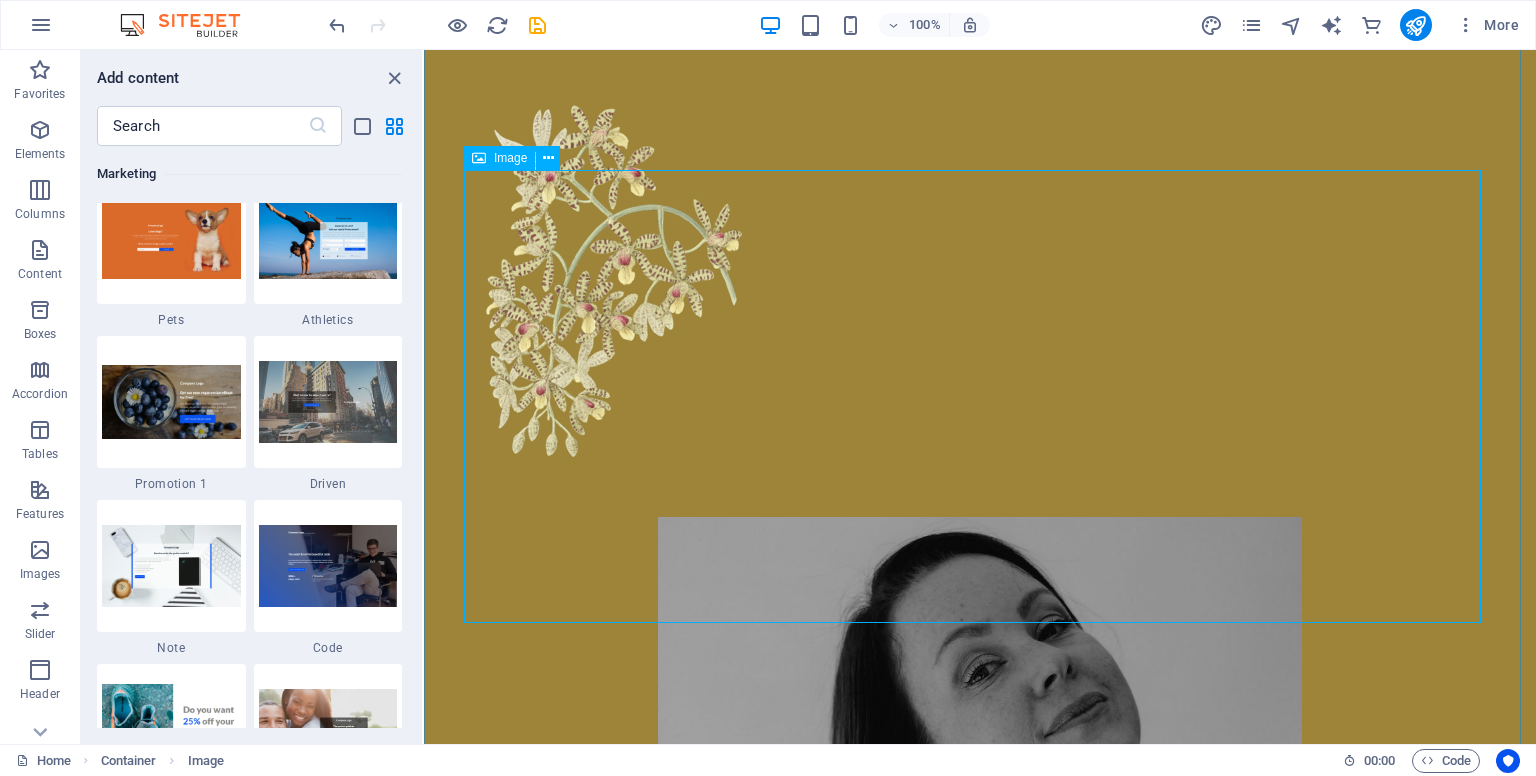 scroll, scrollTop: 1732, scrollLeft: 0, axis: vertical 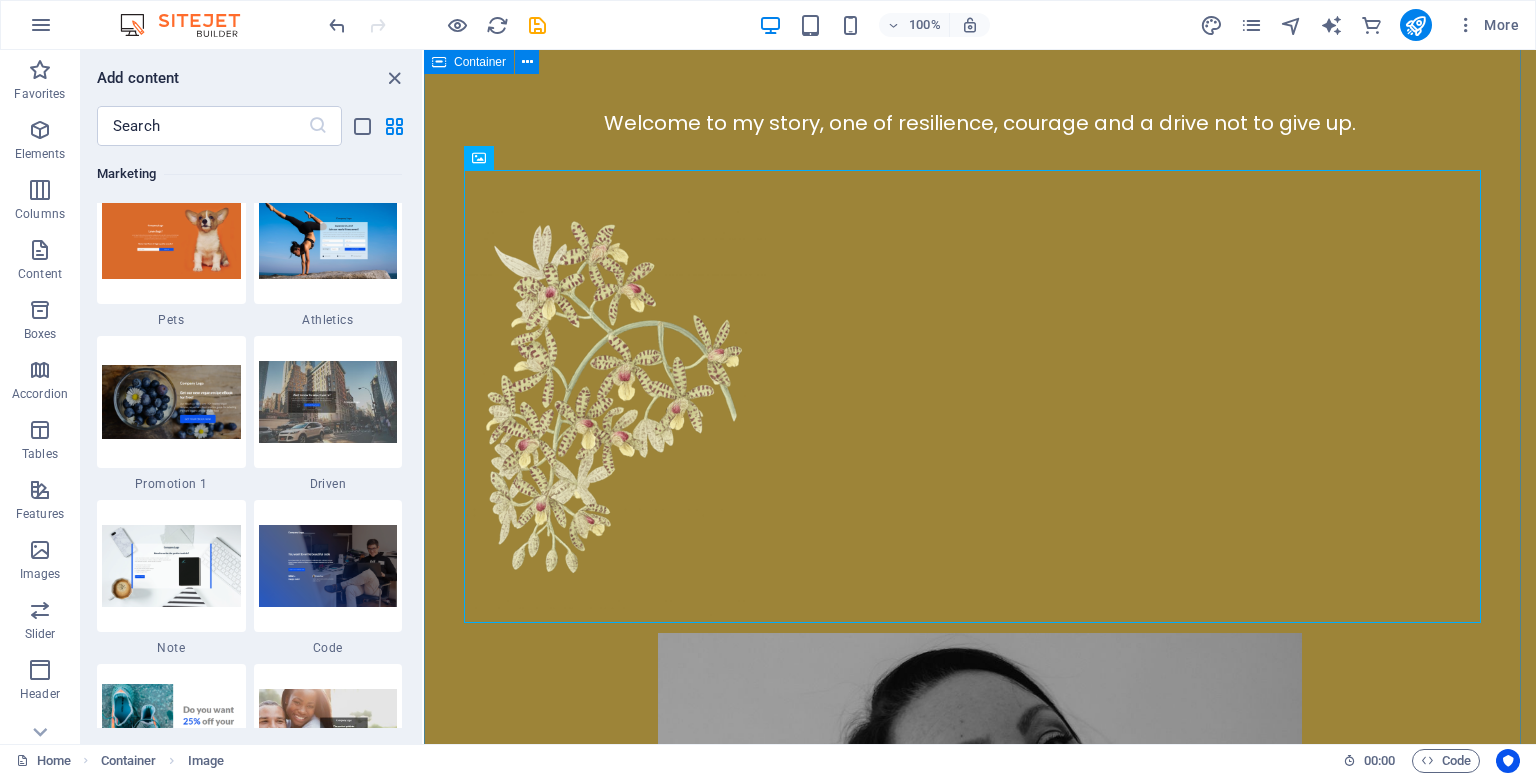 click on "Welcome to my story, one of resilience, courage and a drive not to give up." at bounding box center [980, 1023] 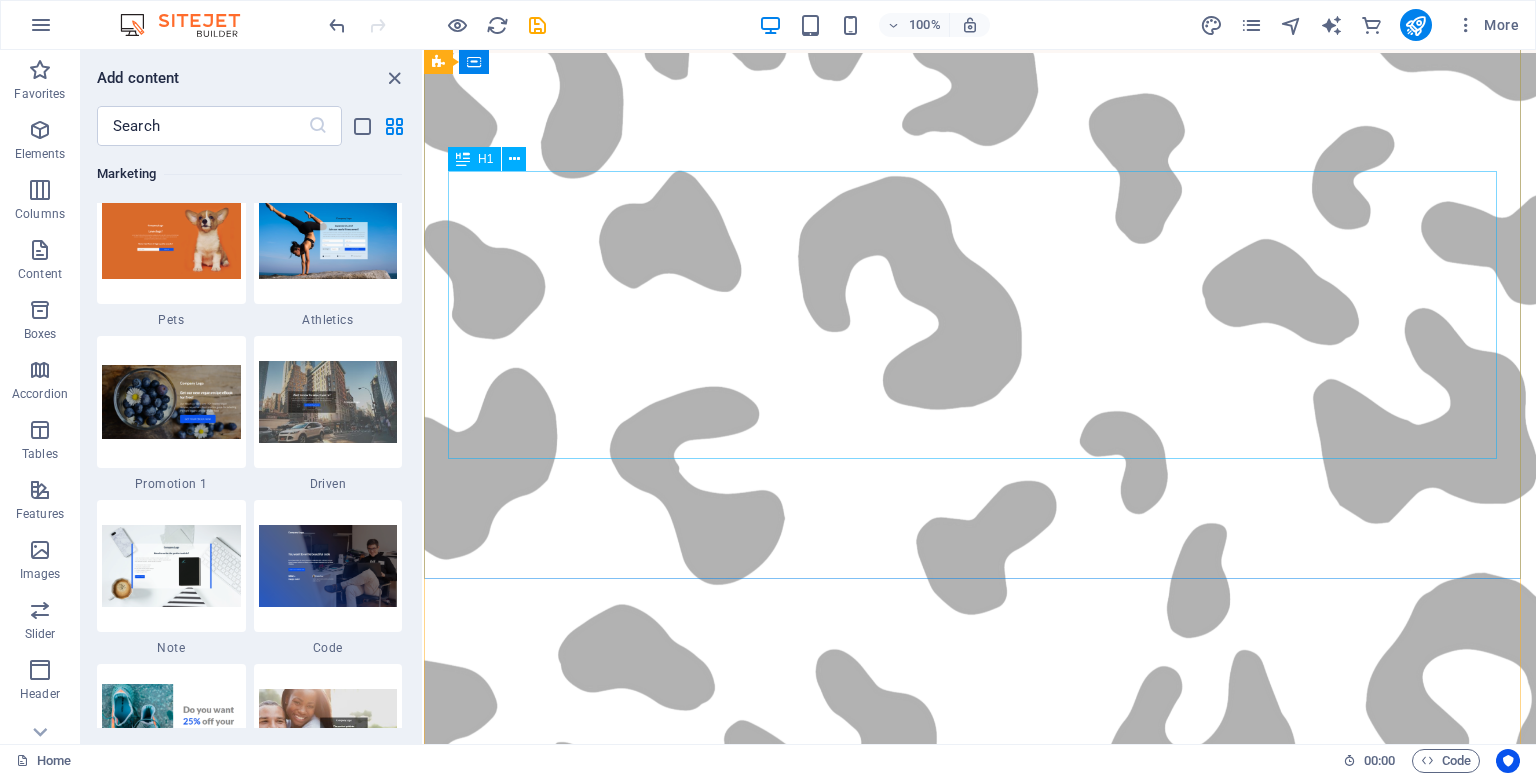 scroll, scrollTop: 0, scrollLeft: 0, axis: both 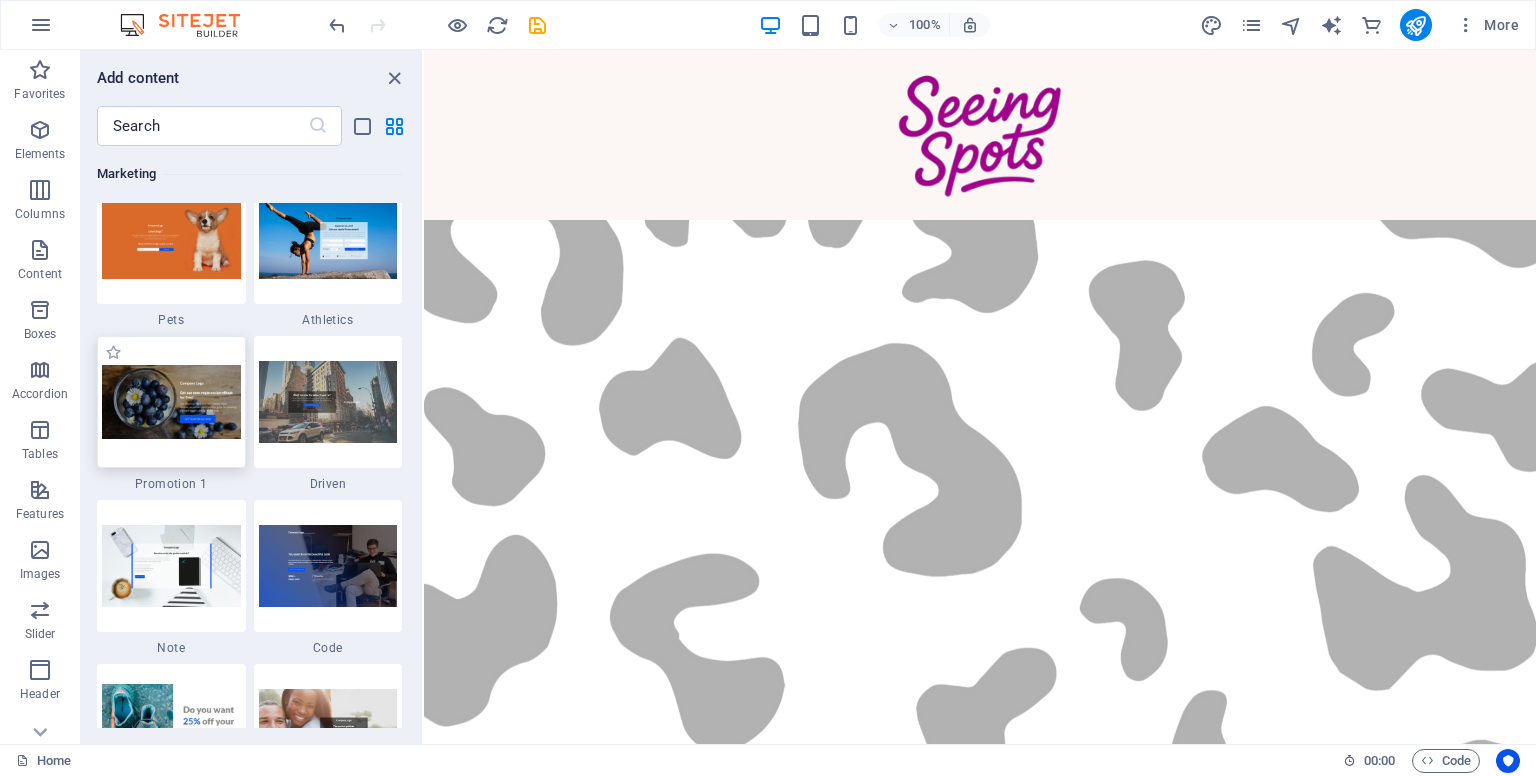 click at bounding box center [171, 402] 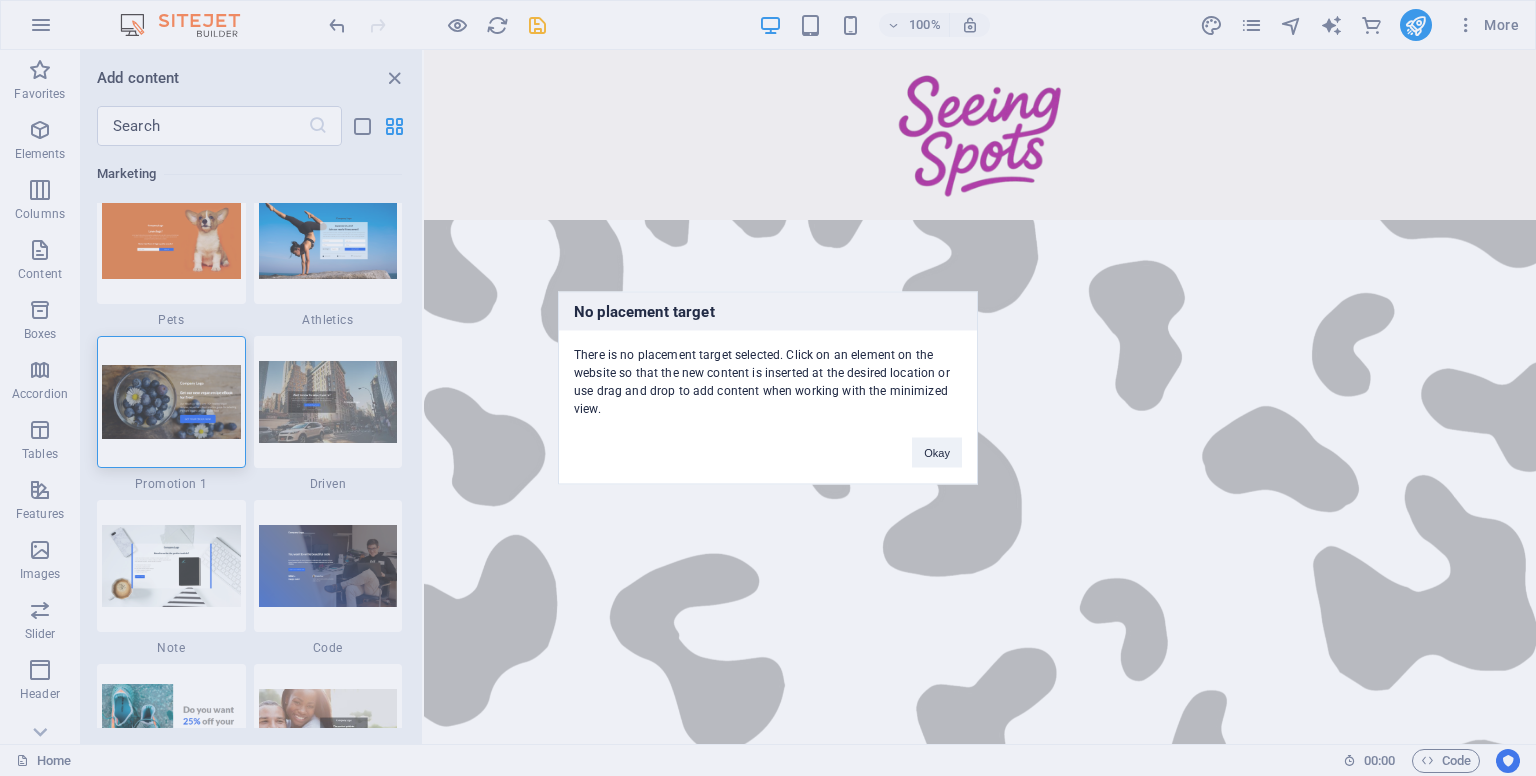 click on "No placement target There is no placement target selected. Click on an element on the website so that the new content is inserted at the desired location or use drag and drop to add content when working with the minimized view. Okay" at bounding box center [768, 388] 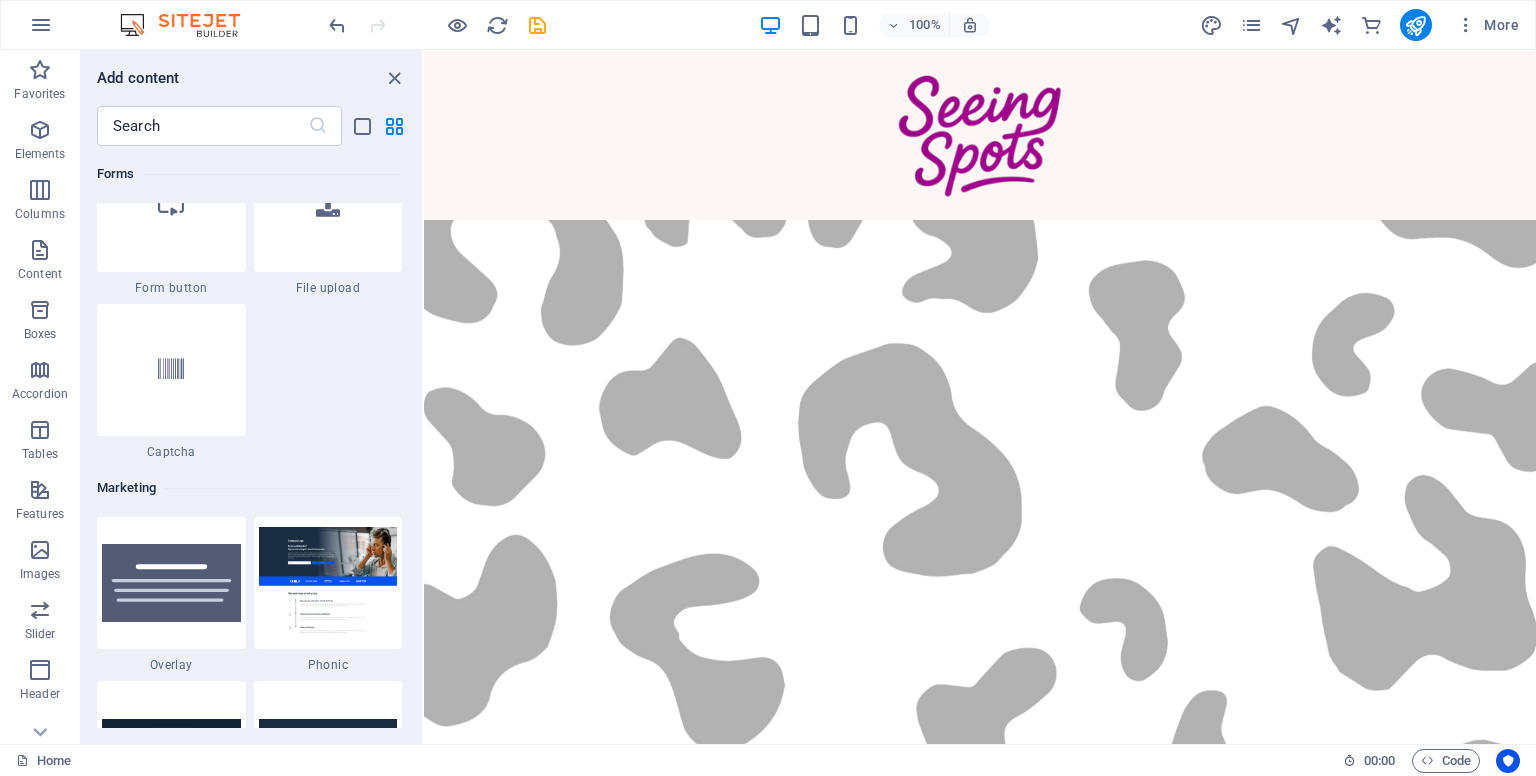 scroll, scrollTop: 15974, scrollLeft: 0, axis: vertical 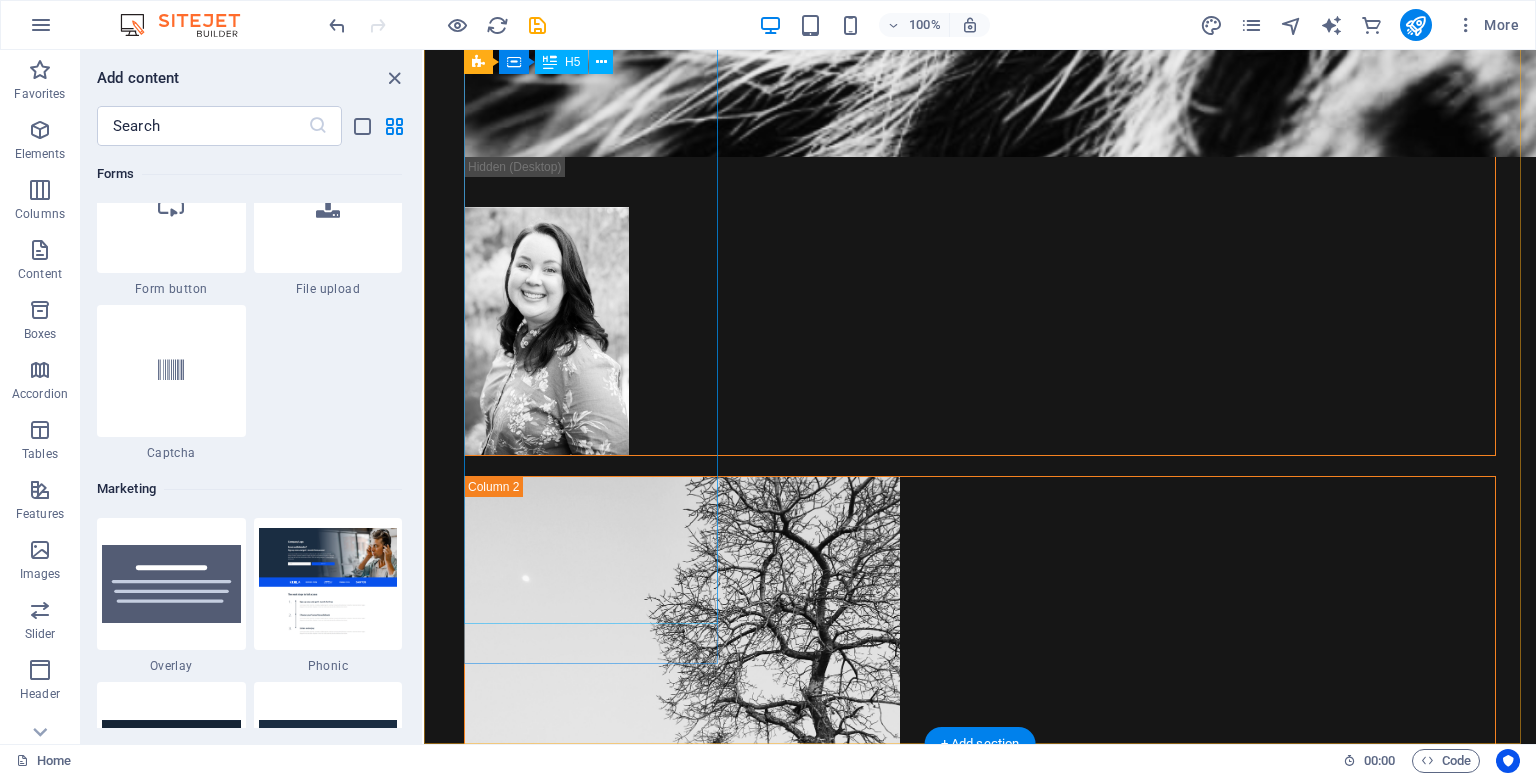 click on "Keep in touch with me.." at bounding box center [593, 3025] 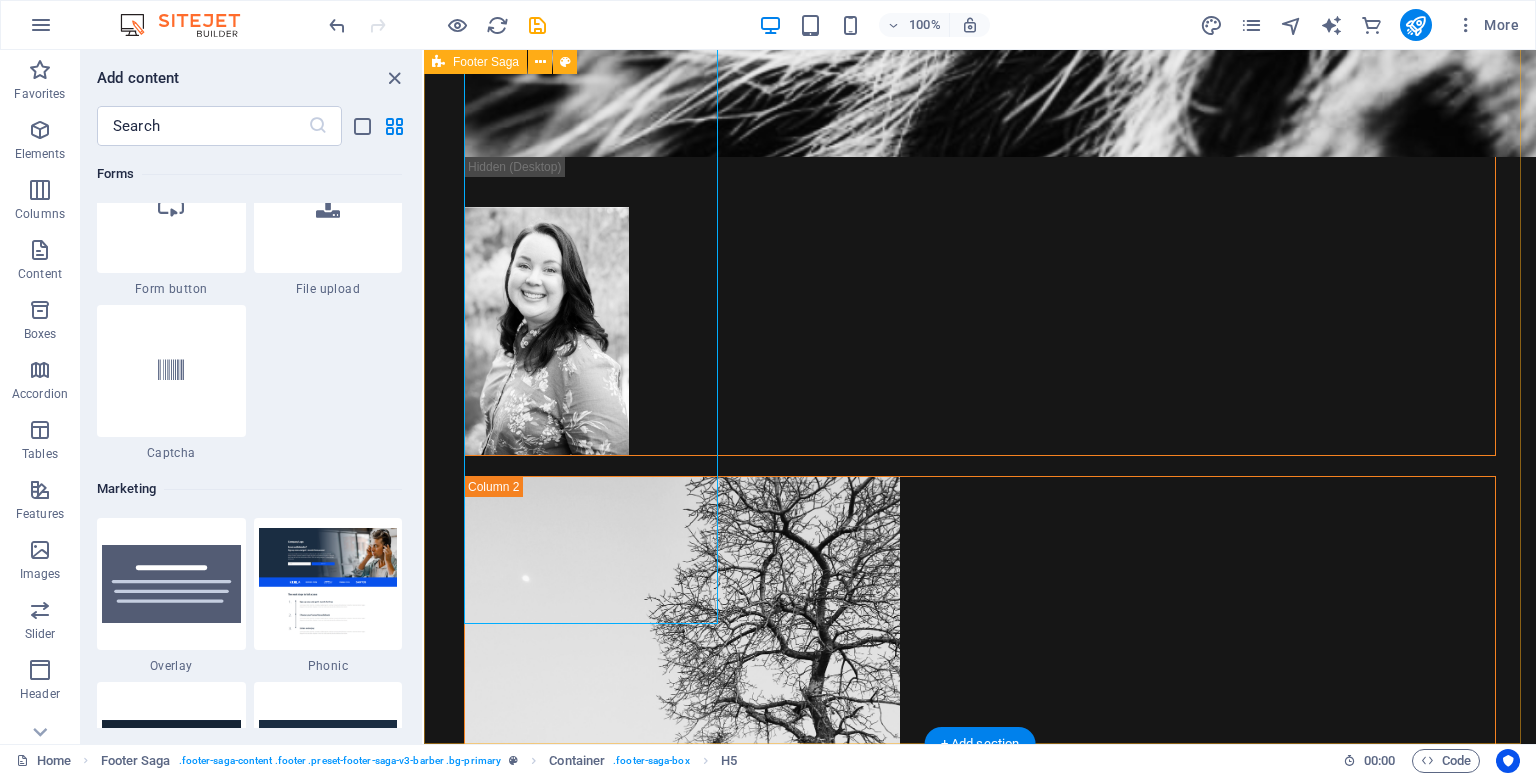 click on "Details Legal Notice Privacy Contact [EMAIL]" at bounding box center [980, 3230] 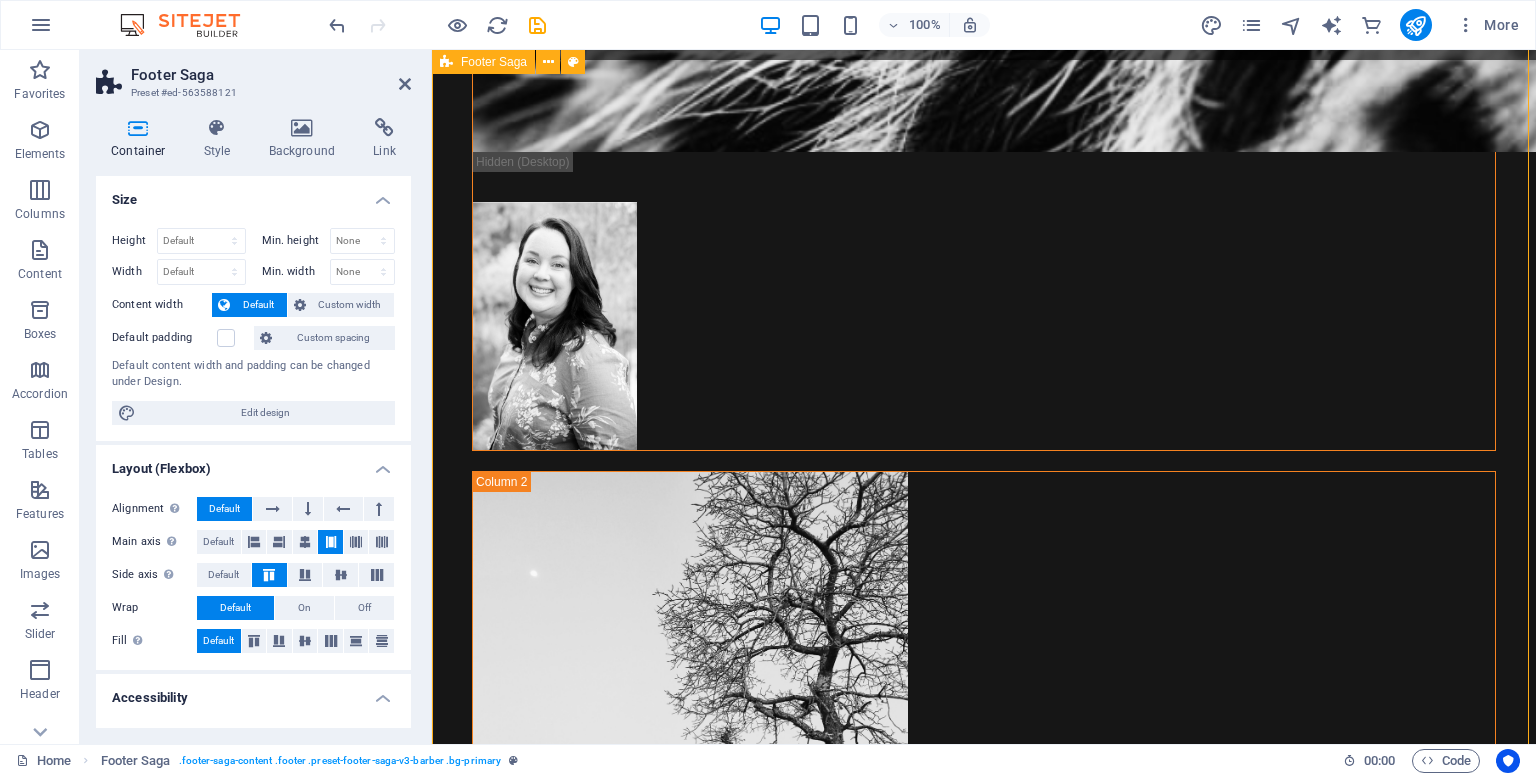 click on "Details Legal Notice Privacy Contact [EMAIL]" at bounding box center [984, 3225] 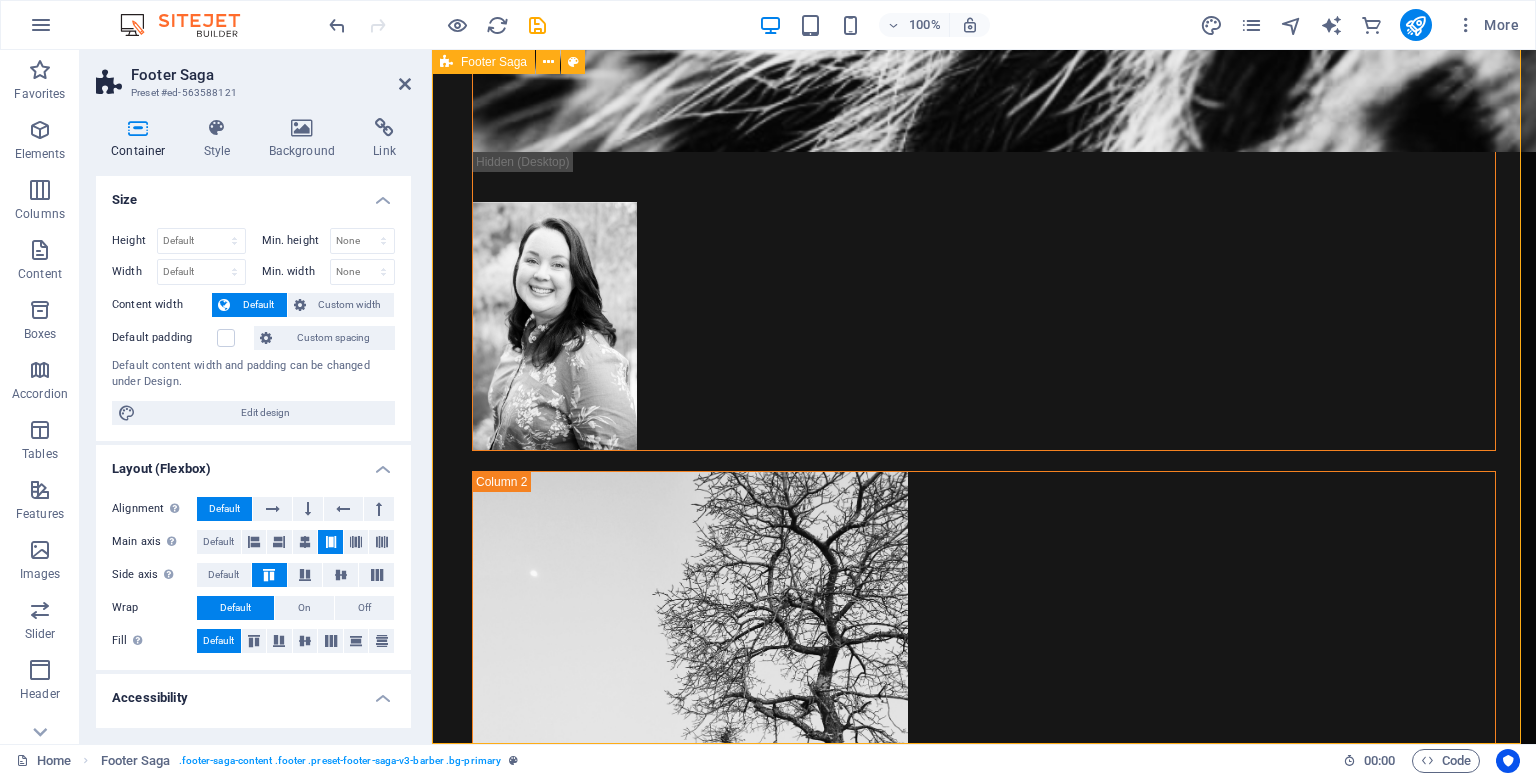 scroll, scrollTop: 8438, scrollLeft: 0, axis: vertical 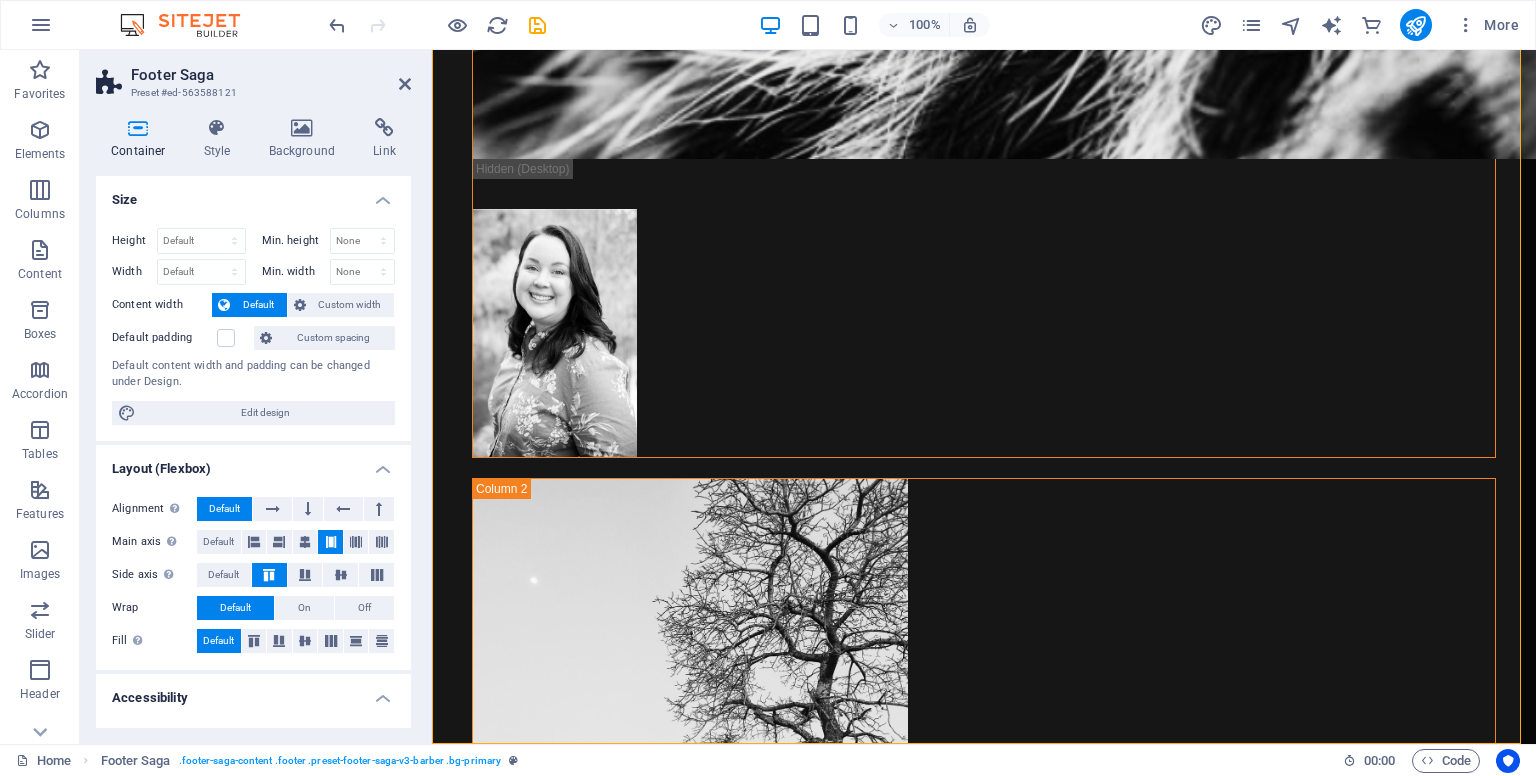 click on "Footer Saga Preset #ed-563588121
Container Style Background Link Size Height Default px rem % vh vw Min. height None px rem % vh vw Width Default px rem % em vh vw Min. width None px rem % vh vw Content width Default Custom width Width Default px rem % em vh vw Min. width None px rem % vh vw Default padding Custom spacing Default content width and padding can be changed under Design. Edit design Layout (Flexbox) Alignment Determines the flex direction. Default Main axis Determine how elements should behave along the main axis inside this container (justify content). Default Side axis Control the vertical direction of the element inside of the container (align items). Default Wrap Default On Off Fill Controls the distances and direction of elements on the y-axis across several lines (align content). Default Accessibility ARIA helps assistive technologies (like screen readers) to understand the role, state, and behavior of web elements Role The ARIA role defines the purpose of an element.  None" at bounding box center [256, 397] 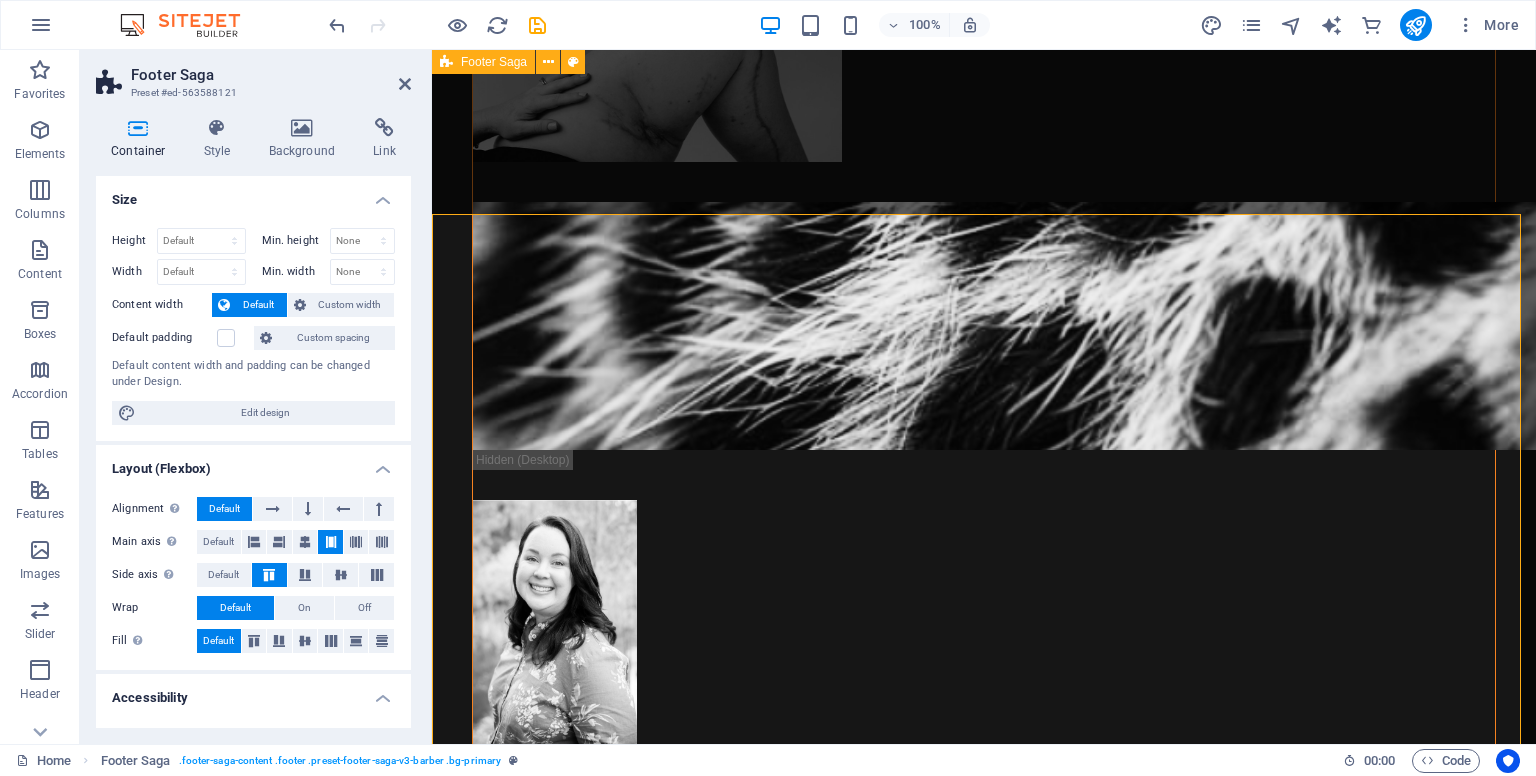 scroll, scrollTop: 8138, scrollLeft: 0, axis: vertical 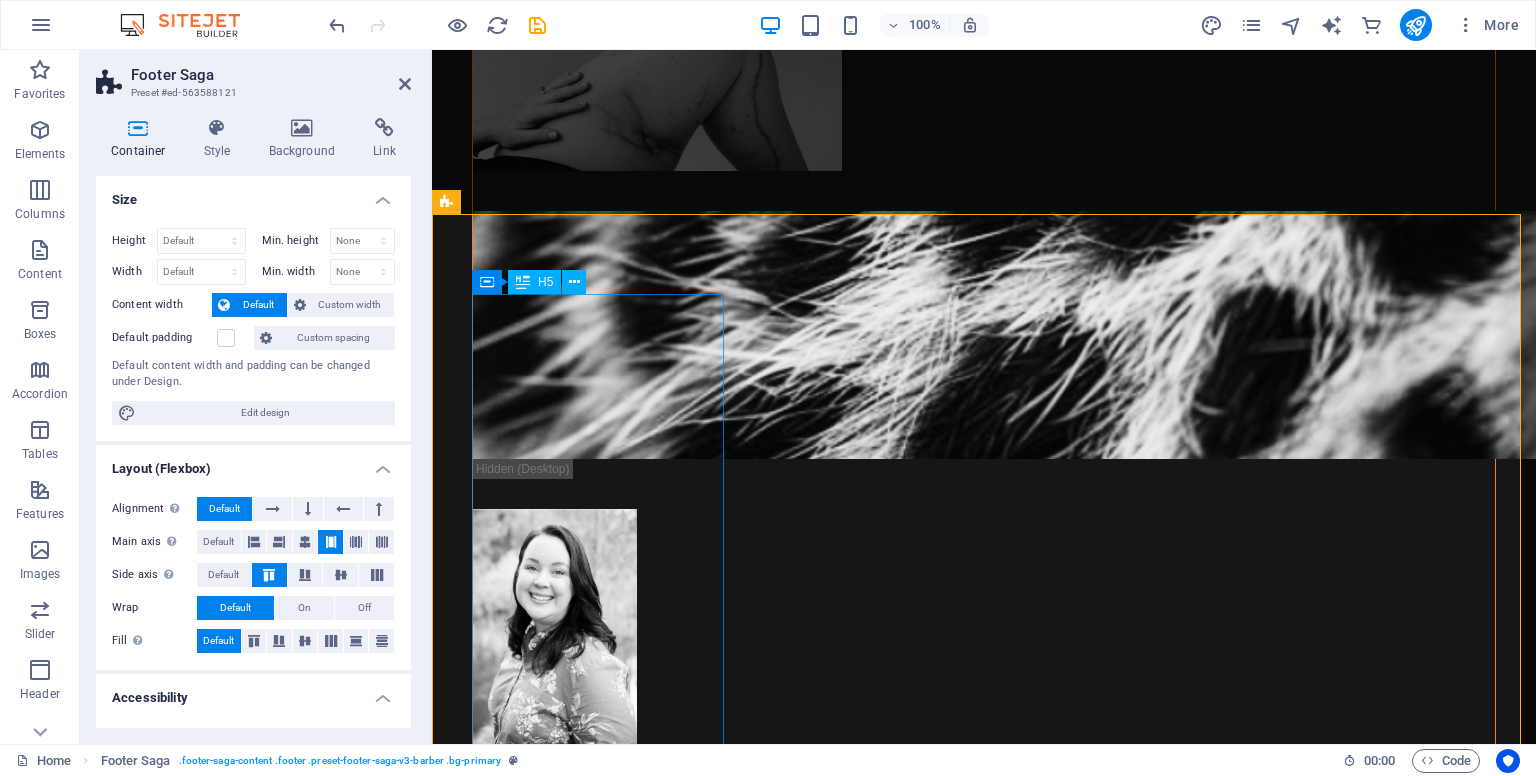 click on "Keep in touch with me.." at bounding box center (600, 3327) 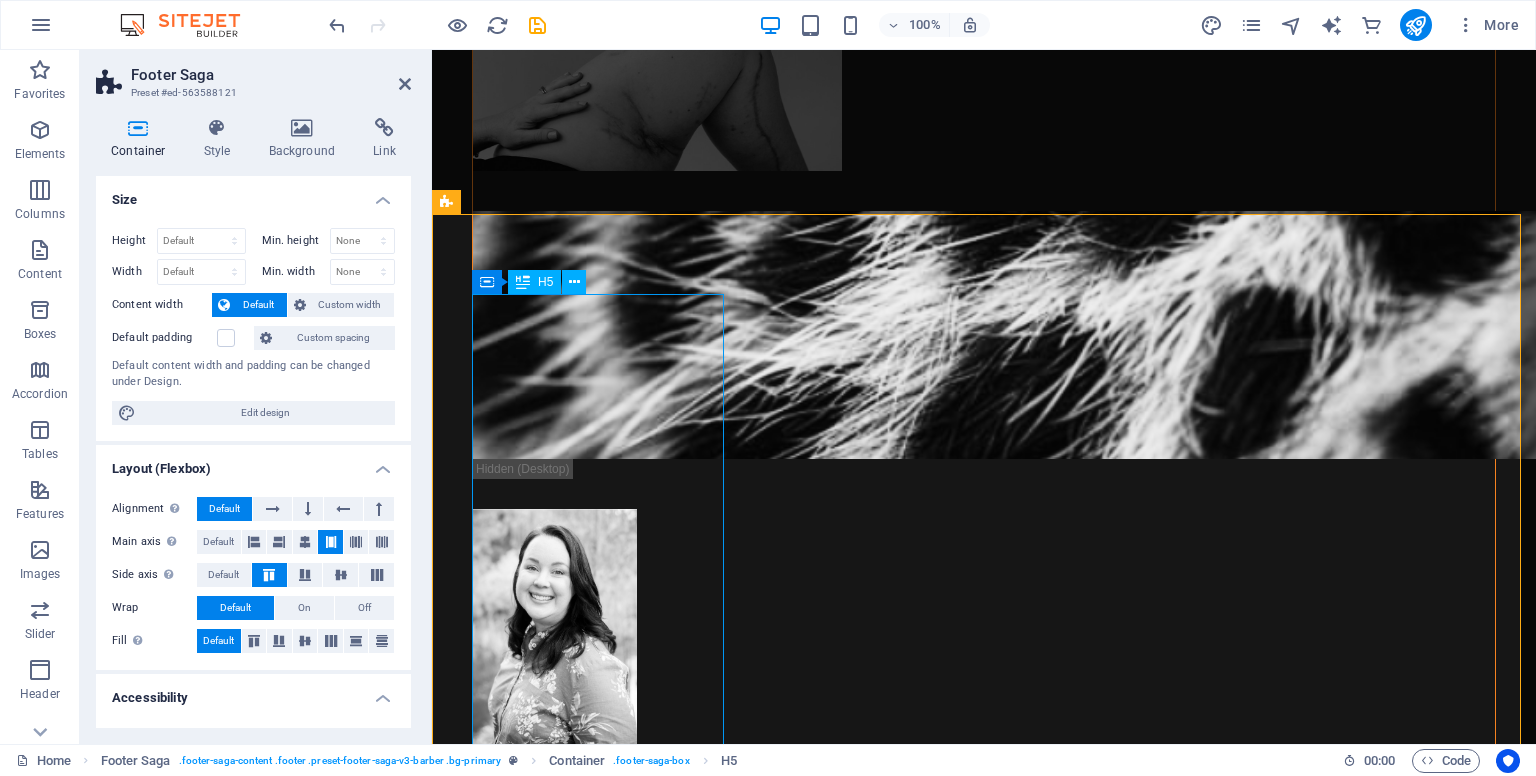 click on "H5" at bounding box center (545, 282) 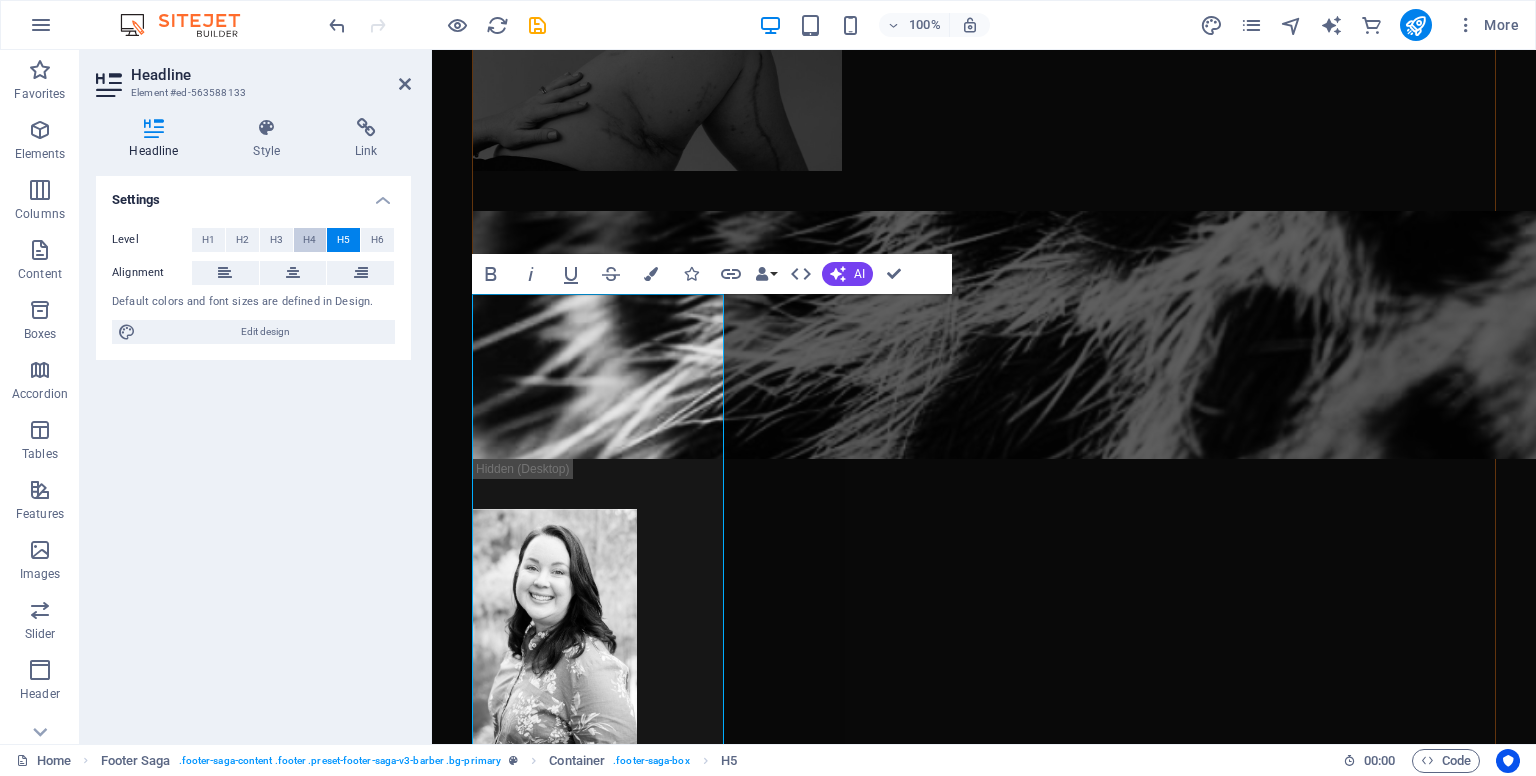 click on "H4" at bounding box center [309, 240] 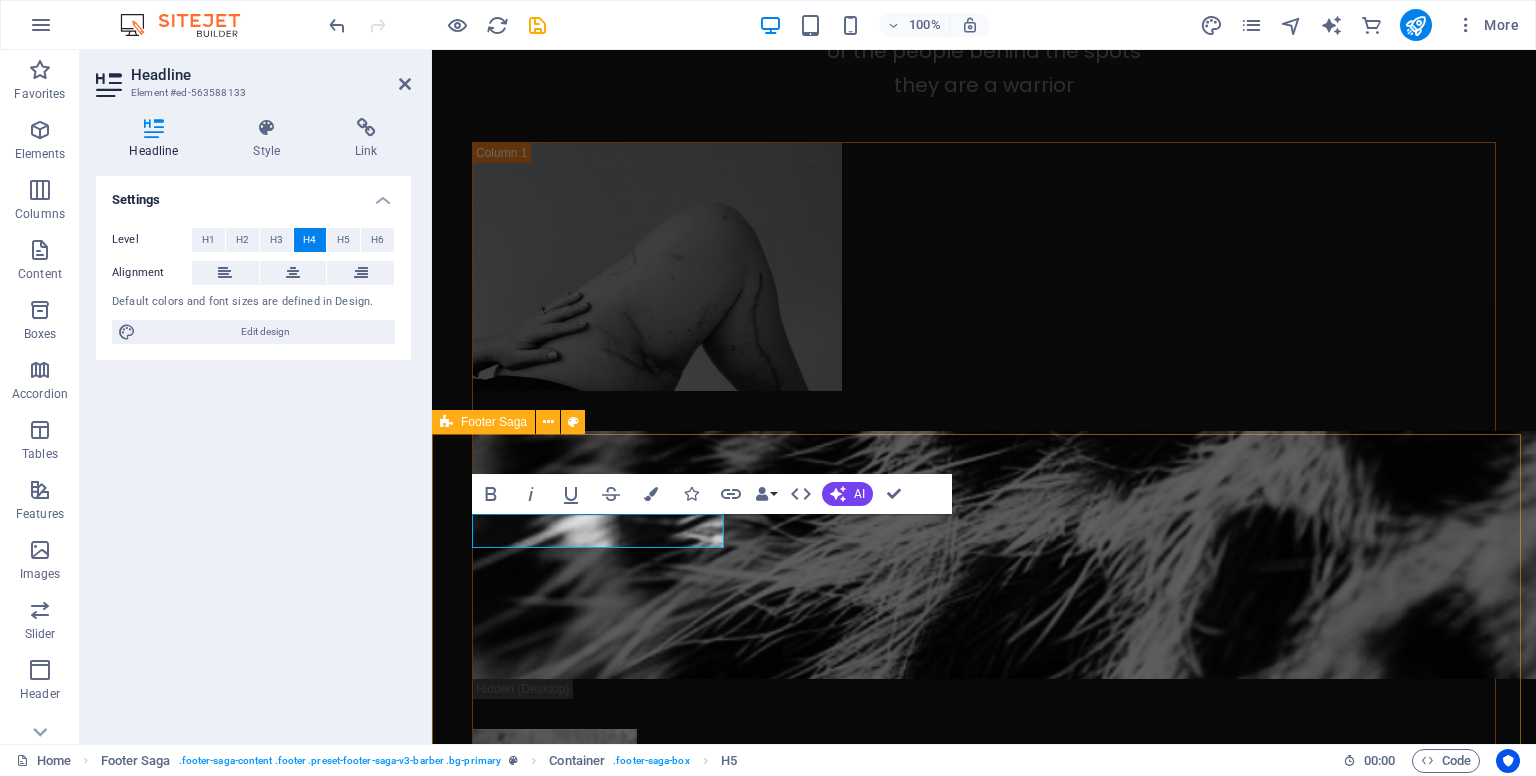 click on "Details Legal Notice Privacy Contact [EMAIL]" at bounding box center (984, 3454) 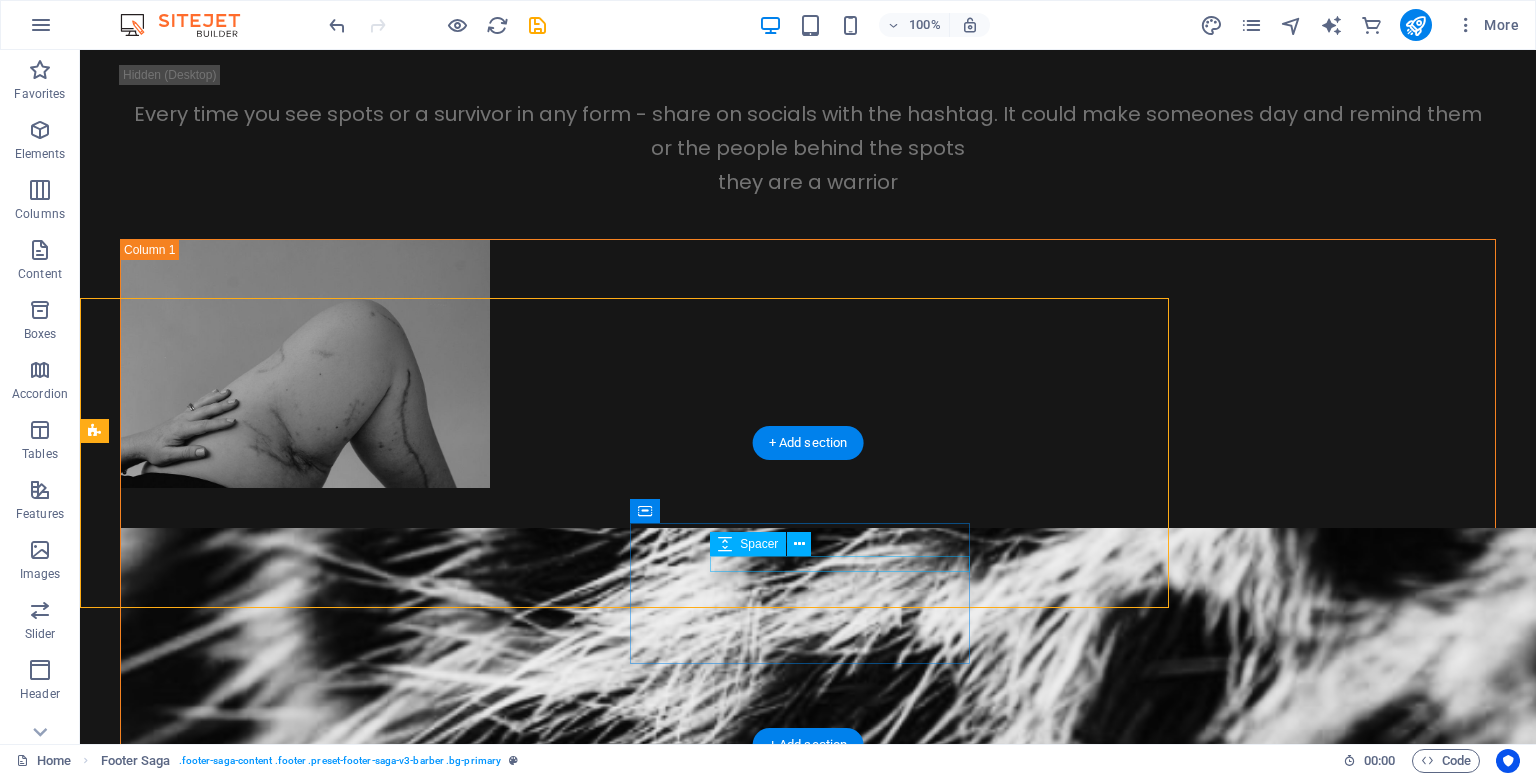 scroll, scrollTop: 8055, scrollLeft: 0, axis: vertical 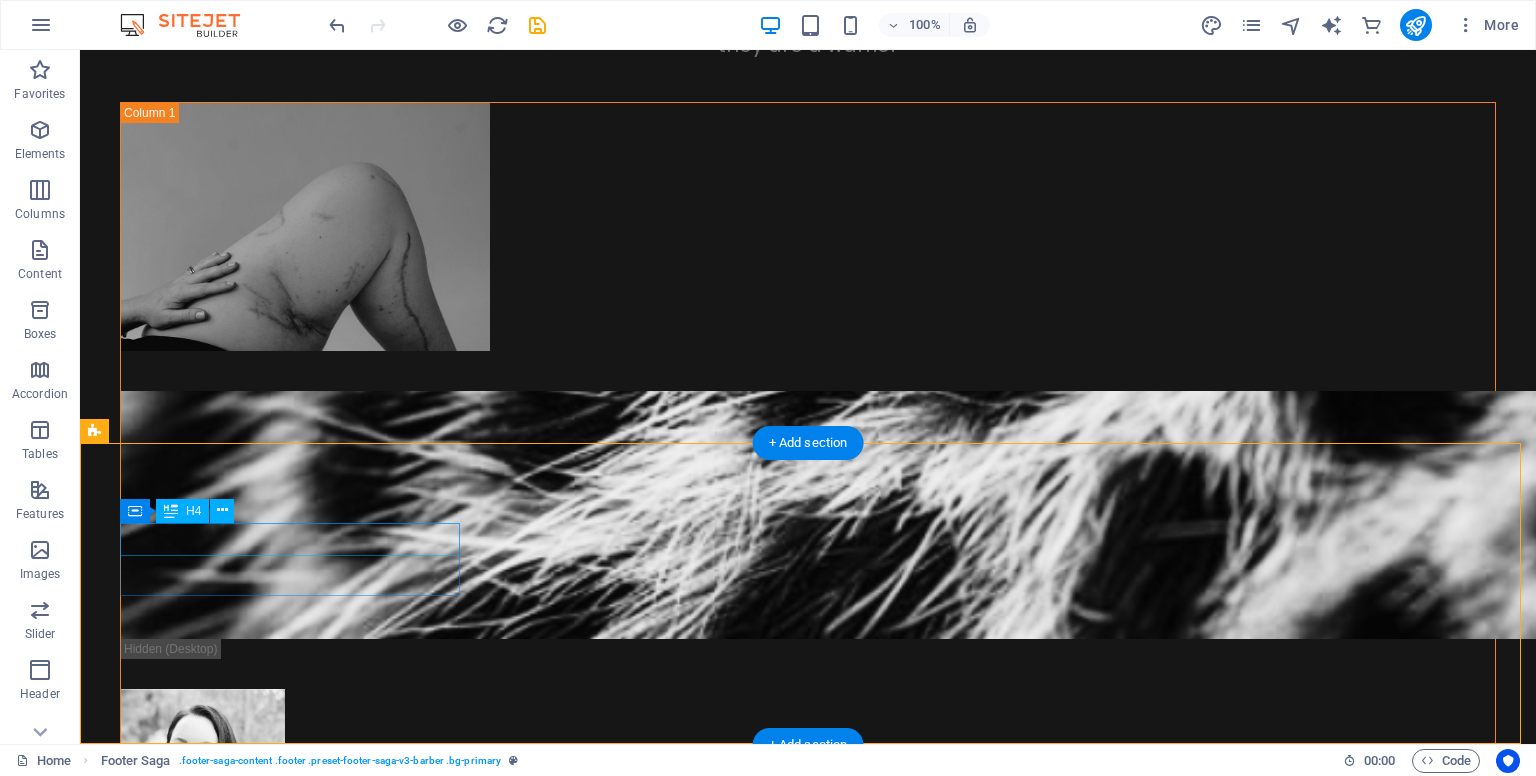 click on "Keep in touch with me.." at bounding box center [292, 3209] 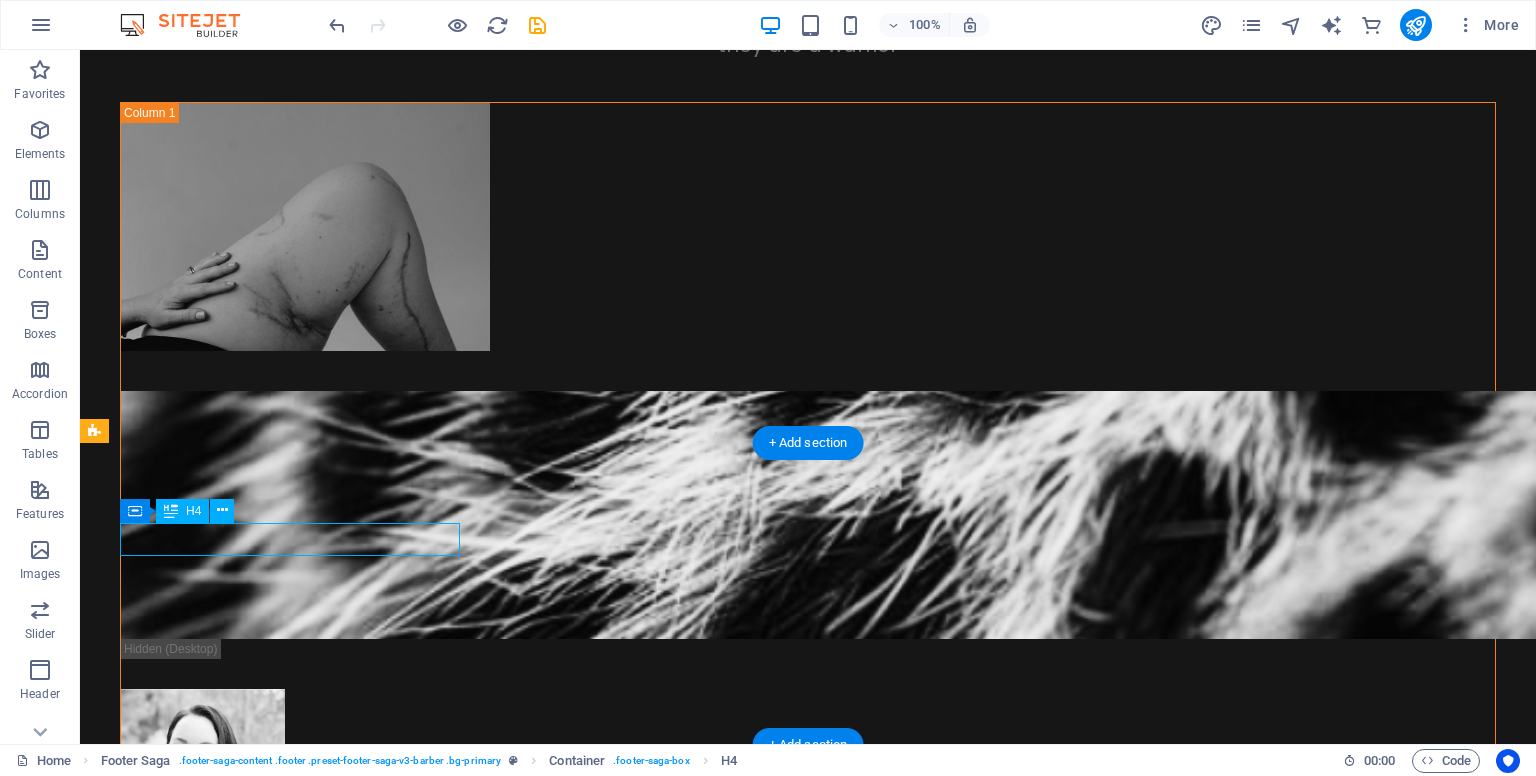 click on "Keep in touch with me.." at bounding box center (292, 3209) 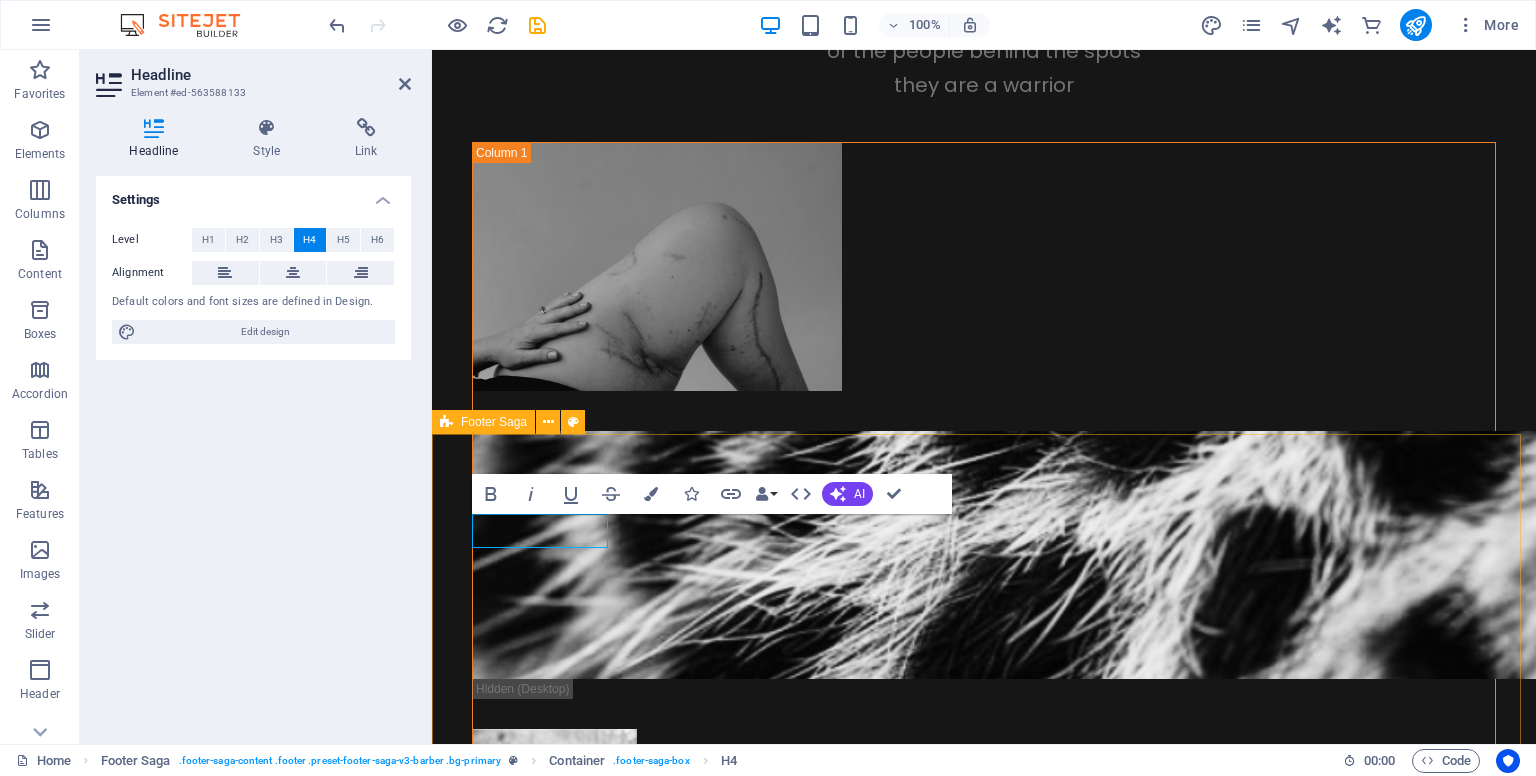 click on "​ Details Legal Notice Privacy Contact [EMAIL]" at bounding box center [984, 3454] 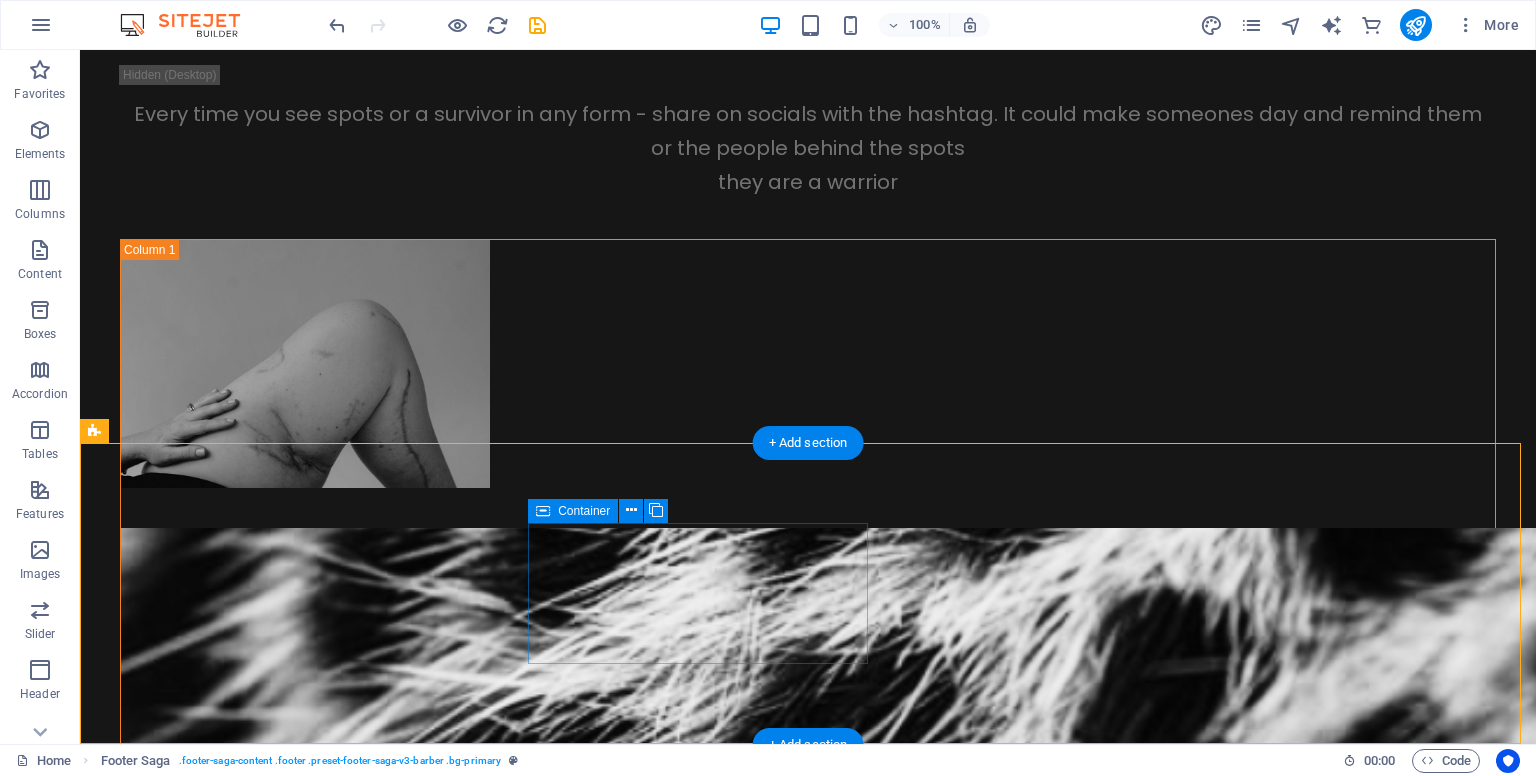 scroll, scrollTop: 8055, scrollLeft: 0, axis: vertical 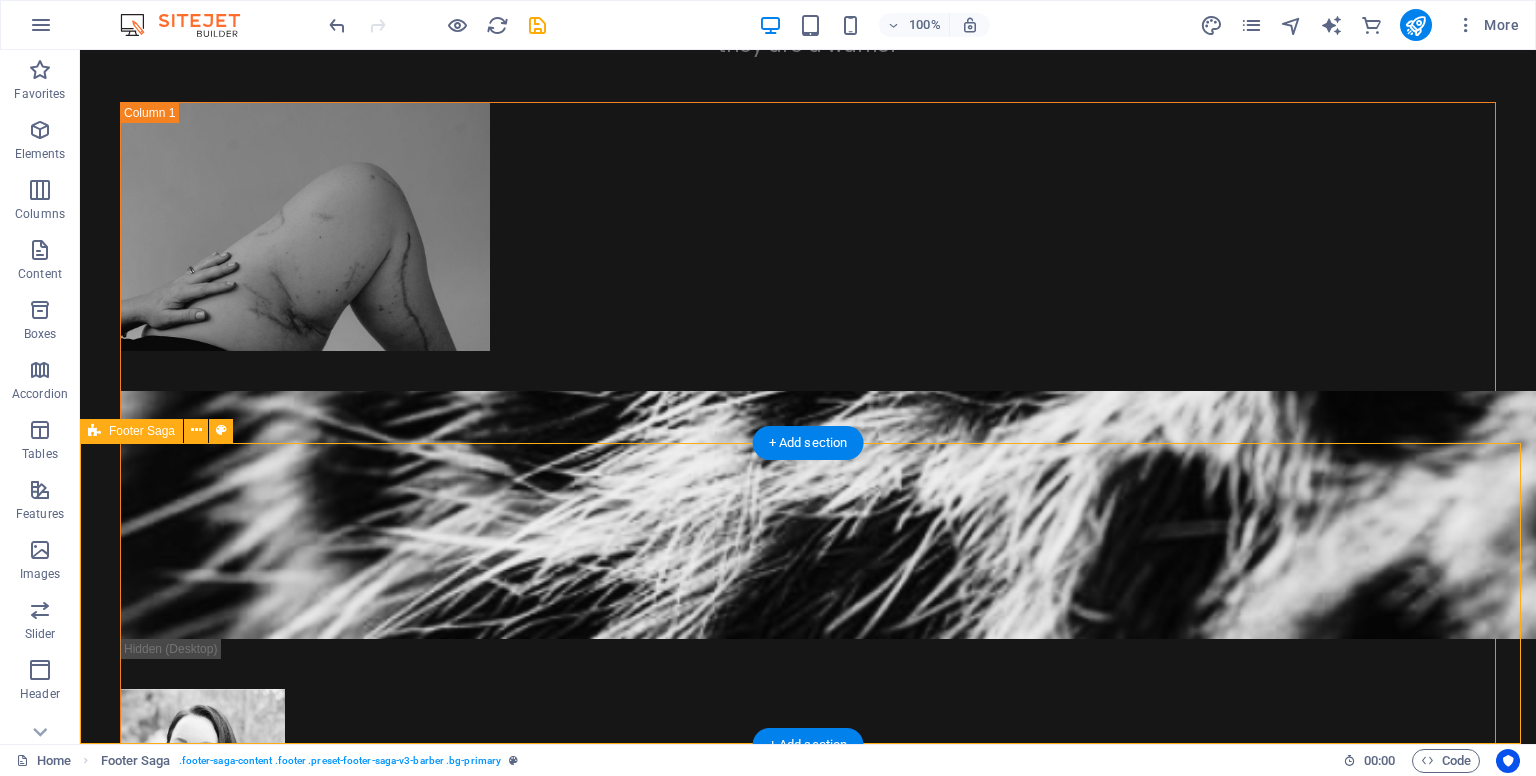 click on "Details Legal Notice Privacy Contact [EMAIL]" at bounding box center (808, 3397) 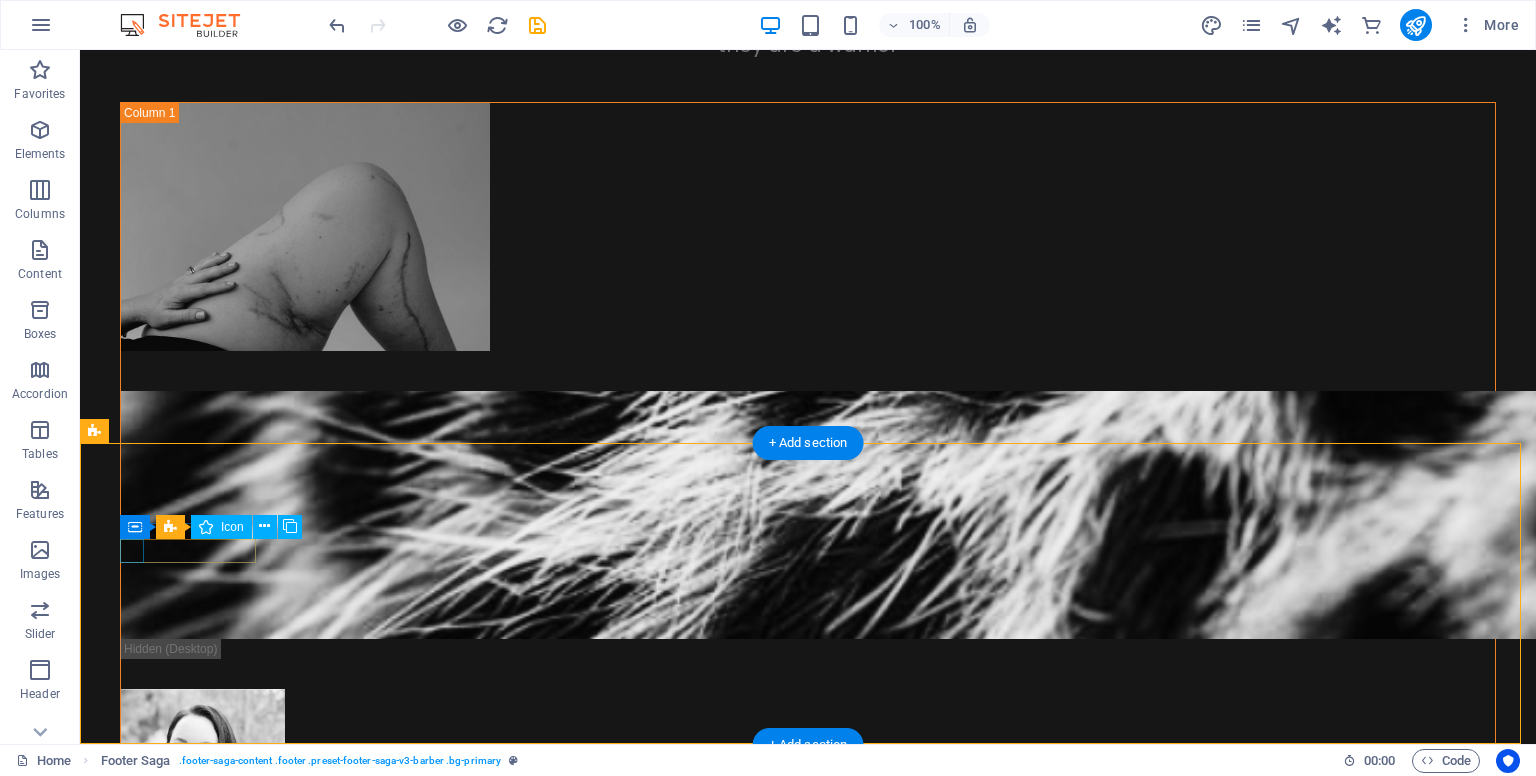 click at bounding box center [292, 3220] 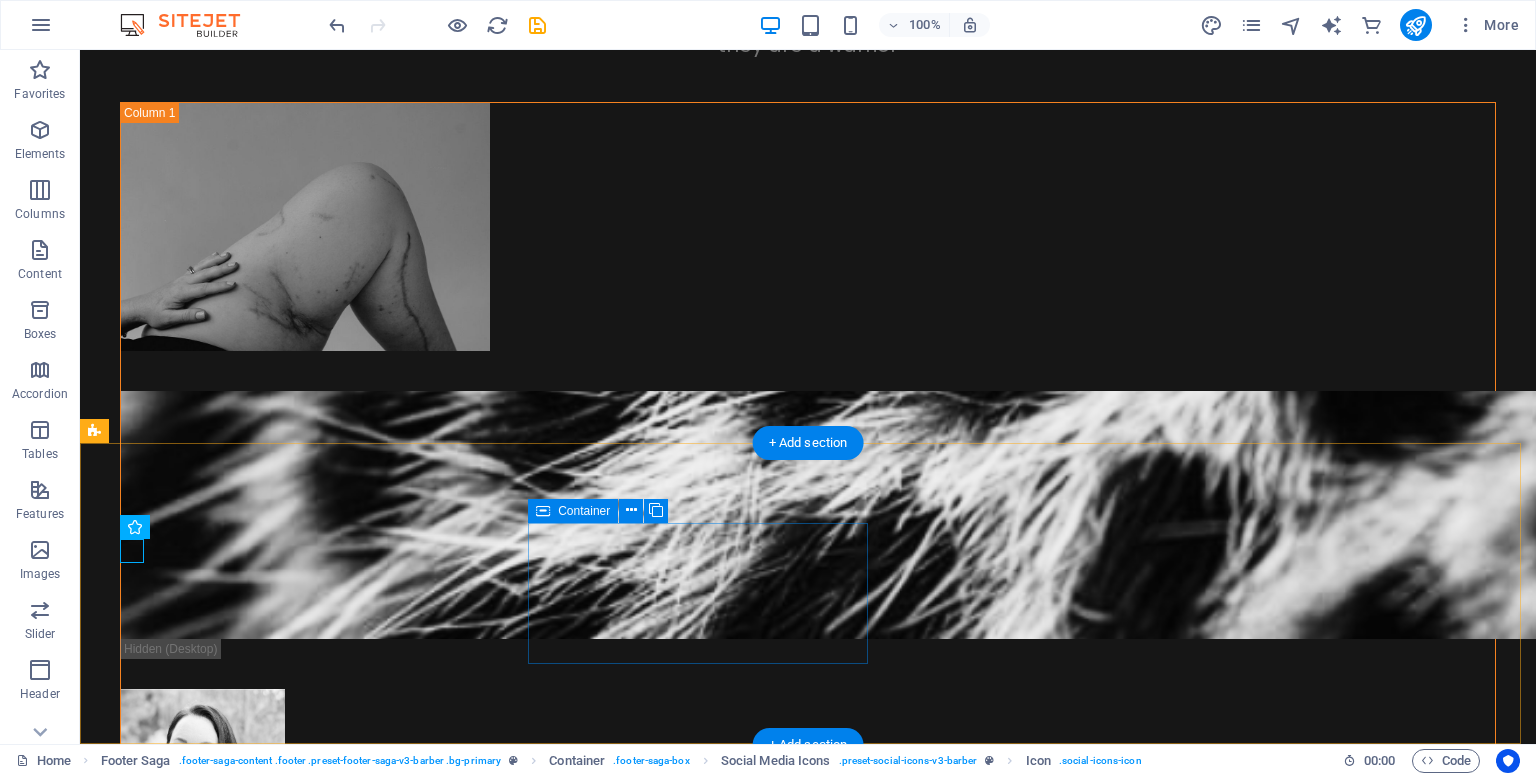 click on "Details Legal Notice Privacy" at bounding box center (292, 3383) 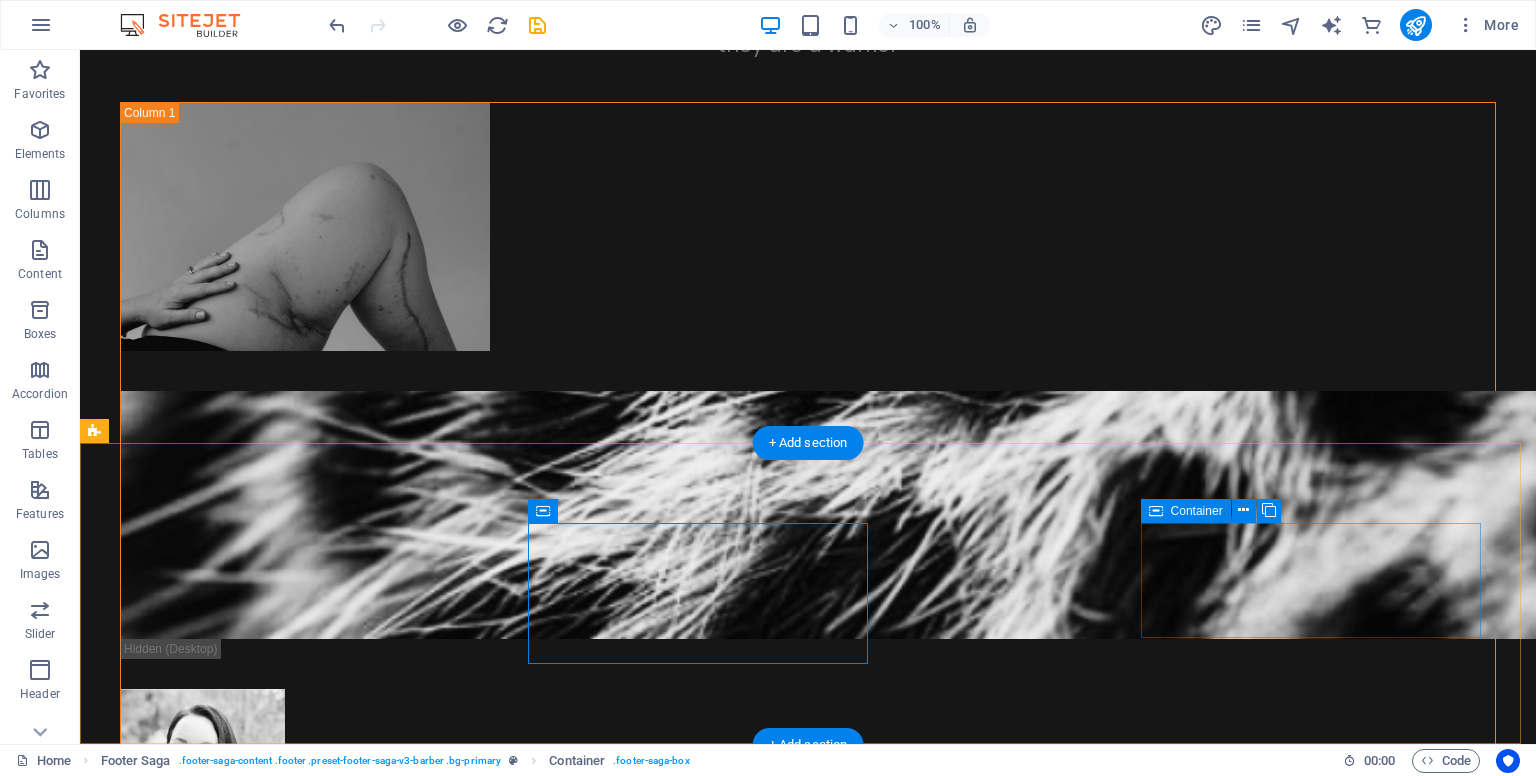 click on "Contact [EMAIL]" at bounding box center (292, 3529) 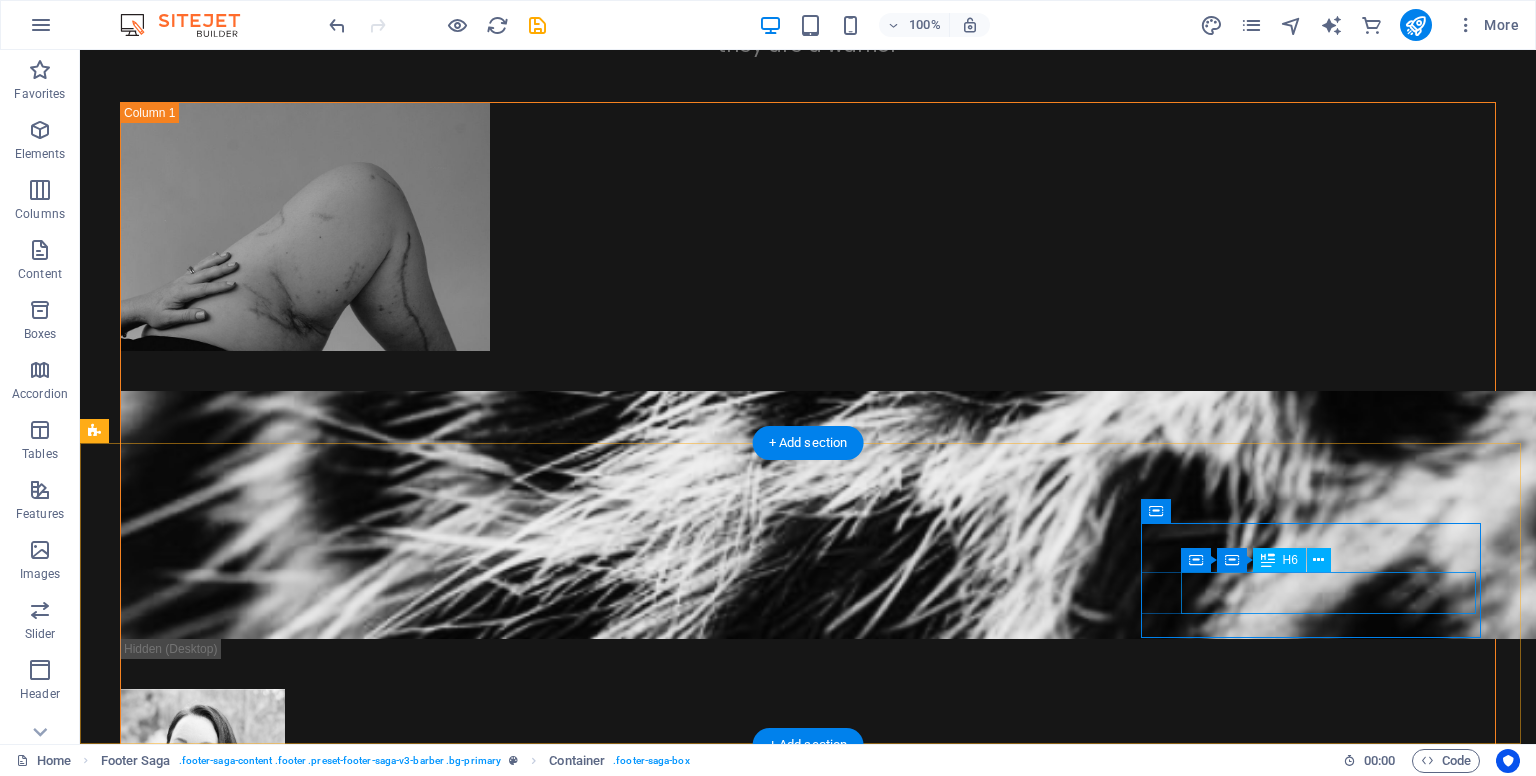 click on "[EMAIL]" at bounding box center (292, 3558) 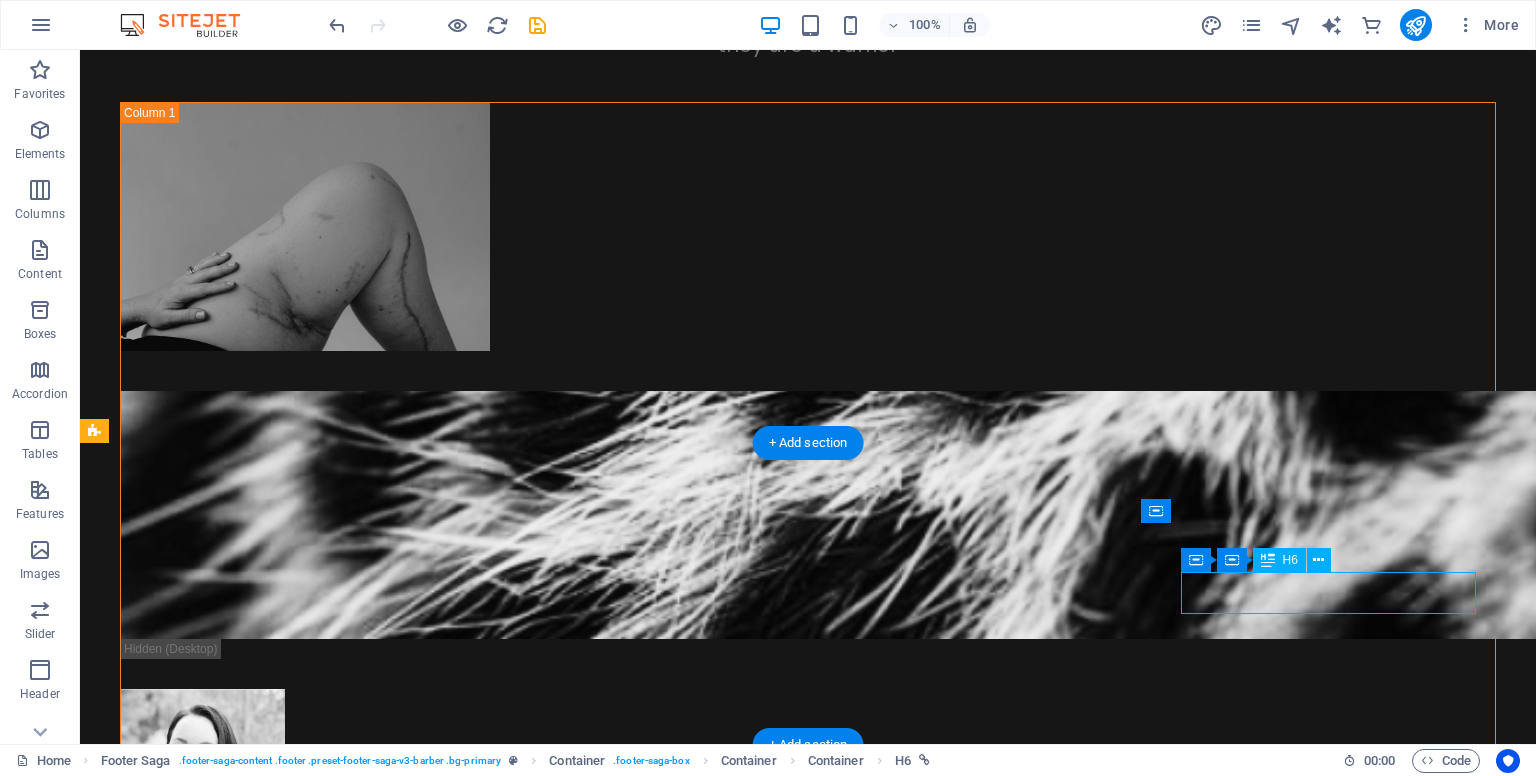 click on "[EMAIL]" at bounding box center (292, 3558) 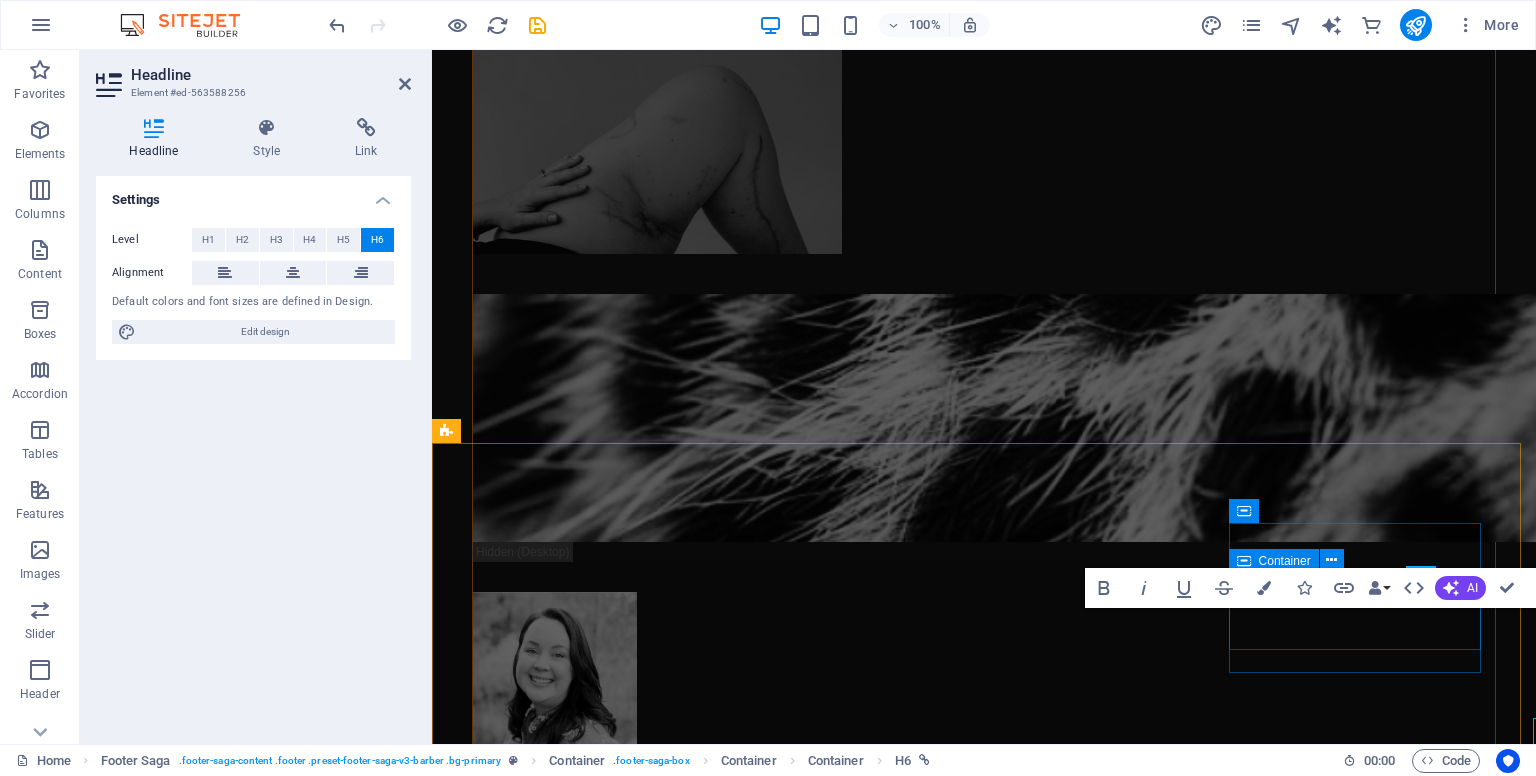 scroll, scrollTop: 7909, scrollLeft: 0, axis: vertical 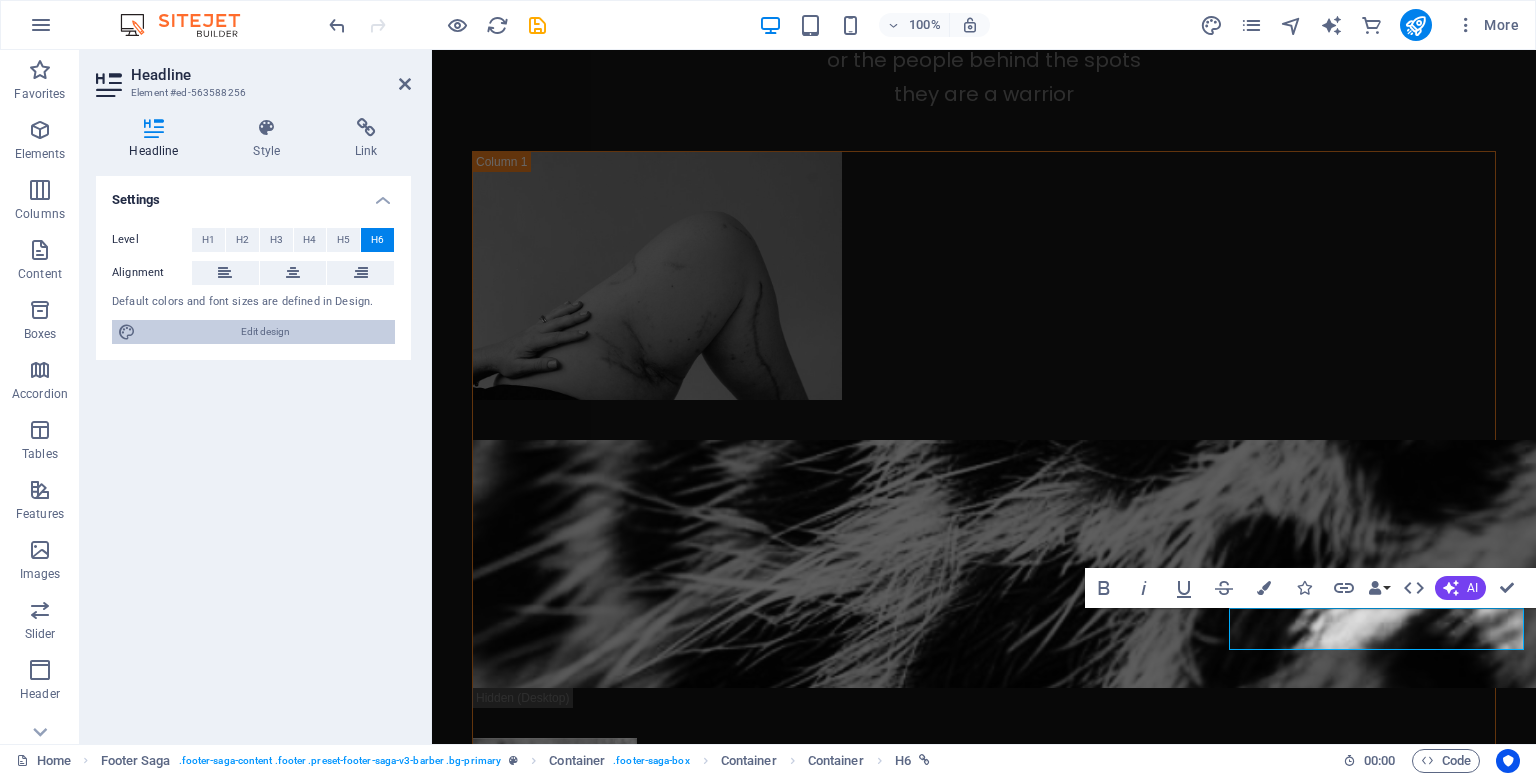 click on "Edit design" at bounding box center (265, 332) 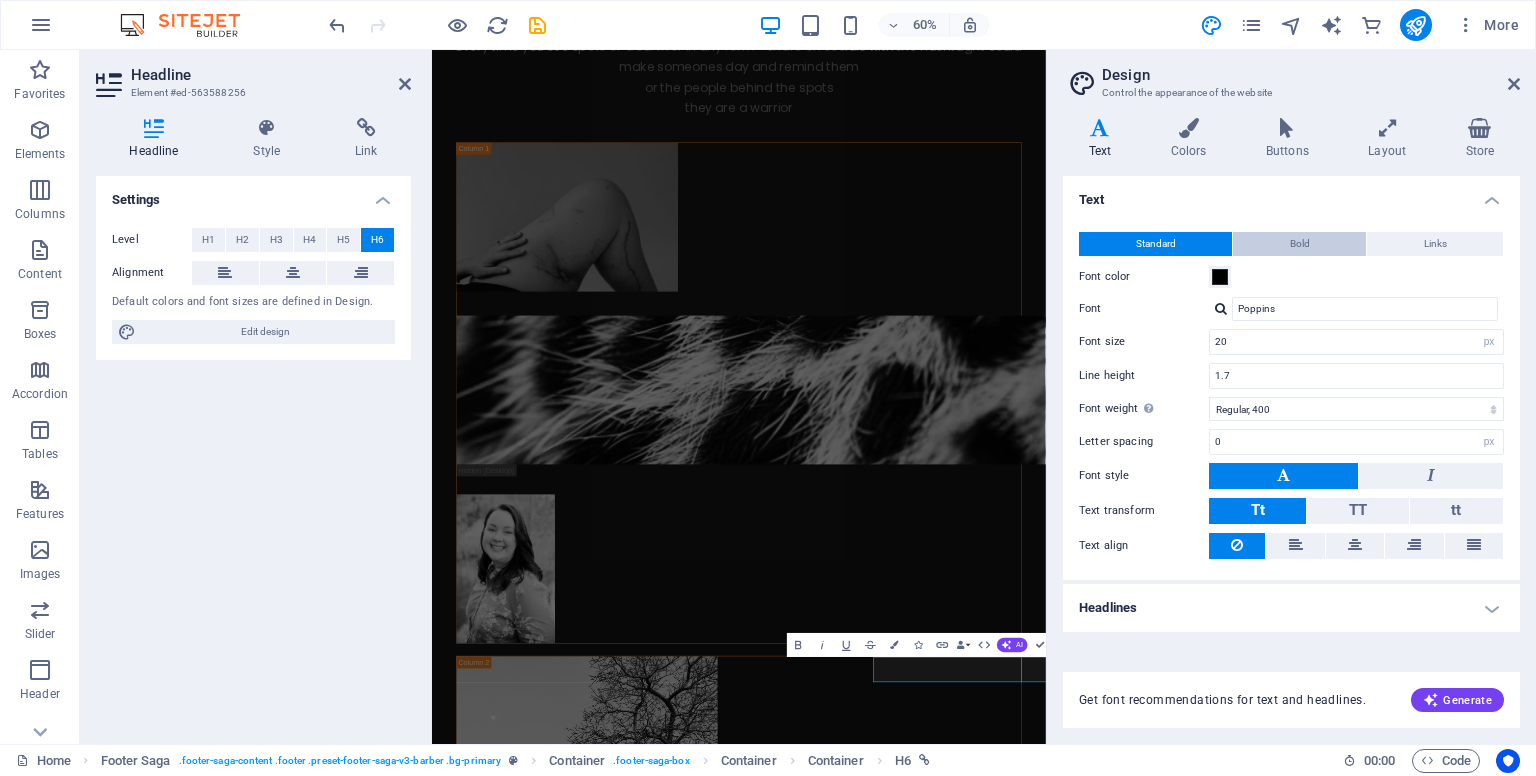 scroll, scrollTop: 7489, scrollLeft: 0, axis: vertical 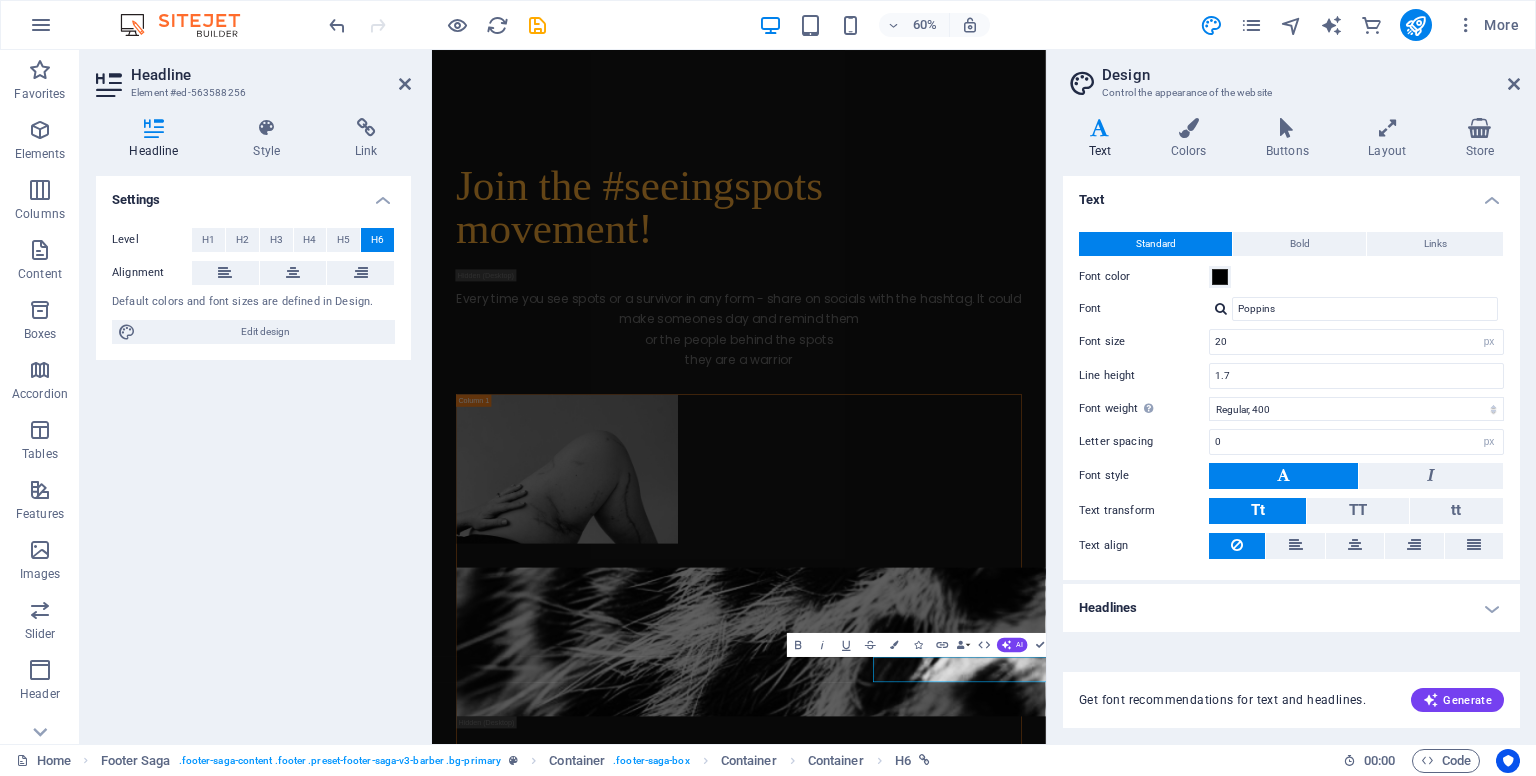 click on "Headlines" at bounding box center (1291, 608) 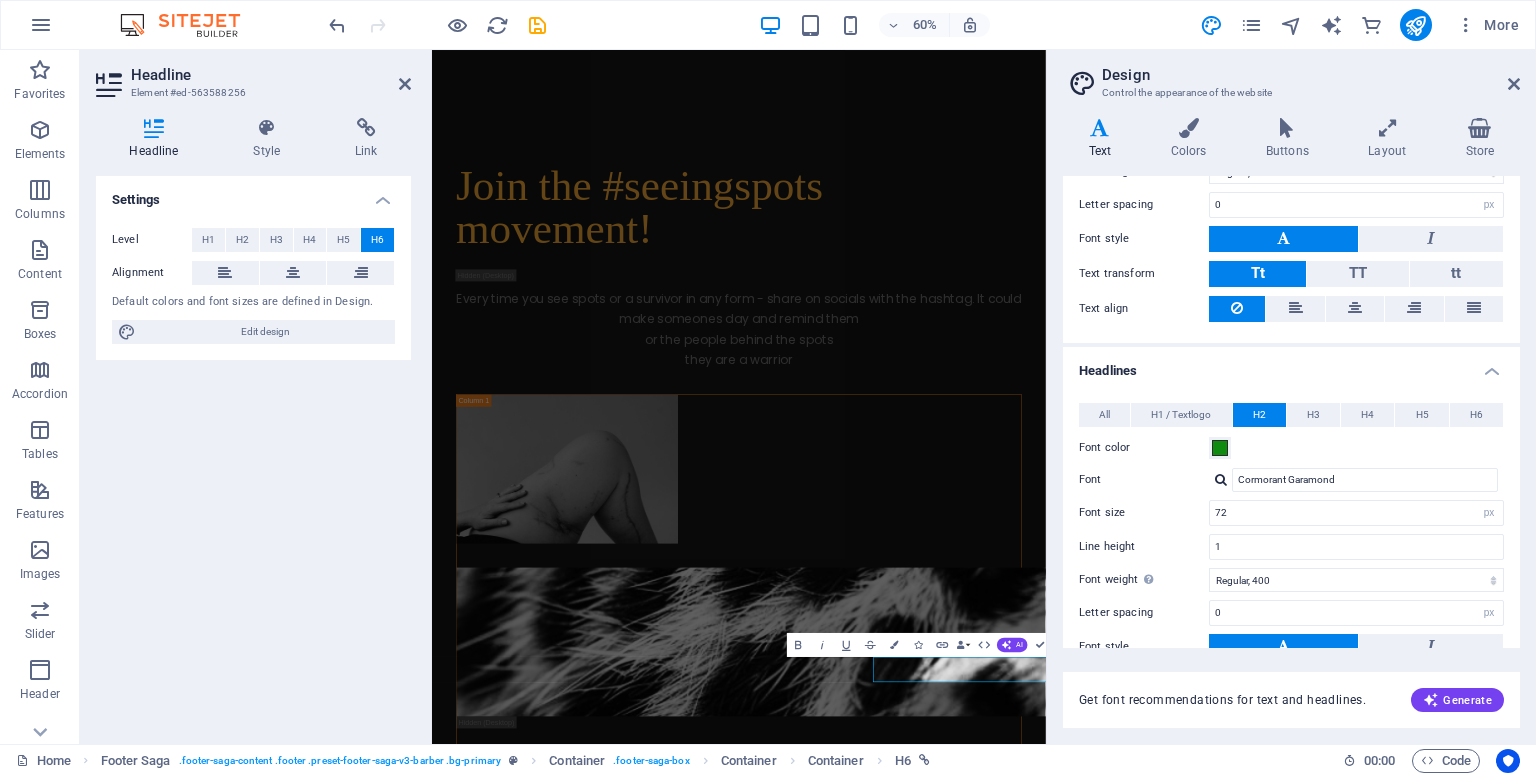 scroll, scrollTop: 402, scrollLeft: 0, axis: vertical 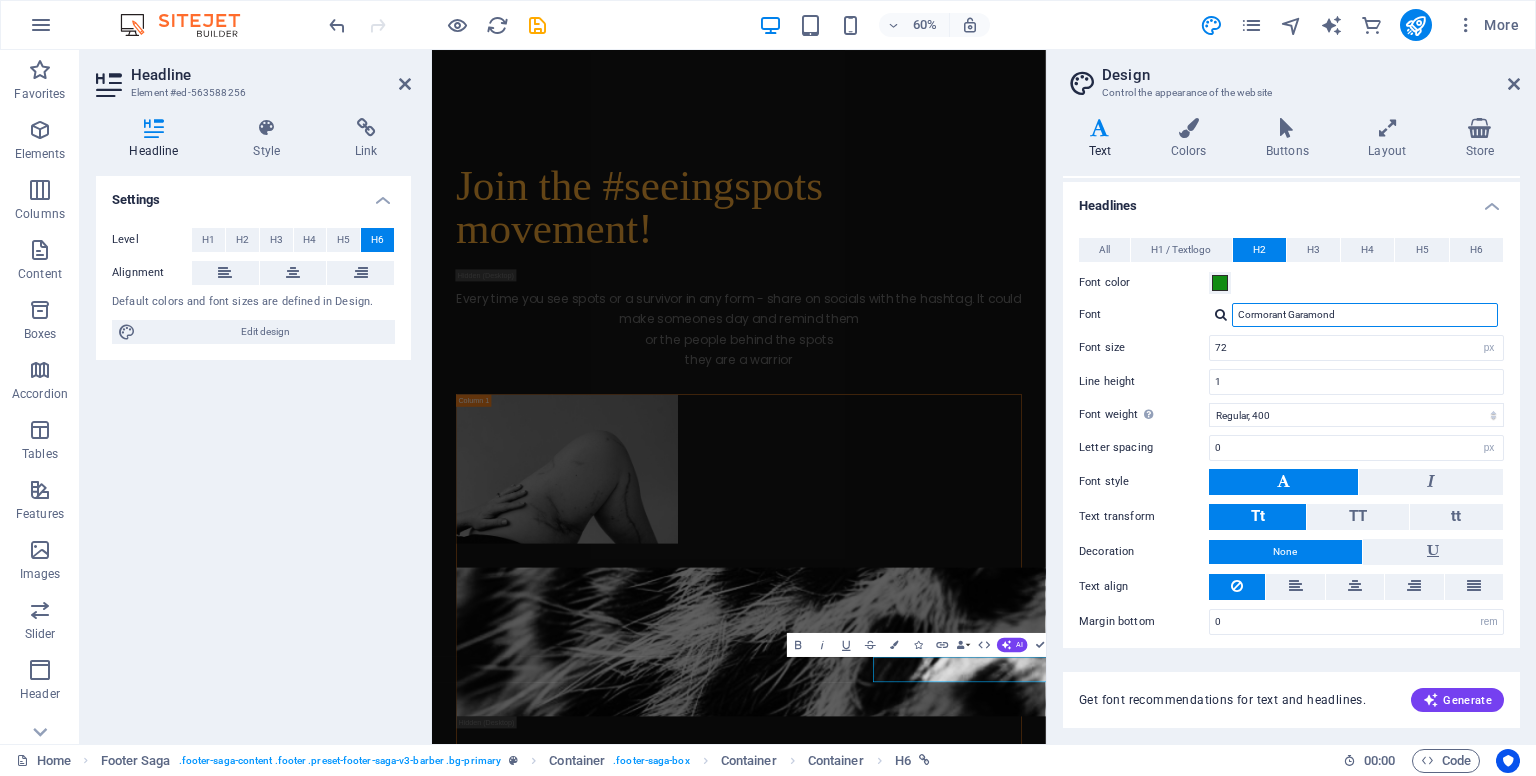 click on "Cormorant Garamond" at bounding box center (1365, 315) 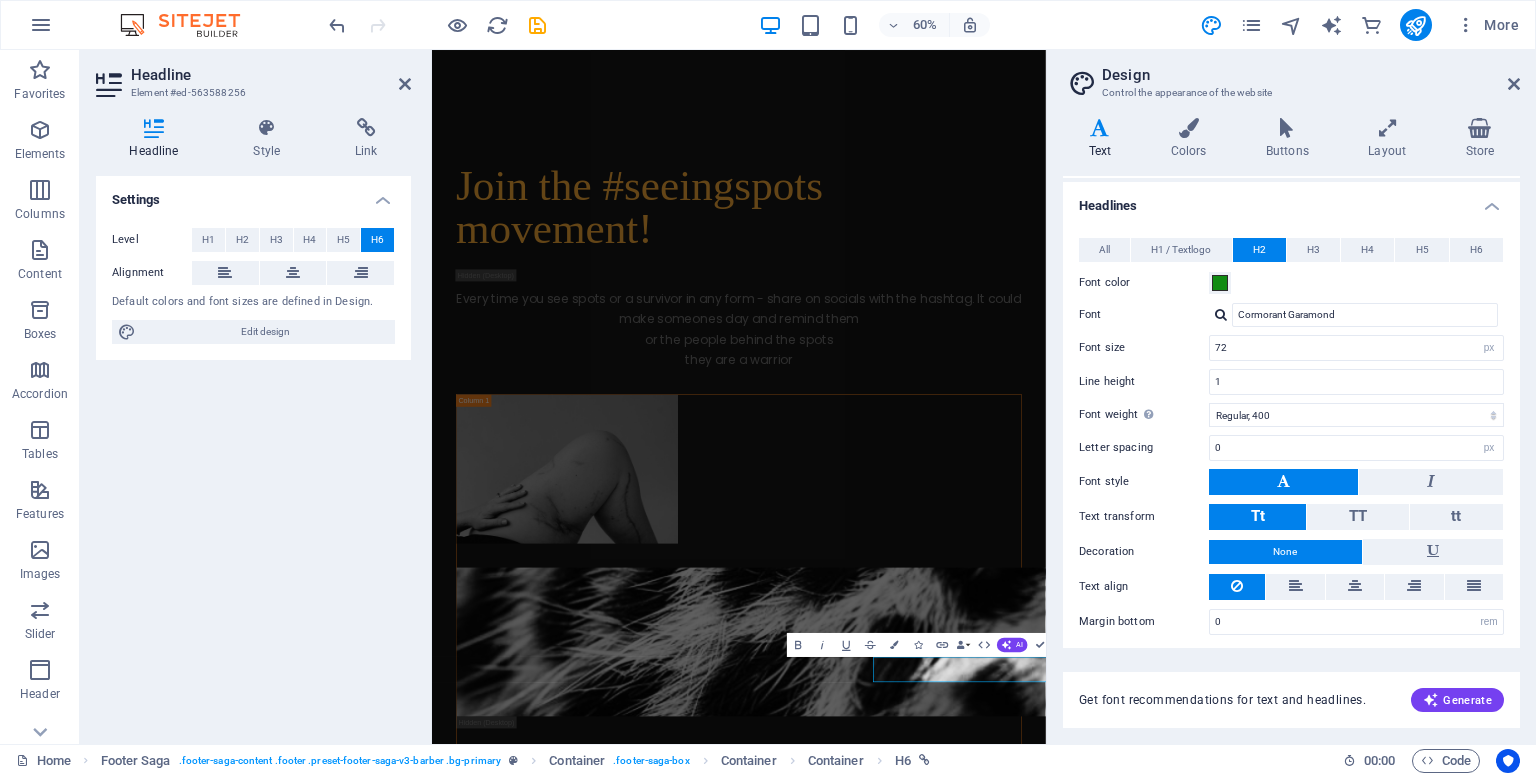 click at bounding box center (1221, 314) 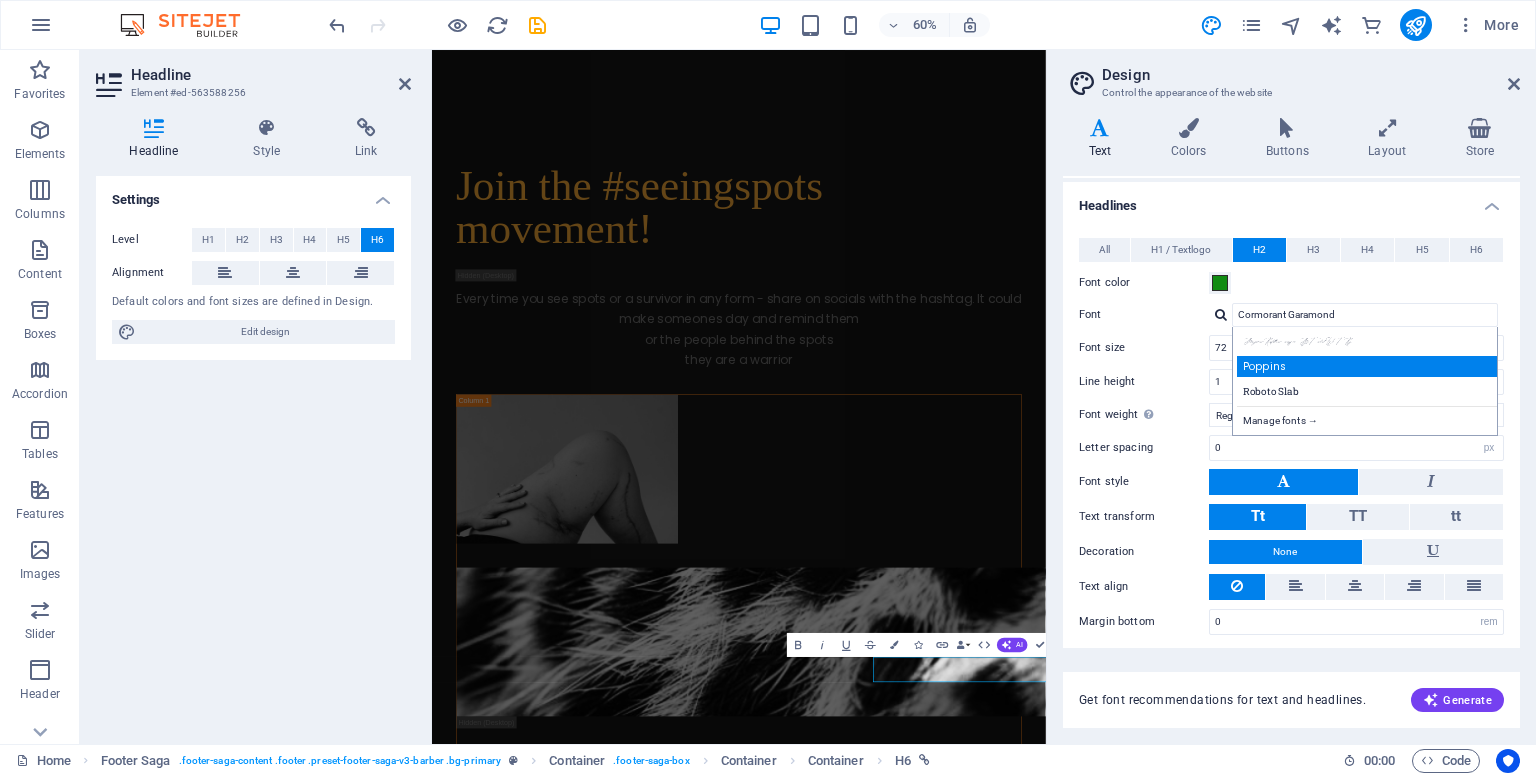 click on "Poppins" at bounding box center [1369, 366] 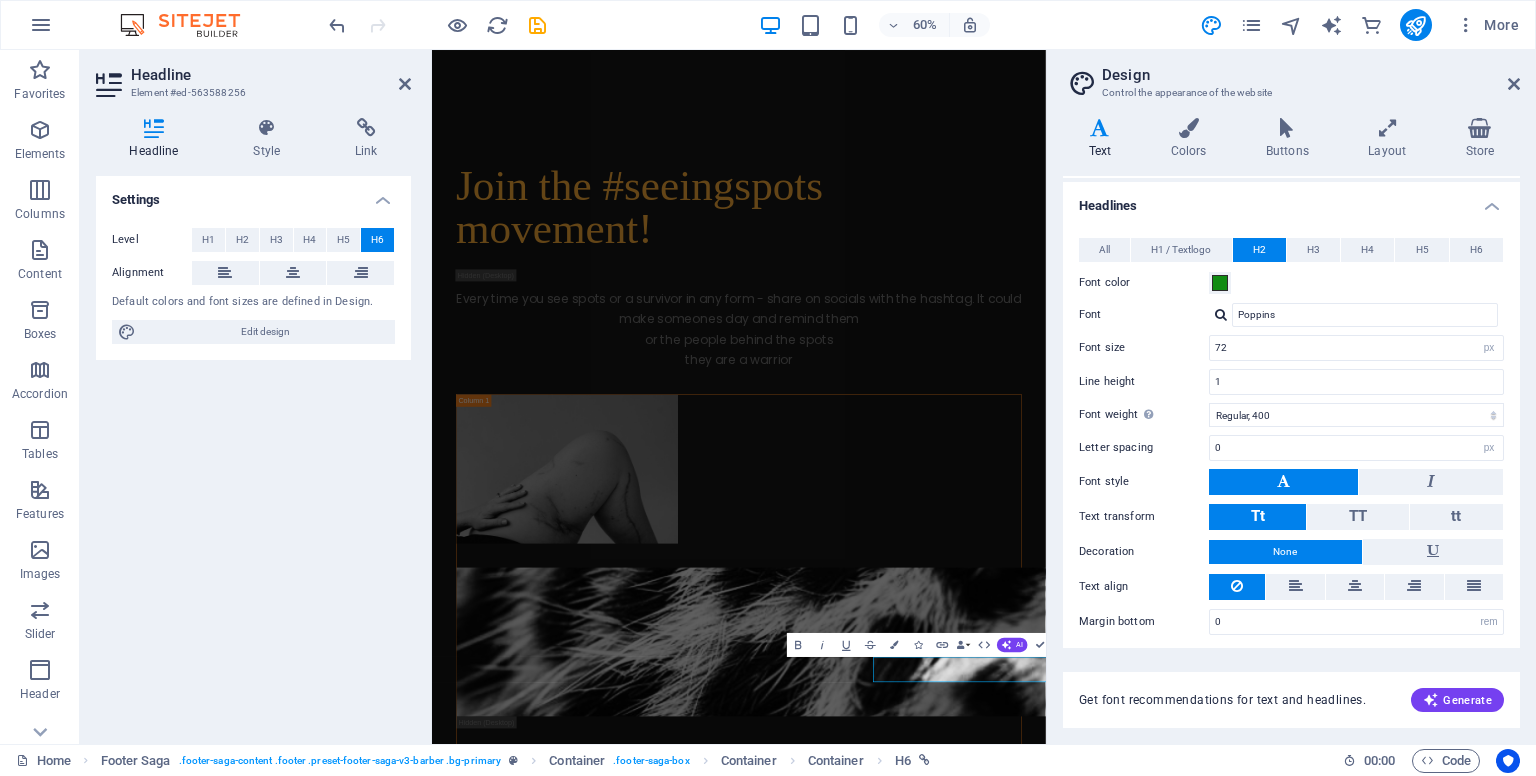 click on "Get font recommendations for text and headlines. Generate" at bounding box center [1291, 688] 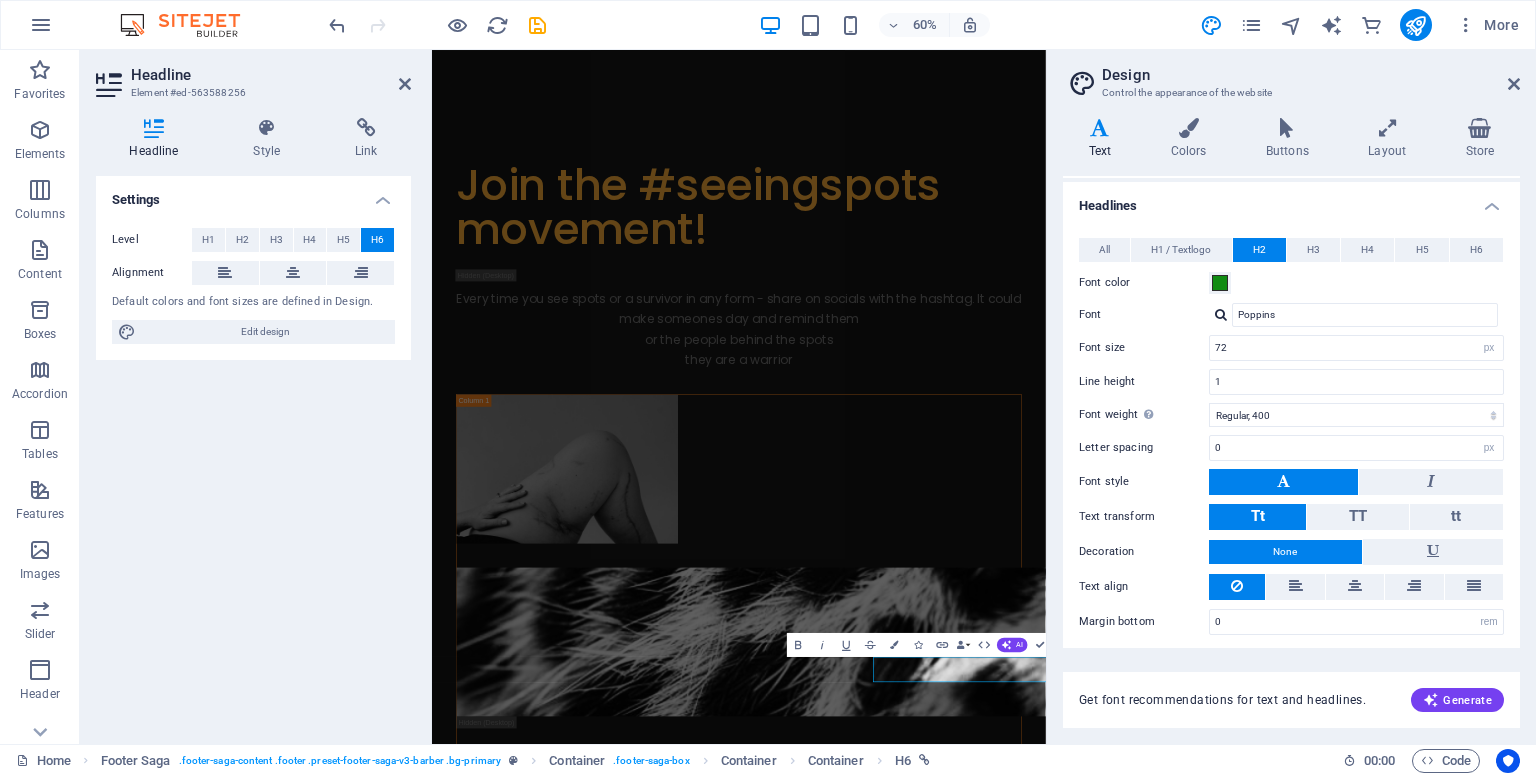 type on "Cormorant Garamond" 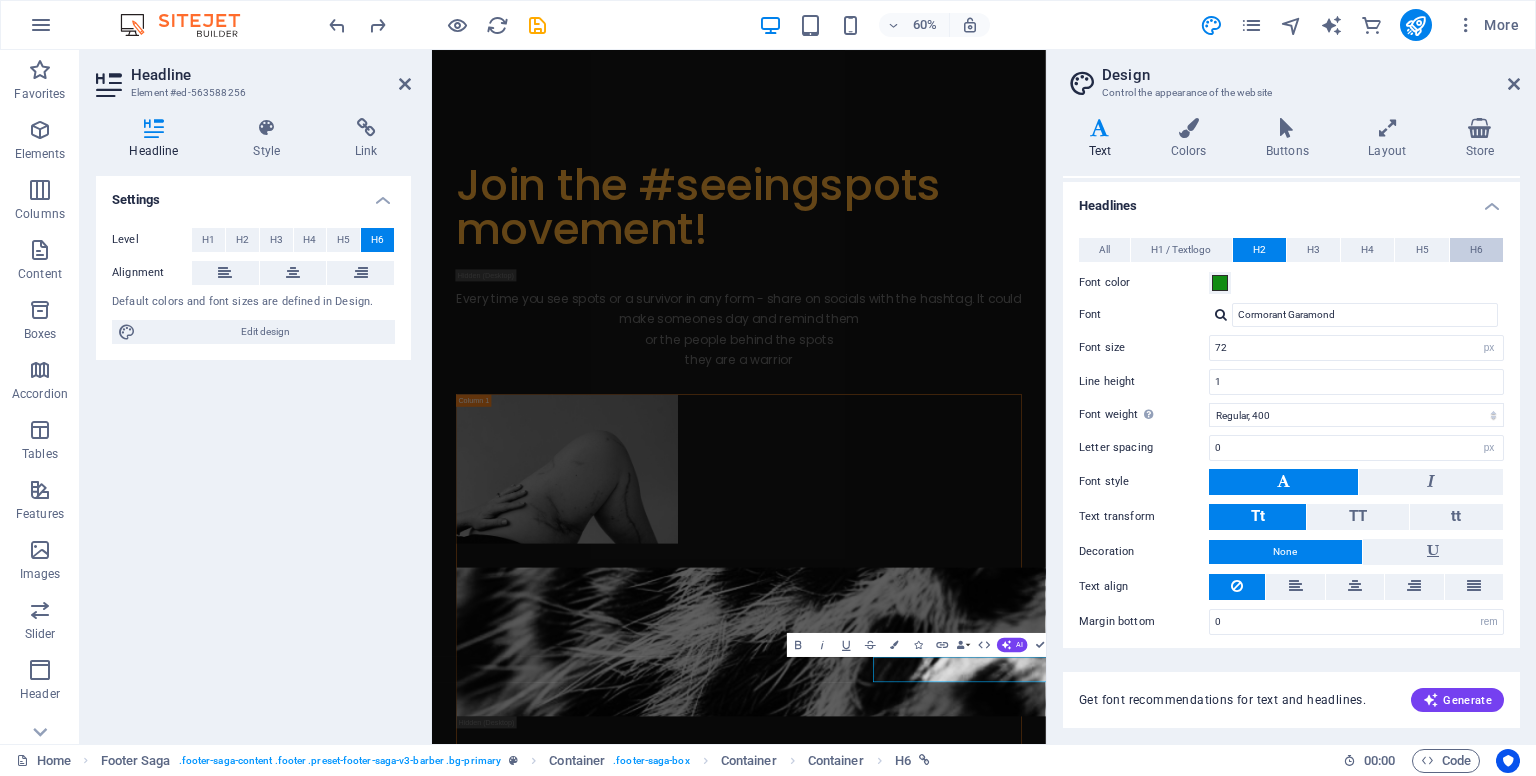 click on "H6" at bounding box center (1476, 250) 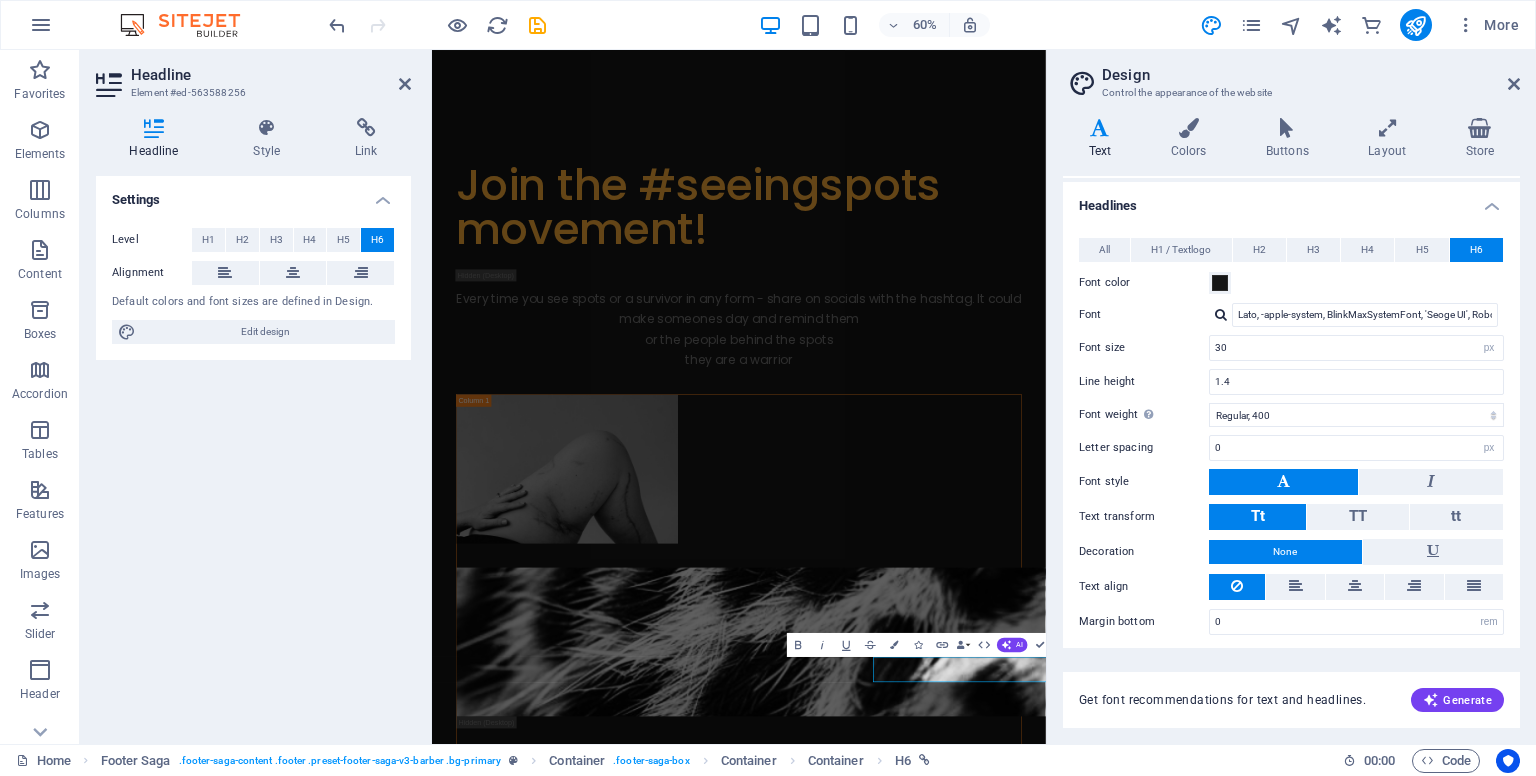 click at bounding box center (1221, 314) 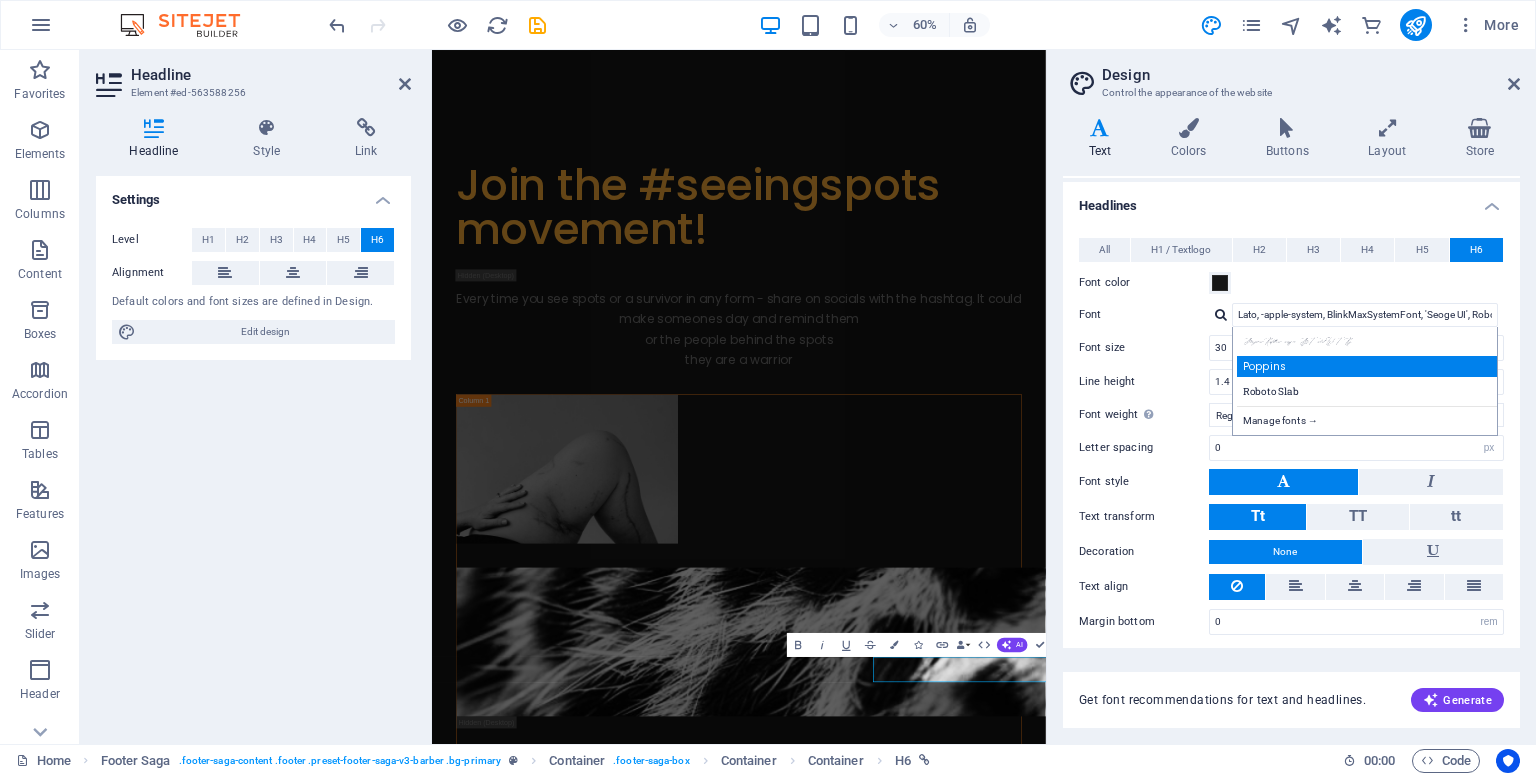 click on "Poppins" at bounding box center [1369, 366] 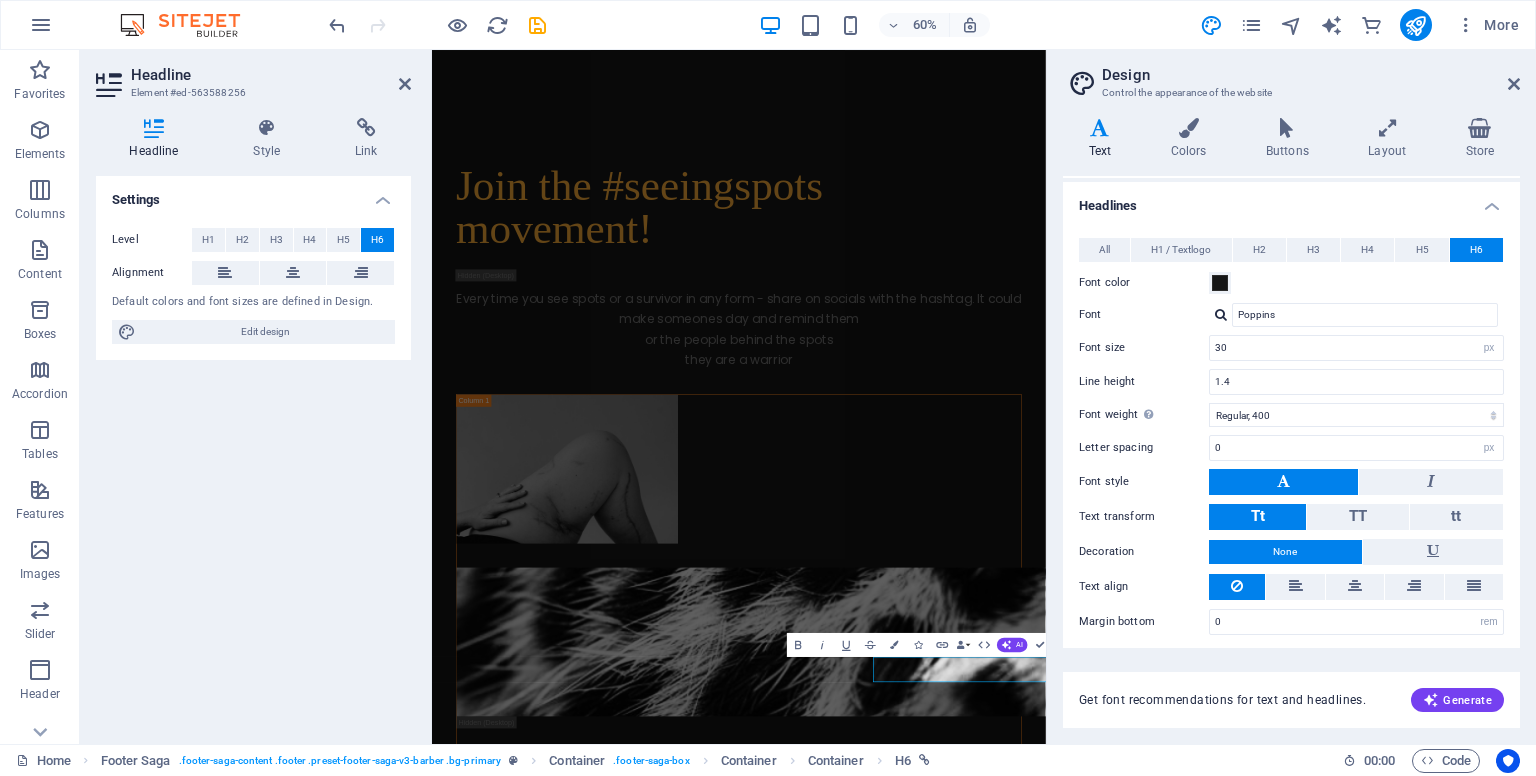 click on "Get font recommendations for text and headlines. Generate" at bounding box center (1291, 688) 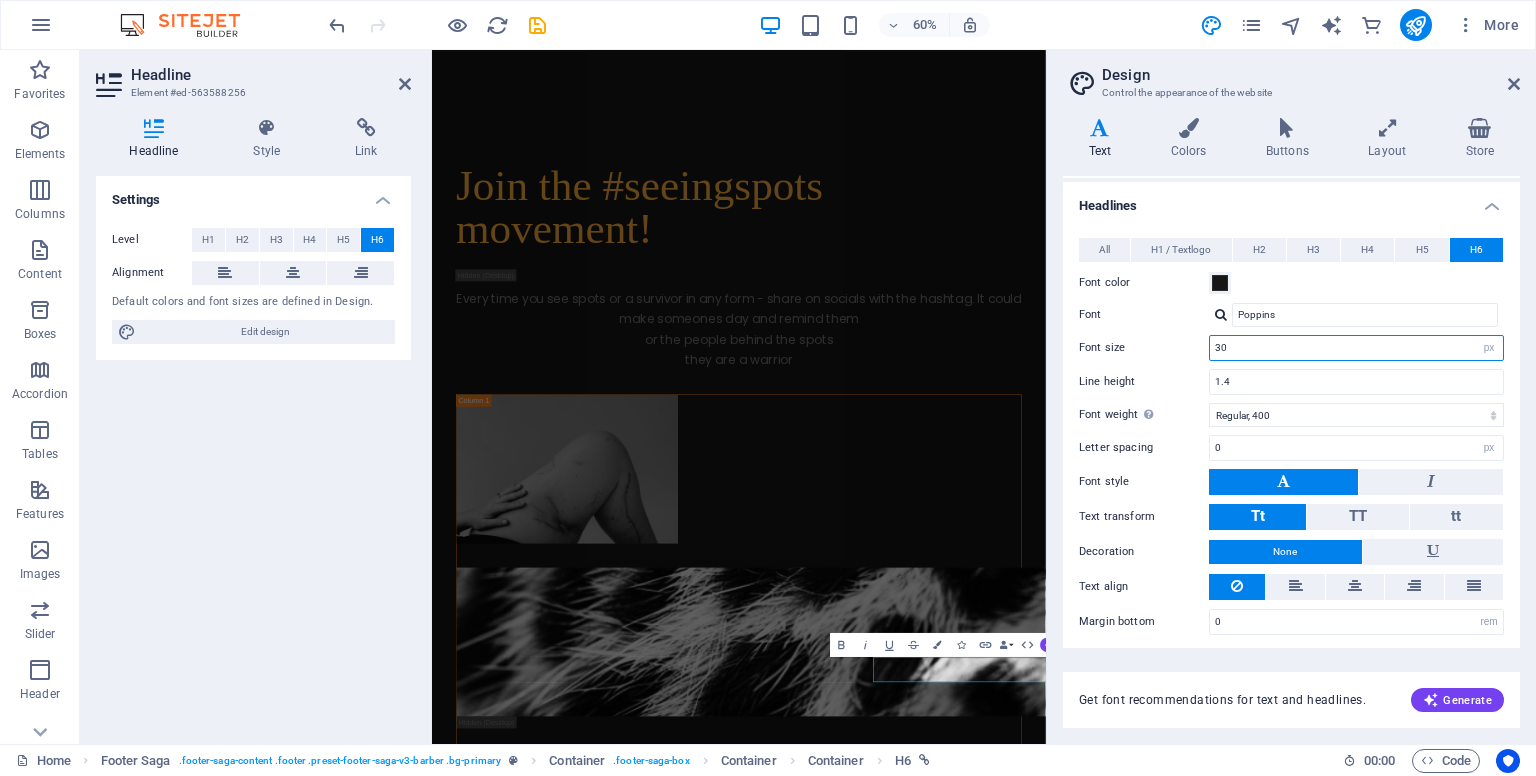 click on "30" at bounding box center [1356, 348] 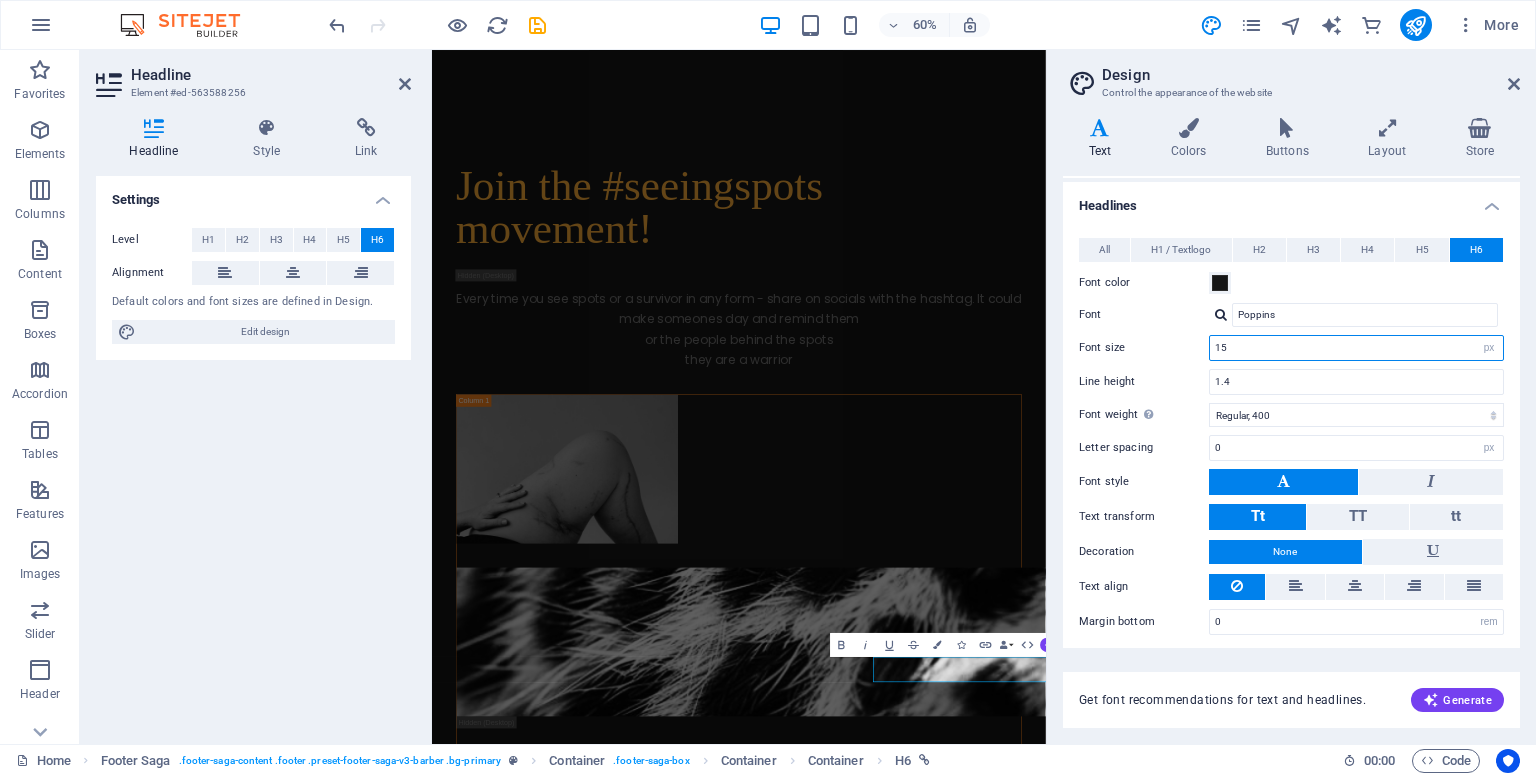type on "15" 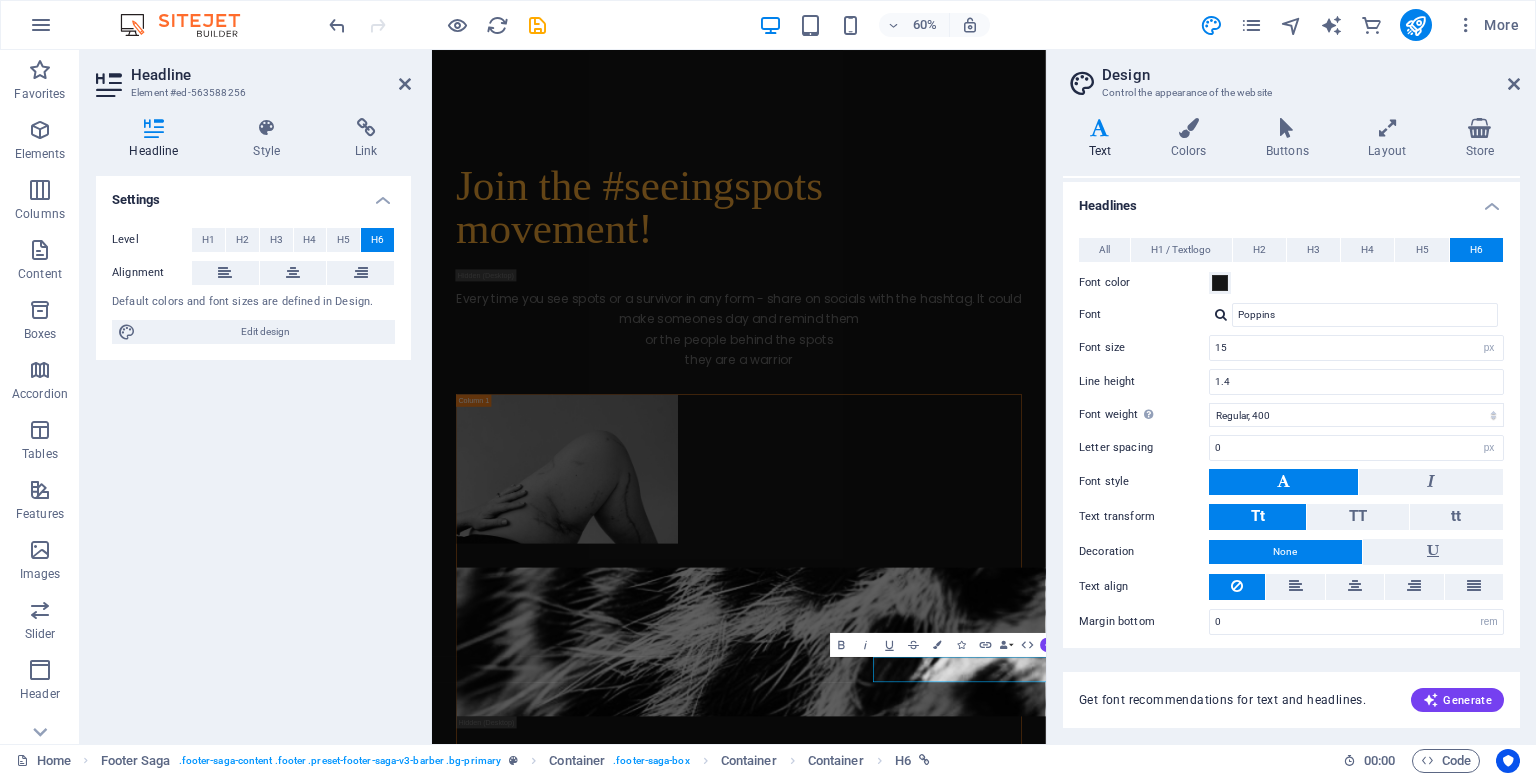 click on "Get font recommendations for text and headlines. Generate" at bounding box center [1291, 688] 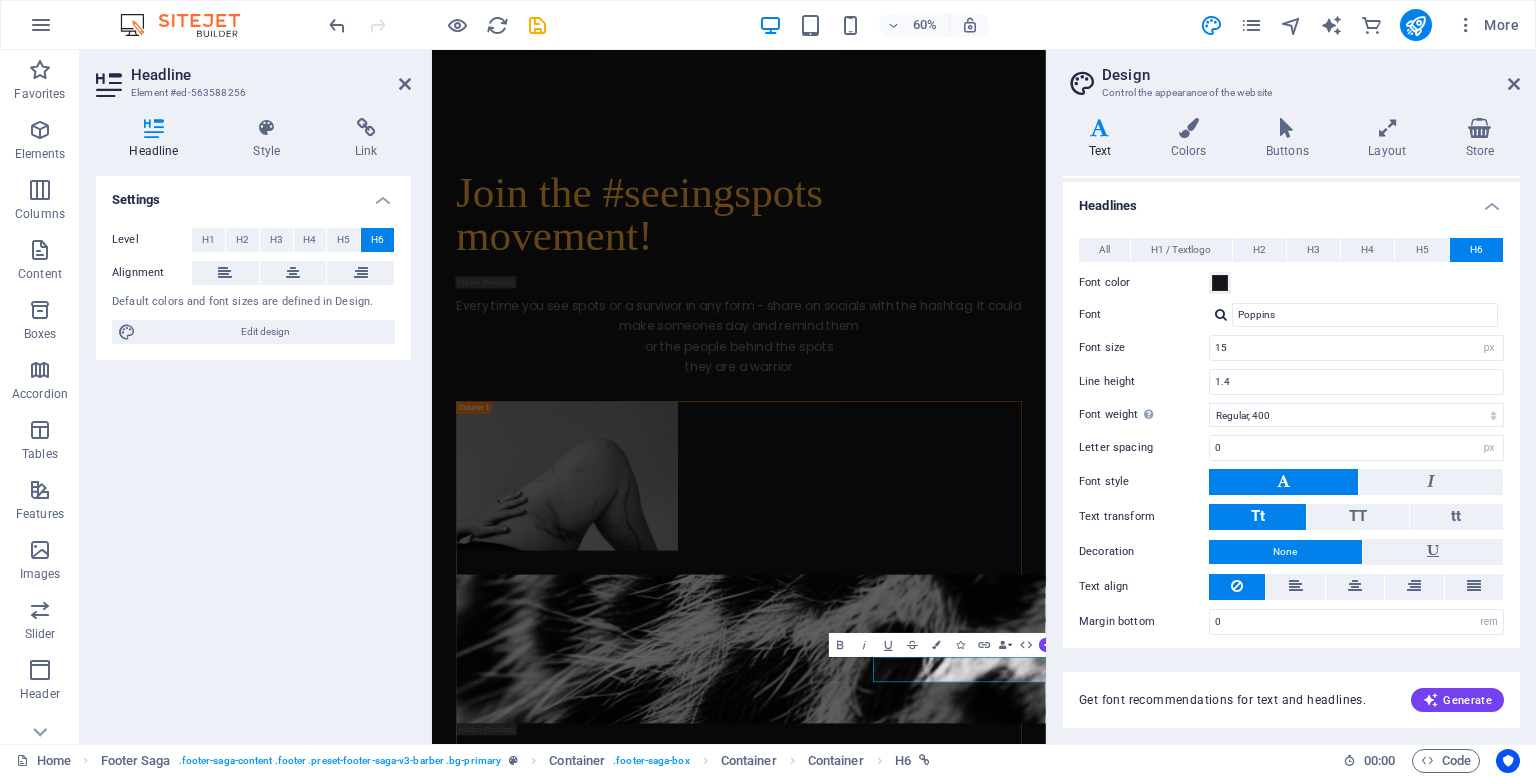 scroll, scrollTop: 7448, scrollLeft: 0, axis: vertical 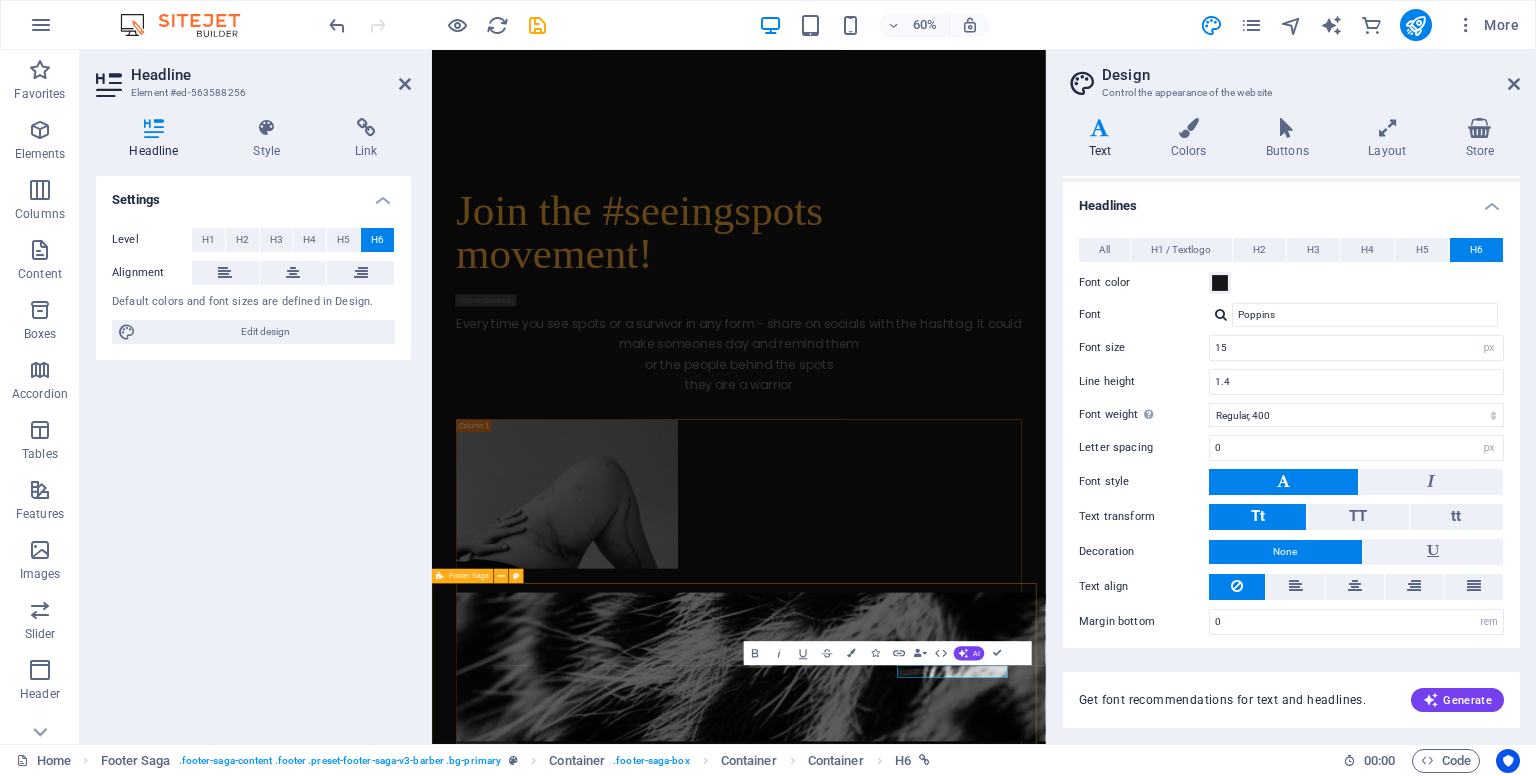 click on "Details Legal Notice Privacy Contact [EMAIL]" at bounding box center [943, 3928] 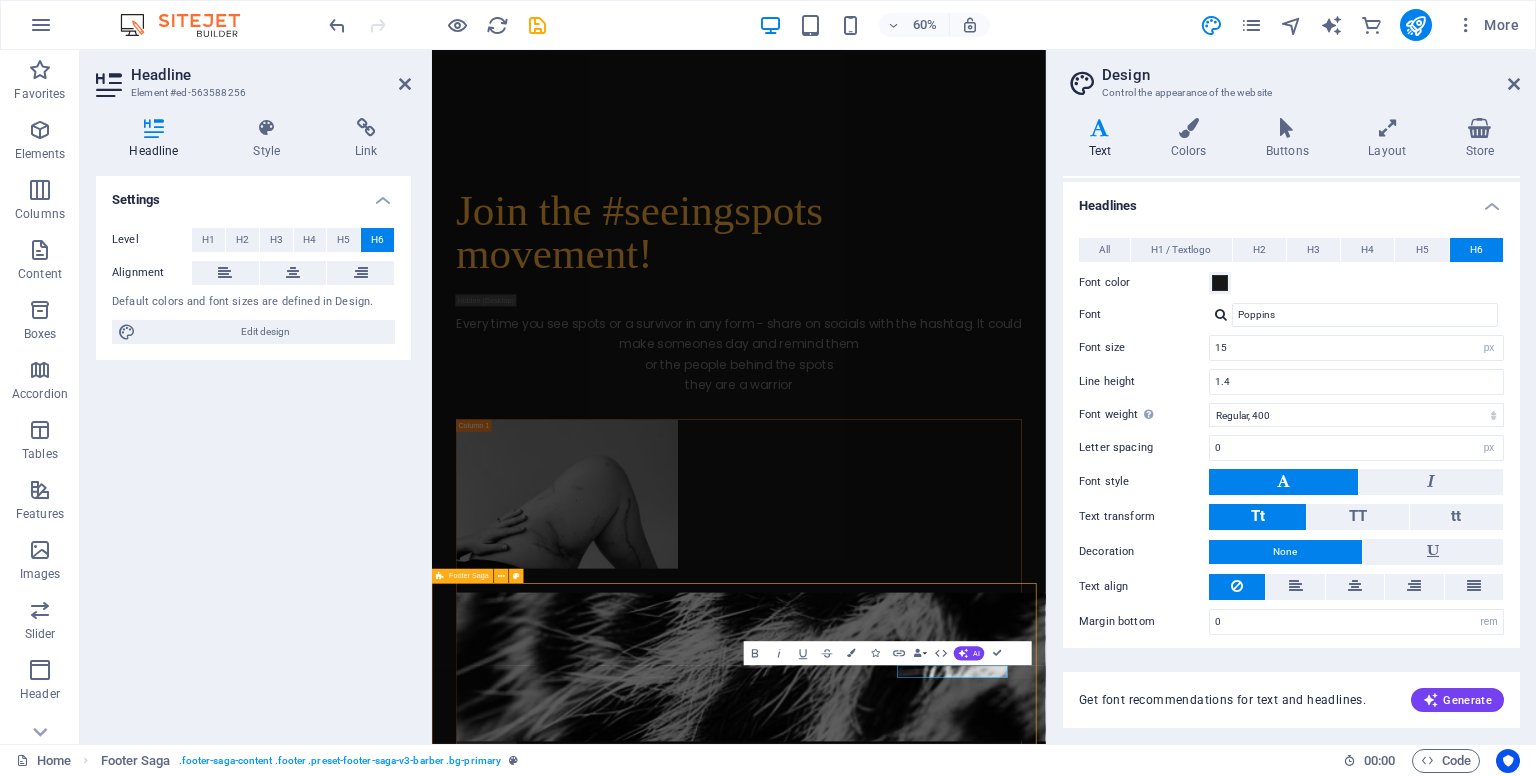 scroll, scrollTop: 7868, scrollLeft: 0, axis: vertical 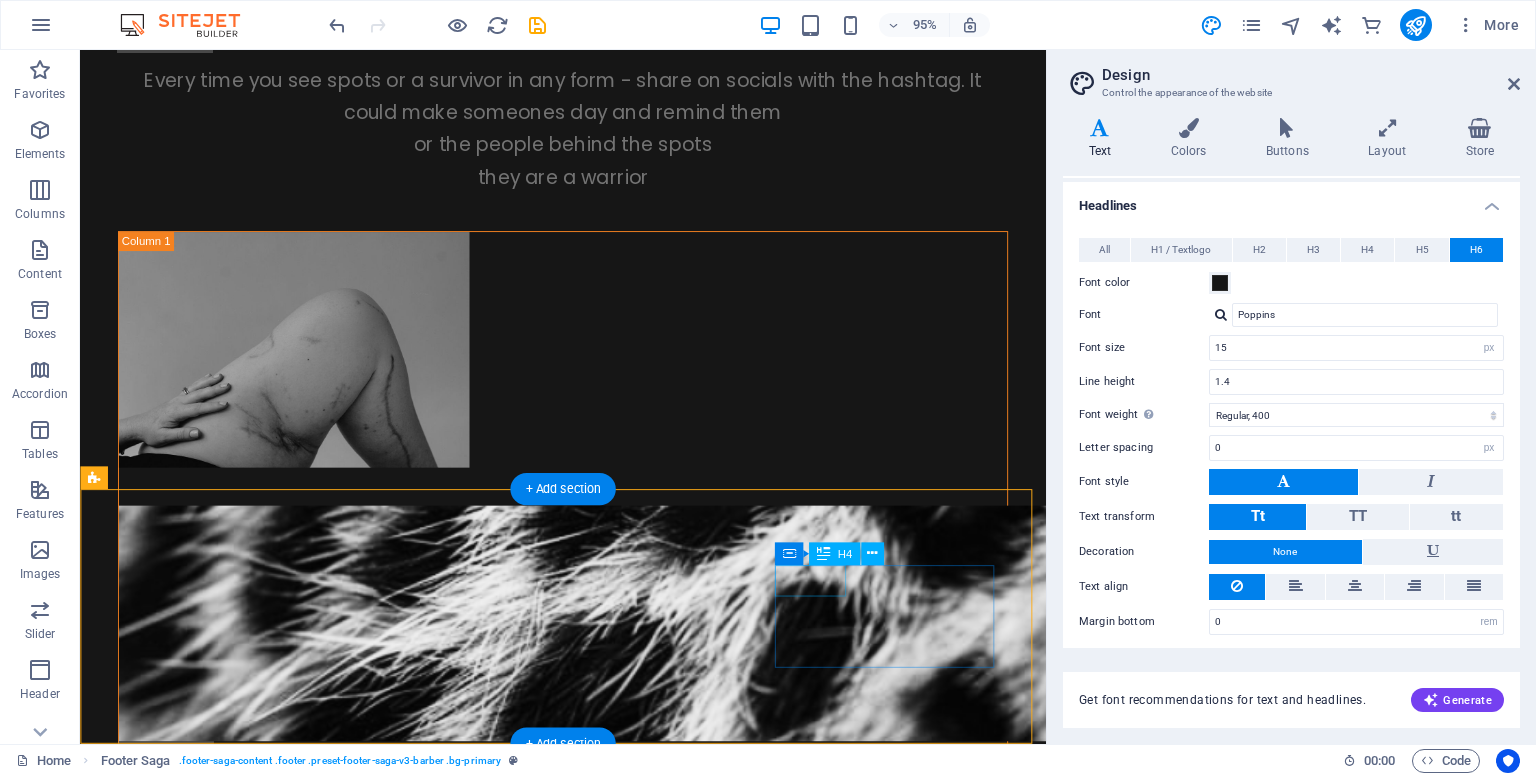 click on "Contact" at bounding box center (237, 3567) 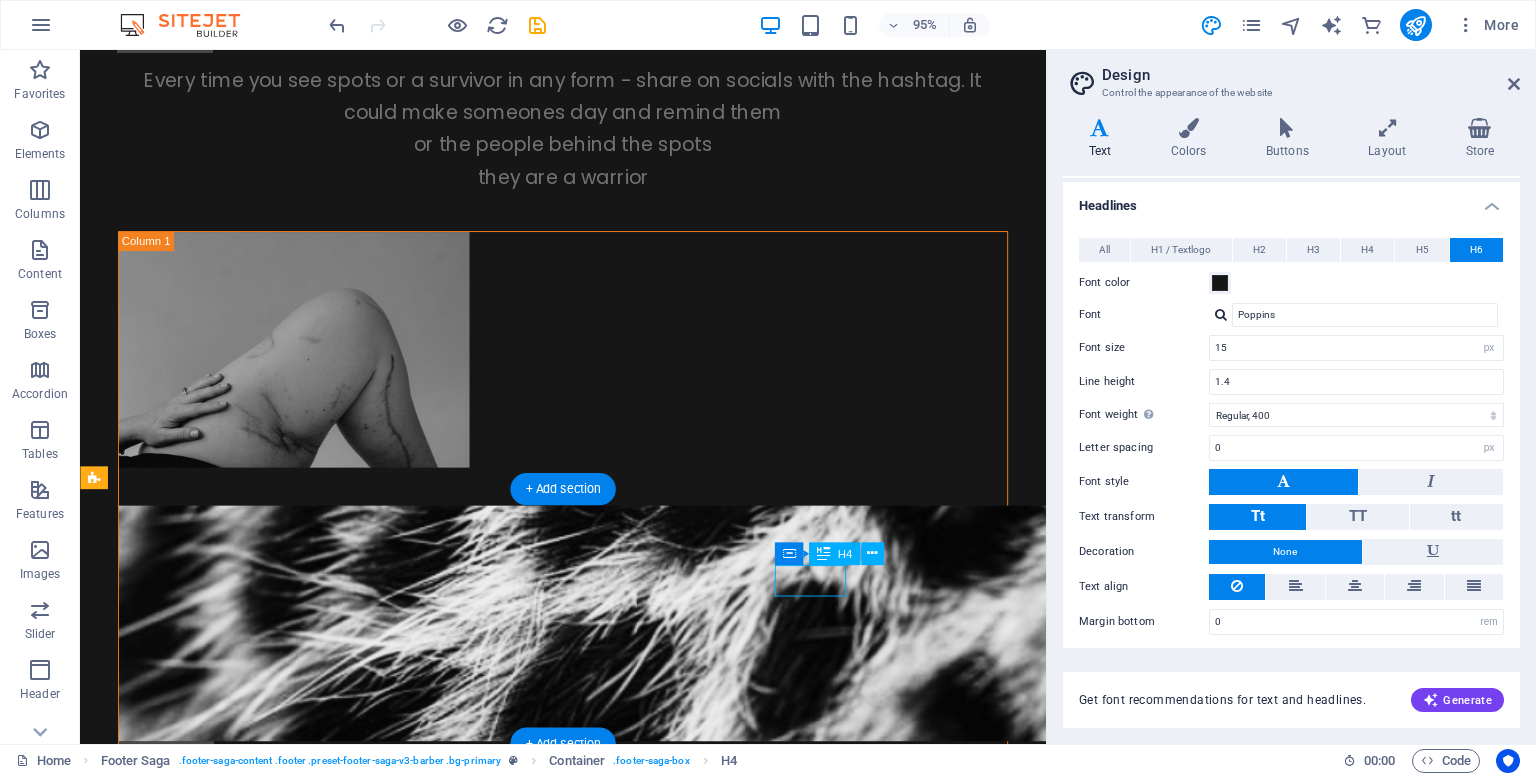 click on "Contact" at bounding box center (237, 3567) 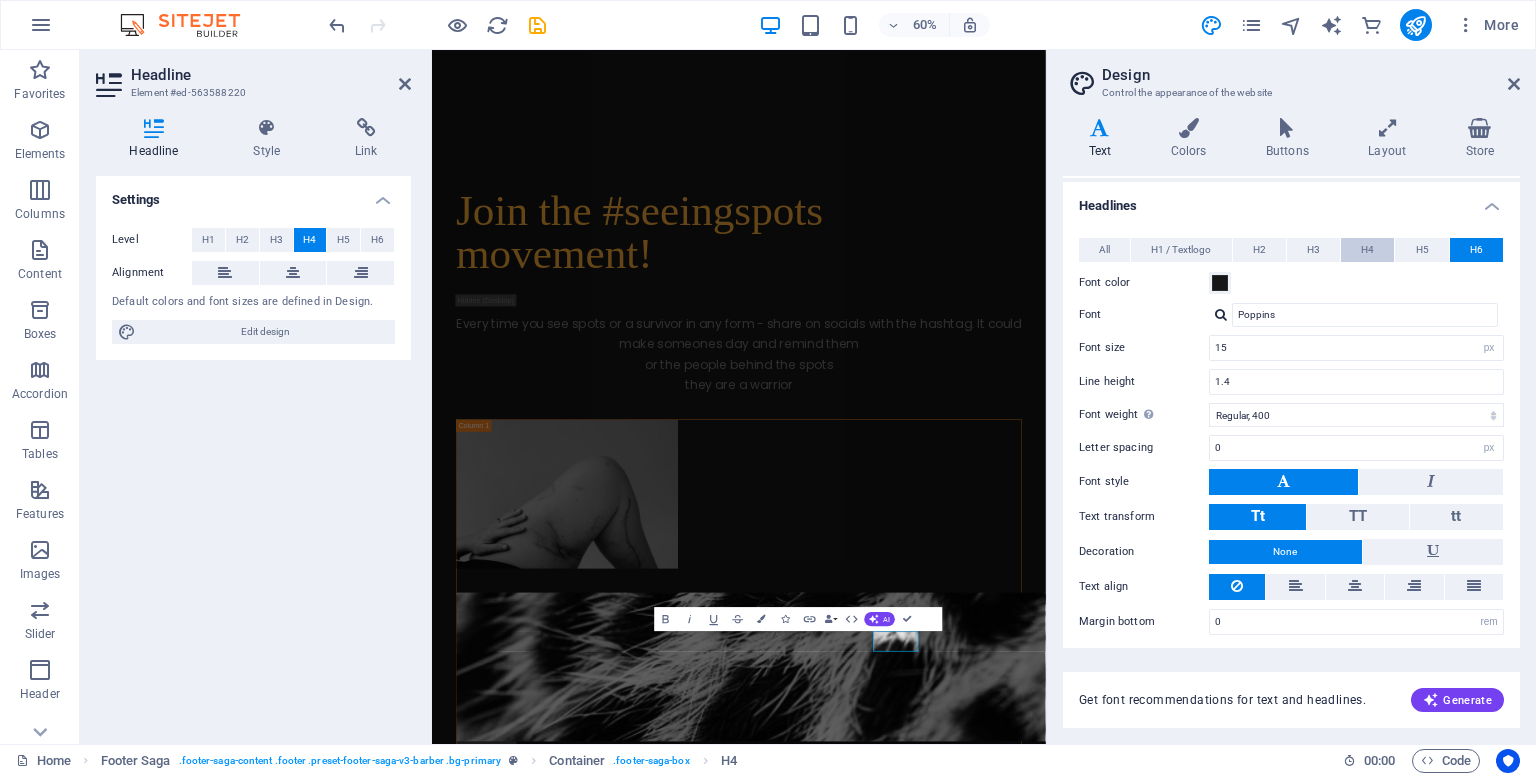 click on "H4" at bounding box center [1367, 250] 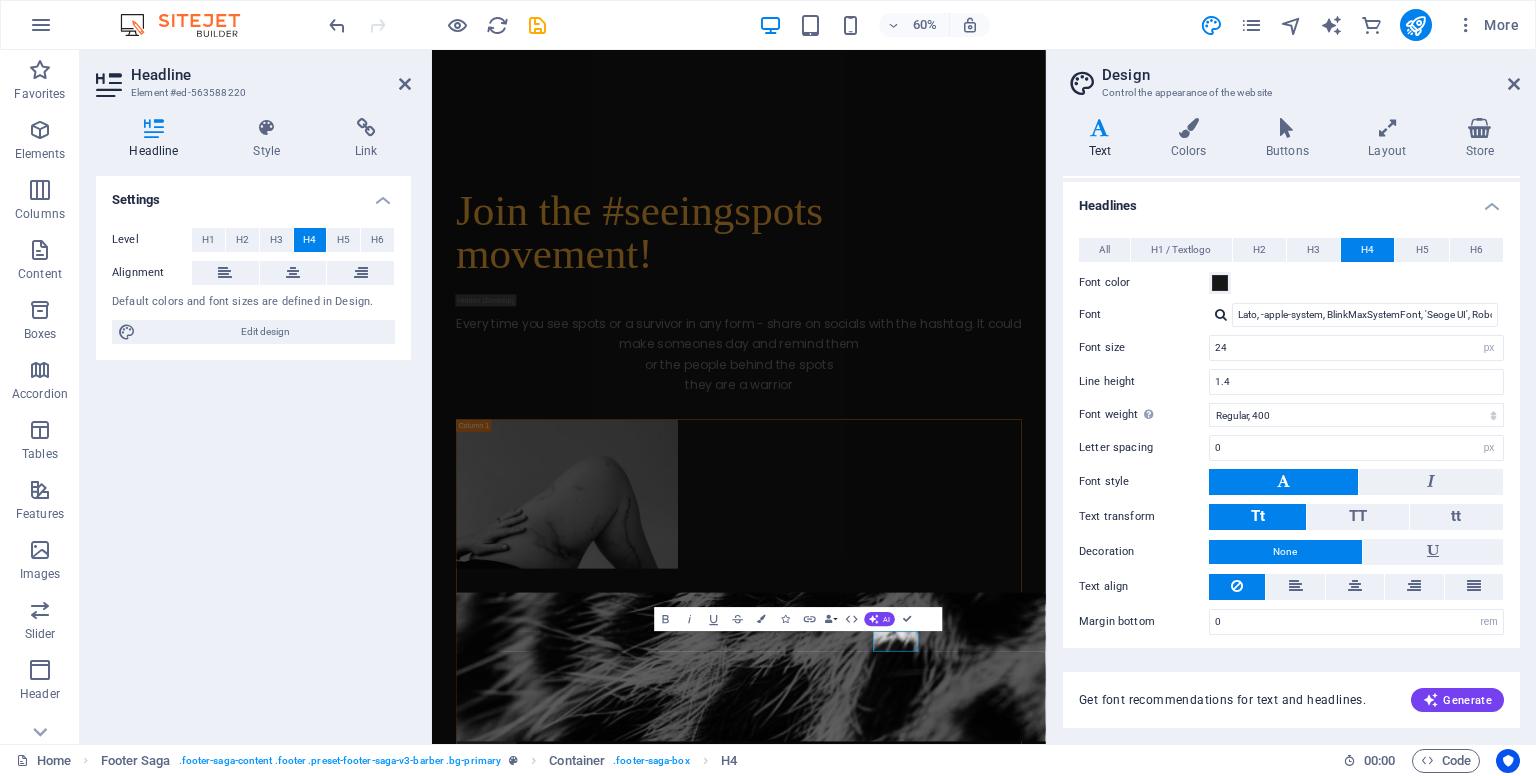 click at bounding box center (1221, 314) 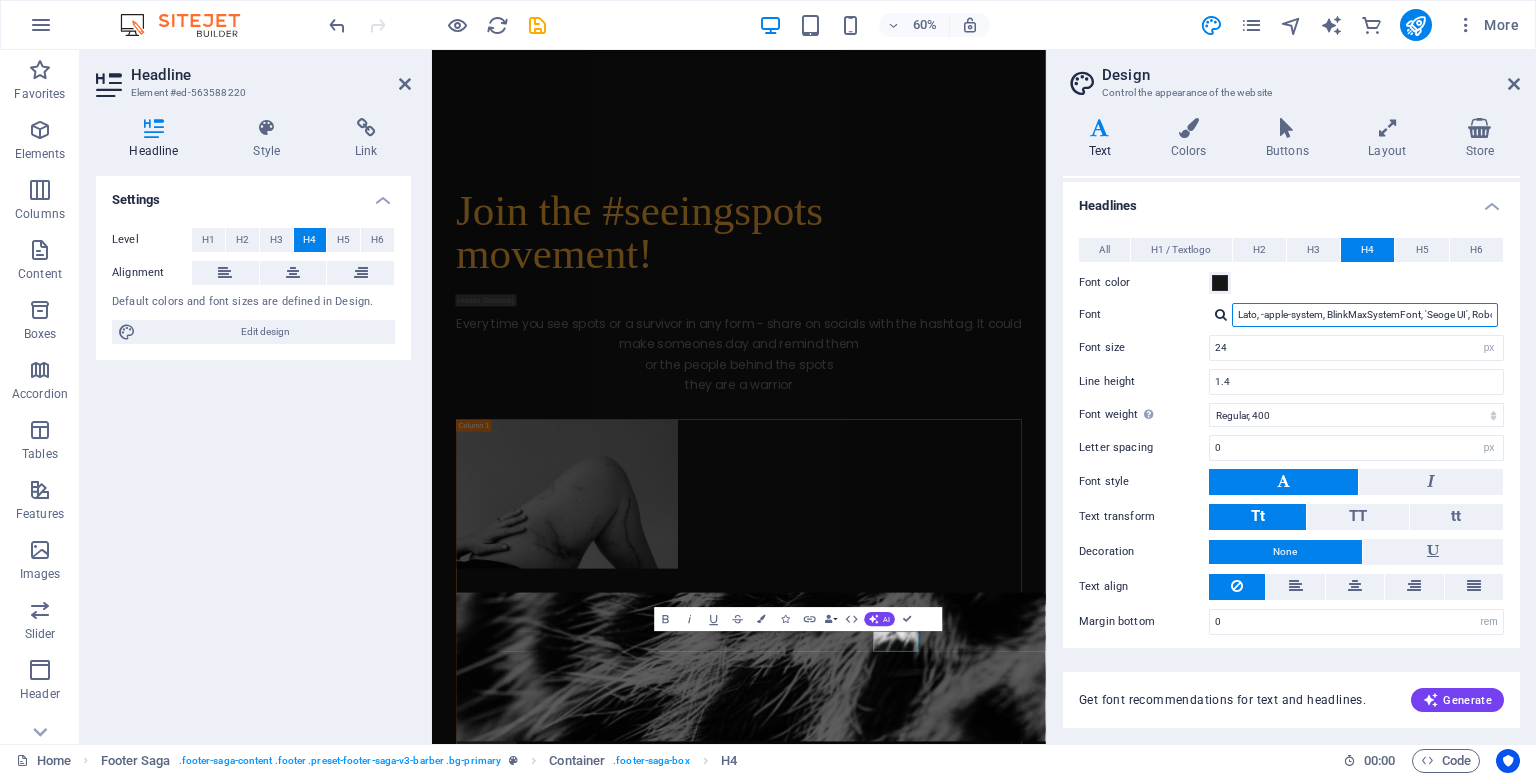 click on "Lato, -apple-system, BlinkMaxSystemFont, 'Seoge UI', Roboto, 'Helvetica Neue', Arial, sans-serif" at bounding box center [1365, 315] 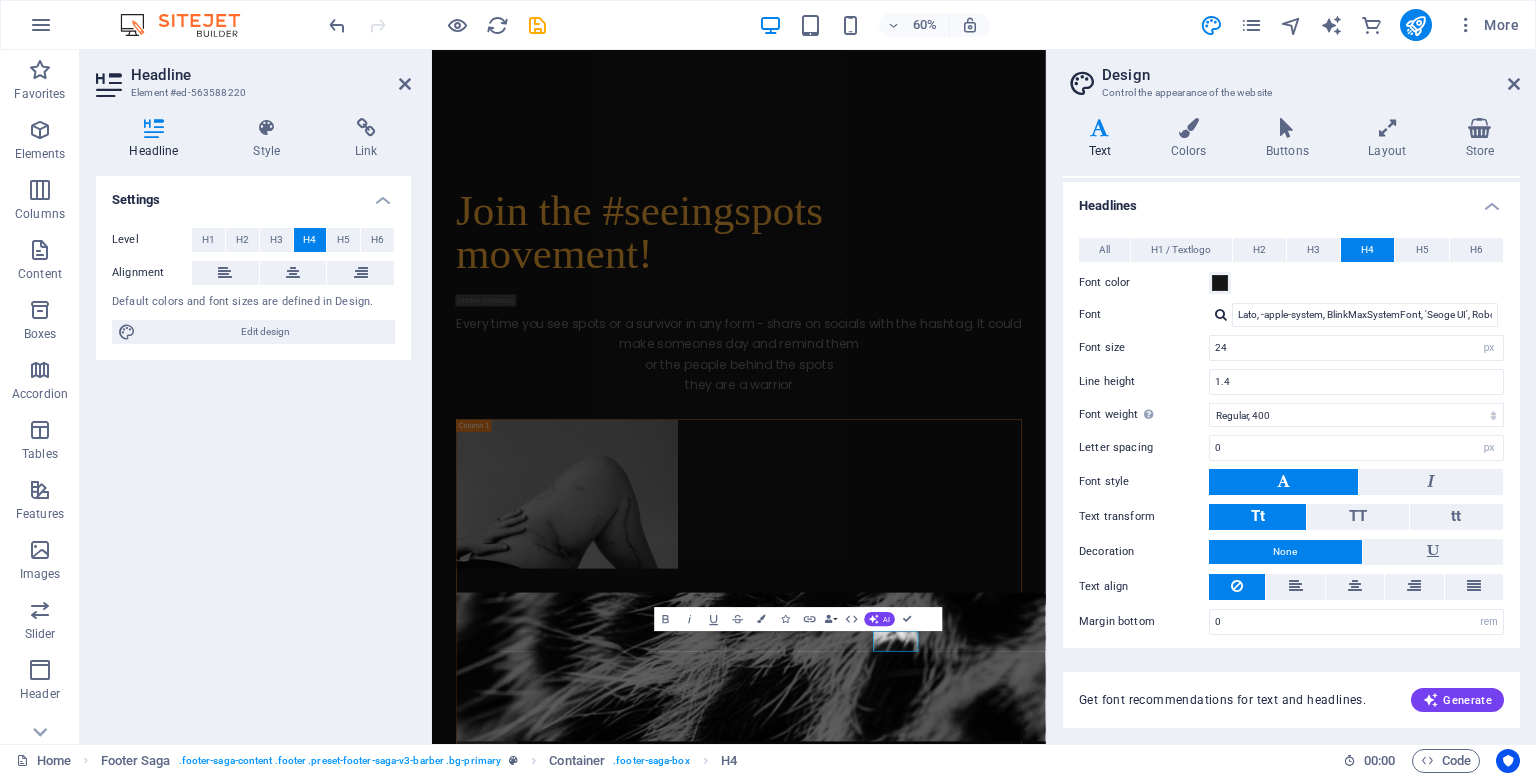 click at bounding box center [1221, 314] 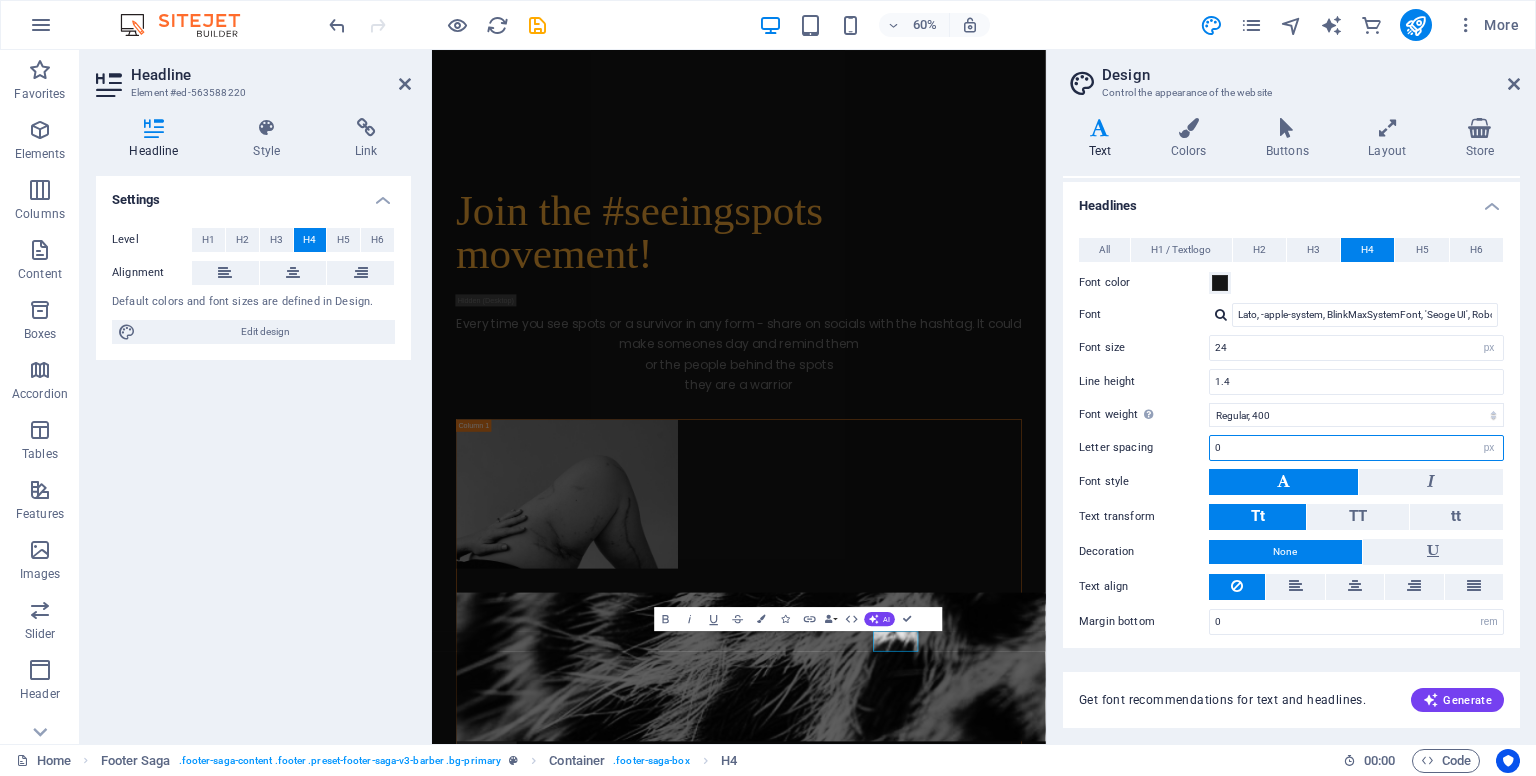 click on "0" at bounding box center (1356, 448) 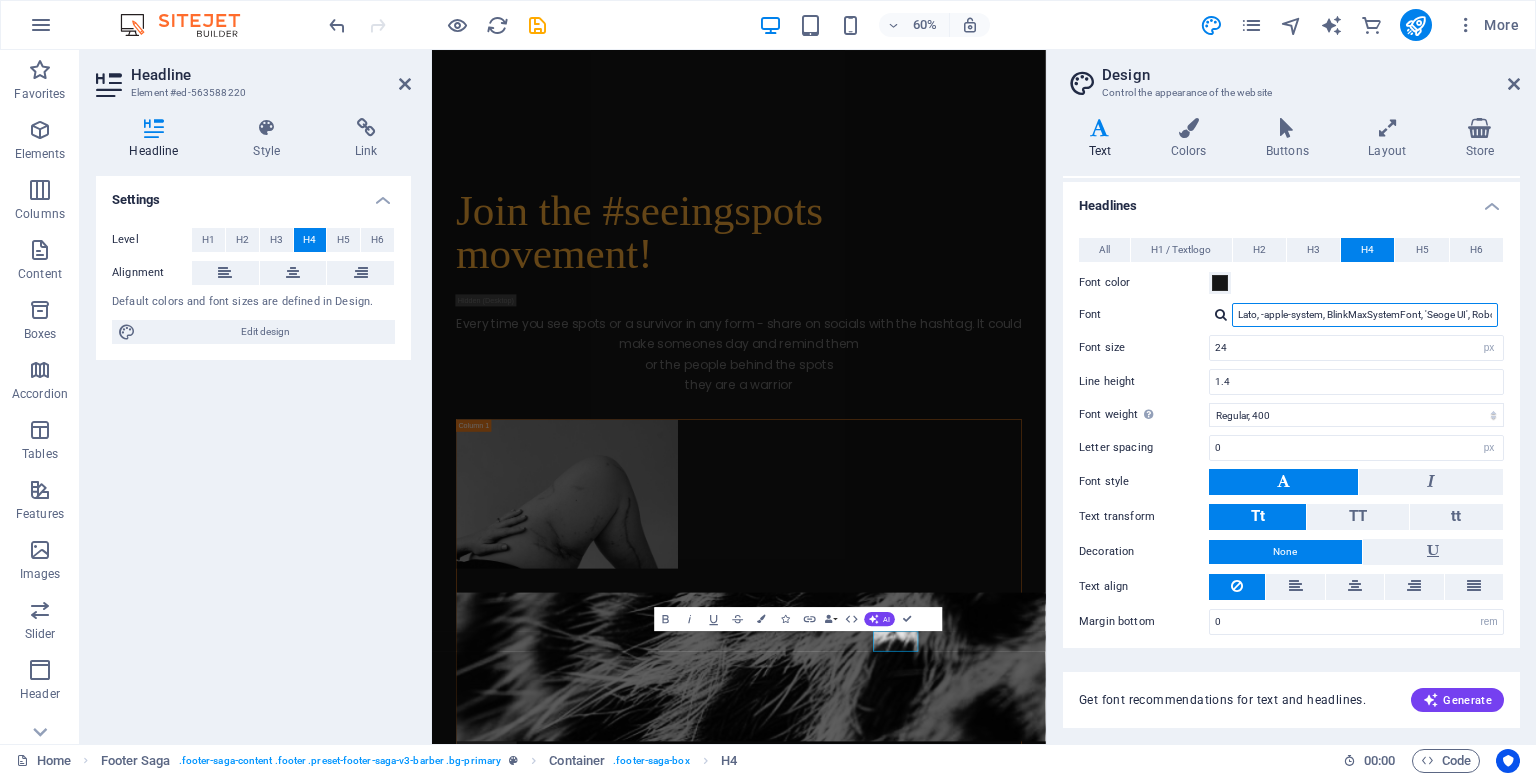 click on "Lato, -apple-system, BlinkMaxSystemFont, 'Seoge UI', Roboto, 'Helvetica Neue', Arial, sans-serif" at bounding box center (1365, 315) 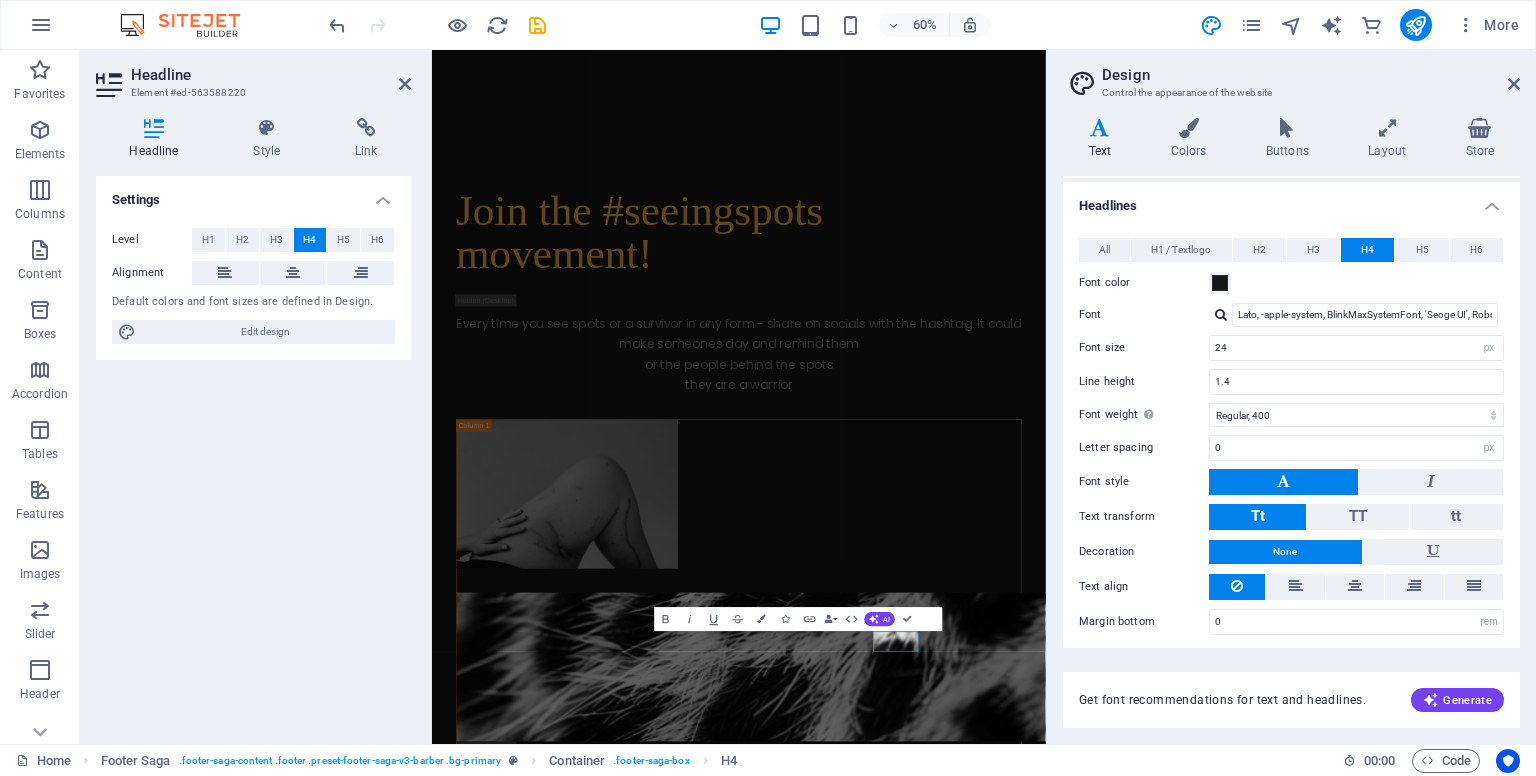 click at bounding box center (1221, 314) 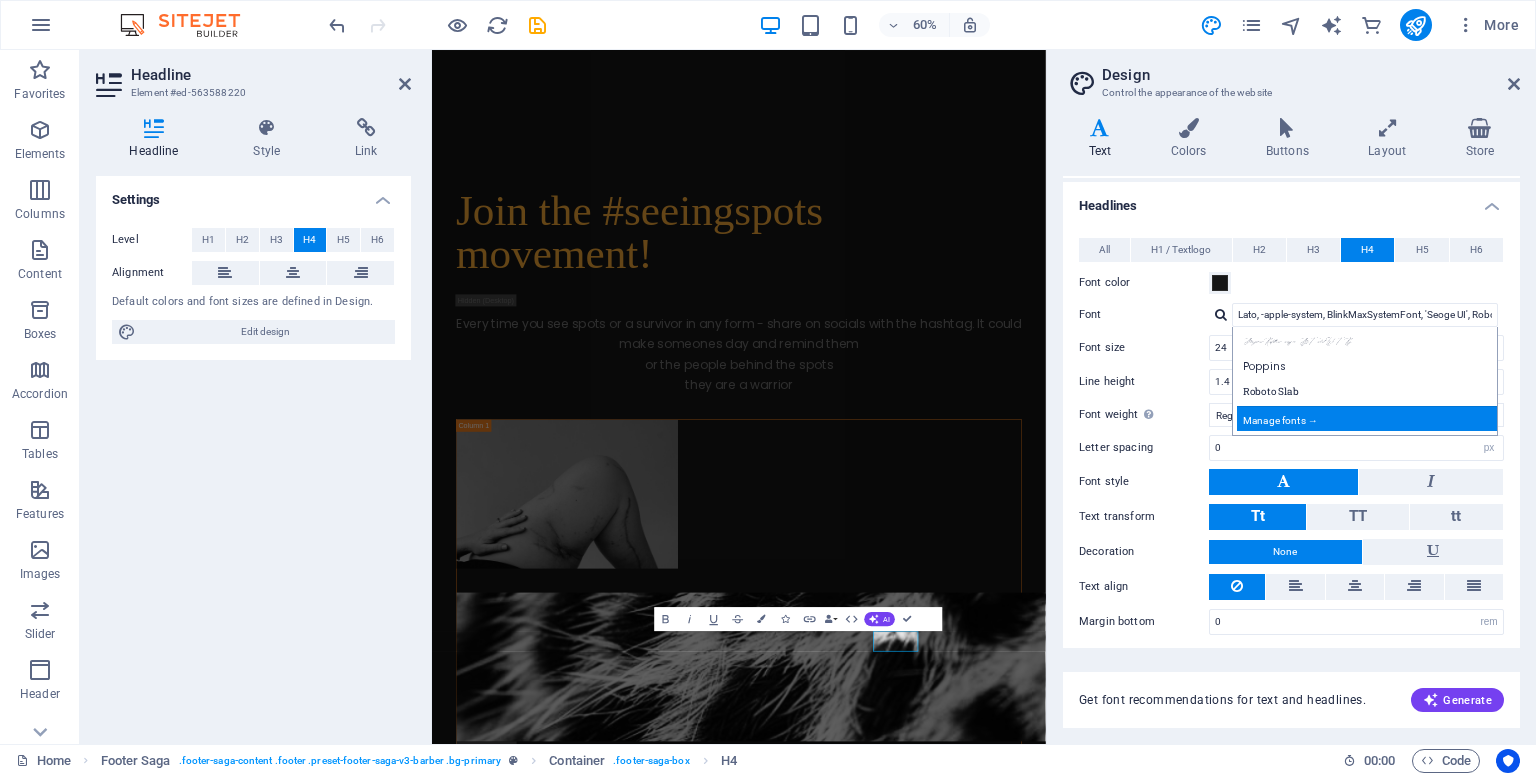 click on "Manage fonts →" at bounding box center (1369, 418) 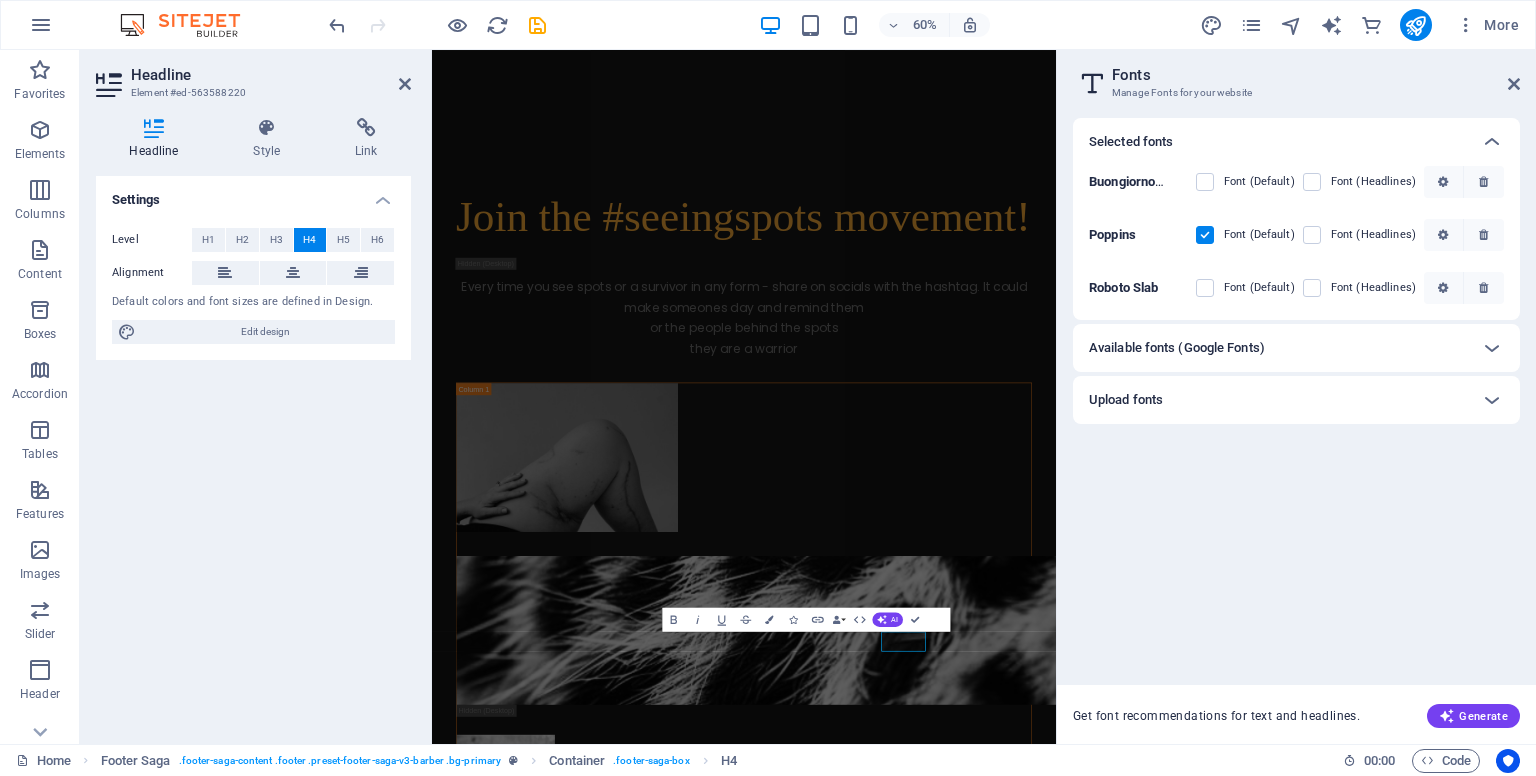 scroll, scrollTop: 7428, scrollLeft: 0, axis: vertical 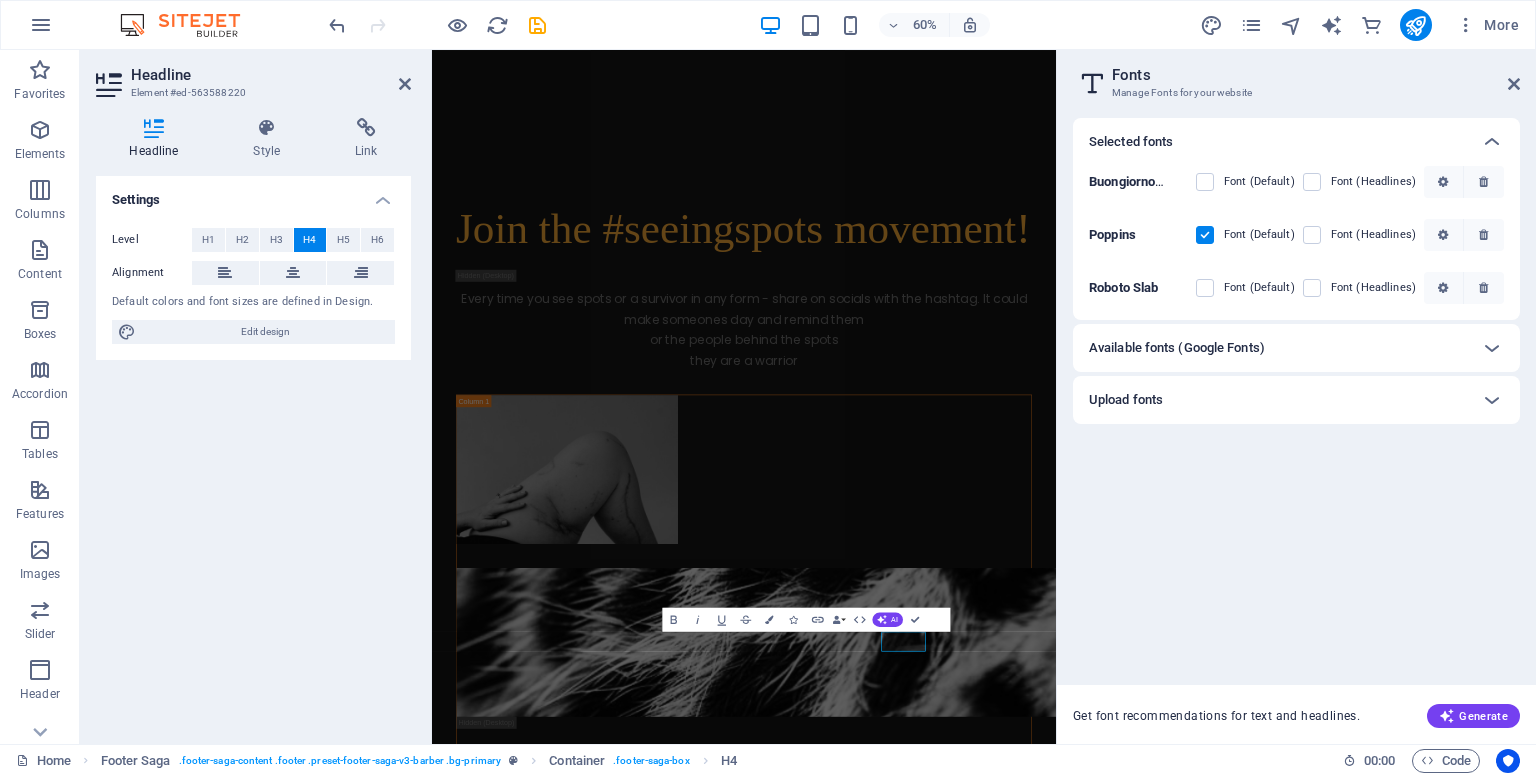 click on "Available fonts (Google Fonts)" at bounding box center [1177, 348] 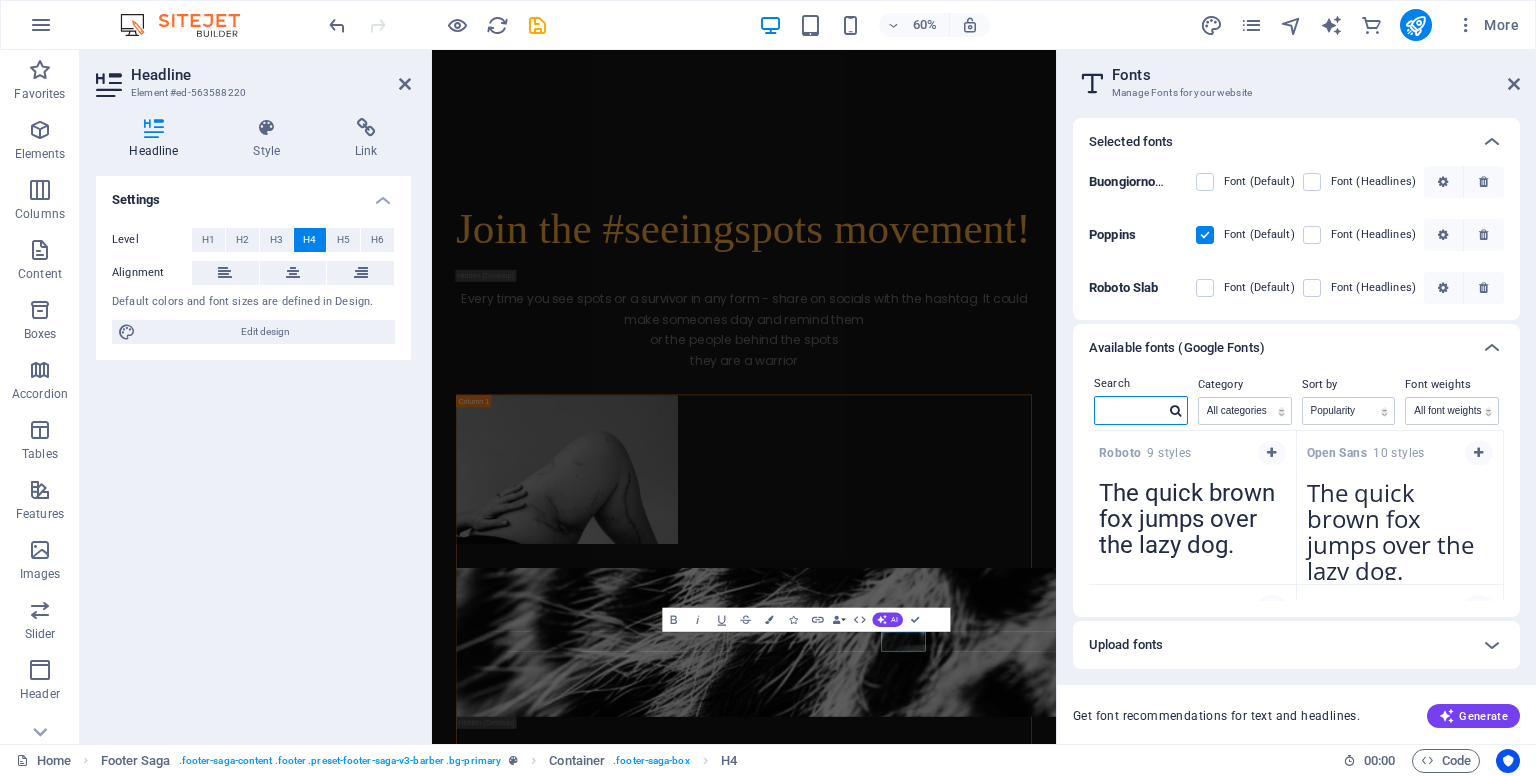 click at bounding box center [1130, 410] 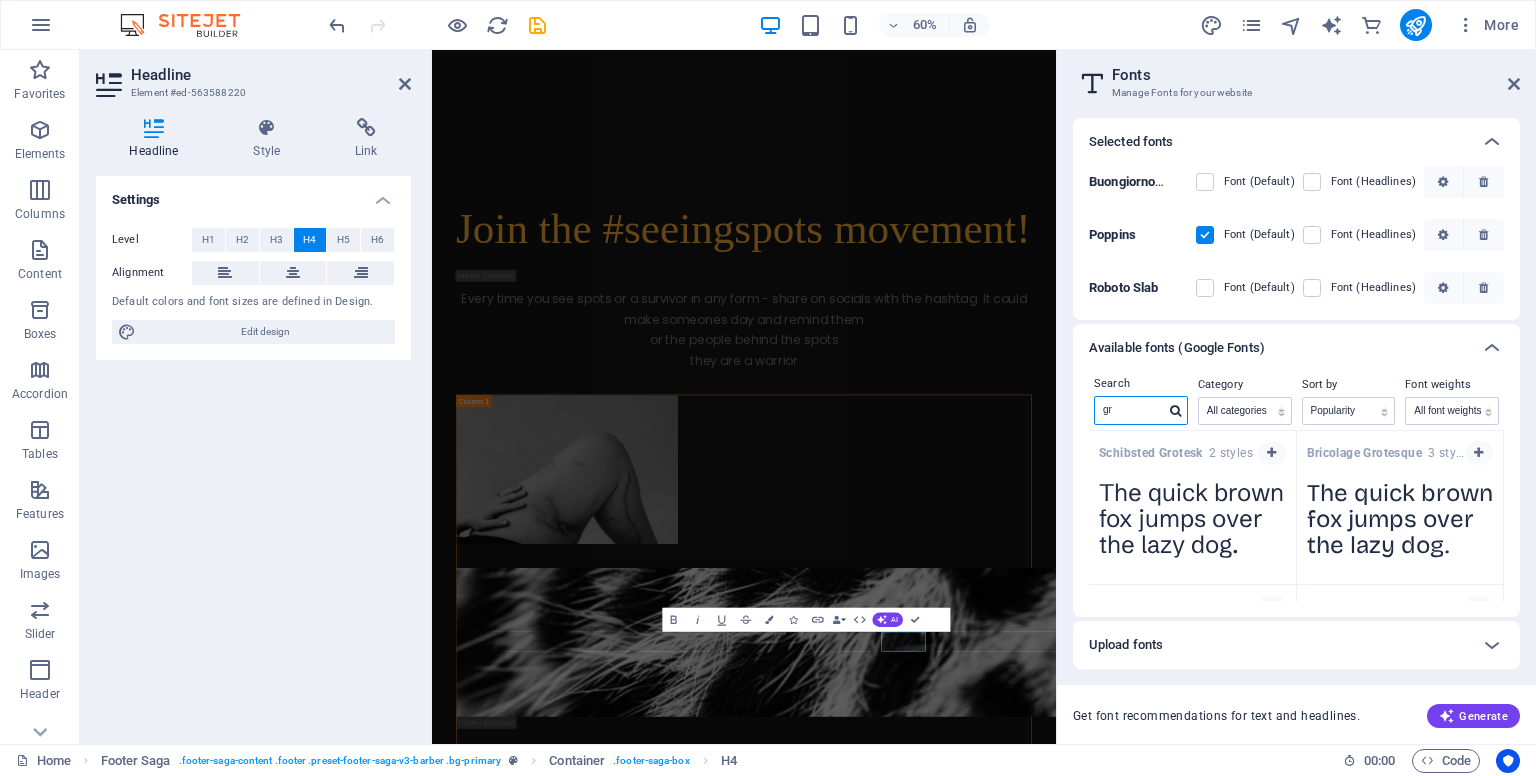 type on "g" 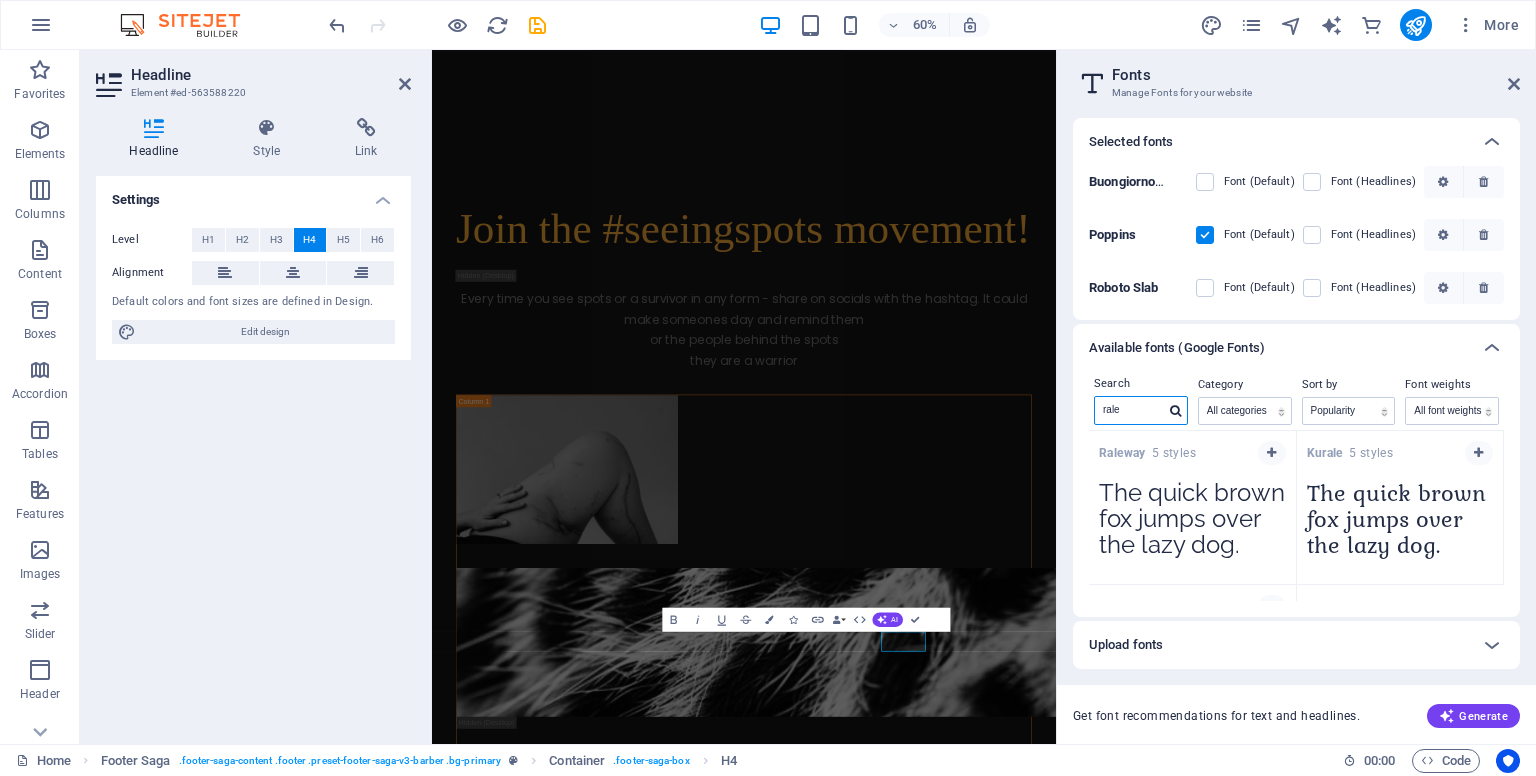 type on "rale" 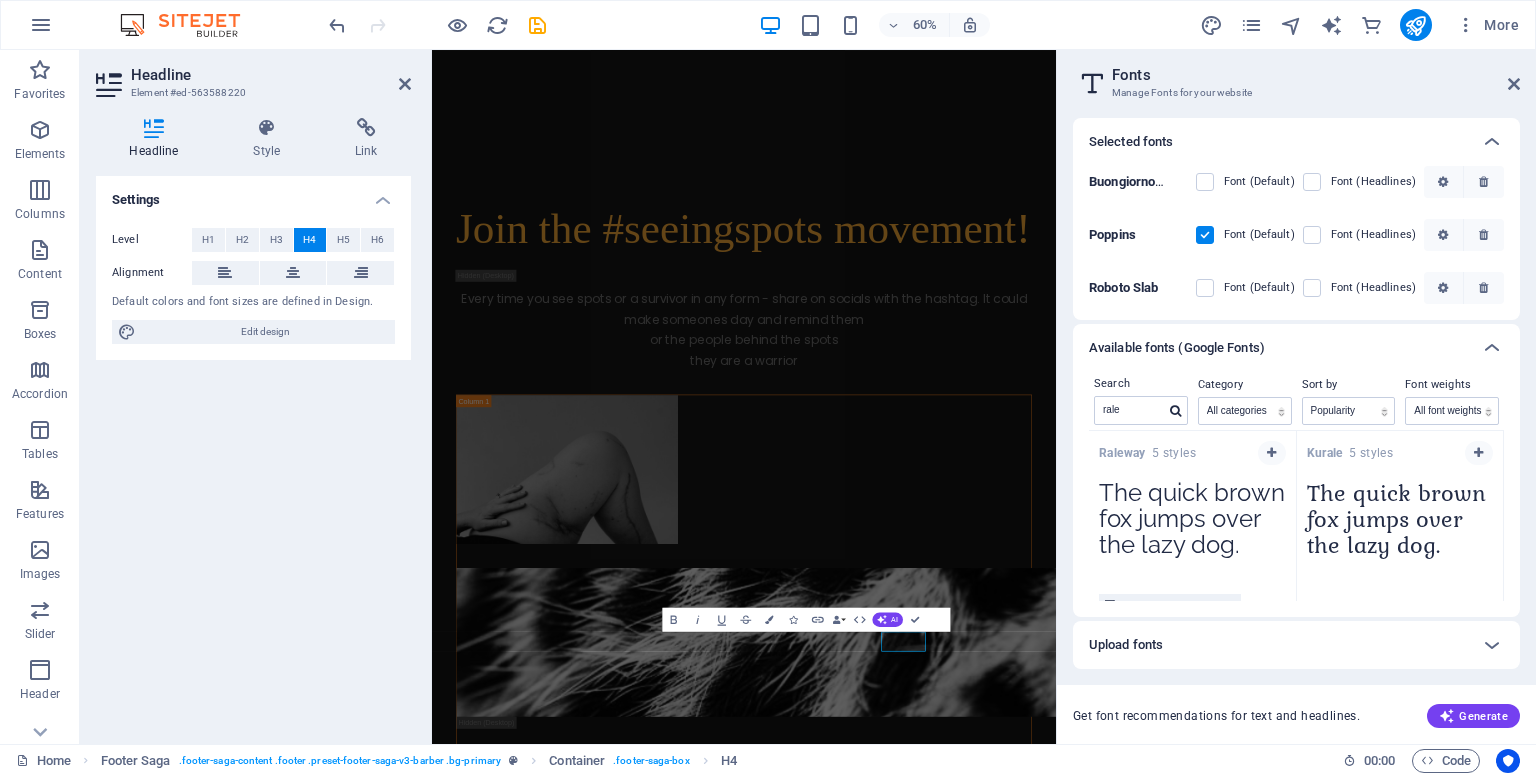 click on "Raleway" at bounding box center (1125, 453) 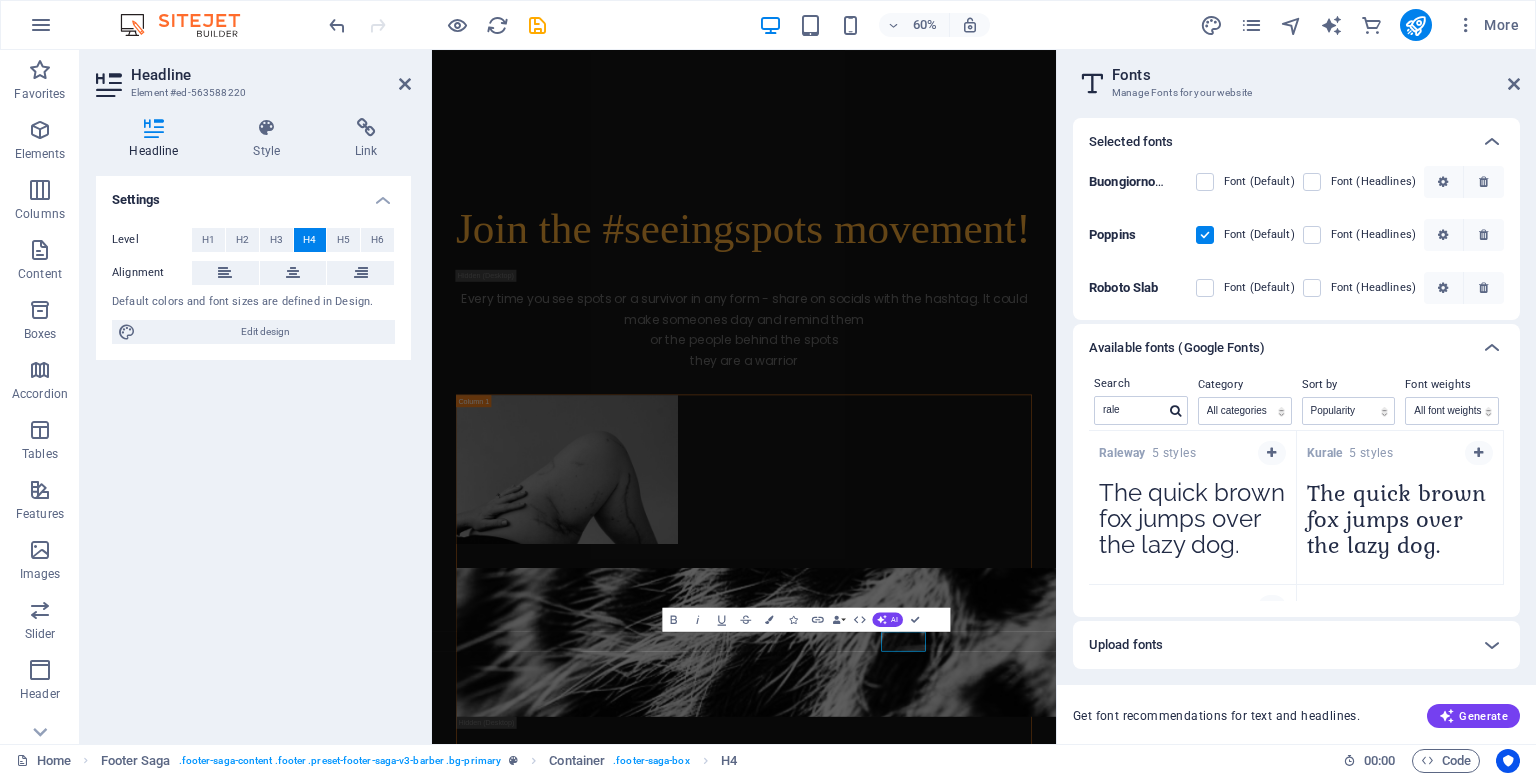 scroll, scrollTop: 0, scrollLeft: 0, axis: both 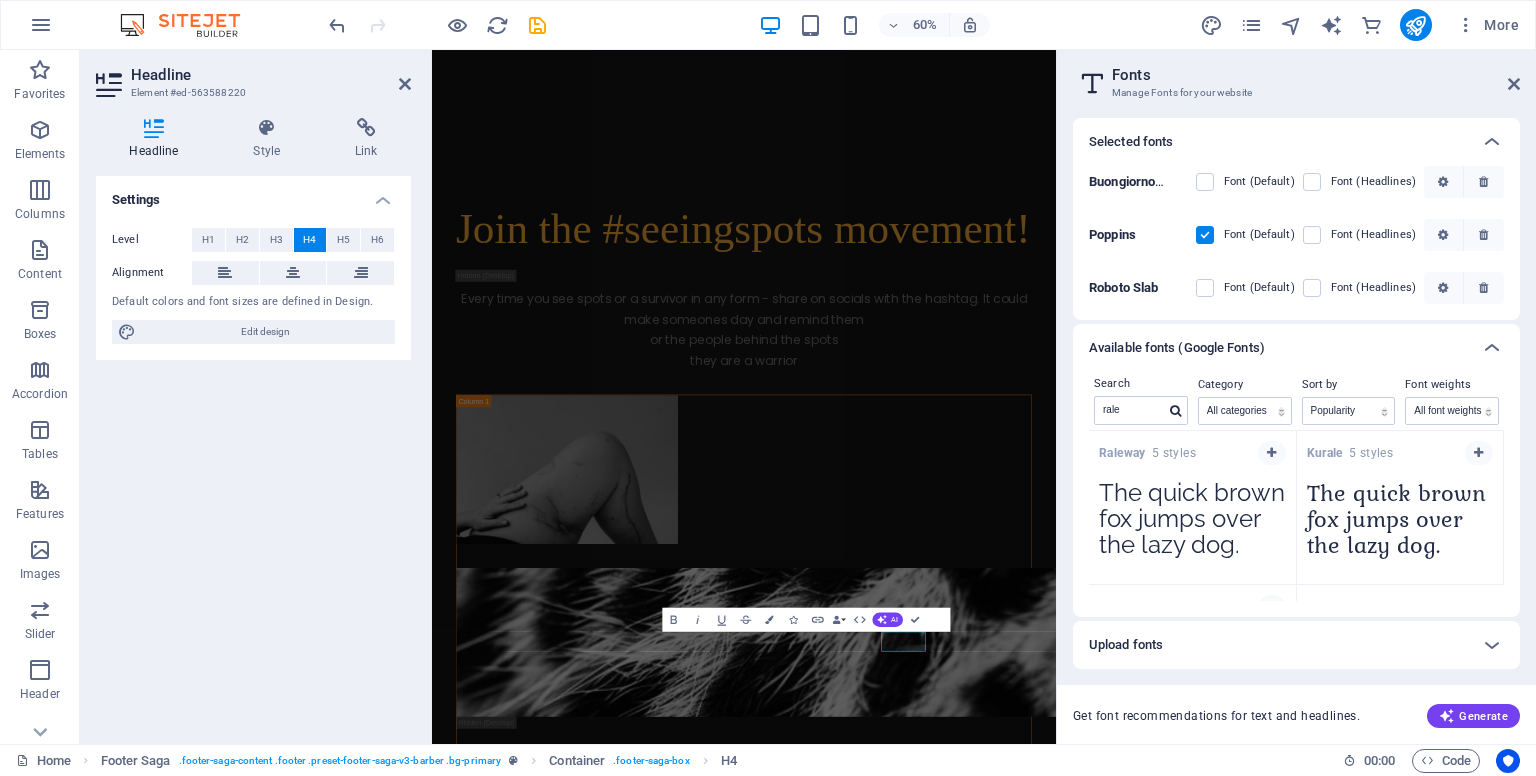 click on "Raleway" at bounding box center (1125, 453) 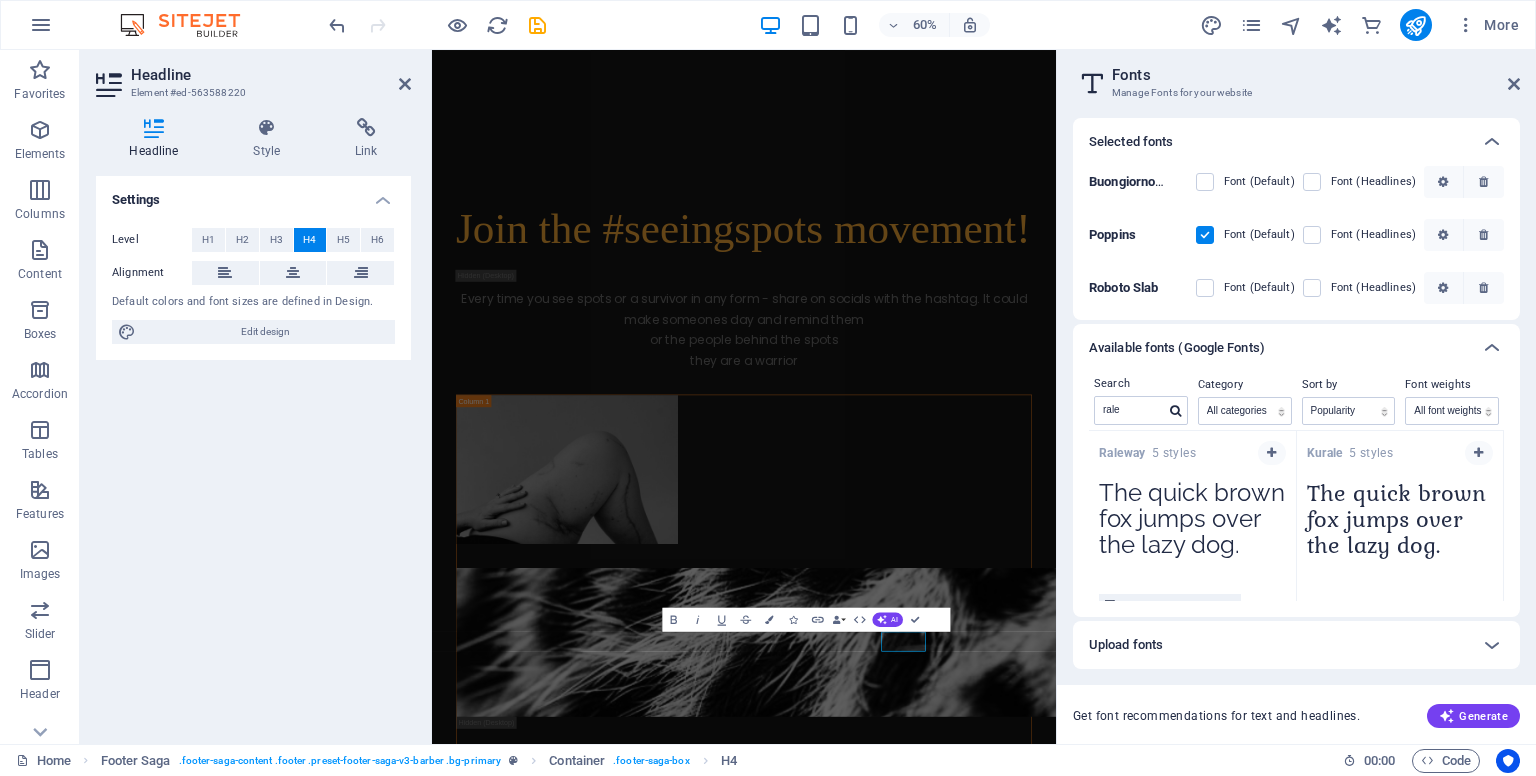 click on "The quick brown fox jumps over the lazy dog." at bounding box center [1192, 525] 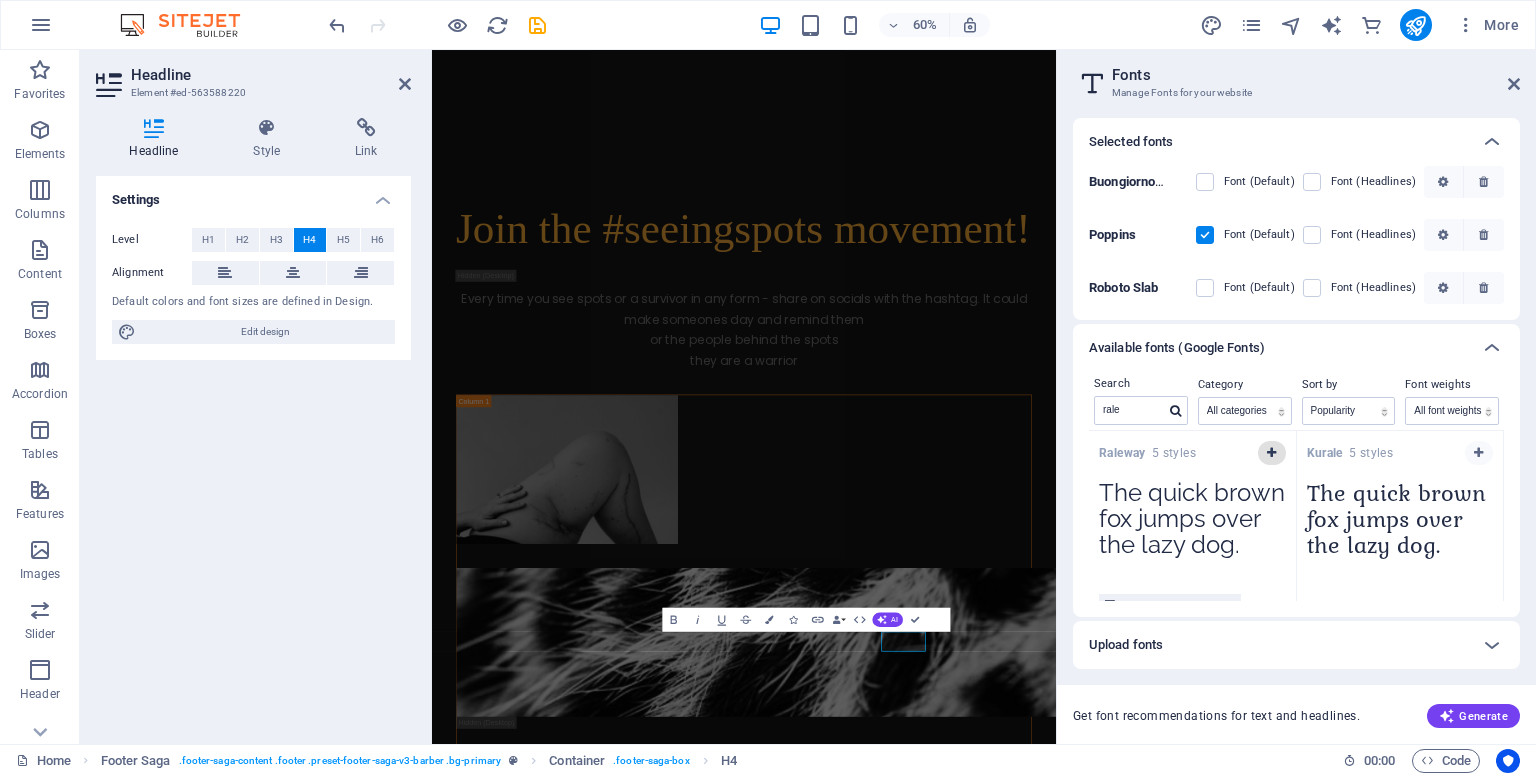 click at bounding box center [1271, 453] 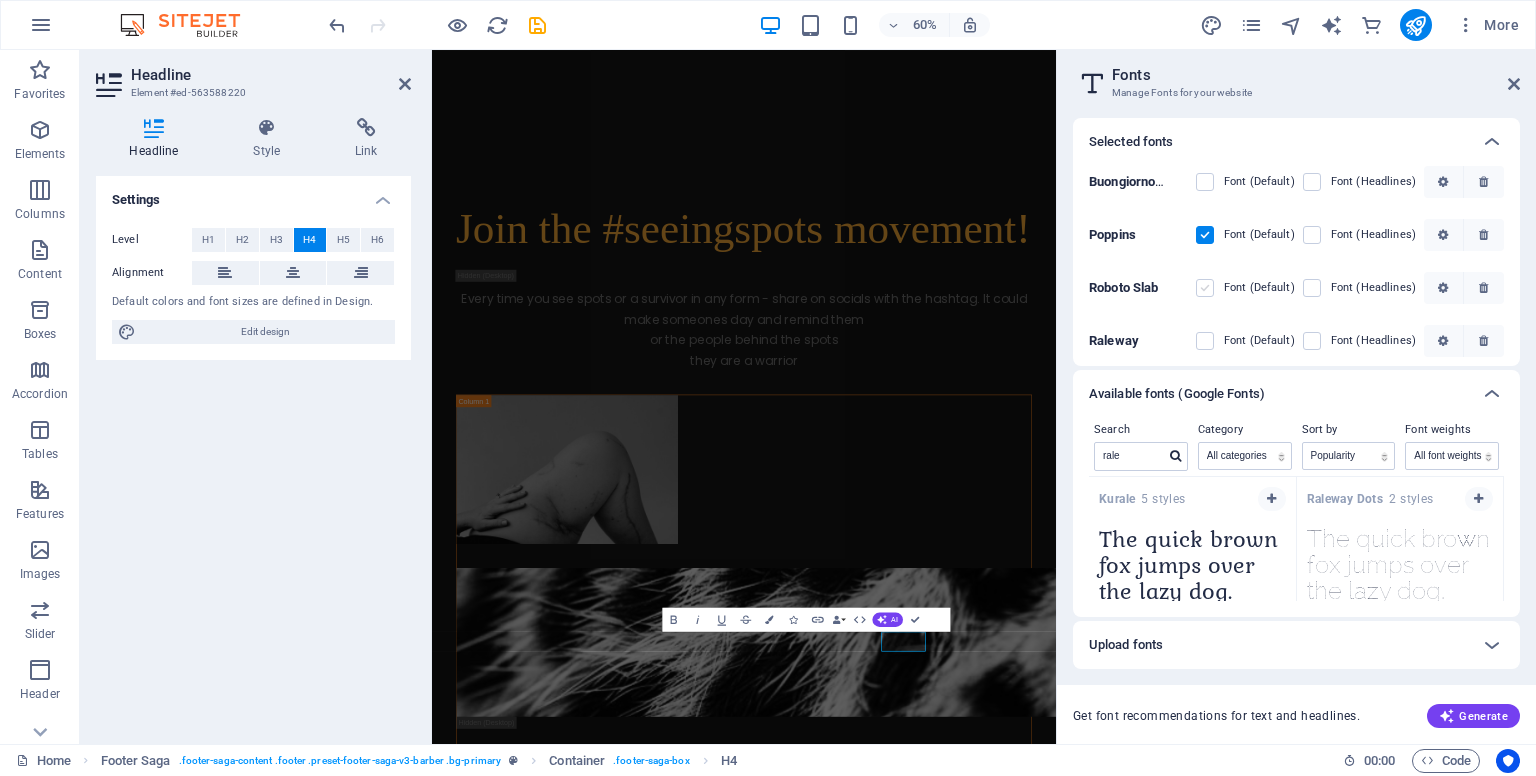 click at bounding box center (1205, 288) 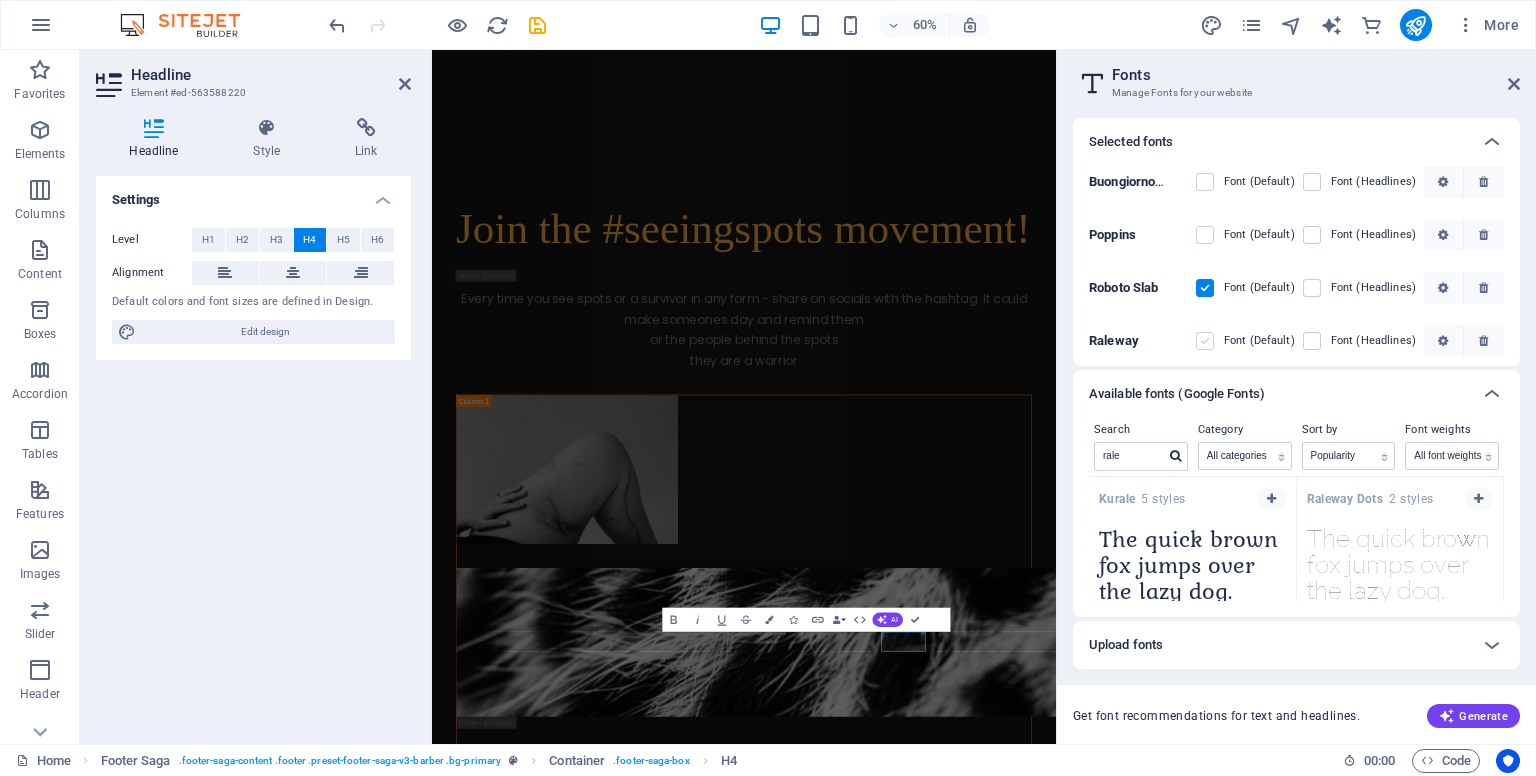 drag, startPoint x: 1199, startPoint y: 332, endPoint x: 876, endPoint y: 199, distance: 349.31076 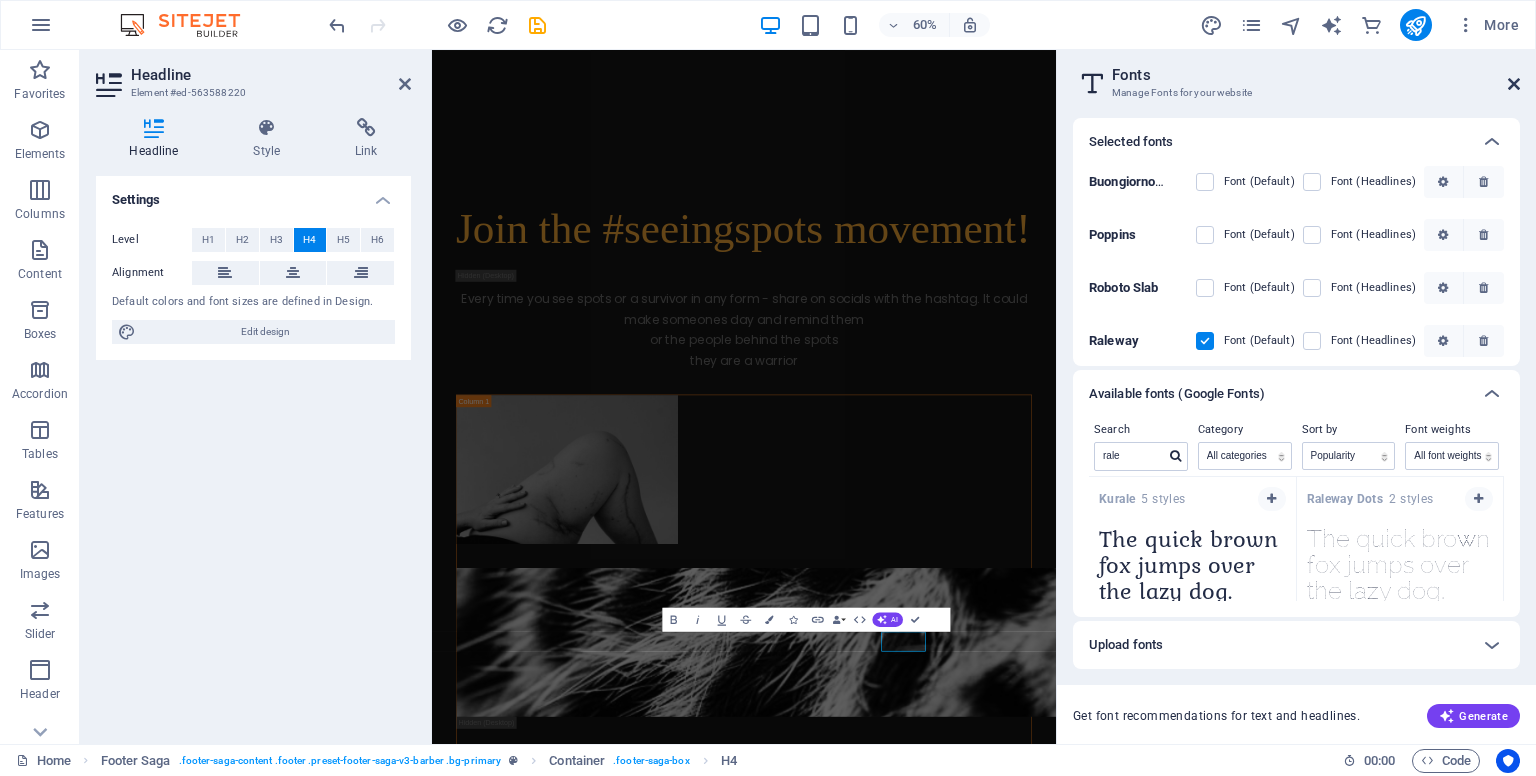 click at bounding box center (1514, 84) 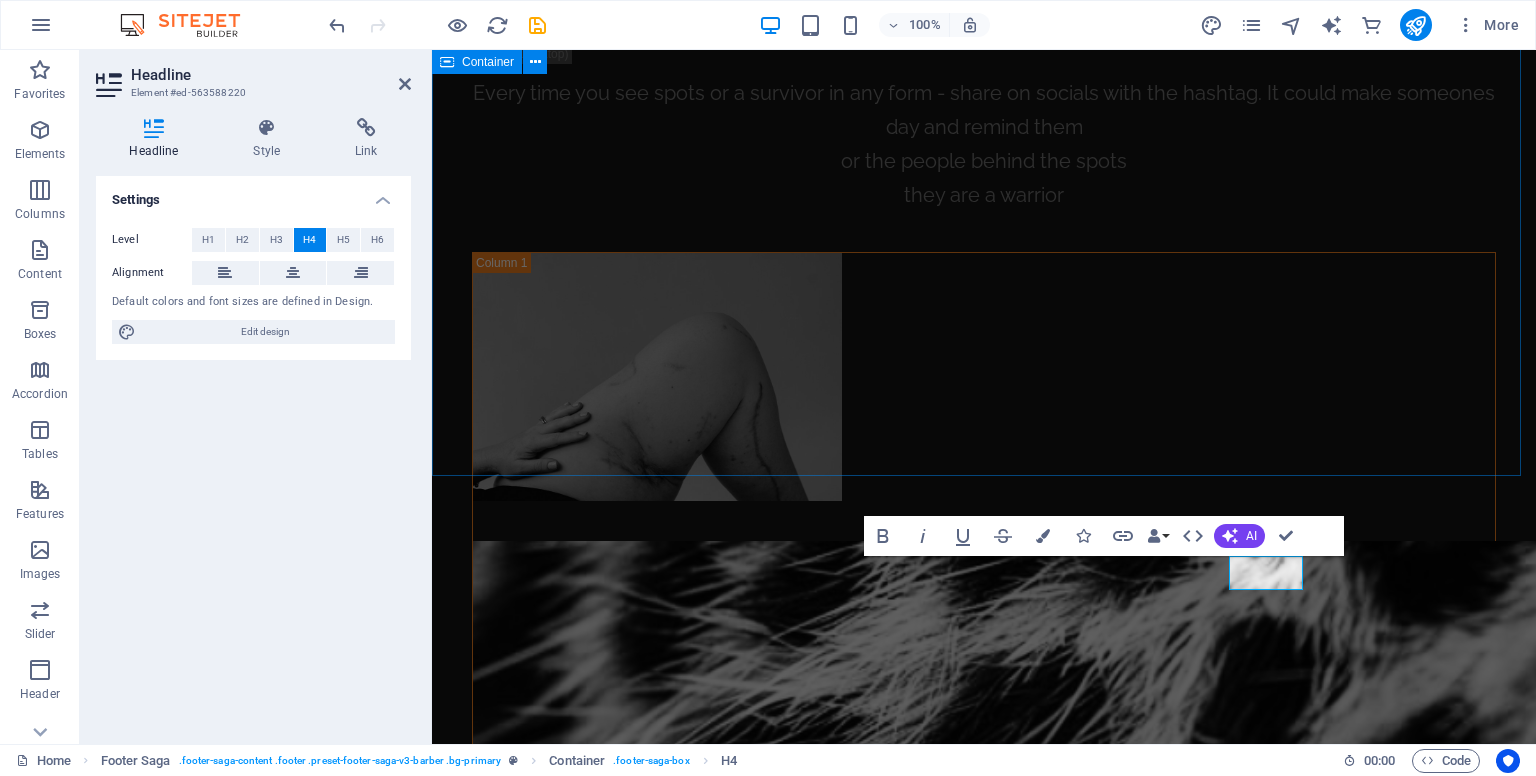 scroll, scrollTop: 7808, scrollLeft: 0, axis: vertical 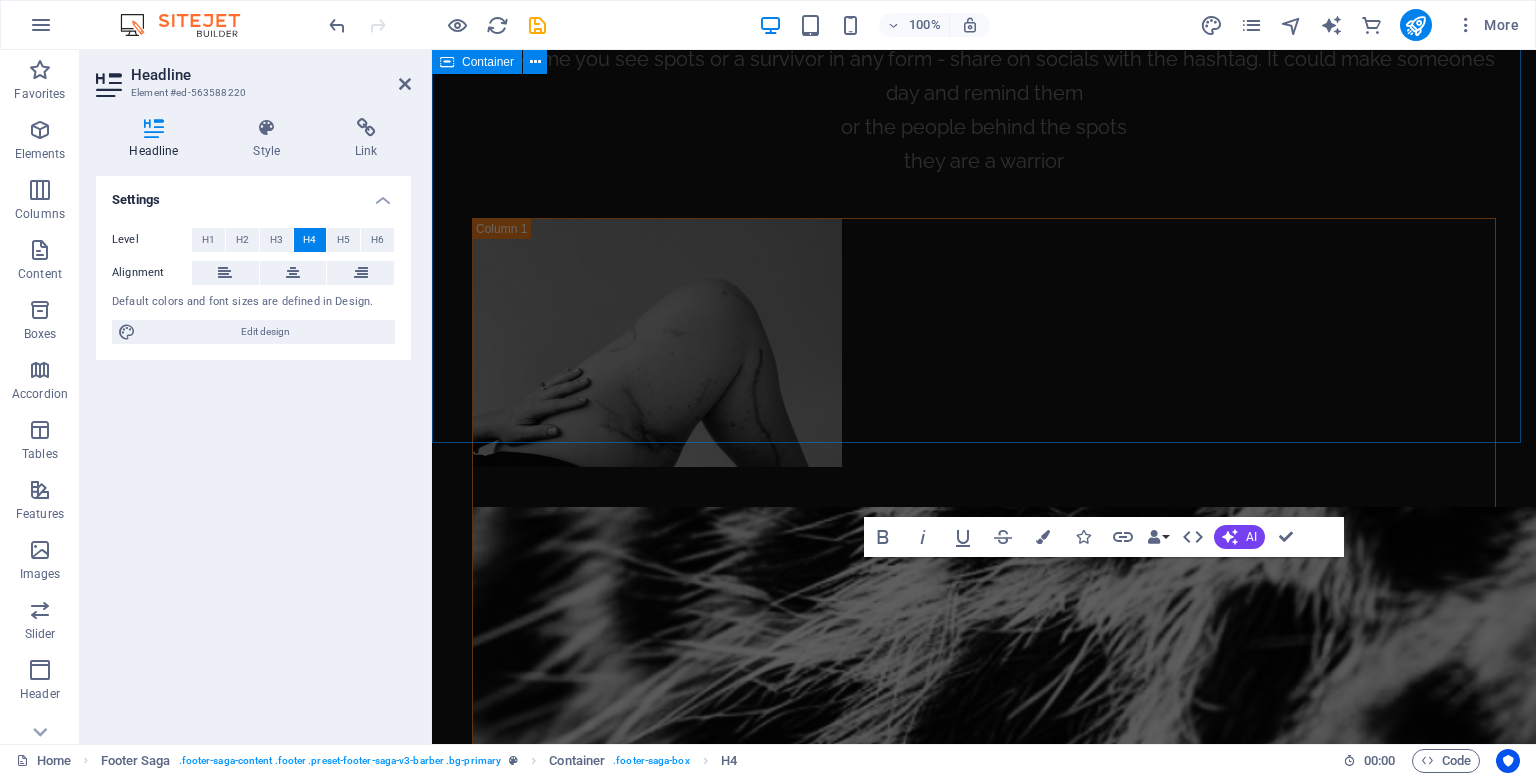 click on "Drop content here or  Add elements  Paste clipboard" at bounding box center [984, 2997] 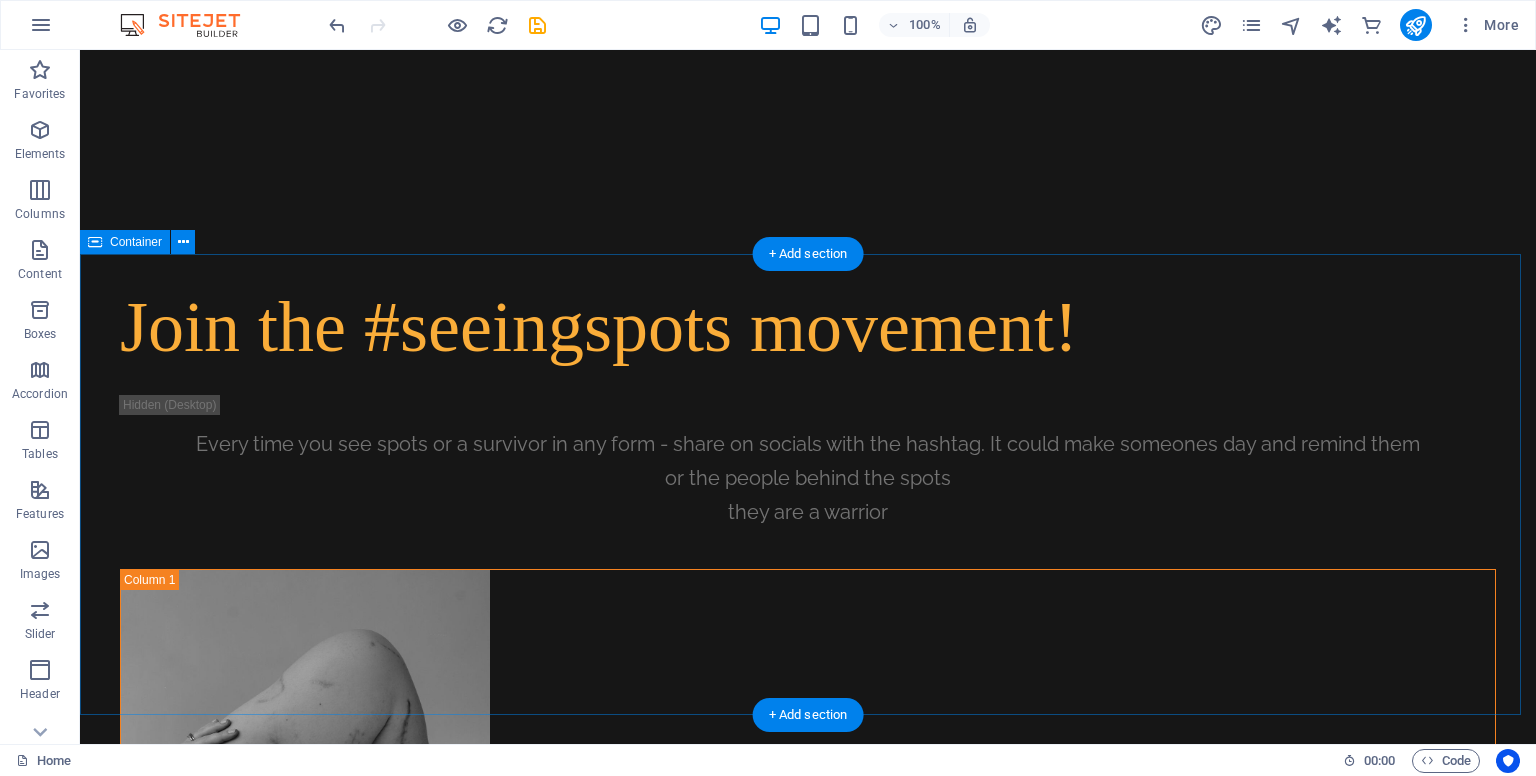 scroll, scrollTop: 7521, scrollLeft: 0, axis: vertical 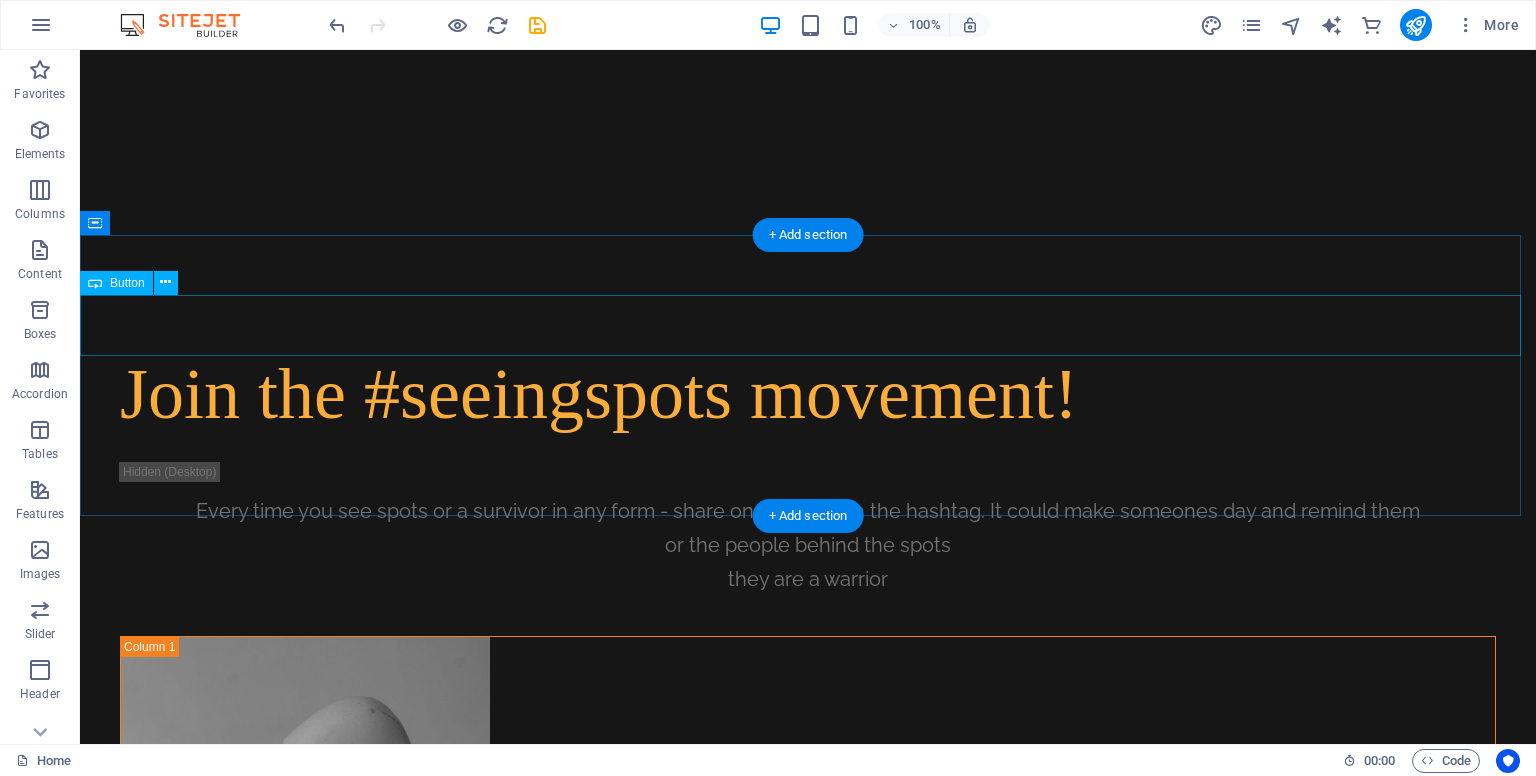 click on "find me on insta" at bounding box center [808, 2993] 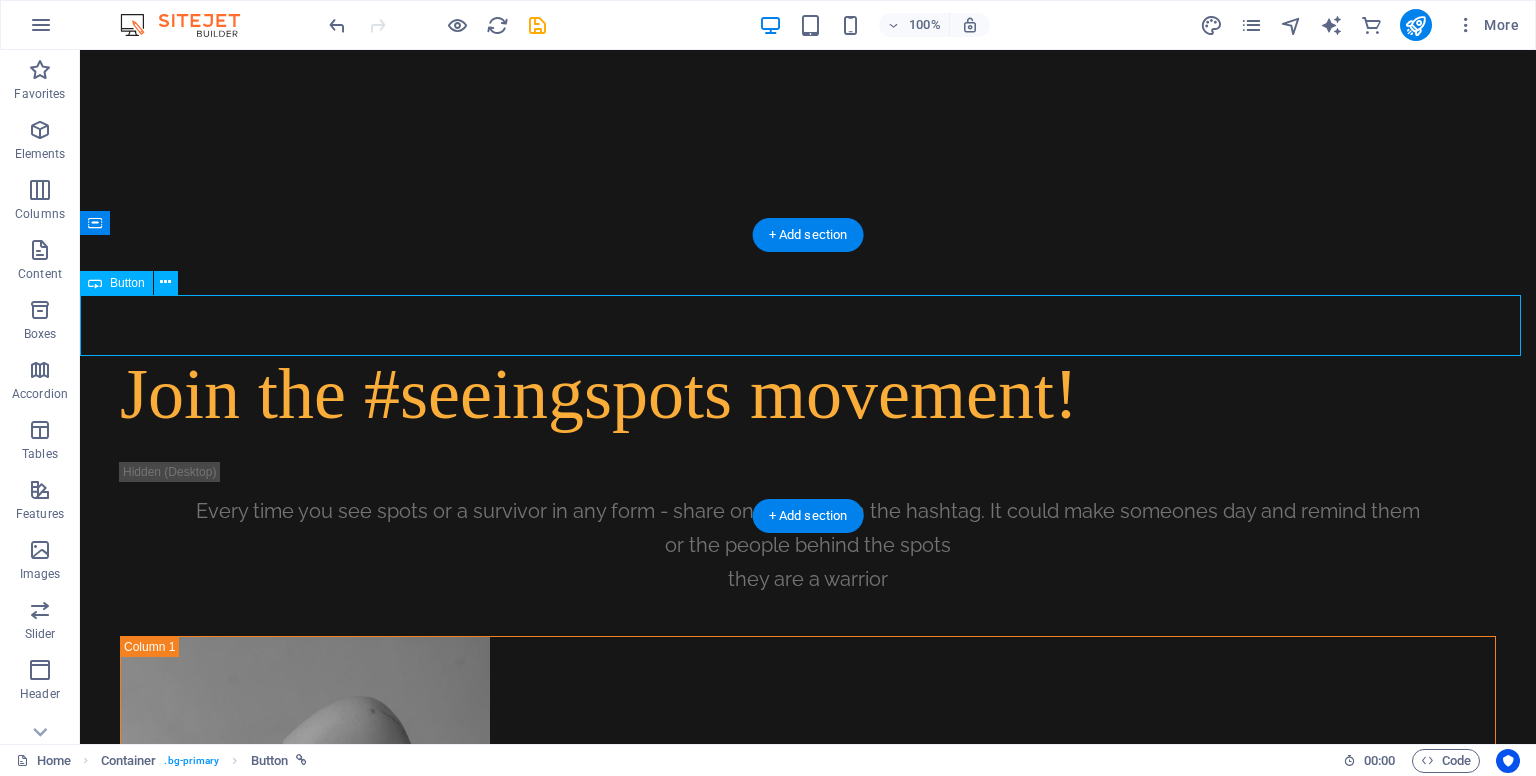click on "find me on insta" at bounding box center (808, 2993) 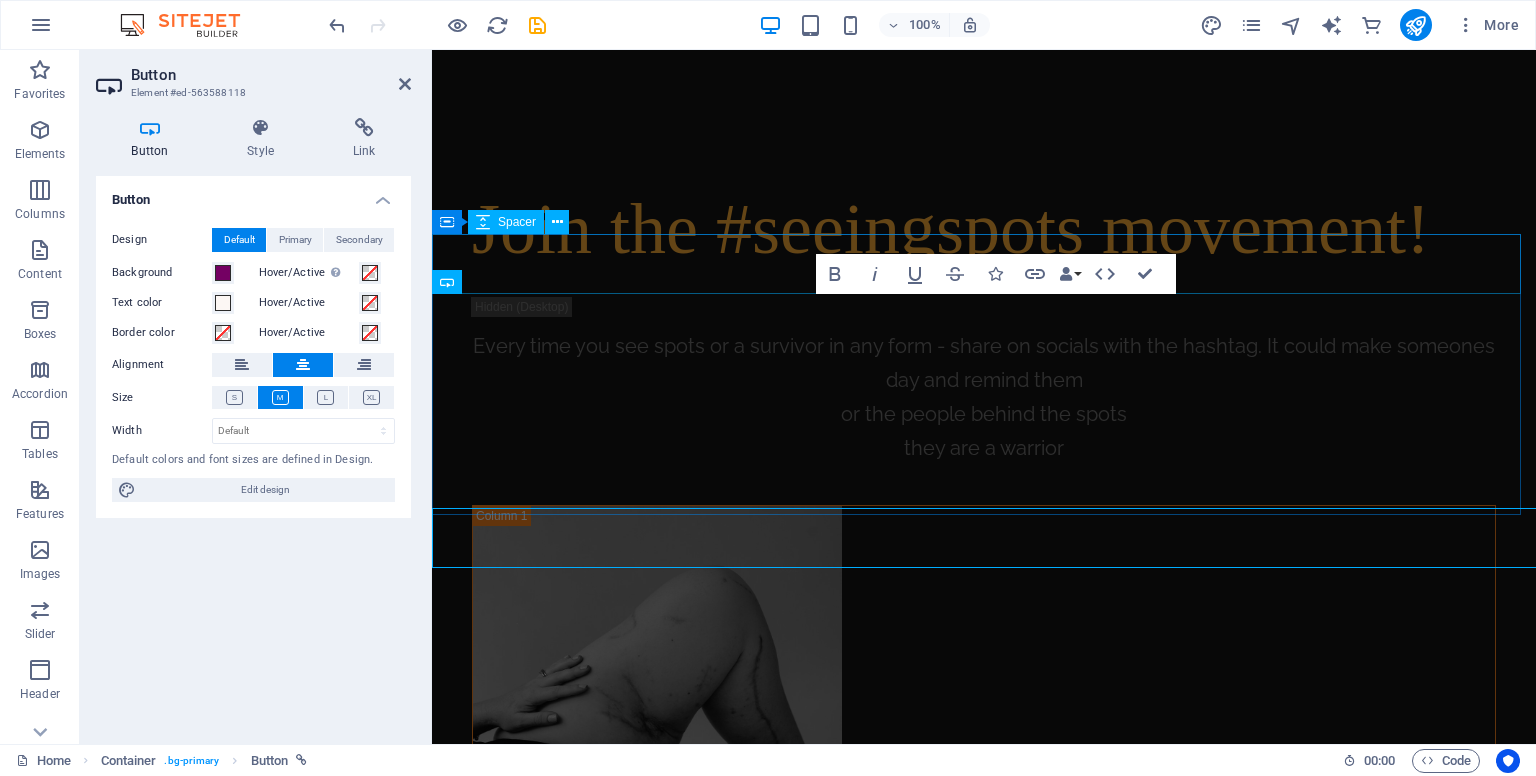 scroll, scrollTop: 7308, scrollLeft: 0, axis: vertical 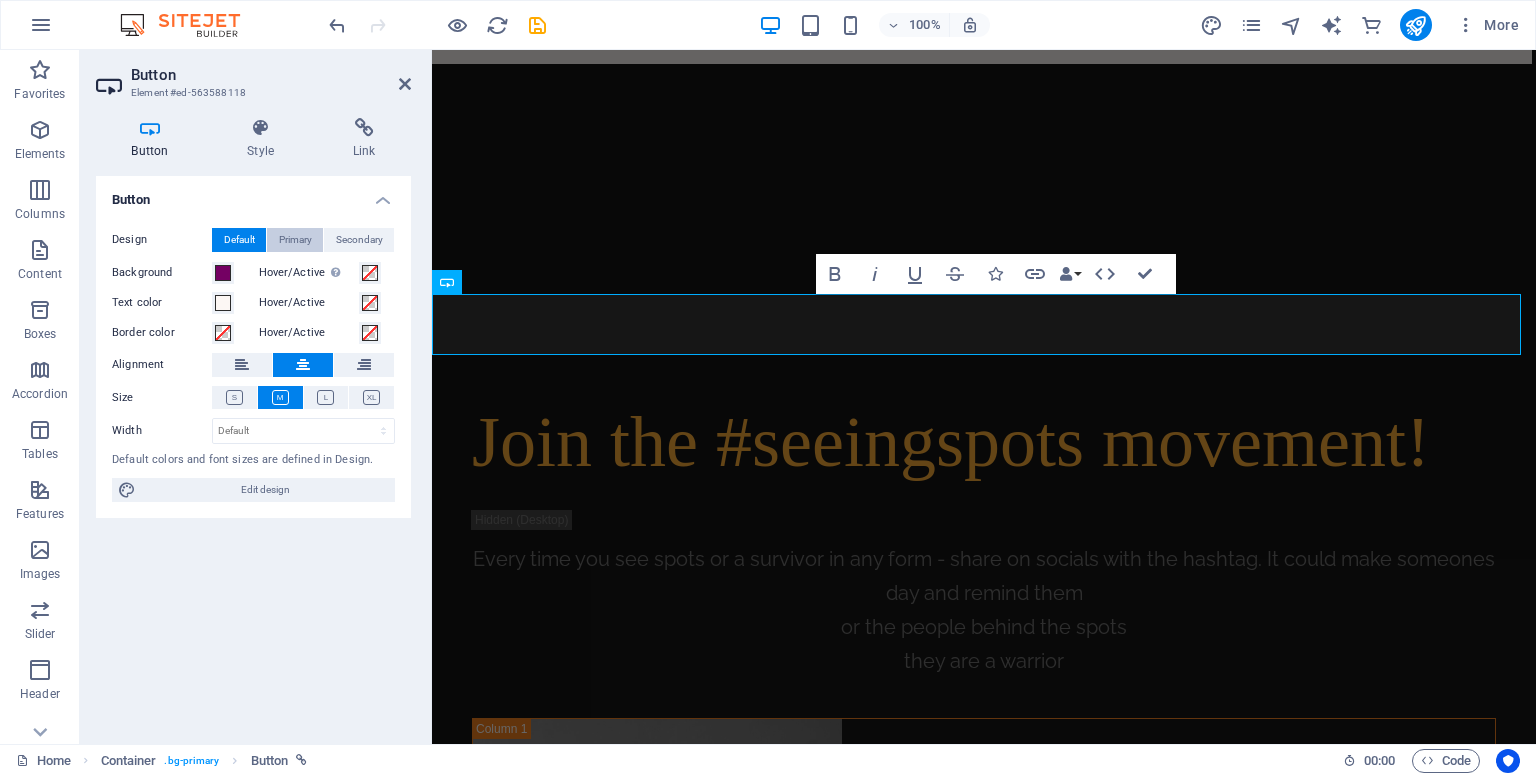 click on "Primary" at bounding box center [295, 240] 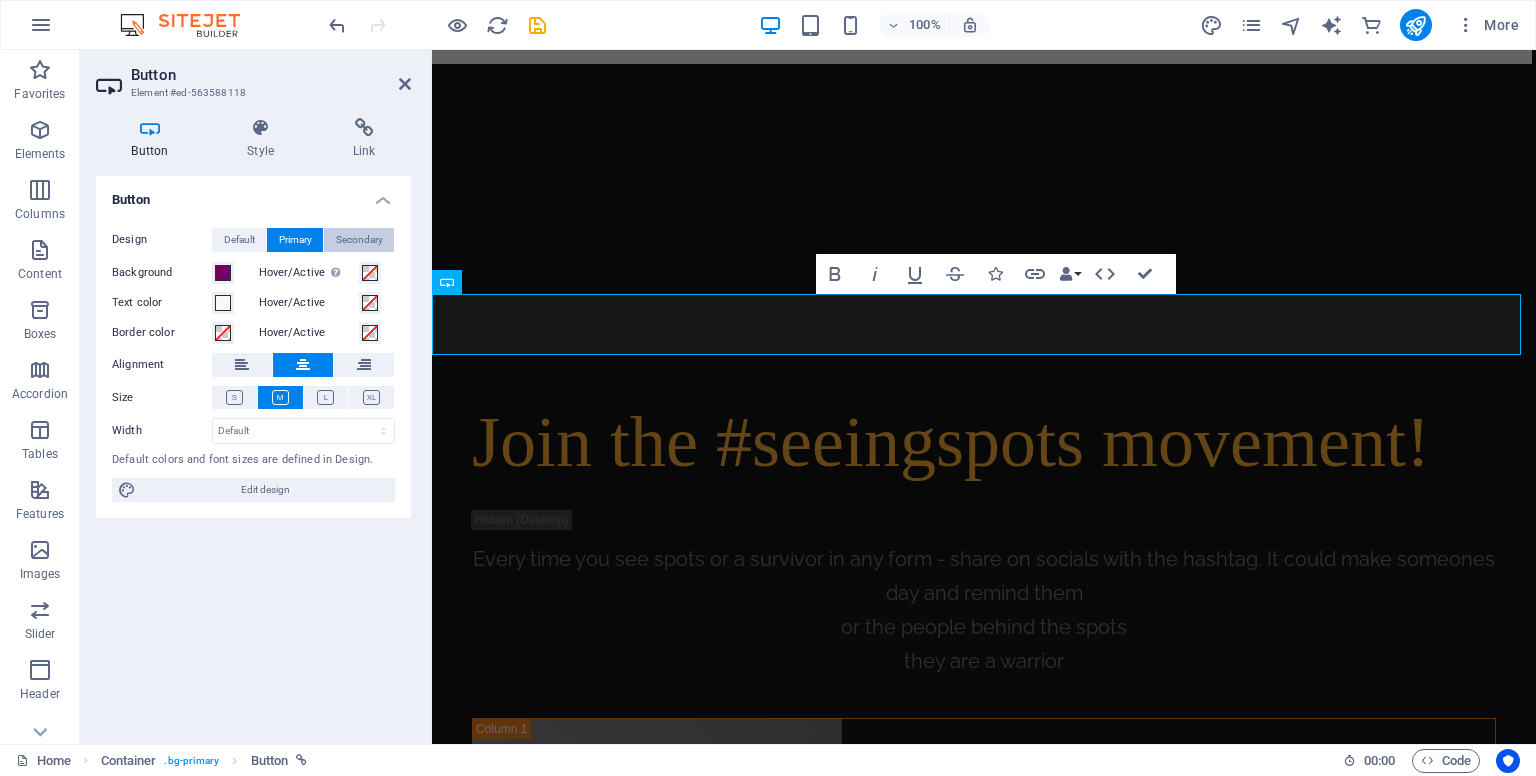 click on "Secondary" at bounding box center (359, 240) 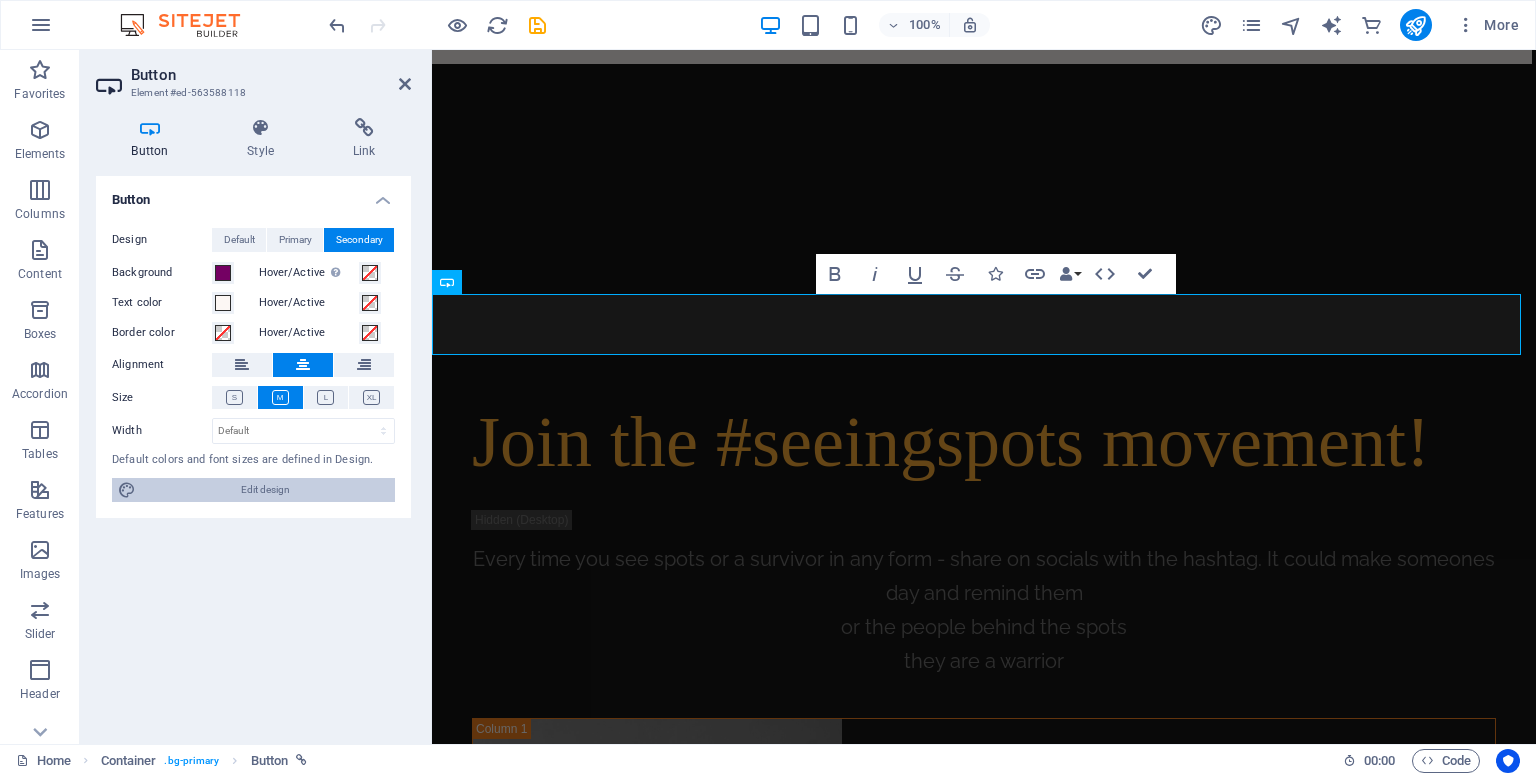 drag, startPoint x: 262, startPoint y: 488, endPoint x: 295, endPoint y: 704, distance: 218.50629 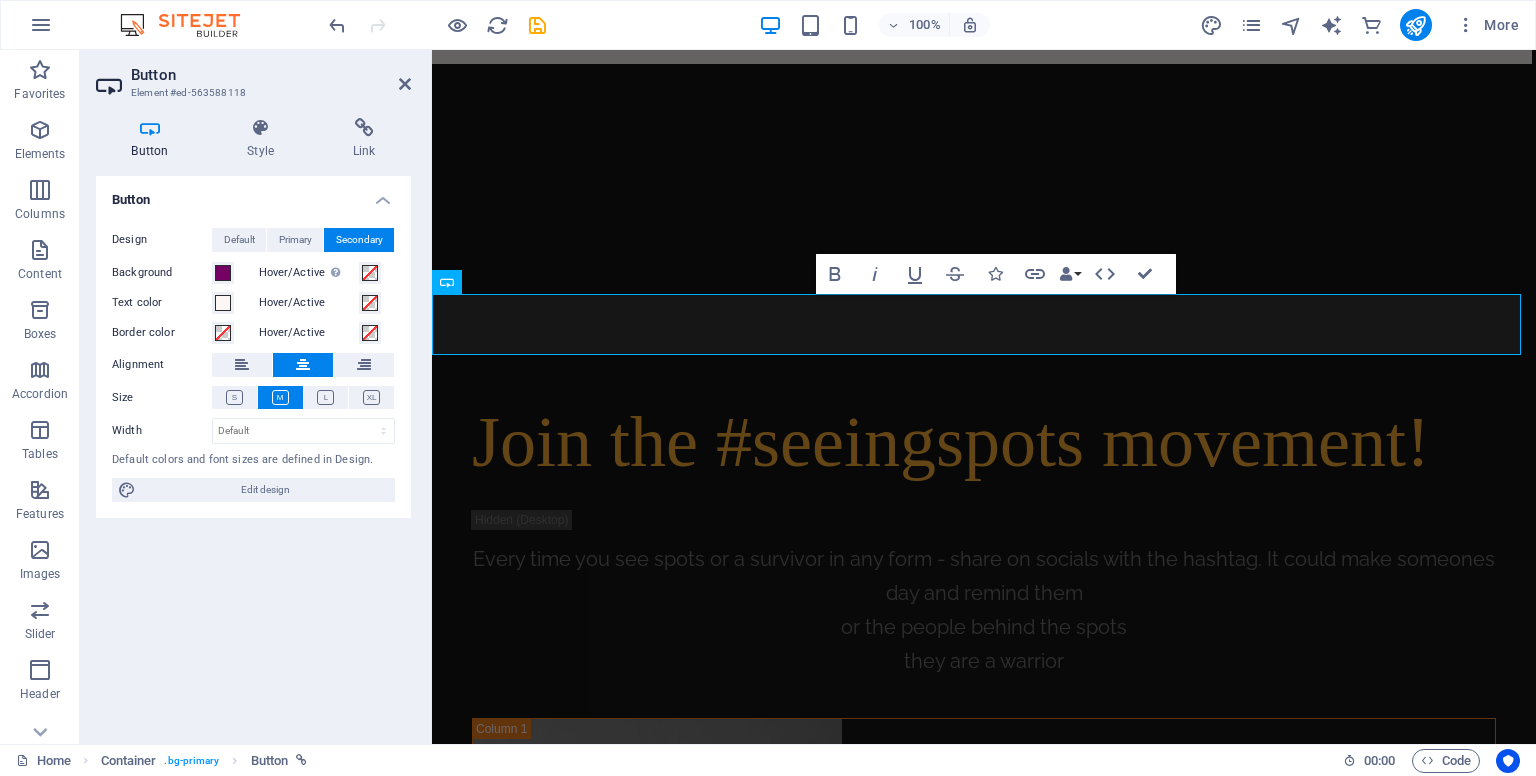 select on "px" 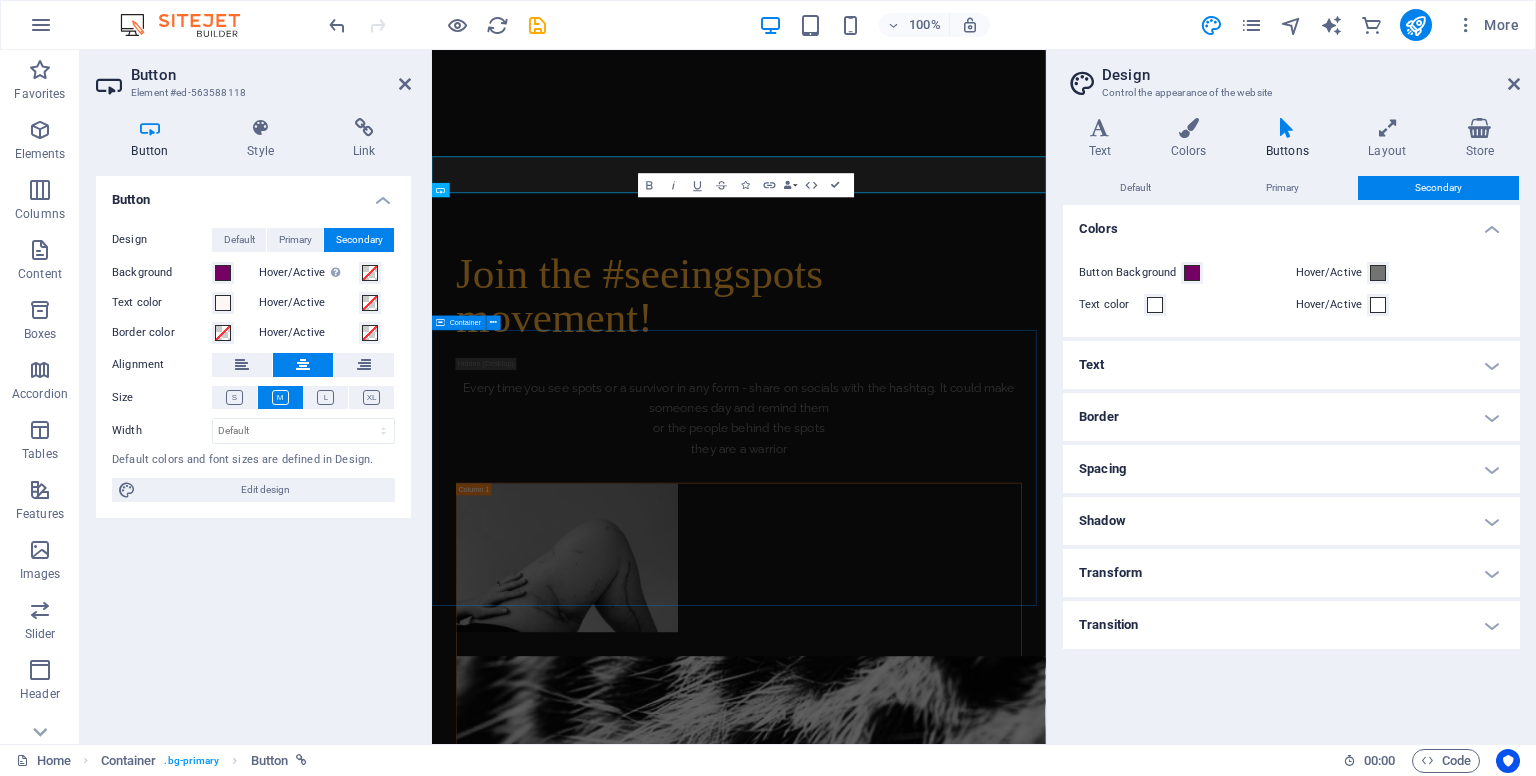 scroll, scrollTop: 7376, scrollLeft: 0, axis: vertical 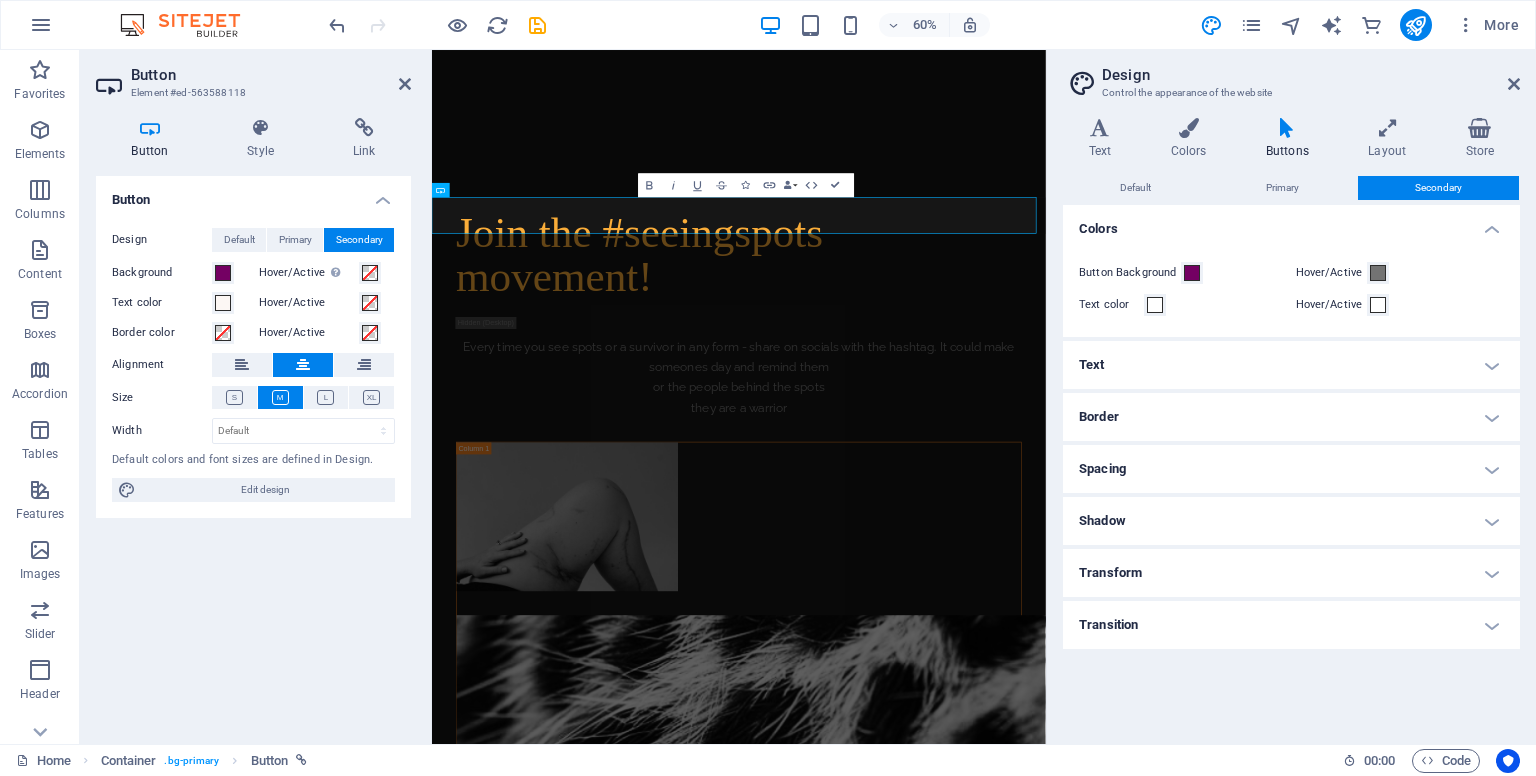 click on "Text" at bounding box center [1291, 365] 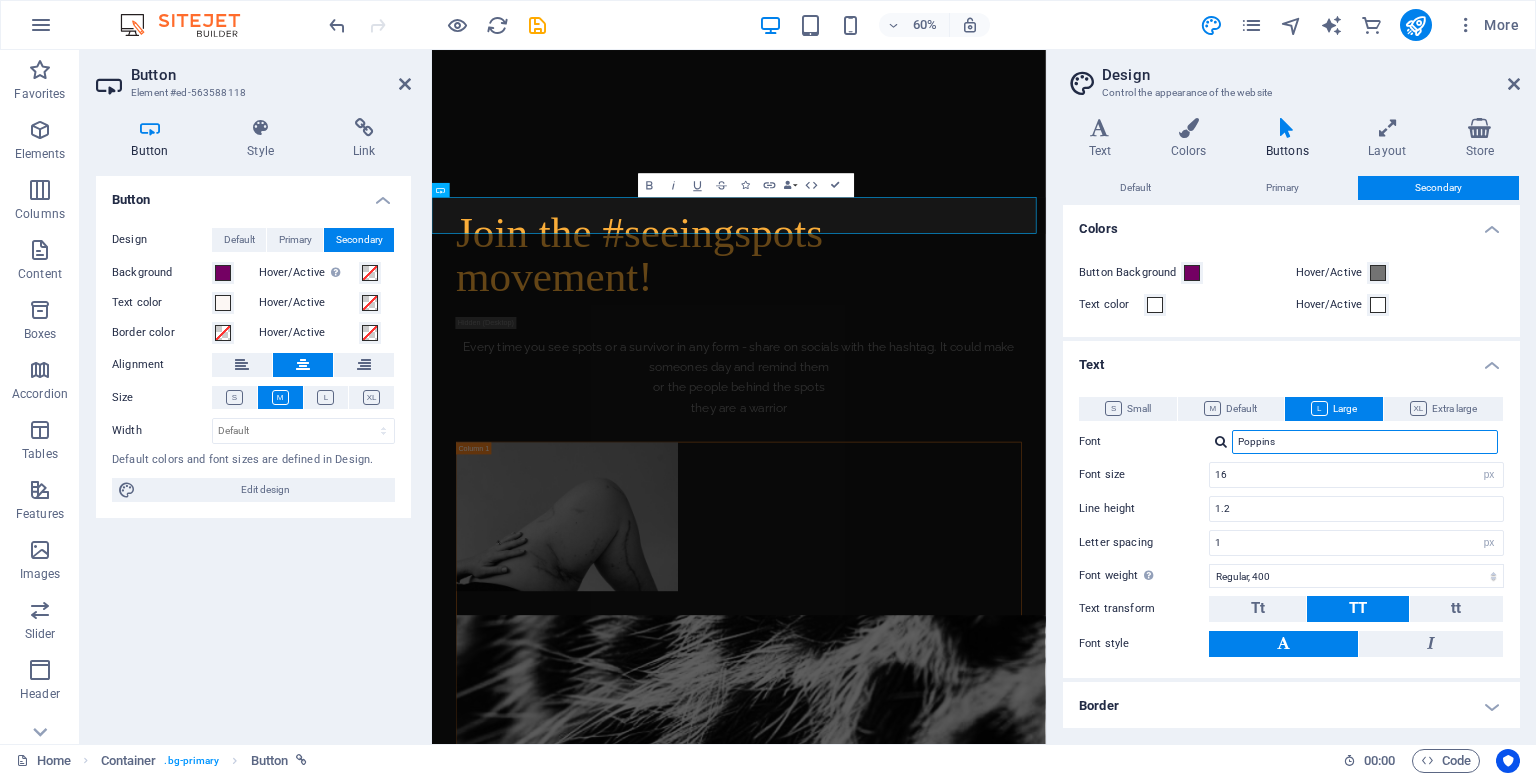 click on "Poppins" at bounding box center [1365, 442] 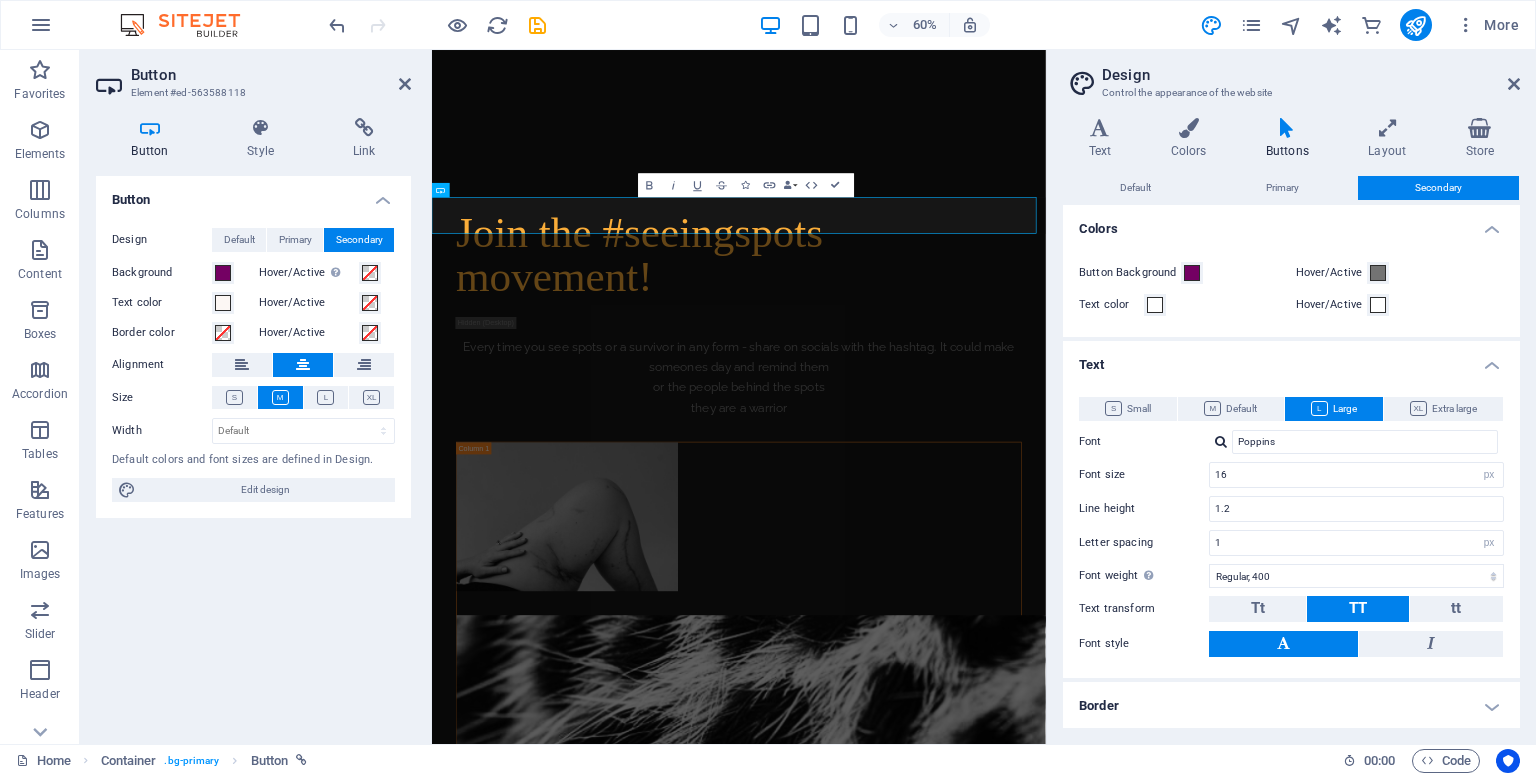 click at bounding box center (1221, 441) 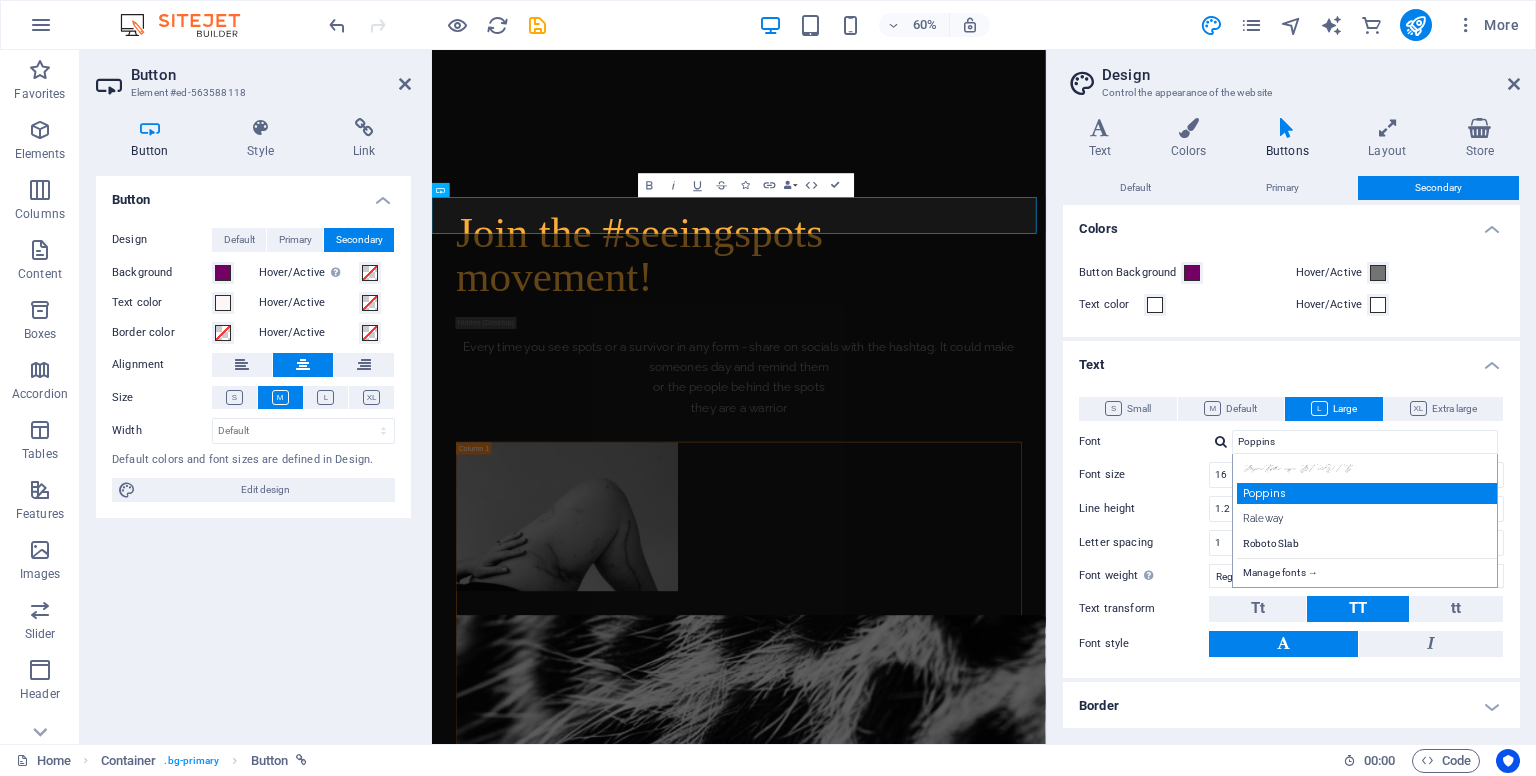 click on "Poppins" at bounding box center [1369, 493] 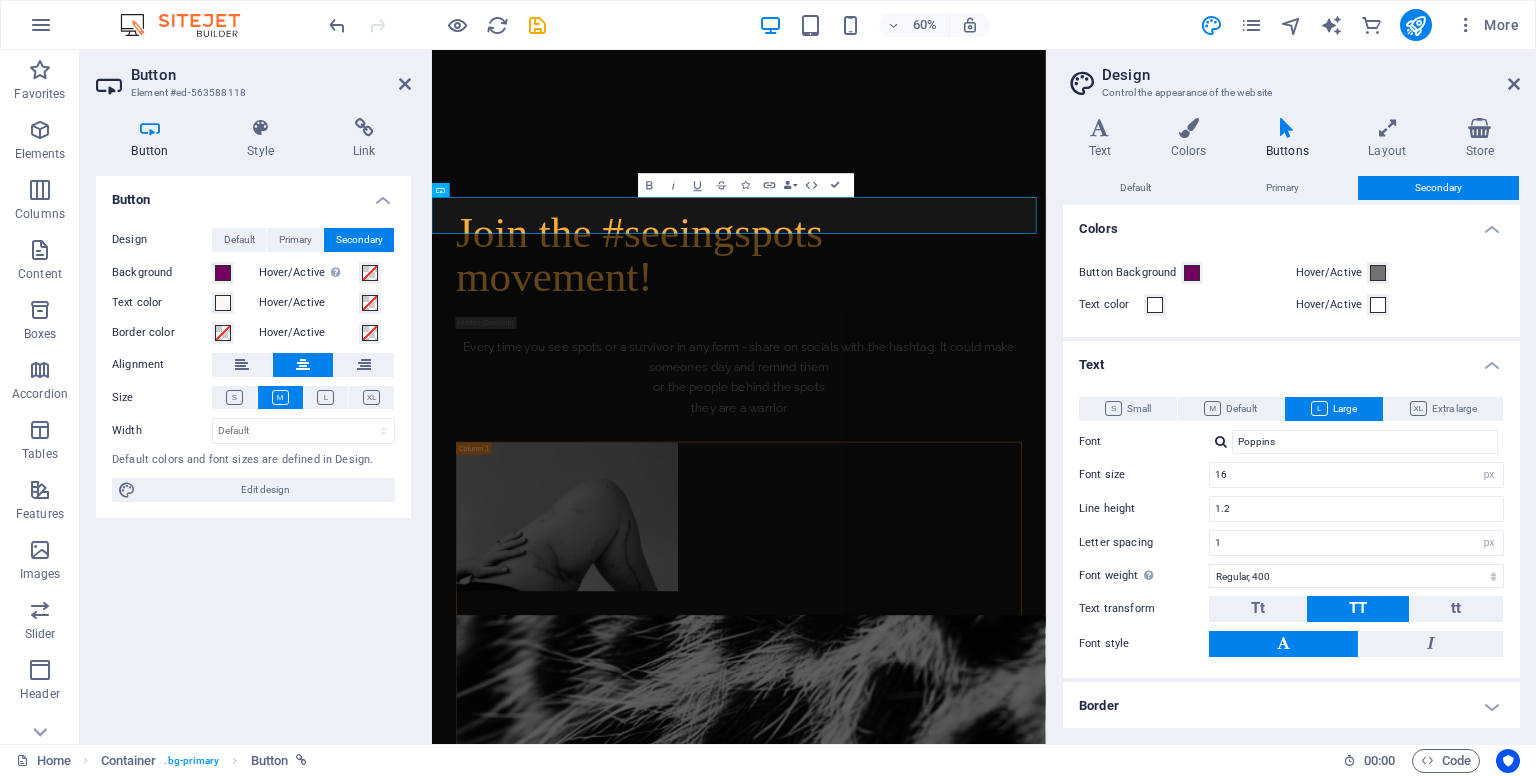 click at bounding box center (1221, 441) 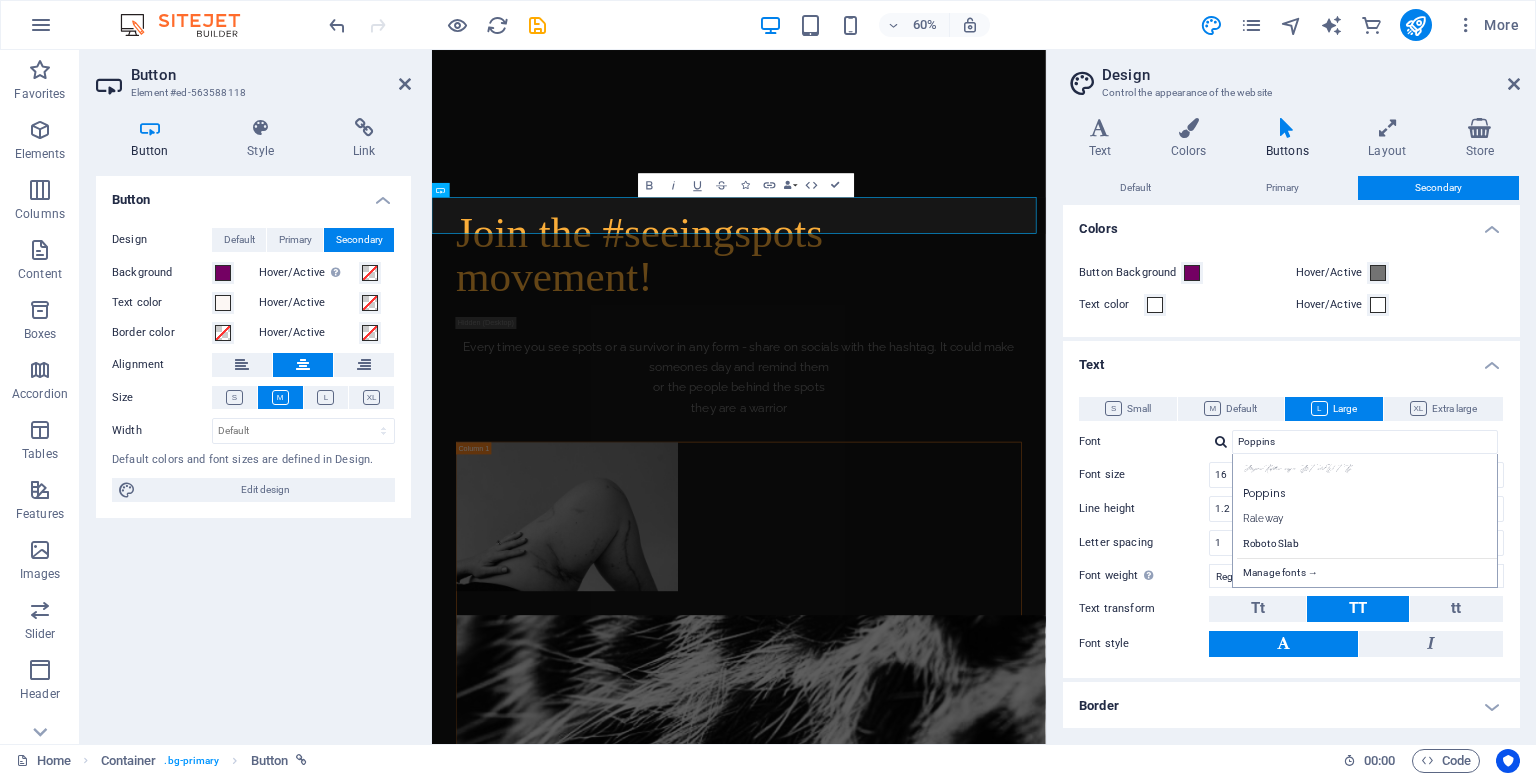 click on "BuongiornoRastellino wunqfou By2T wdxlWcTRg Poppins Raleway Roboto Slab Manage fonts →" at bounding box center (1365, 521) 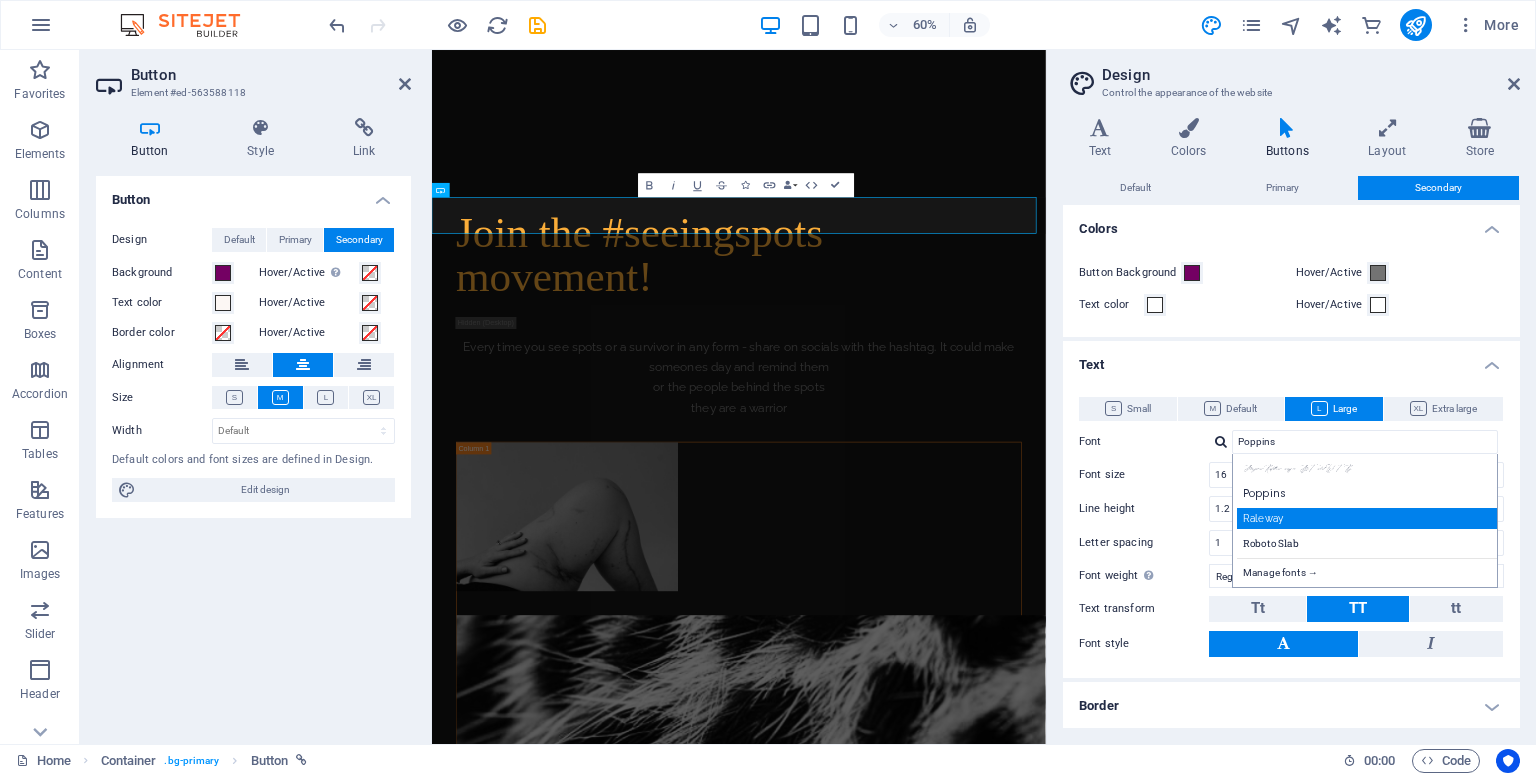 click on "Raleway" at bounding box center [1369, 518] 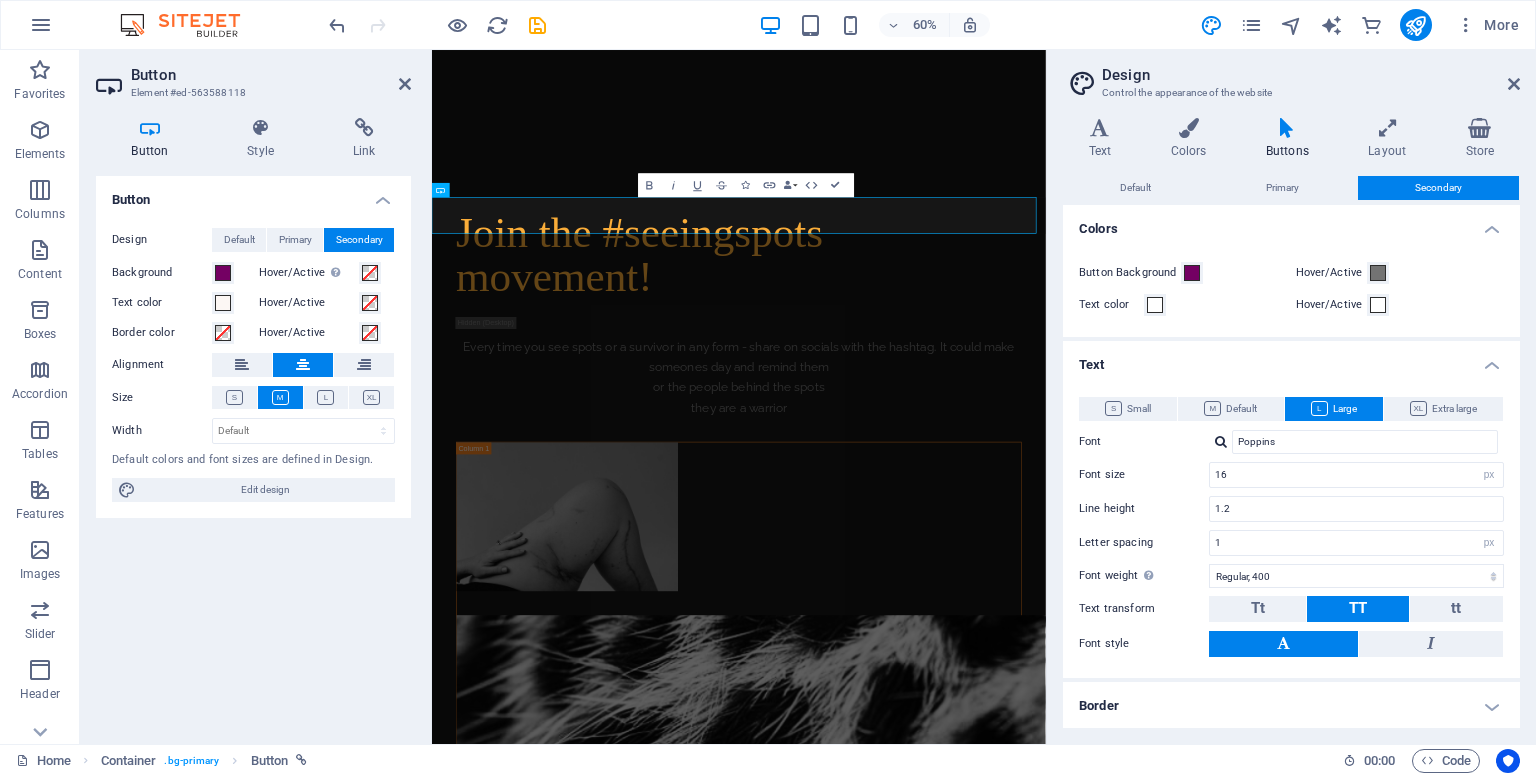type on "Raleway" 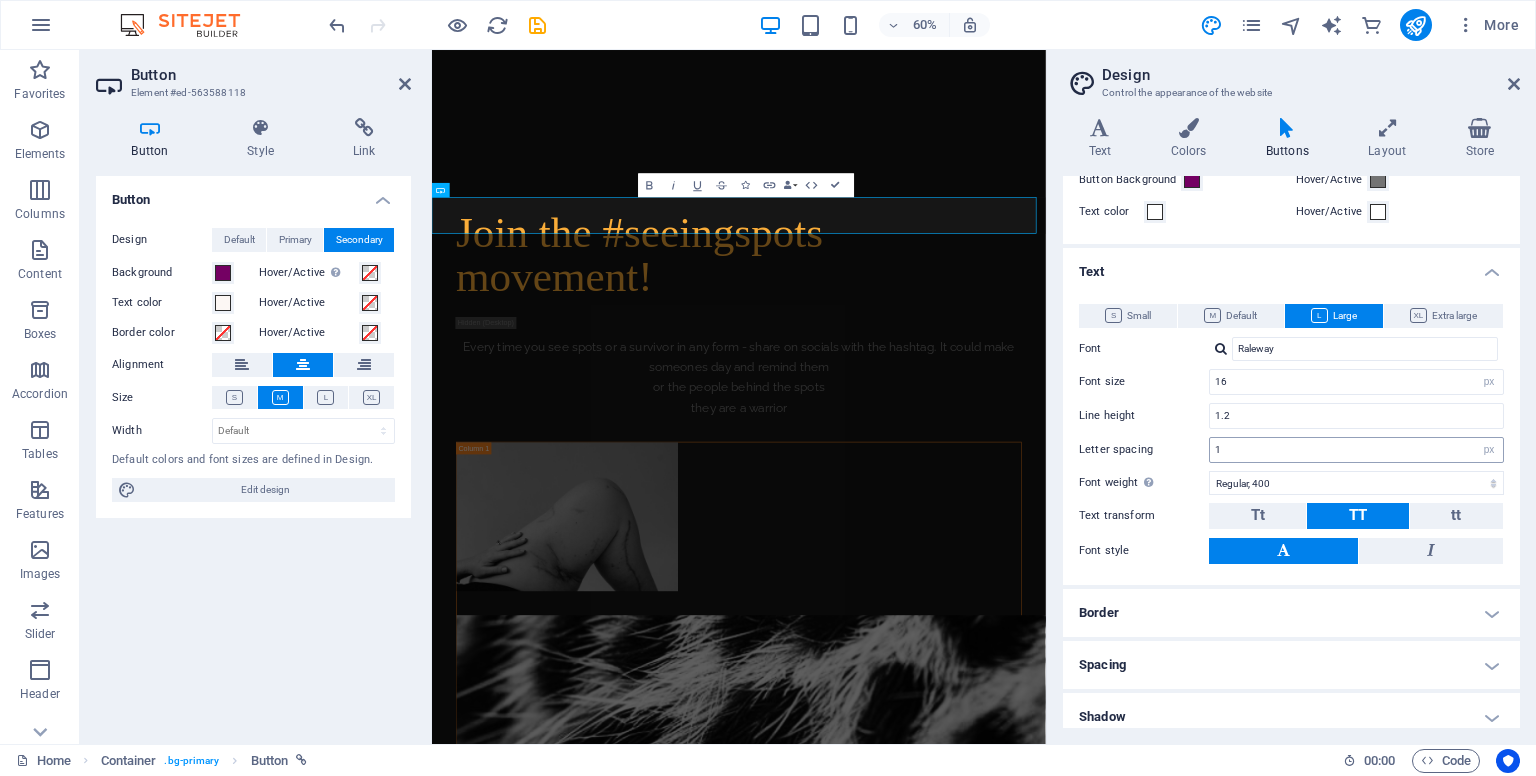 scroll, scrollTop: 207, scrollLeft: 0, axis: vertical 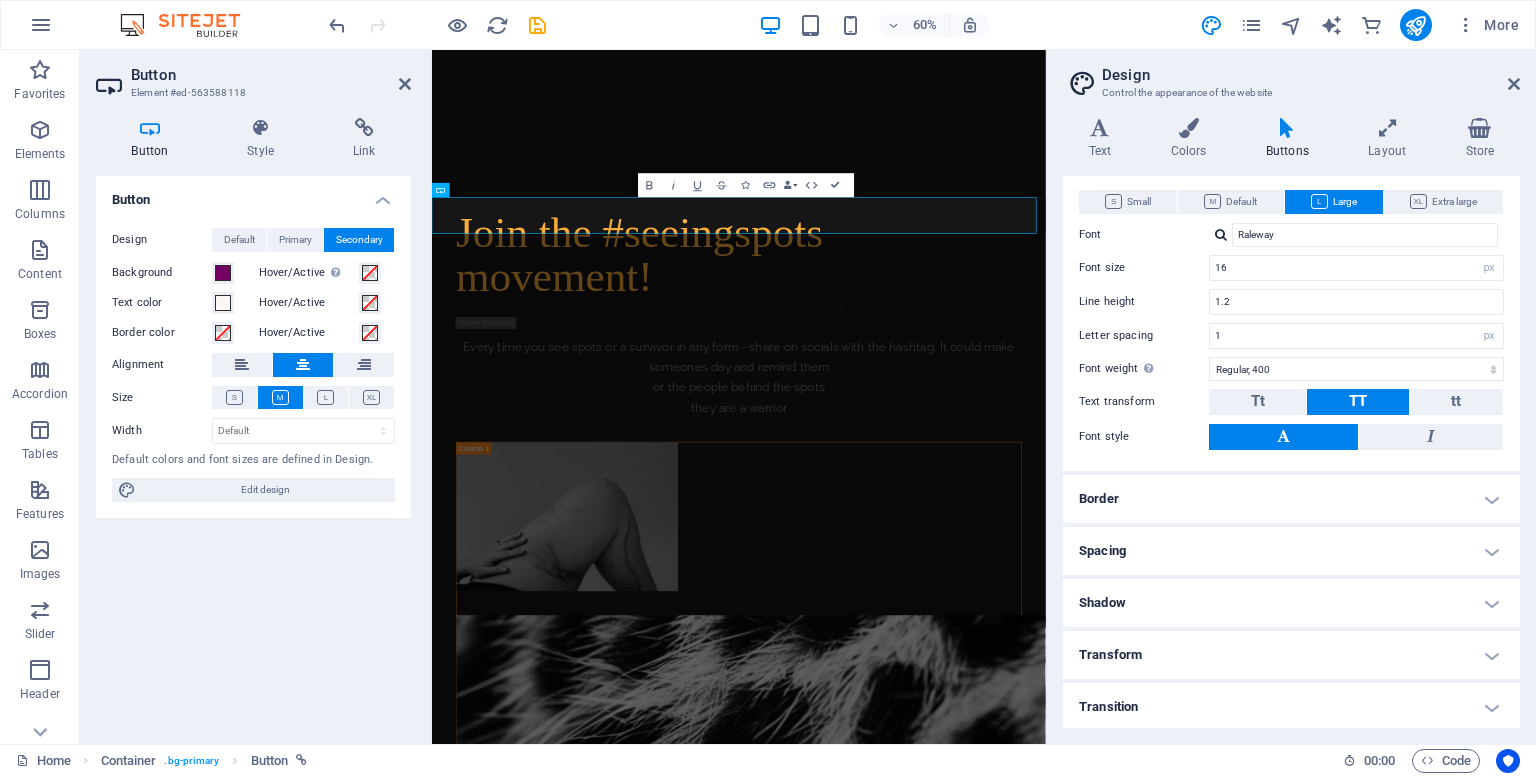 click on "Spacing" at bounding box center (1291, 551) 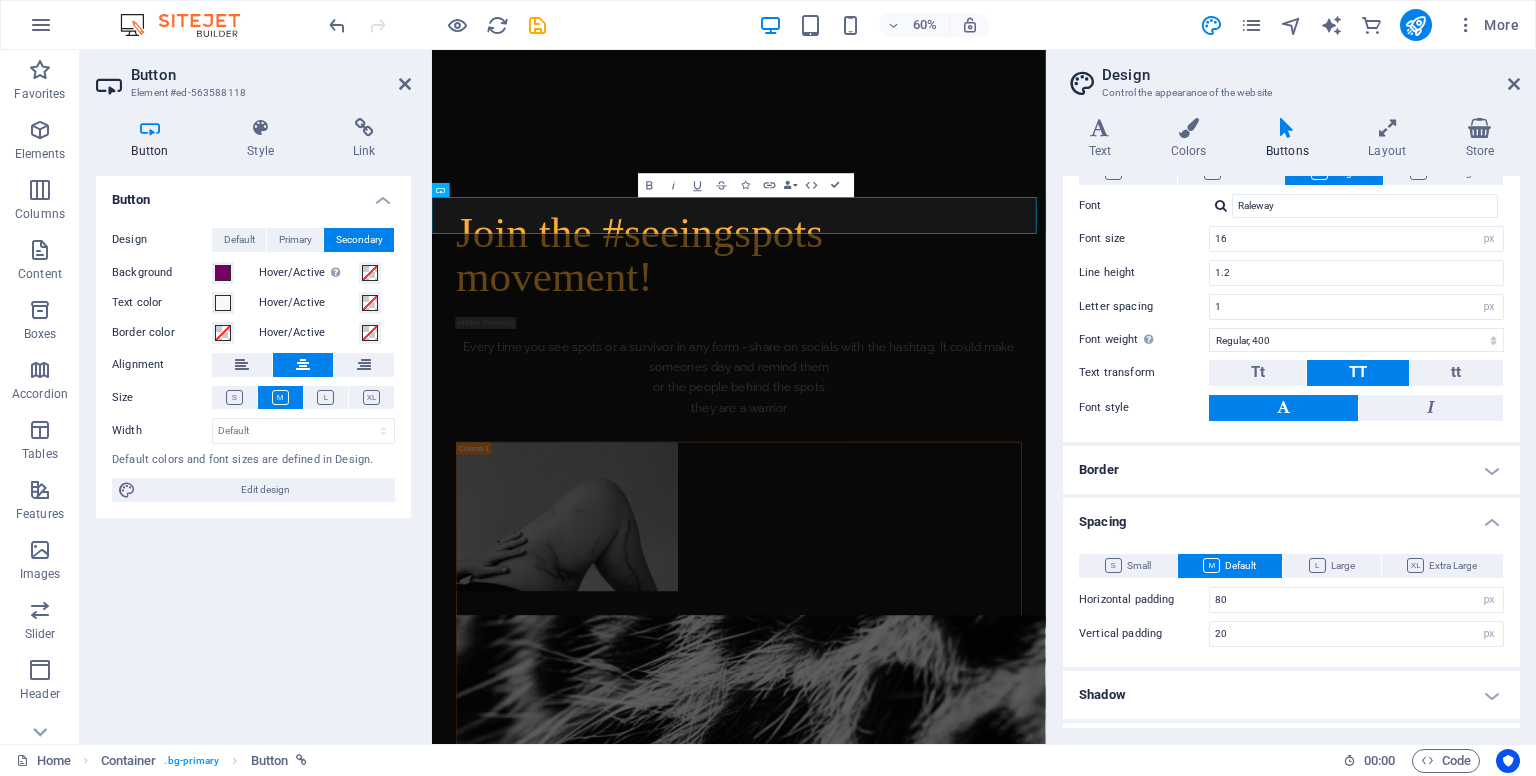 scroll, scrollTop: 127, scrollLeft: 0, axis: vertical 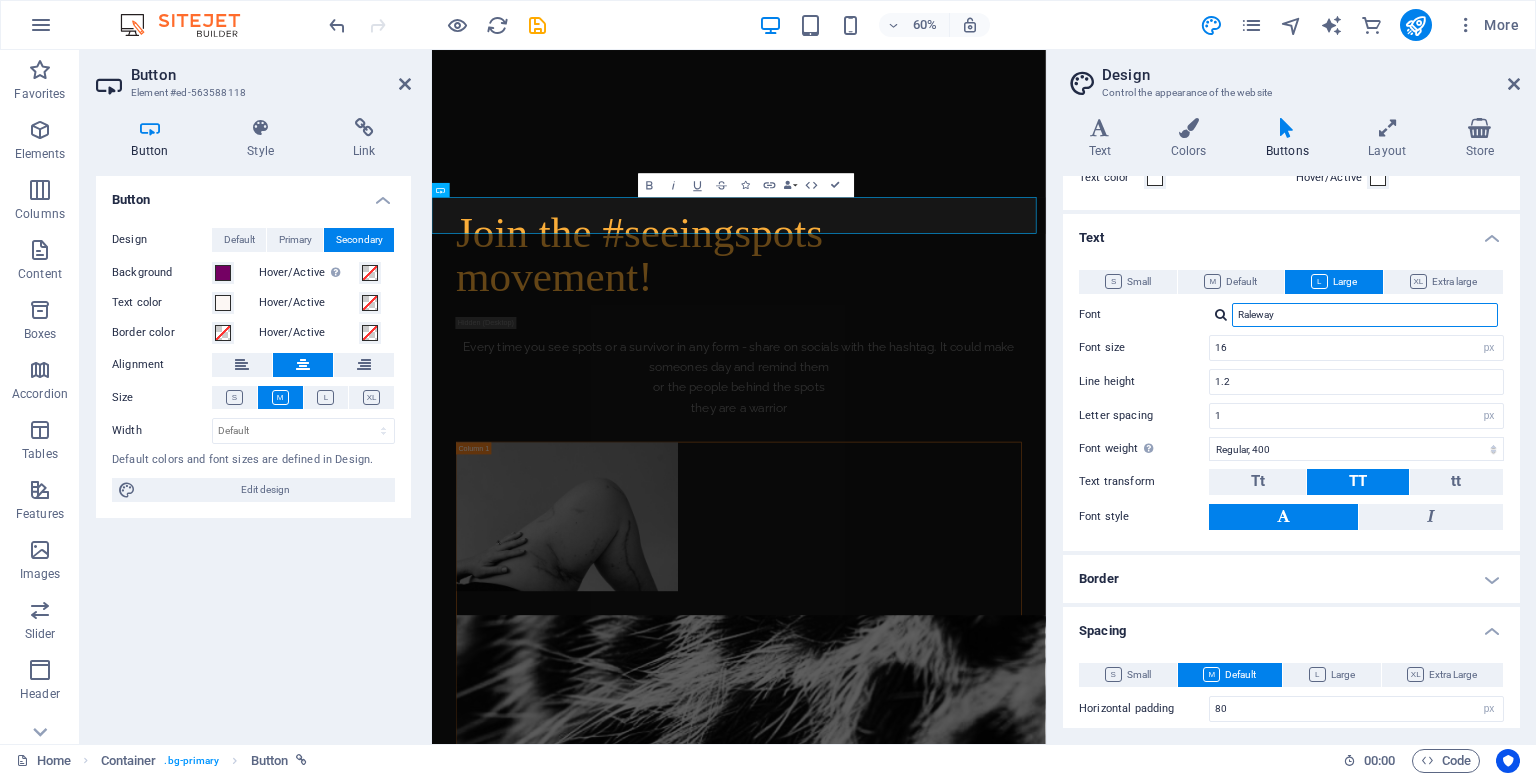 click on "Raleway" at bounding box center (1365, 315) 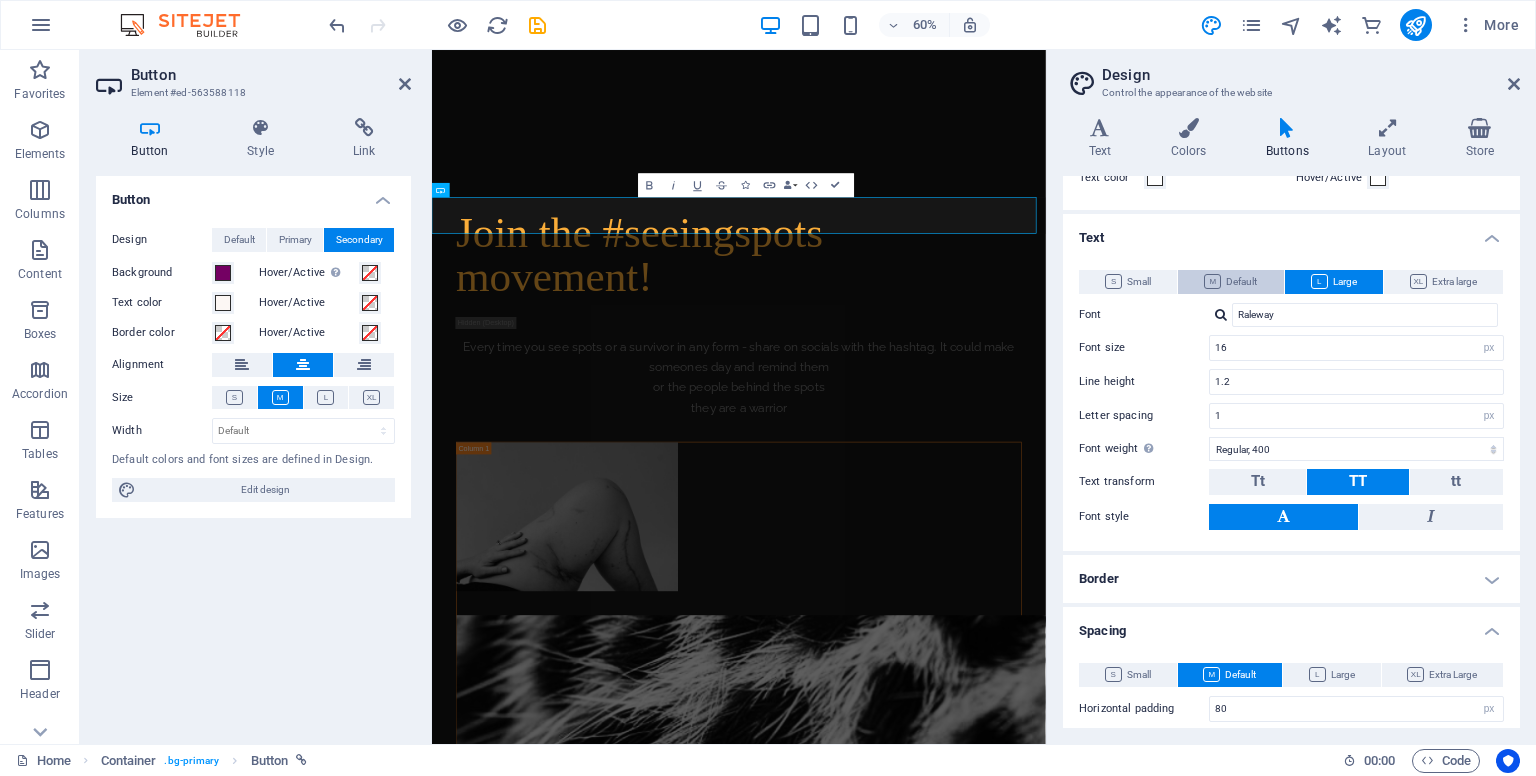 click on "Default" at bounding box center [1230, 282] 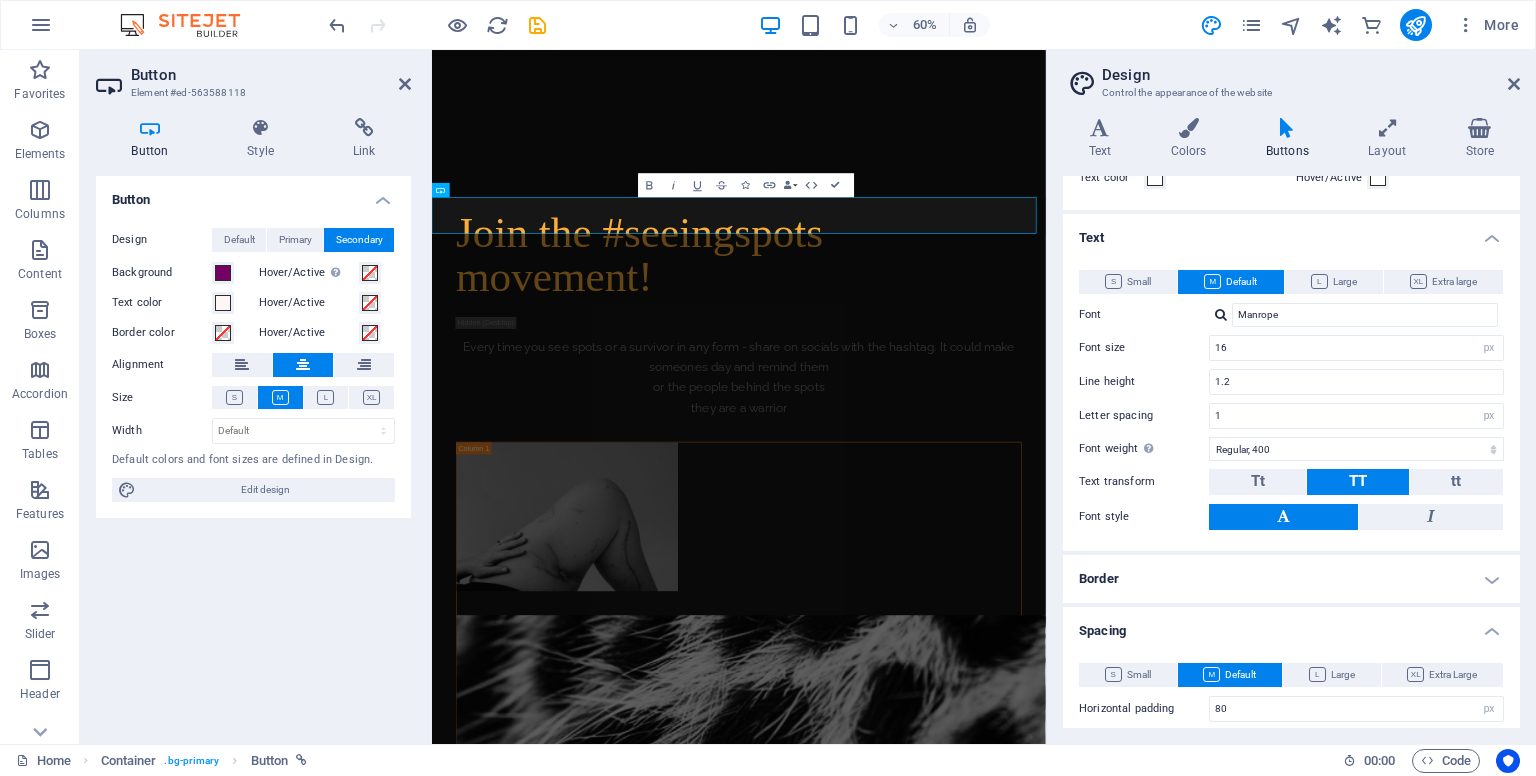 click at bounding box center (1221, 314) 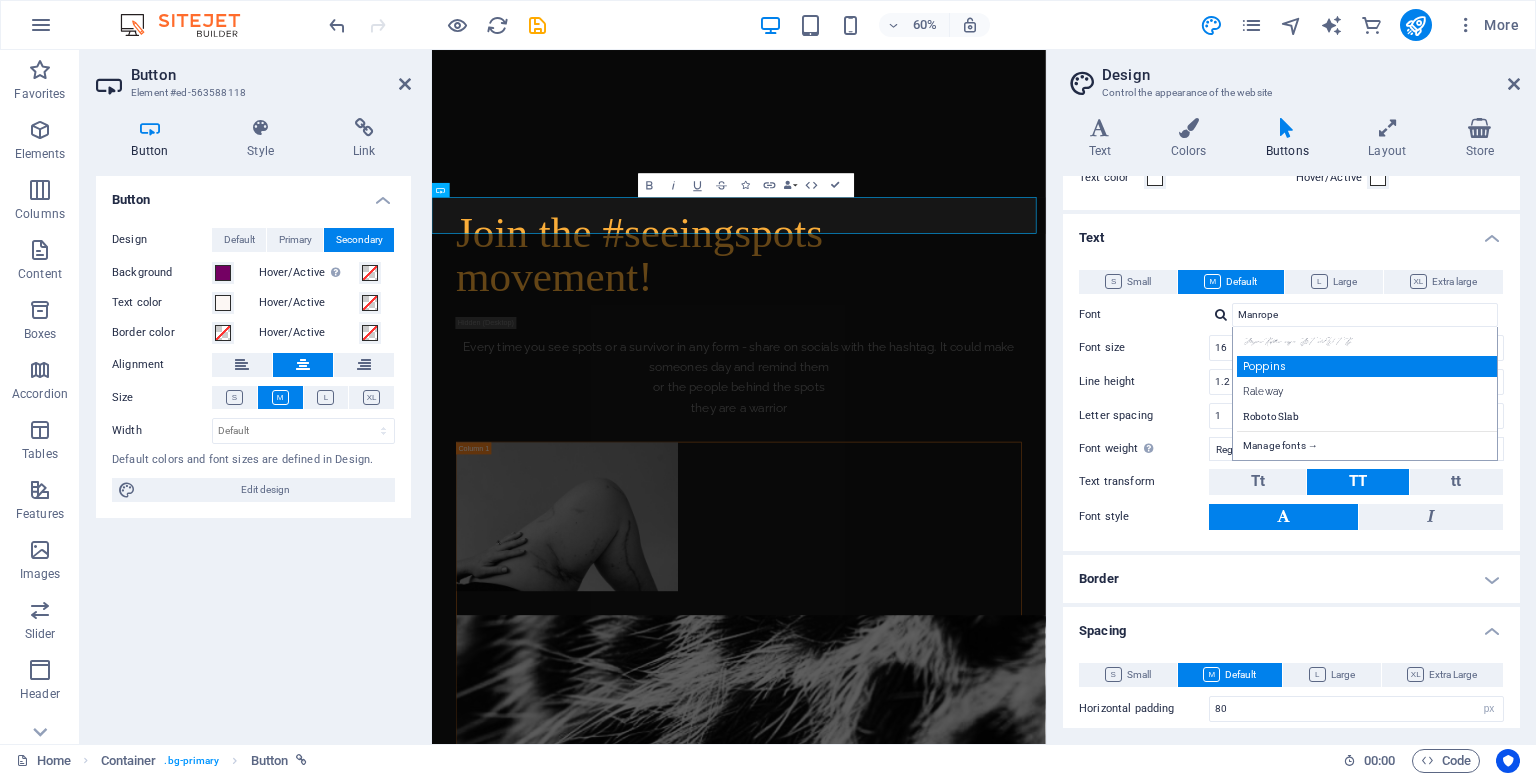 click on "Poppins" at bounding box center [1369, 366] 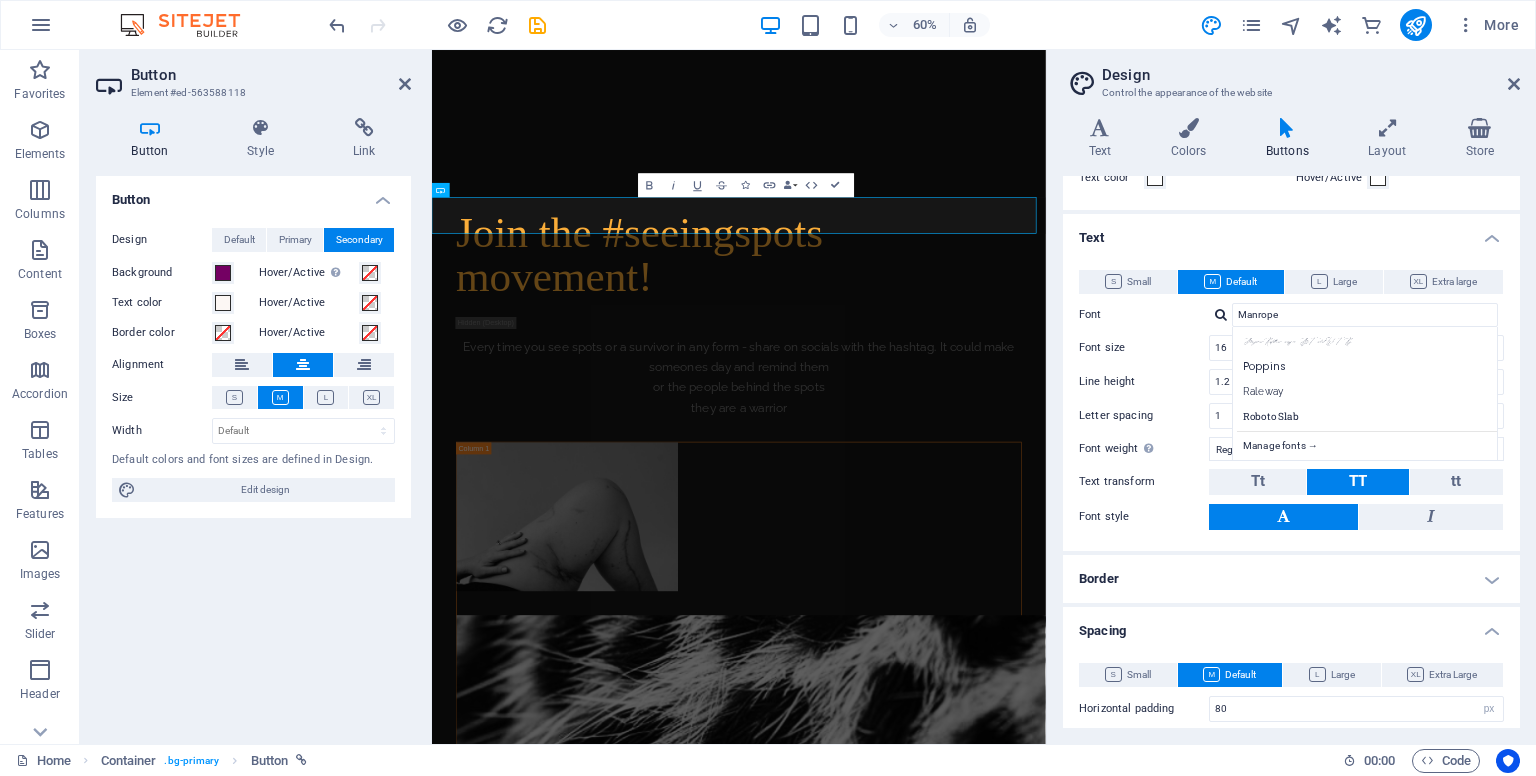 type on "Poppins" 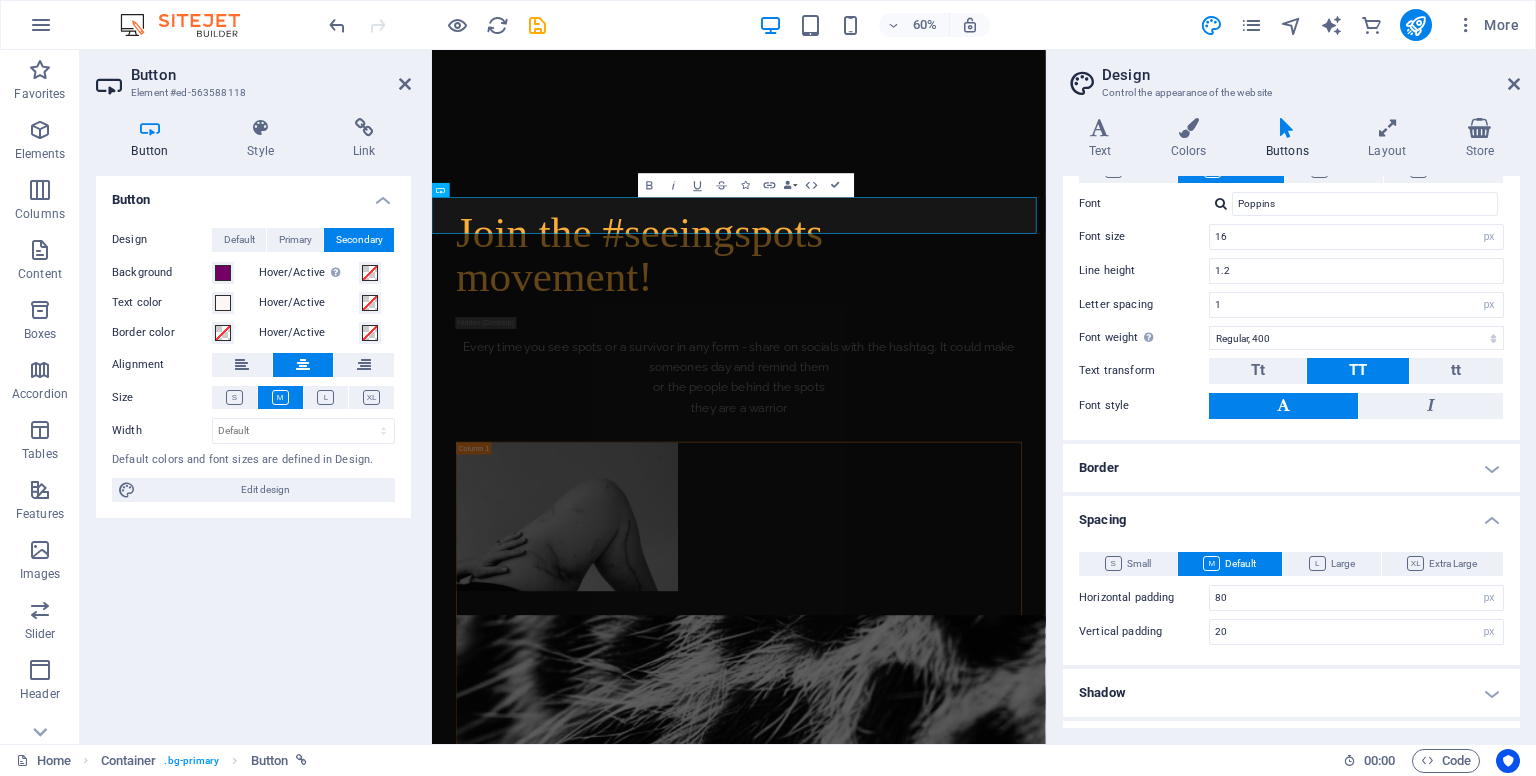 scroll, scrollTop: 327, scrollLeft: 0, axis: vertical 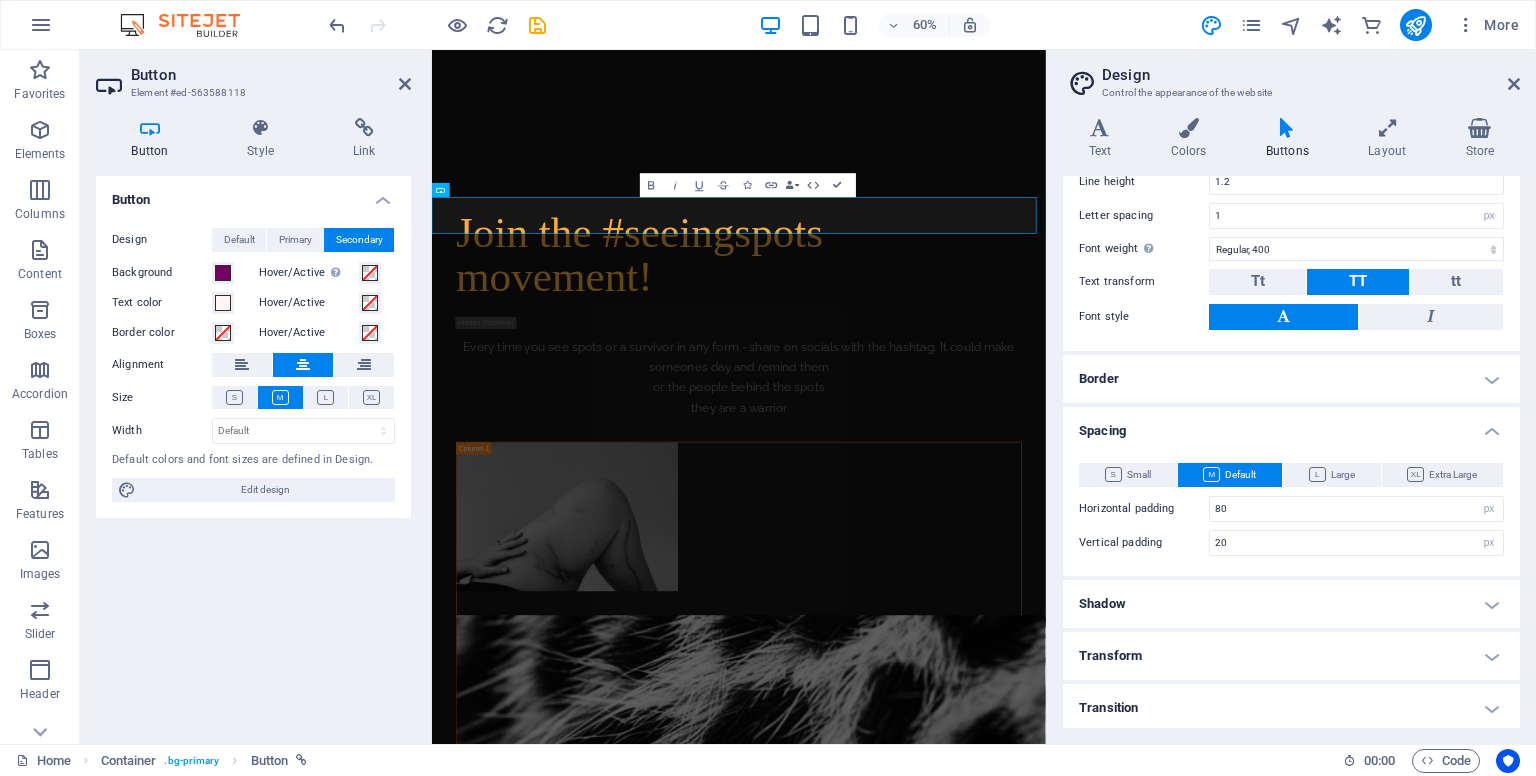 click on "Shadow" at bounding box center (1291, 604) 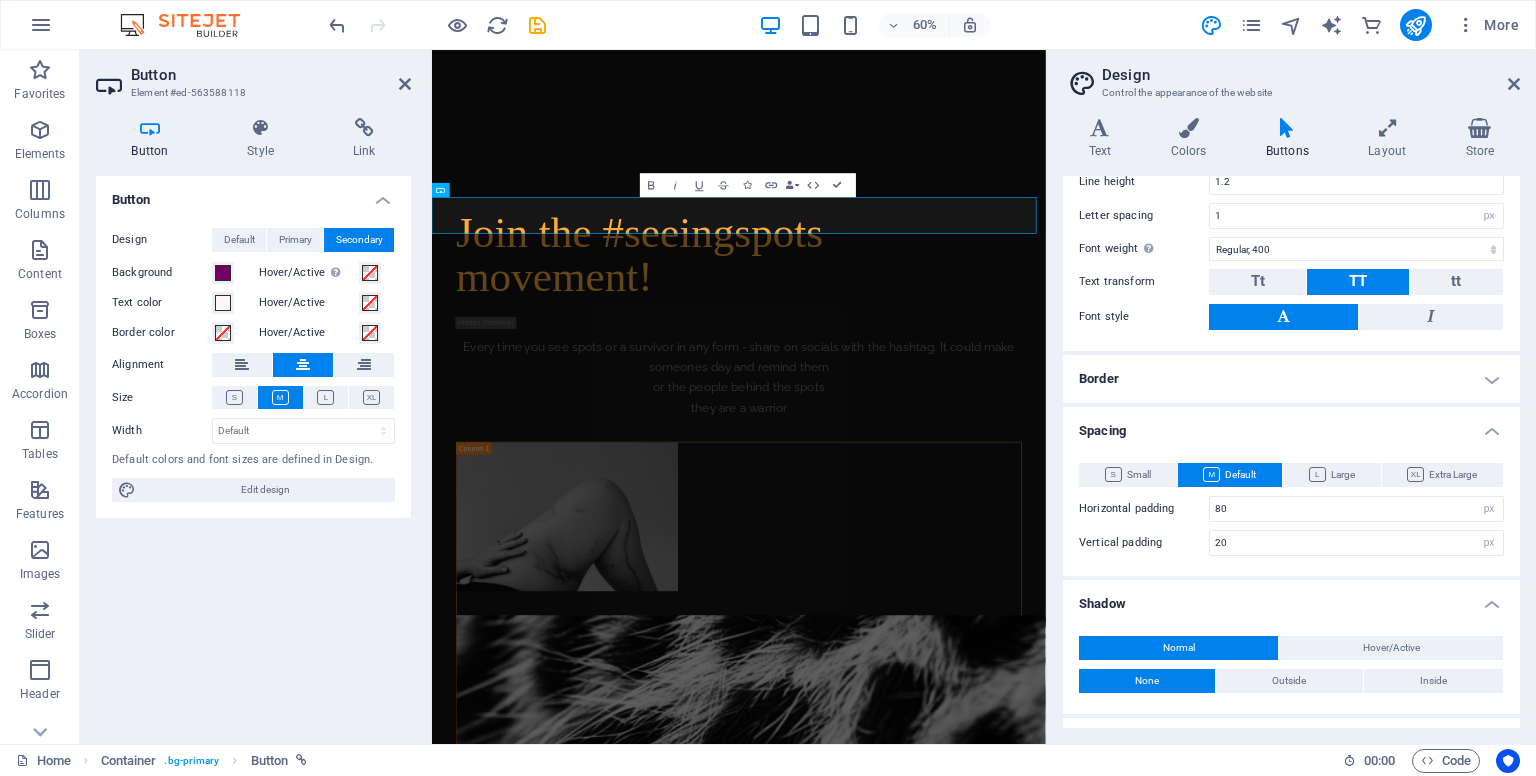 click on "Border" at bounding box center [1291, 379] 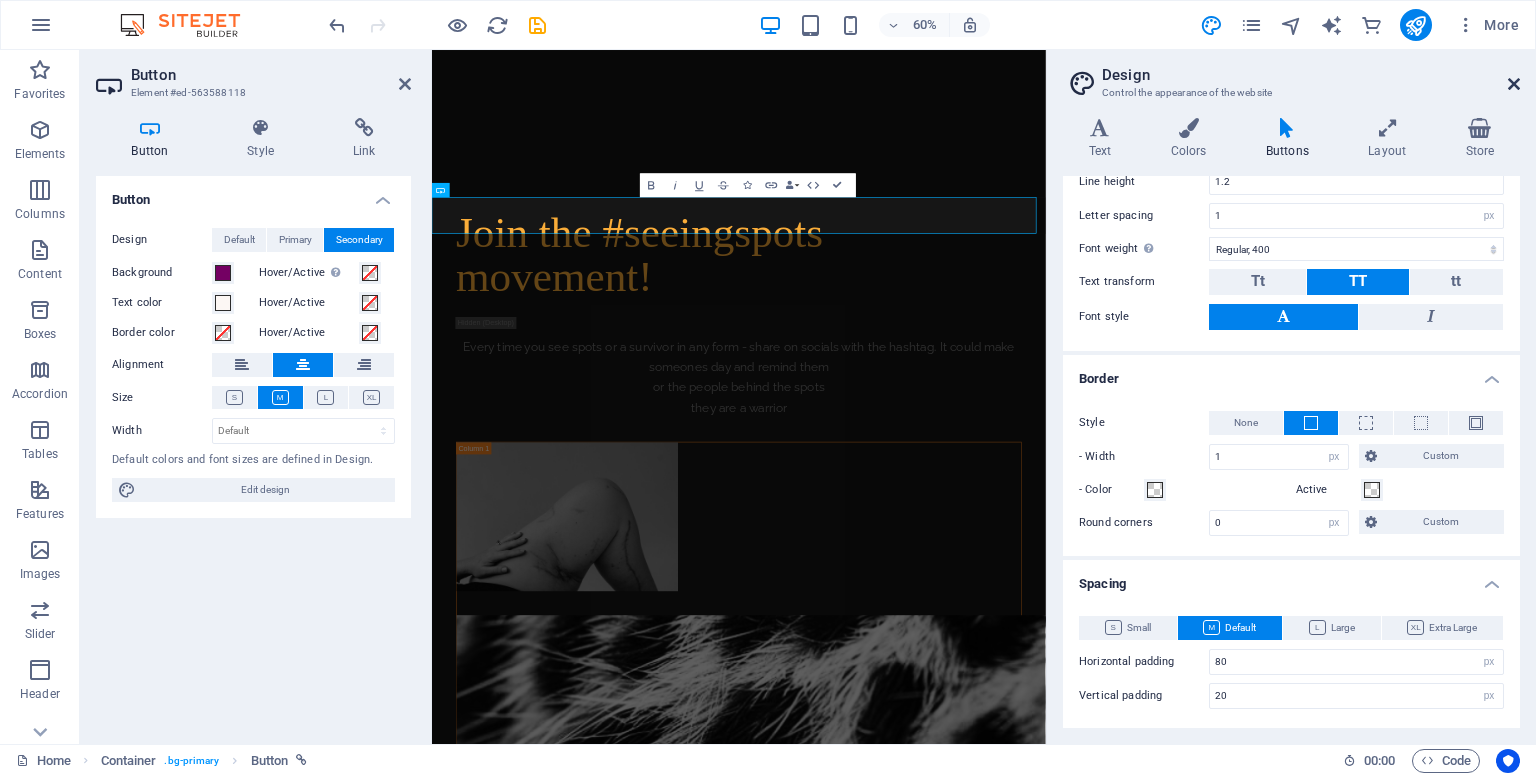 click at bounding box center (1514, 84) 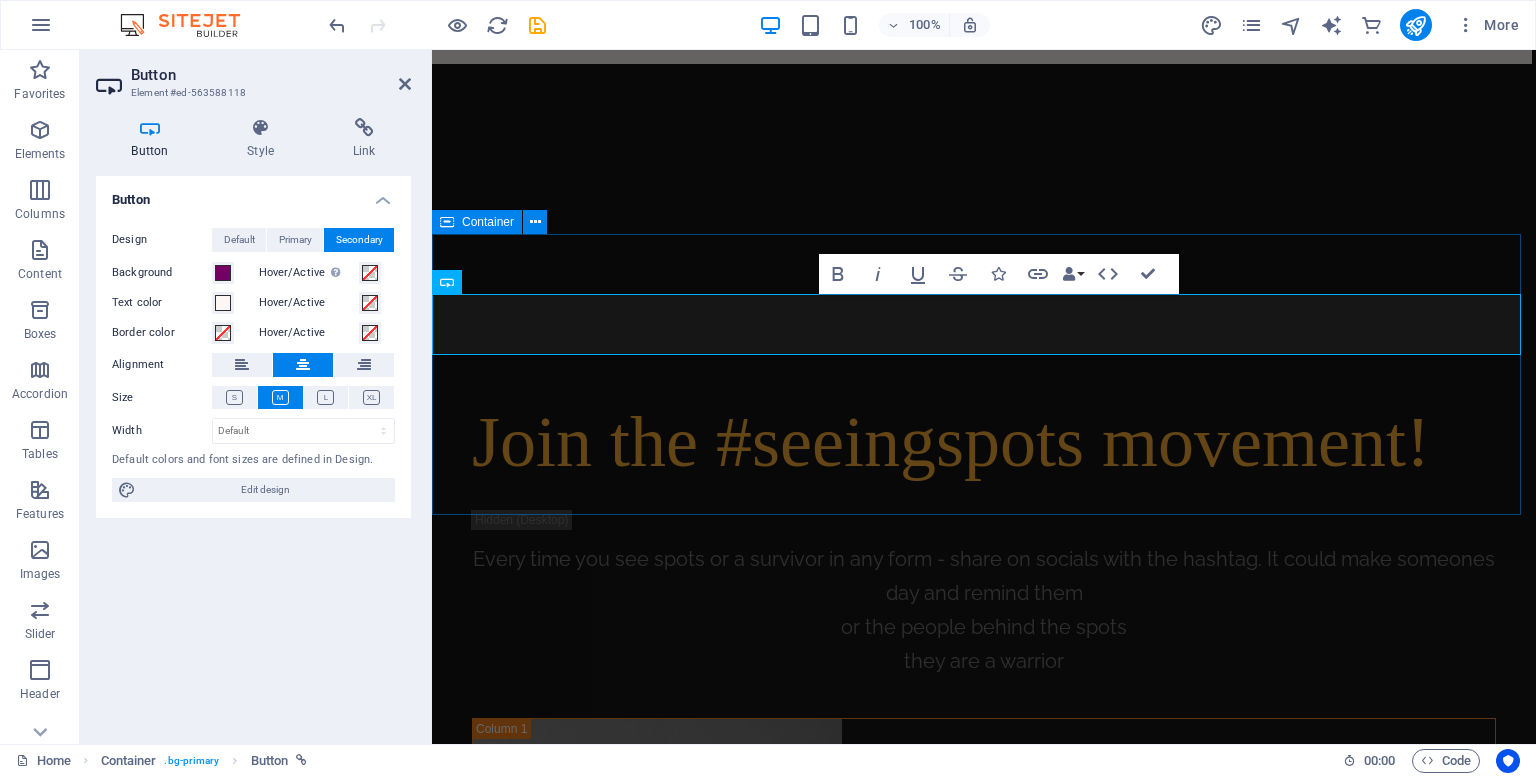 click on "find me on insta" at bounding box center [984, 3125] 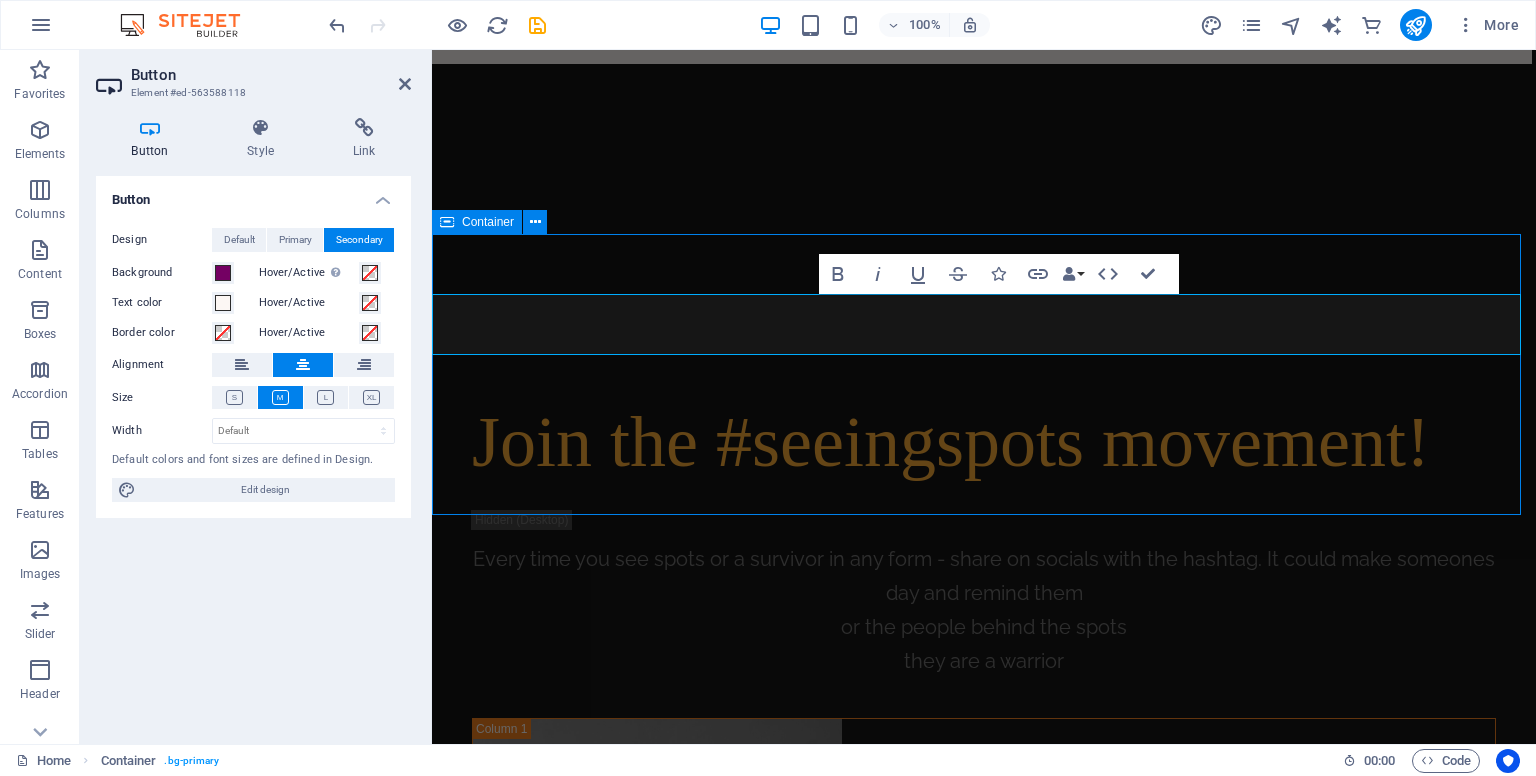 scroll, scrollTop: 7521, scrollLeft: 0, axis: vertical 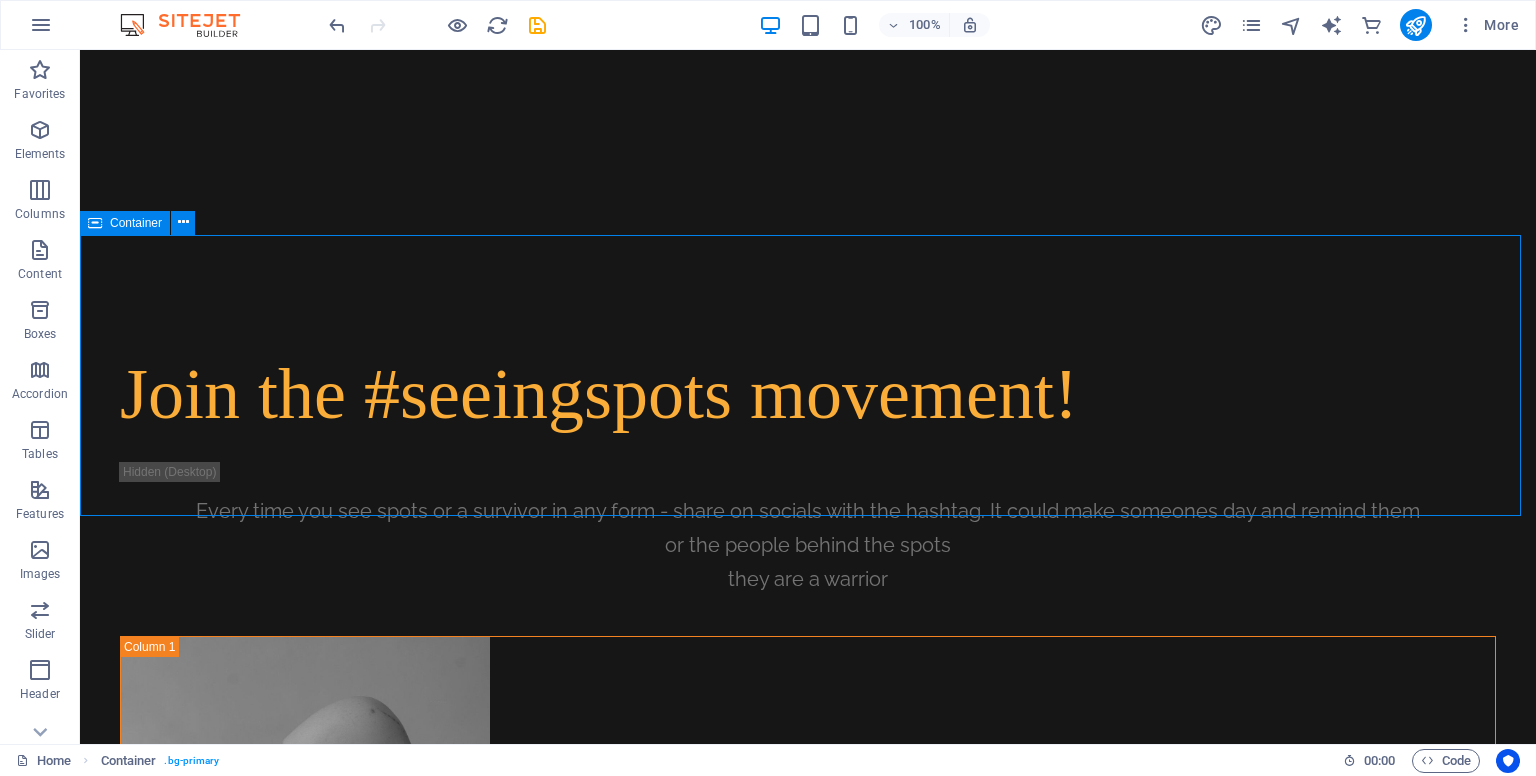 click on "find me on insta" at bounding box center [808, 3043] 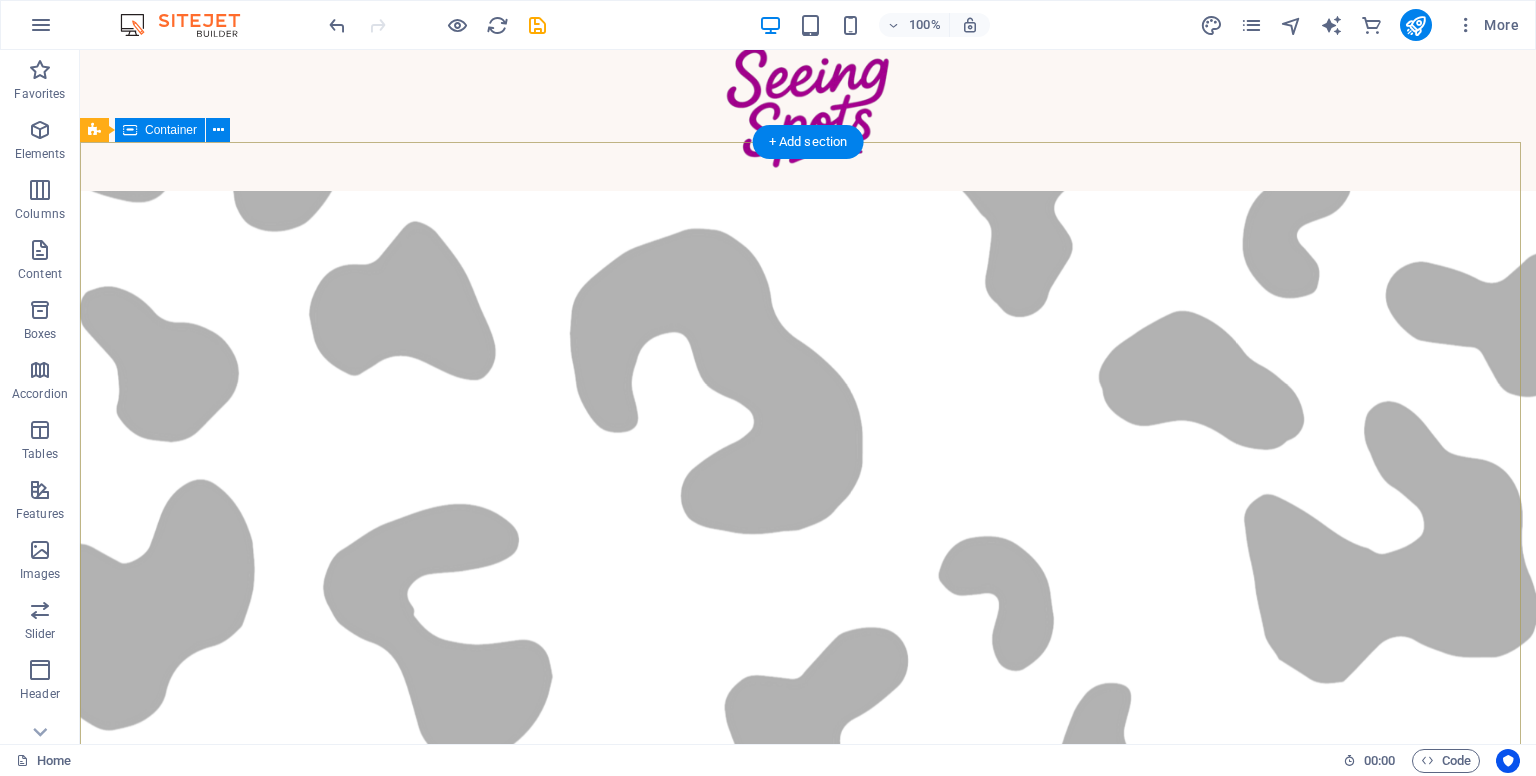 scroll, scrollTop: 0, scrollLeft: 0, axis: both 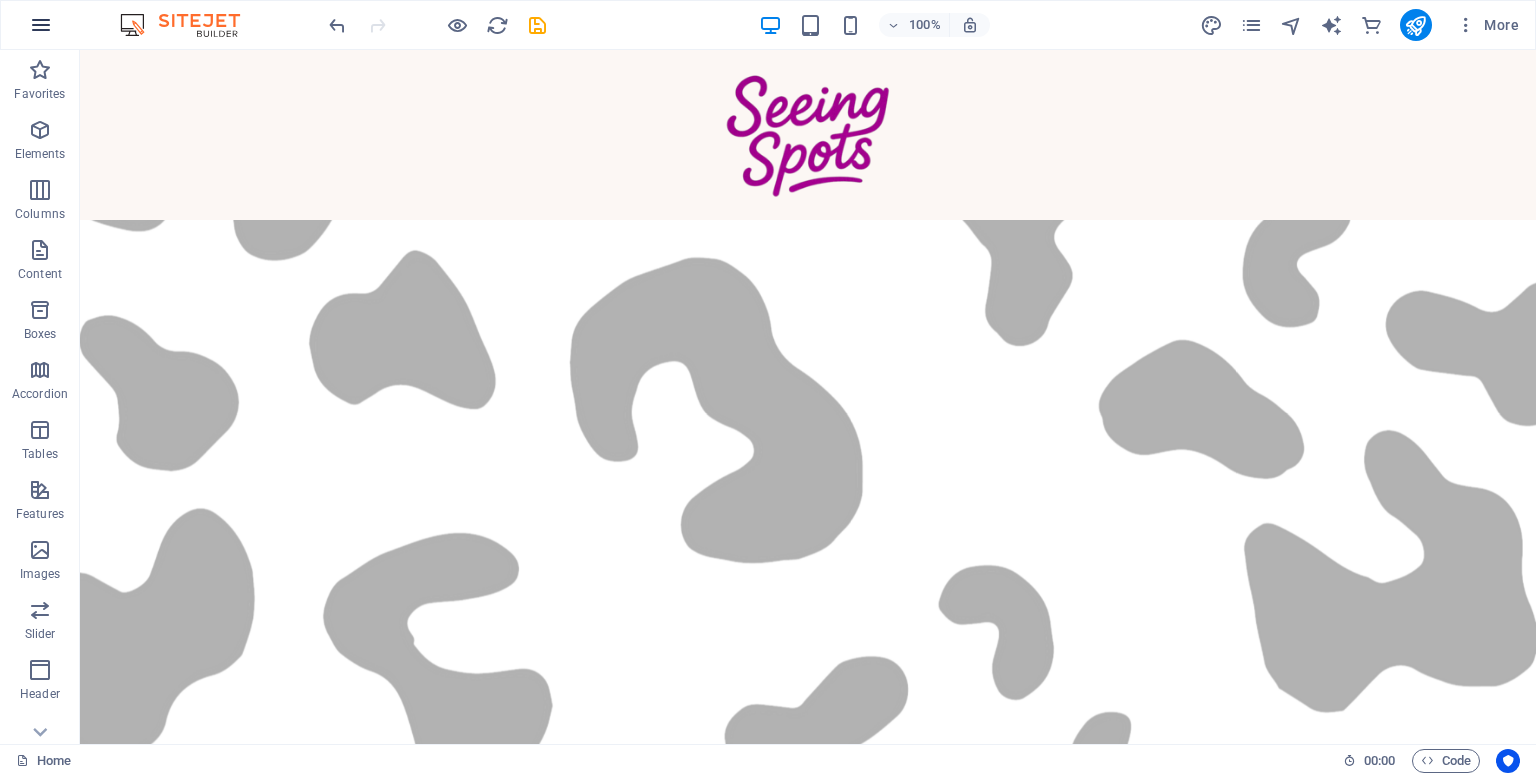 click at bounding box center [41, 25] 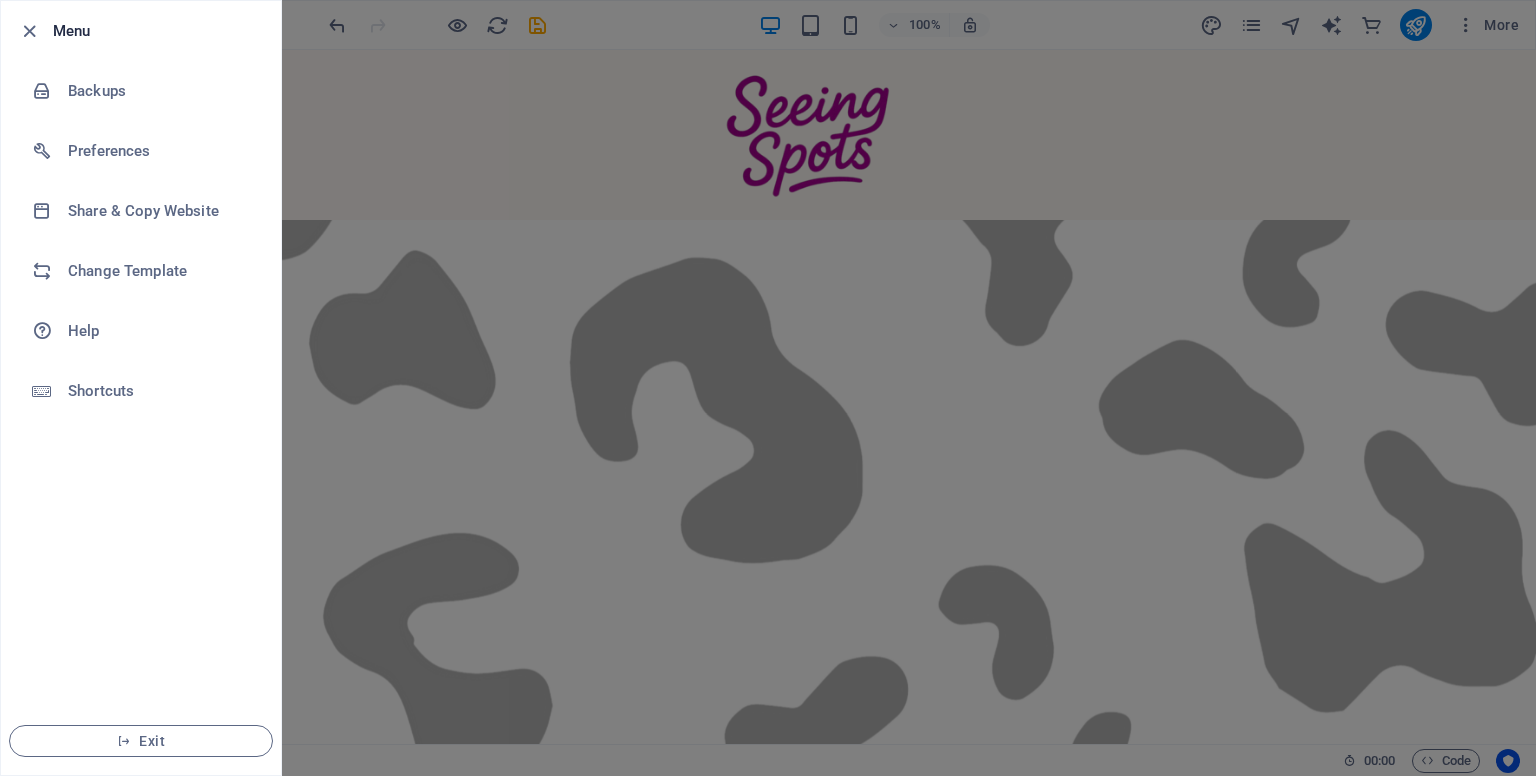 click at bounding box center [768, 388] 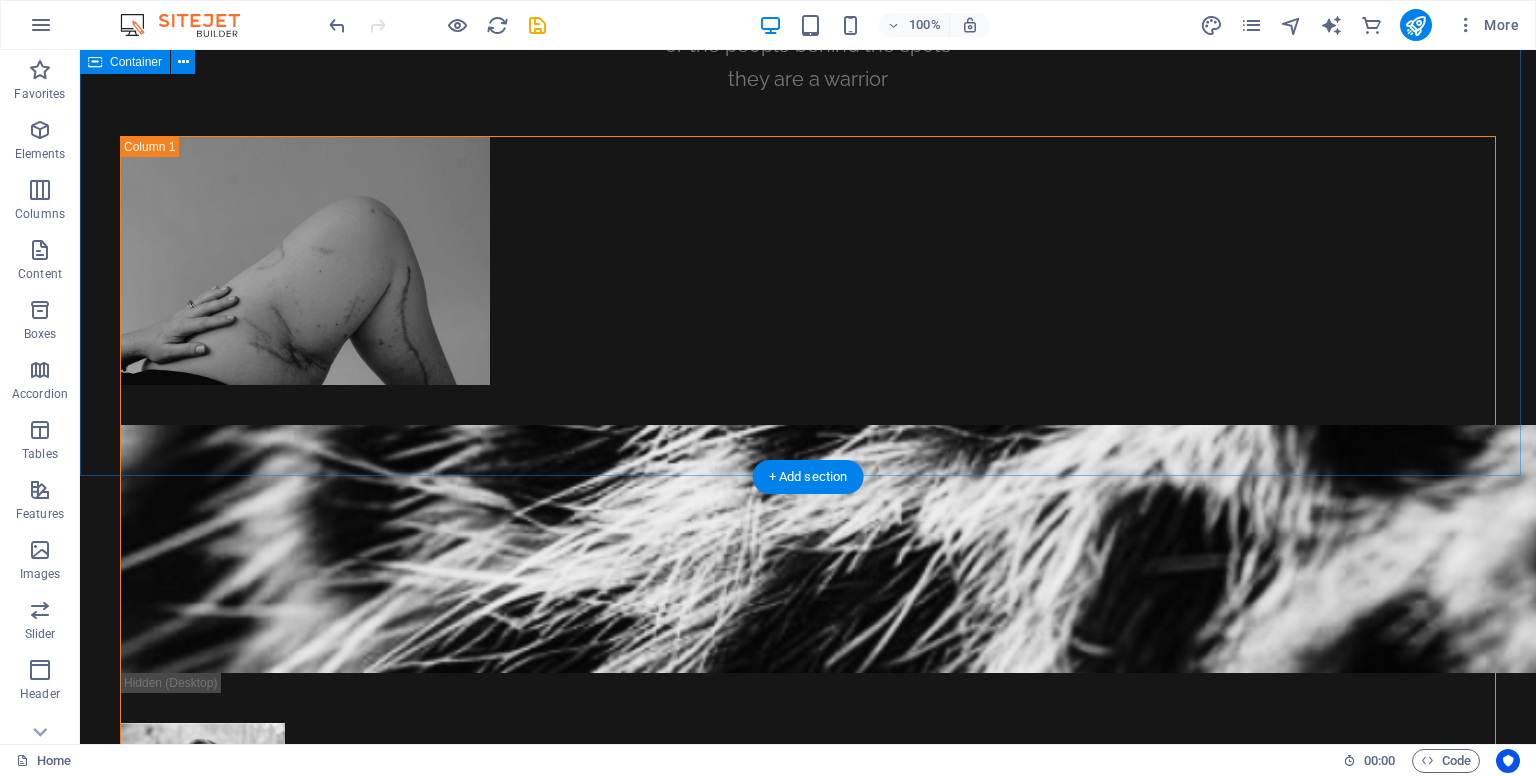 scroll, scrollTop: 7921, scrollLeft: 0, axis: vertical 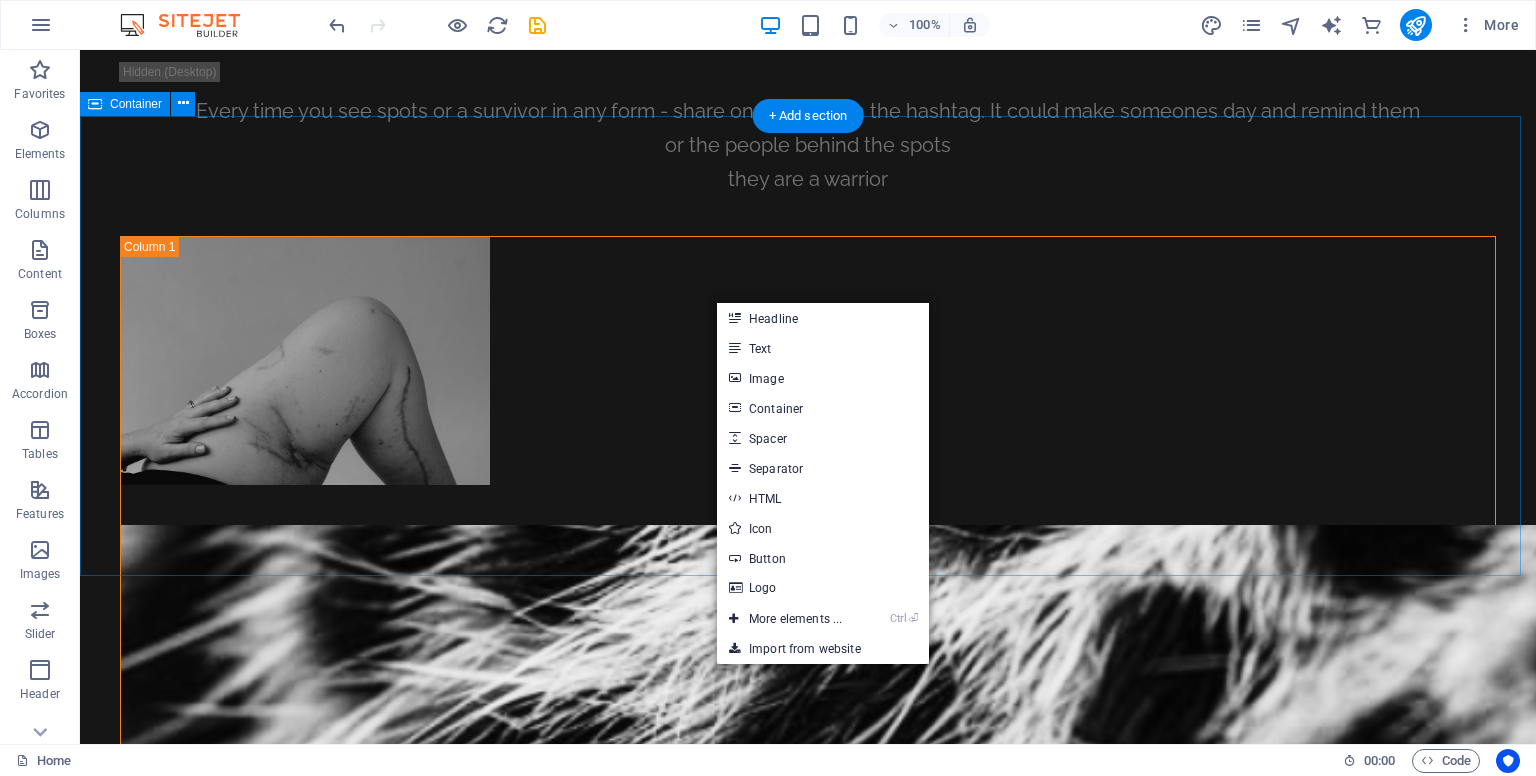 click on "Drop content here or  Add elements  Paste clipboard" at bounding box center (808, 3015) 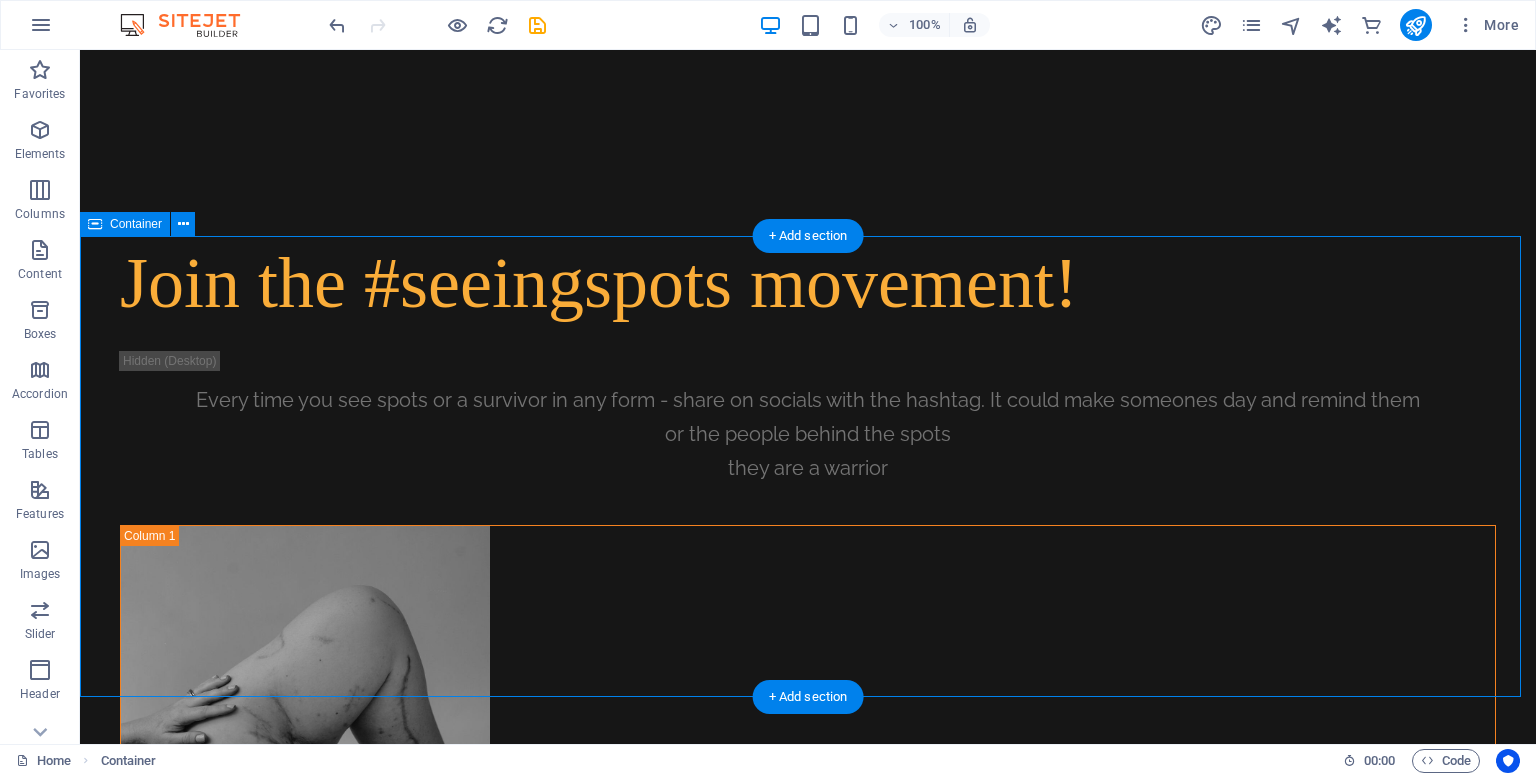 scroll, scrollTop: 7621, scrollLeft: 0, axis: vertical 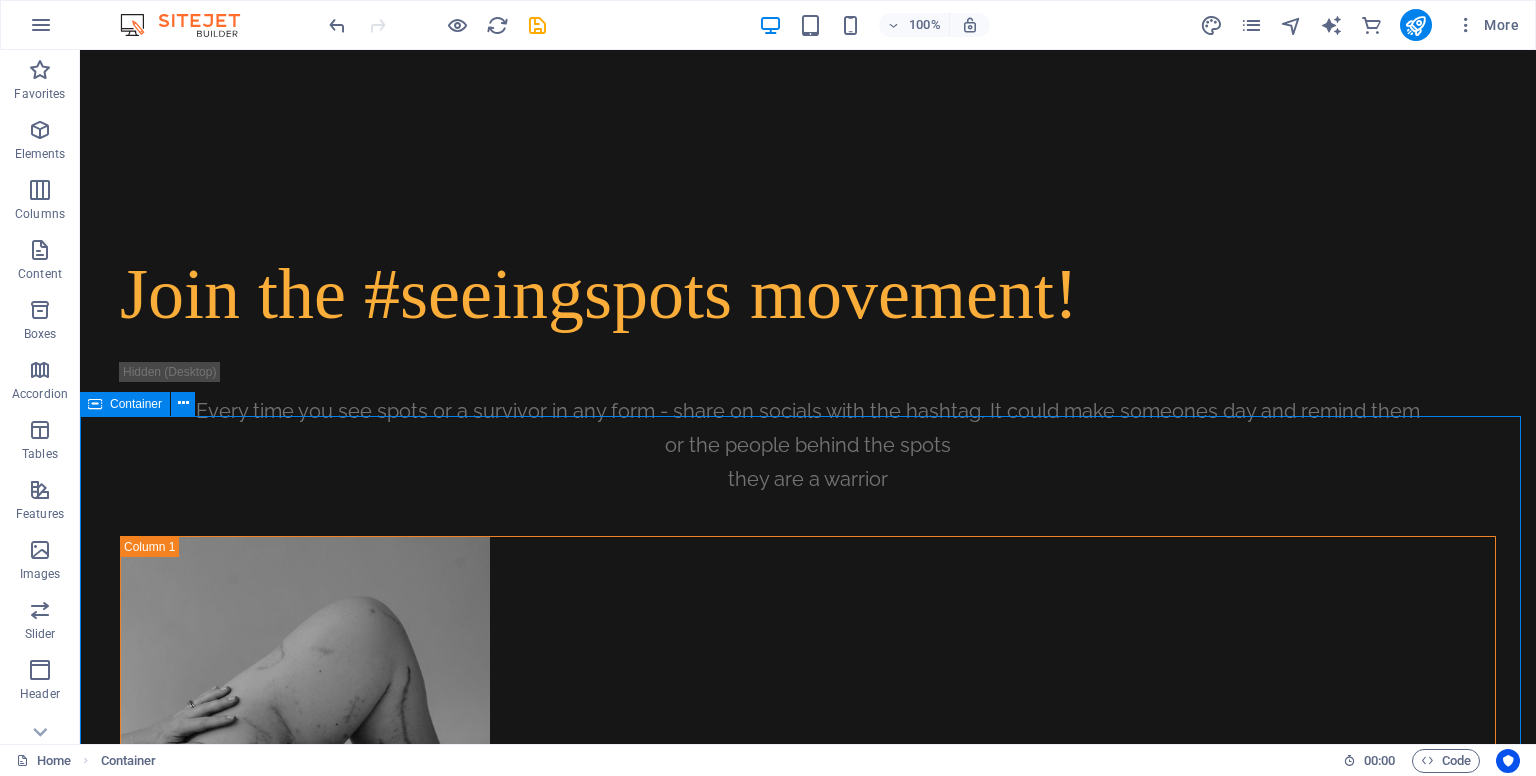 click on "Container" at bounding box center [125, 404] 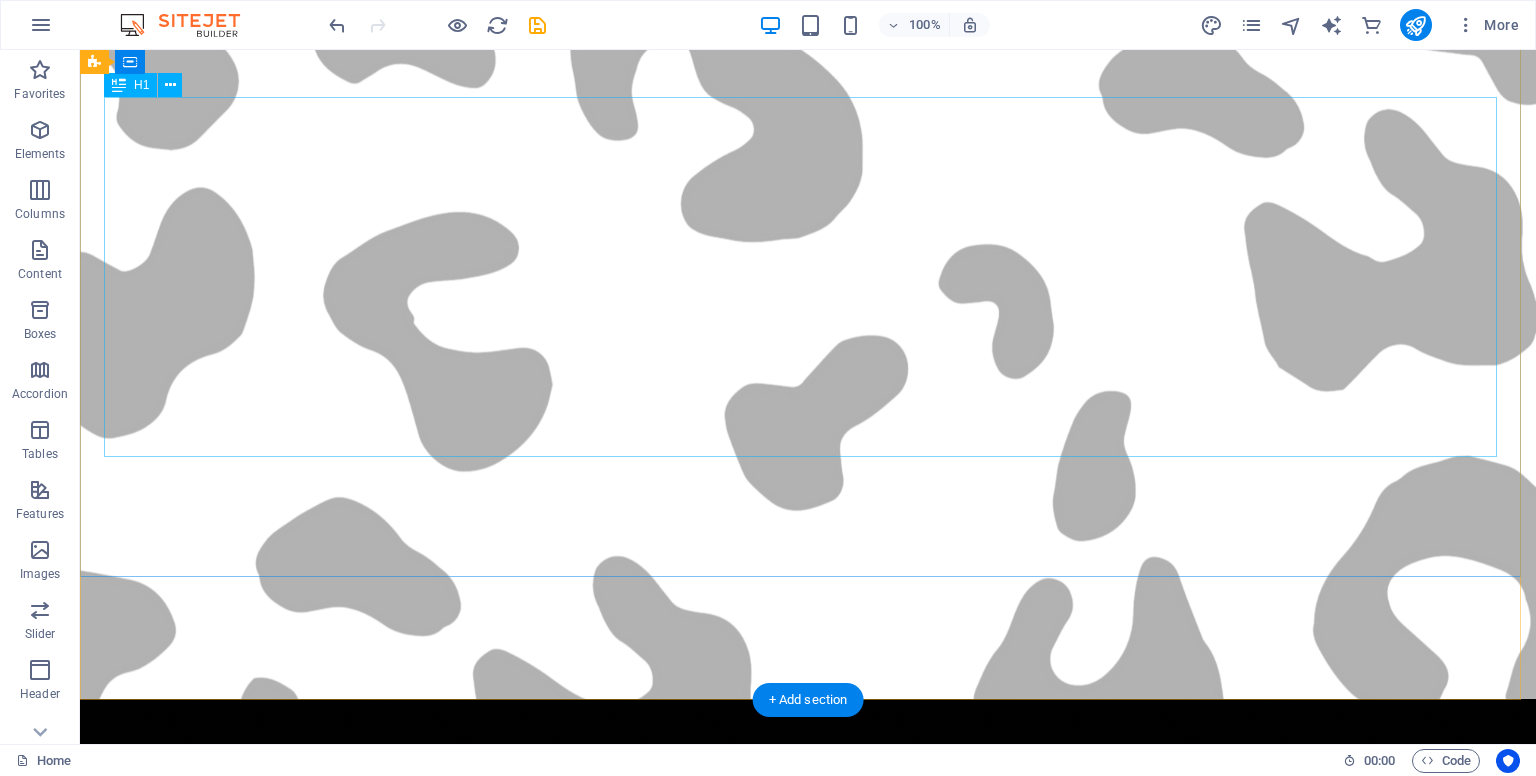 scroll, scrollTop: 0, scrollLeft: 0, axis: both 